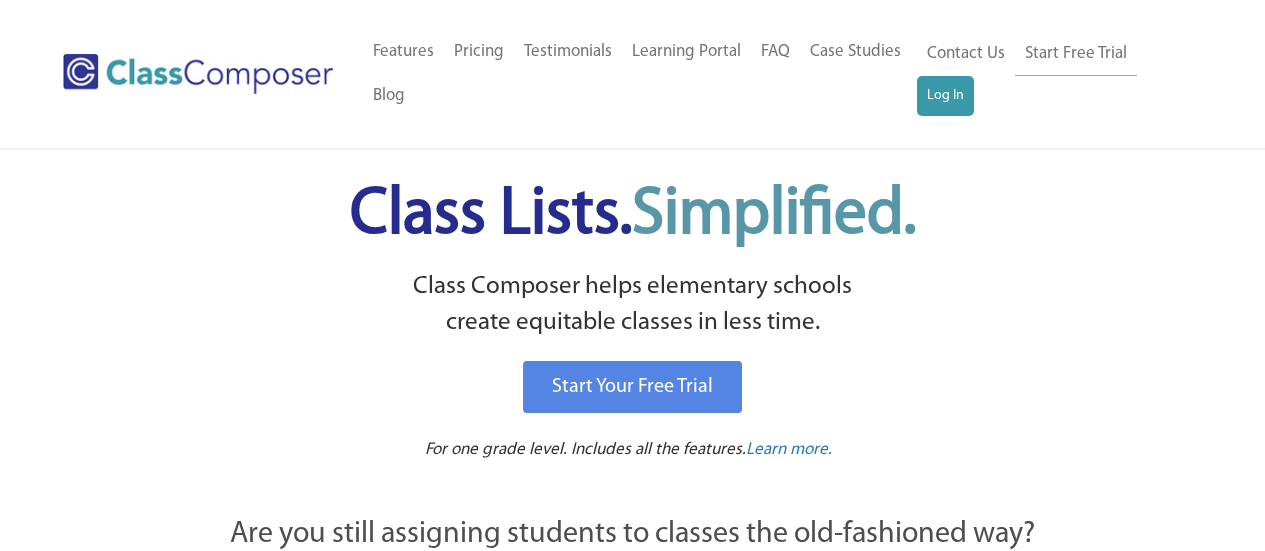 scroll, scrollTop: 0, scrollLeft: 0, axis: both 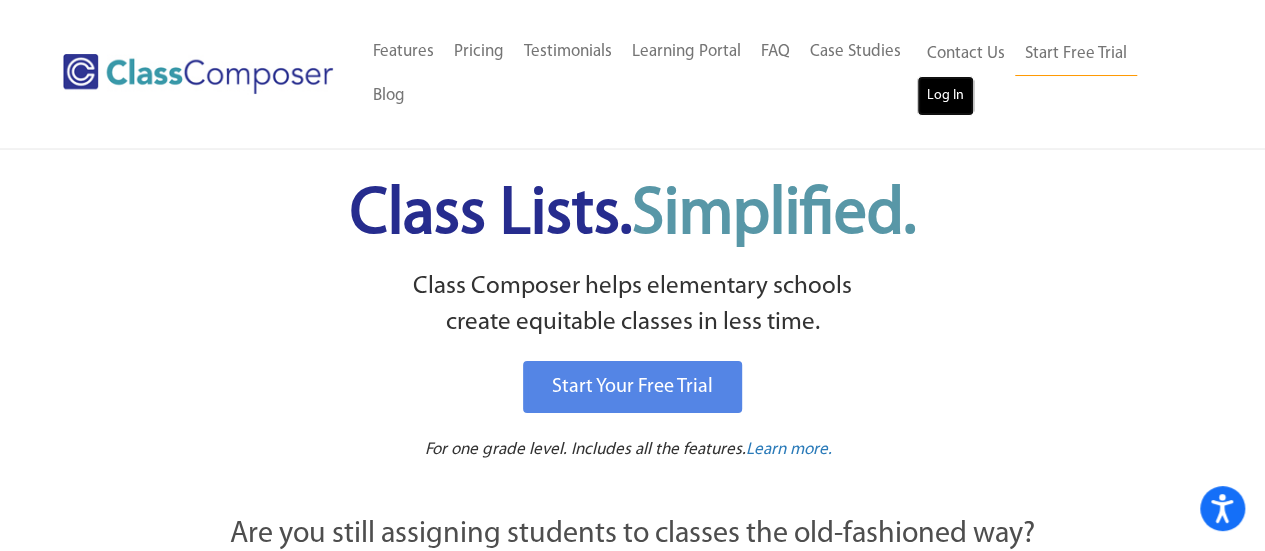 click on "Log In" at bounding box center (945, 96) 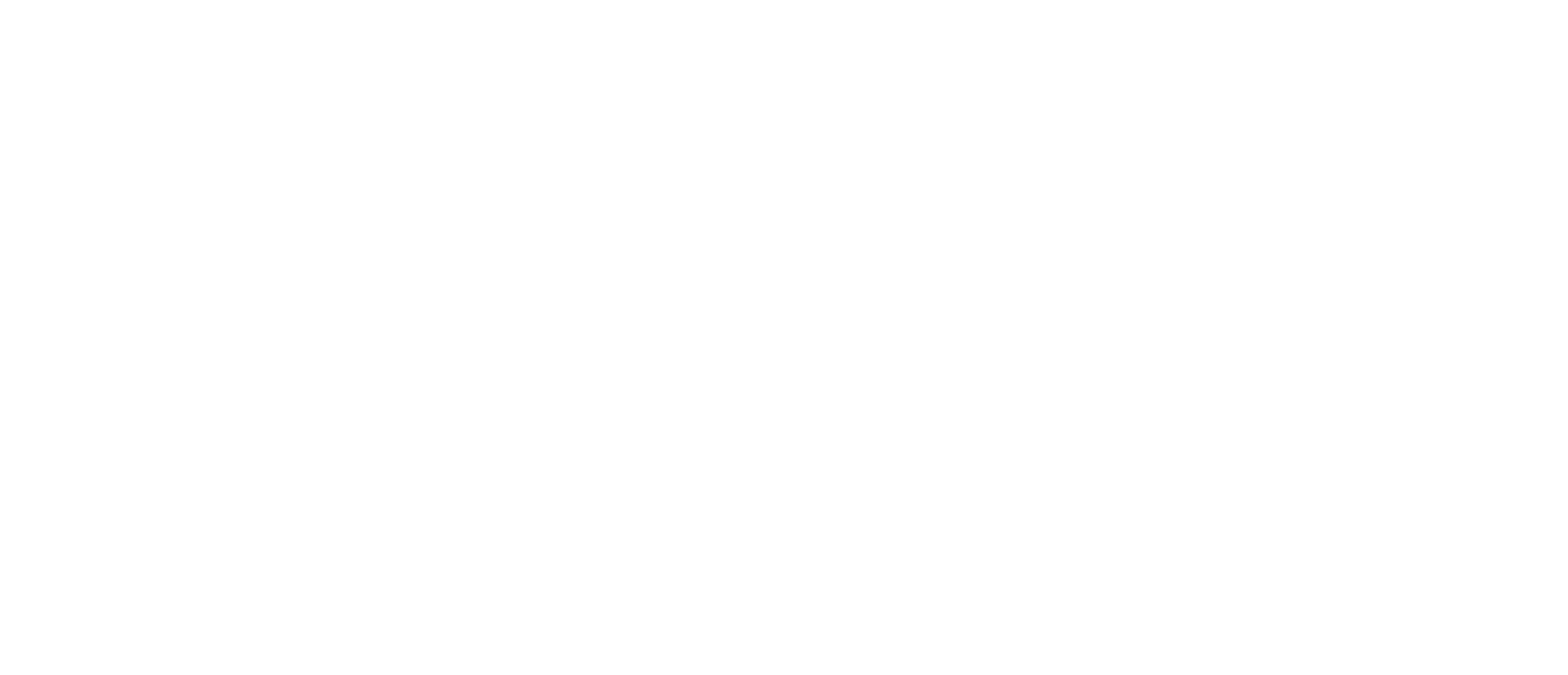 scroll, scrollTop: 0, scrollLeft: 0, axis: both 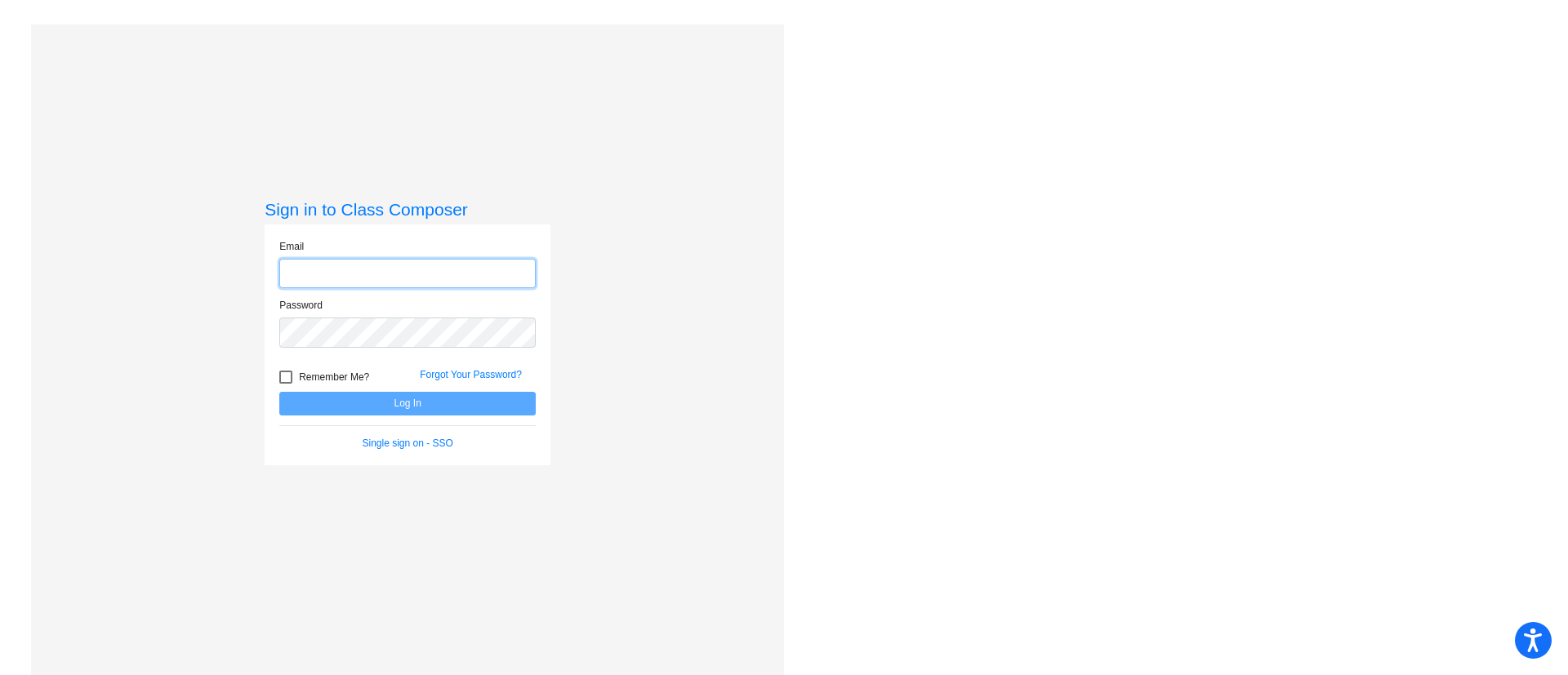 type on "[EMAIL]" 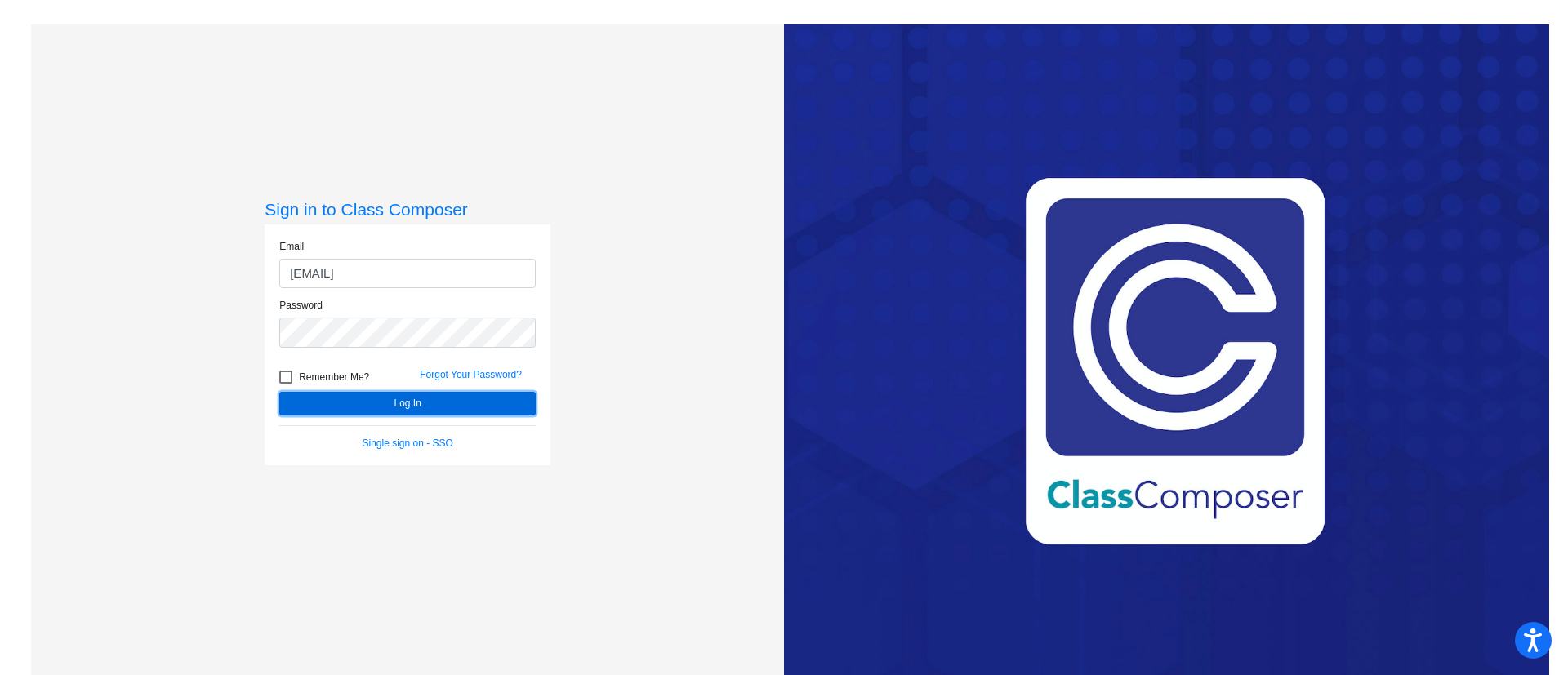 click on "Log In" 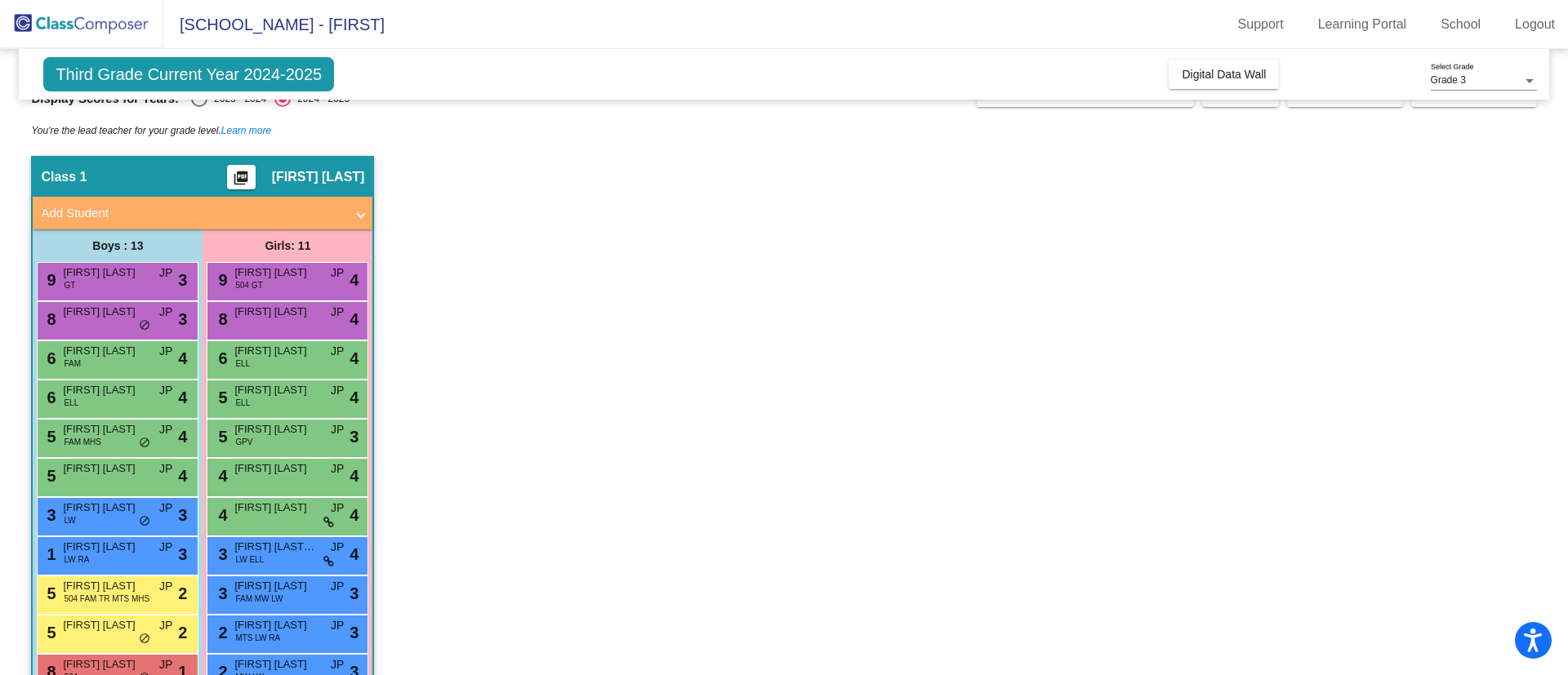 scroll, scrollTop: 0, scrollLeft: 0, axis: both 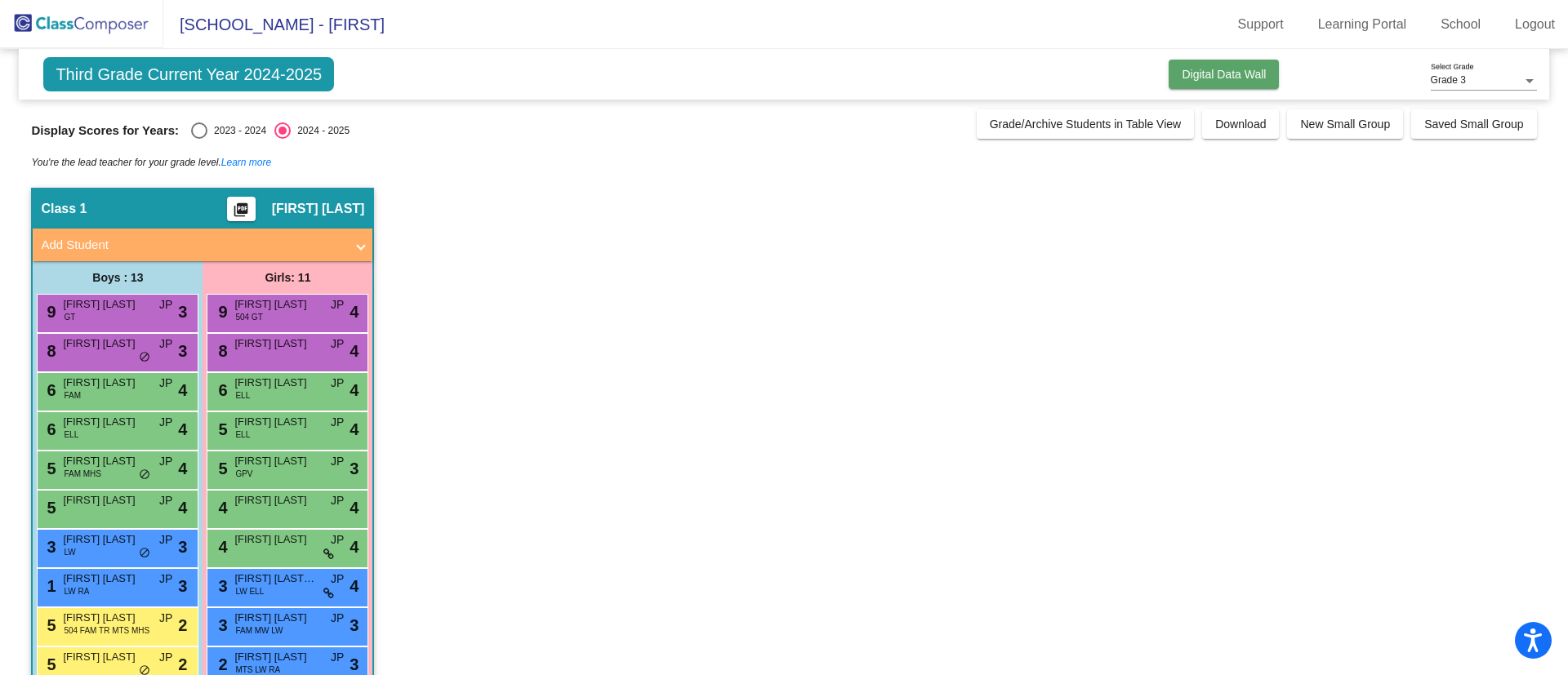 click on "Digital Data Wall" 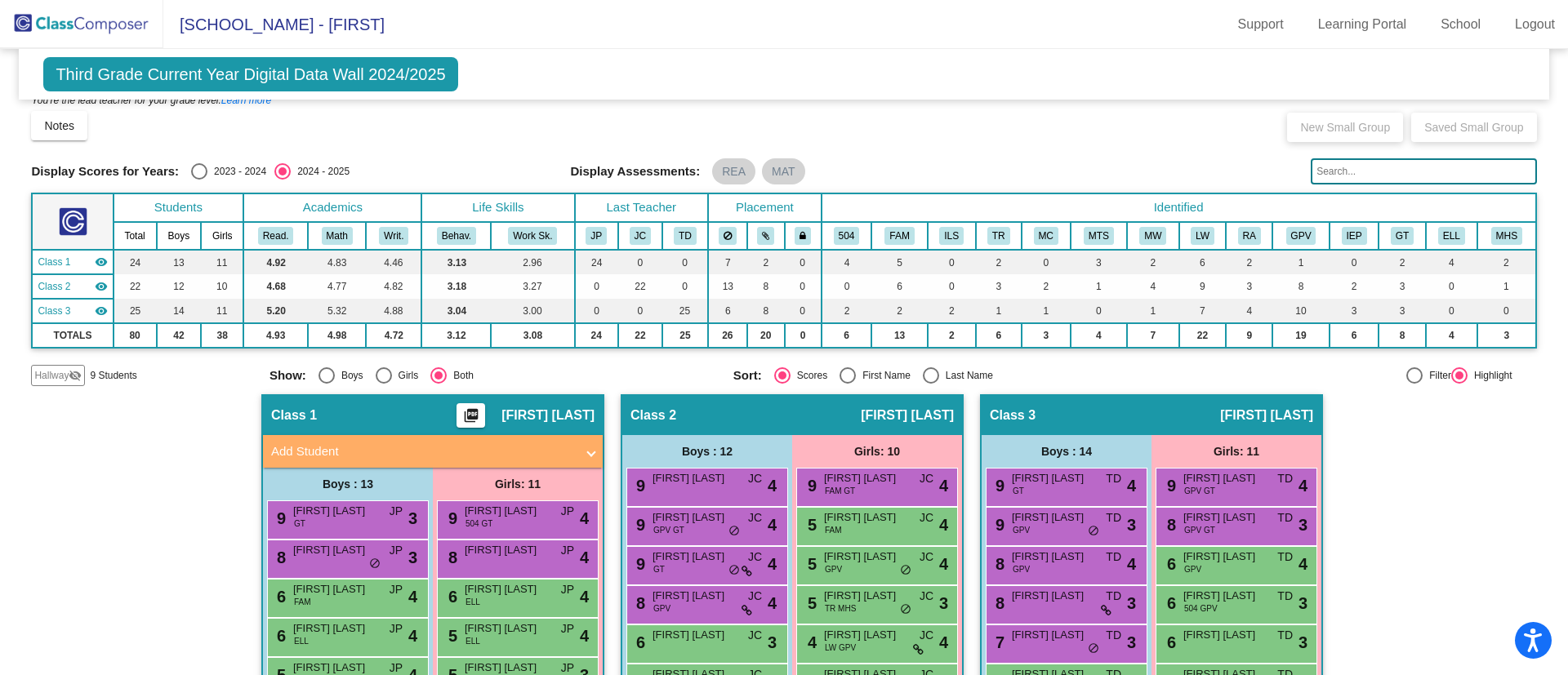 scroll, scrollTop: 0, scrollLeft: 0, axis: both 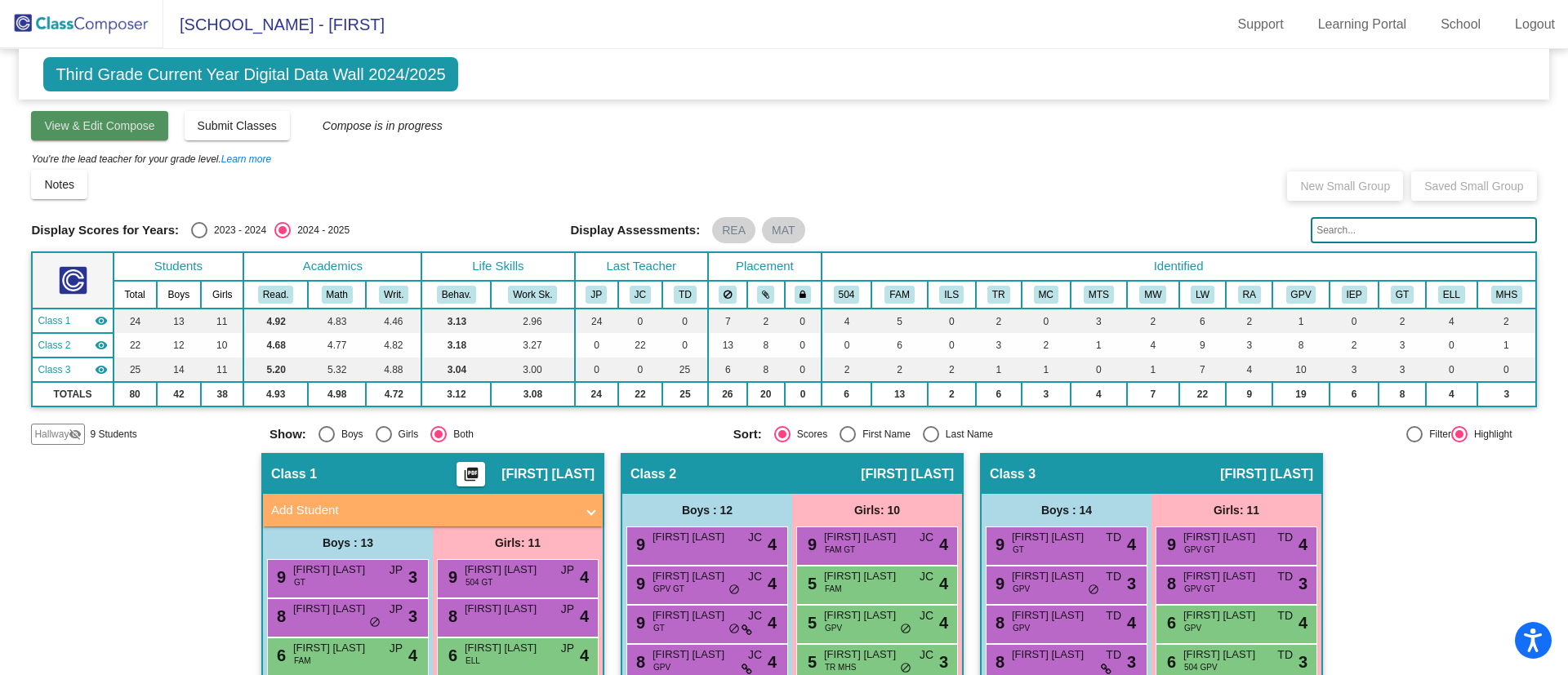 click on "View & Edit Compose" 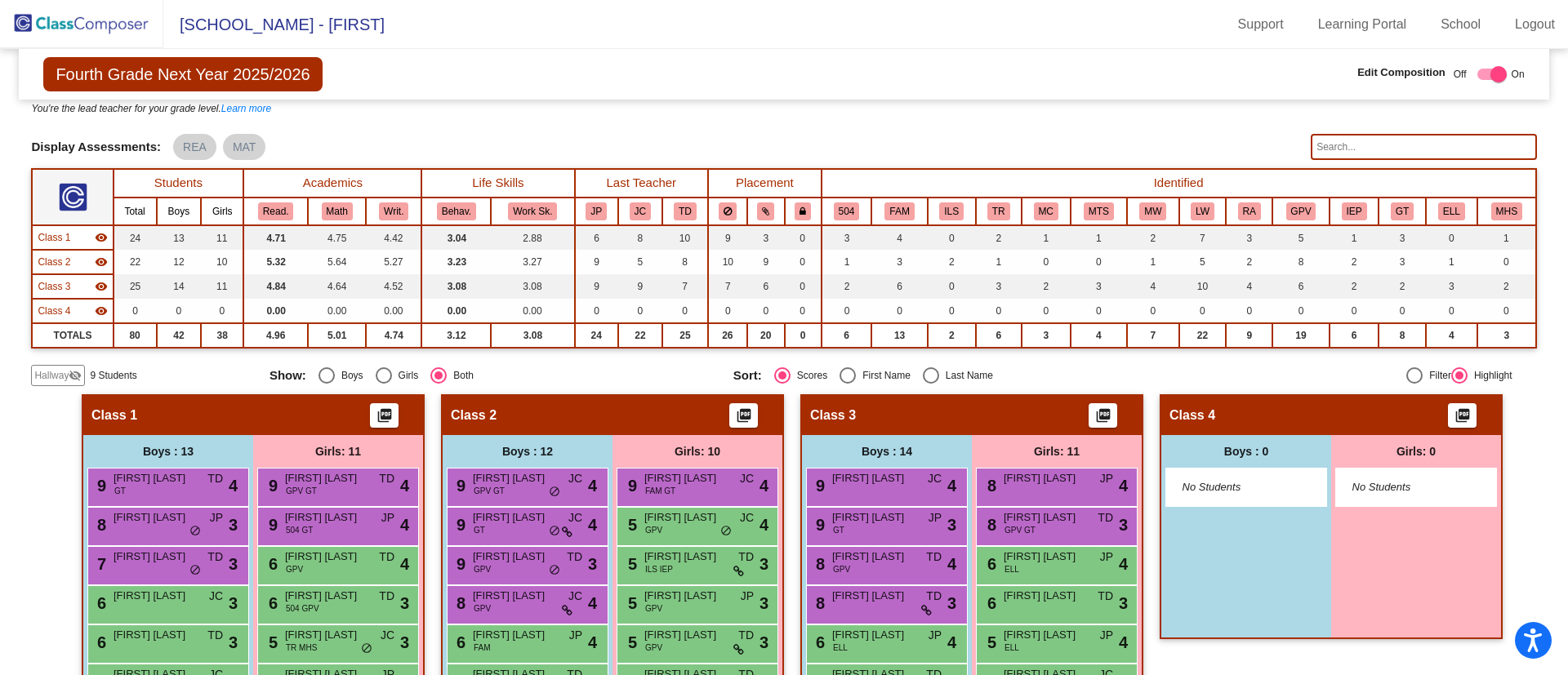 scroll, scrollTop: 0, scrollLeft: 0, axis: both 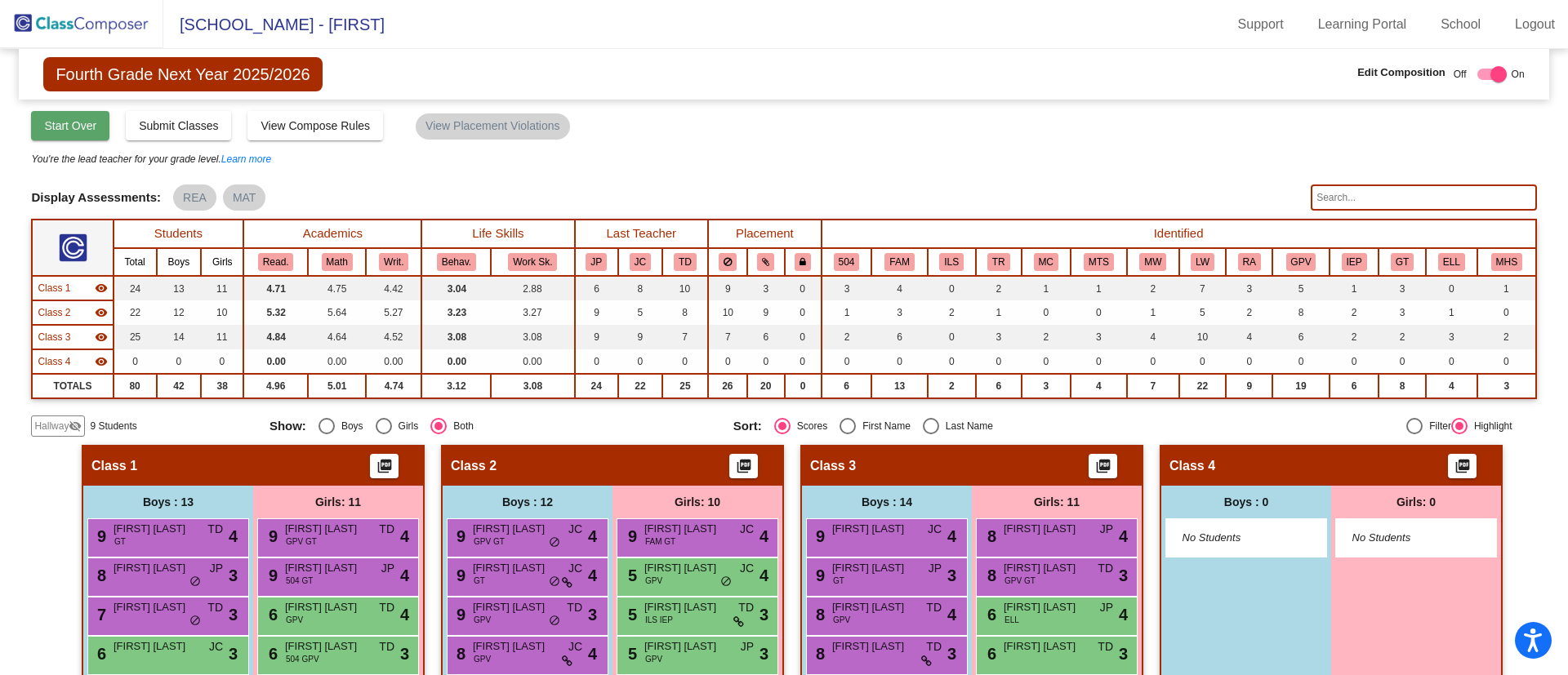 click on "Start Over" 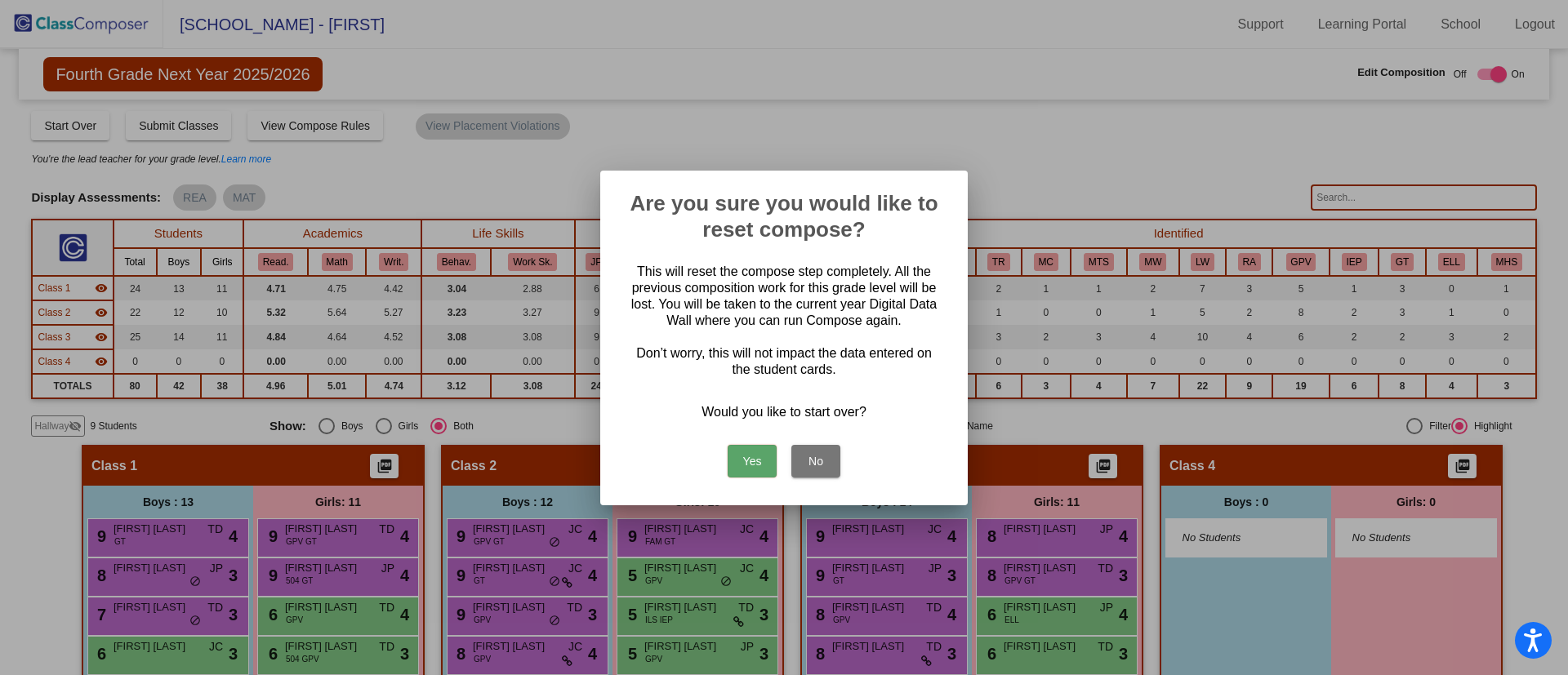 click on "Yes" at bounding box center (752, 461) 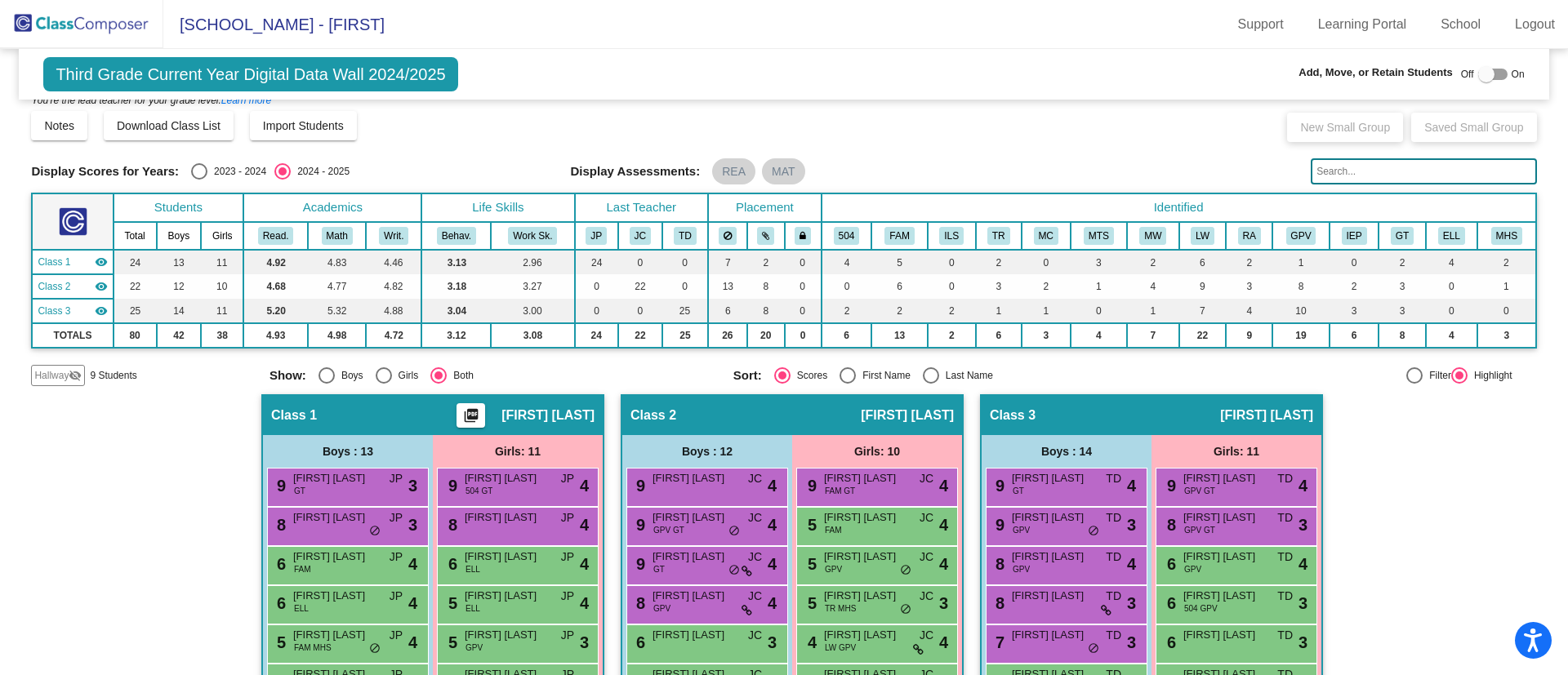 scroll, scrollTop: 0, scrollLeft: 0, axis: both 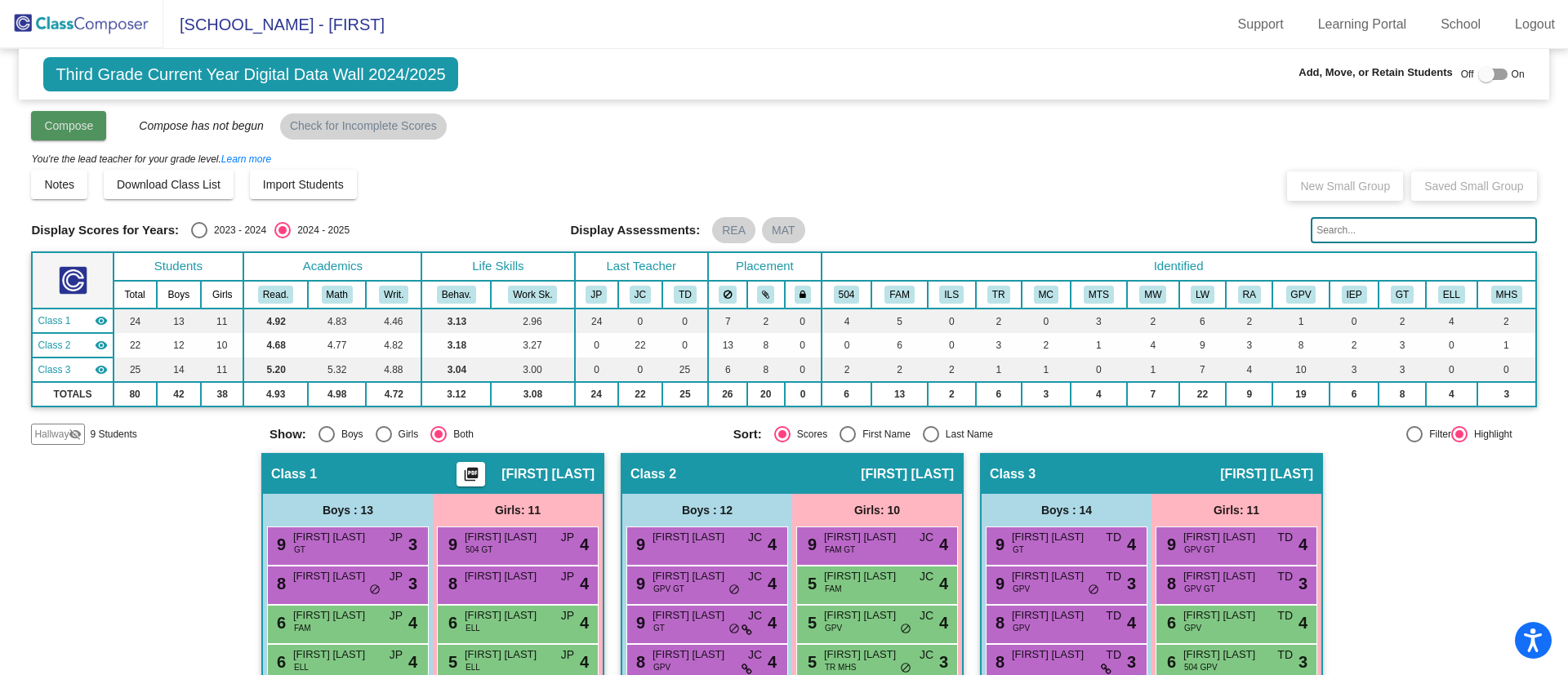 click on "Compose" 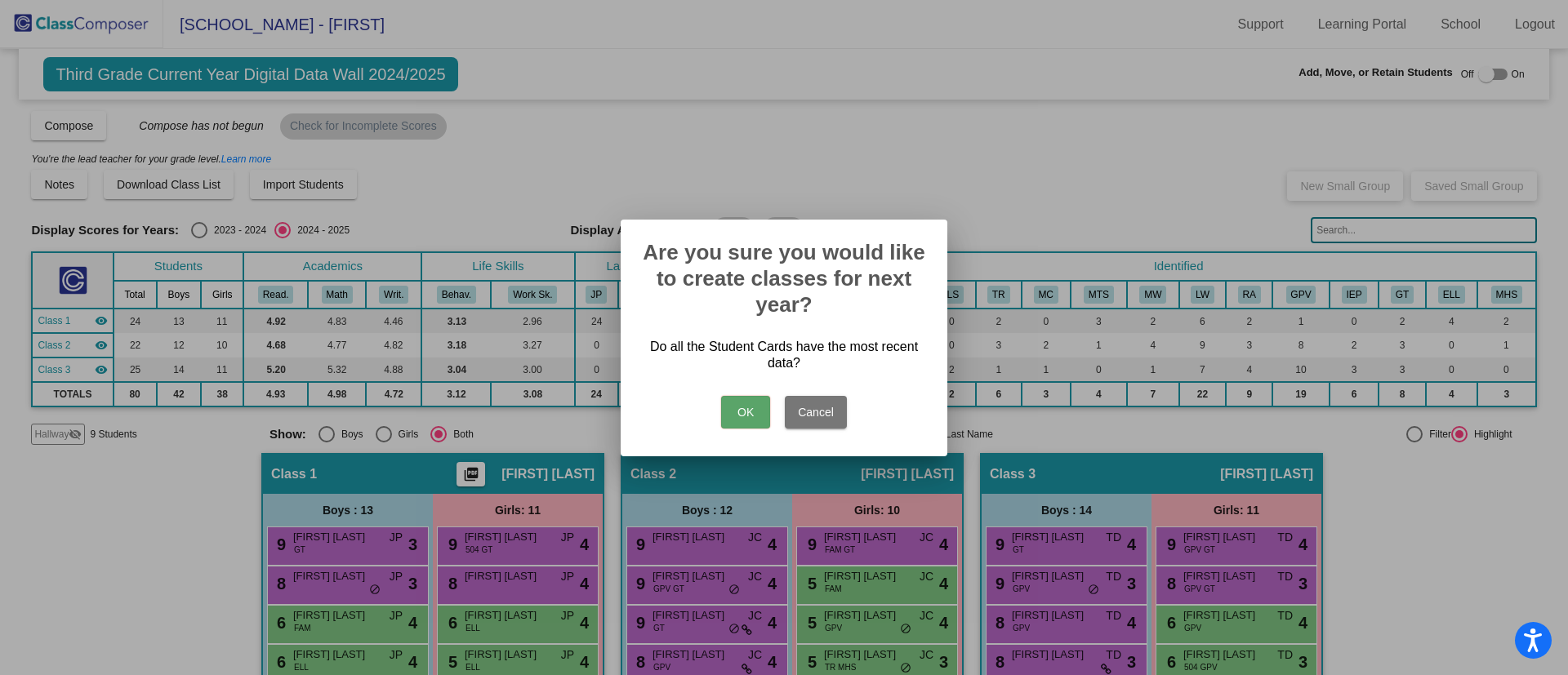 click on "OK" at bounding box center (746, 412) 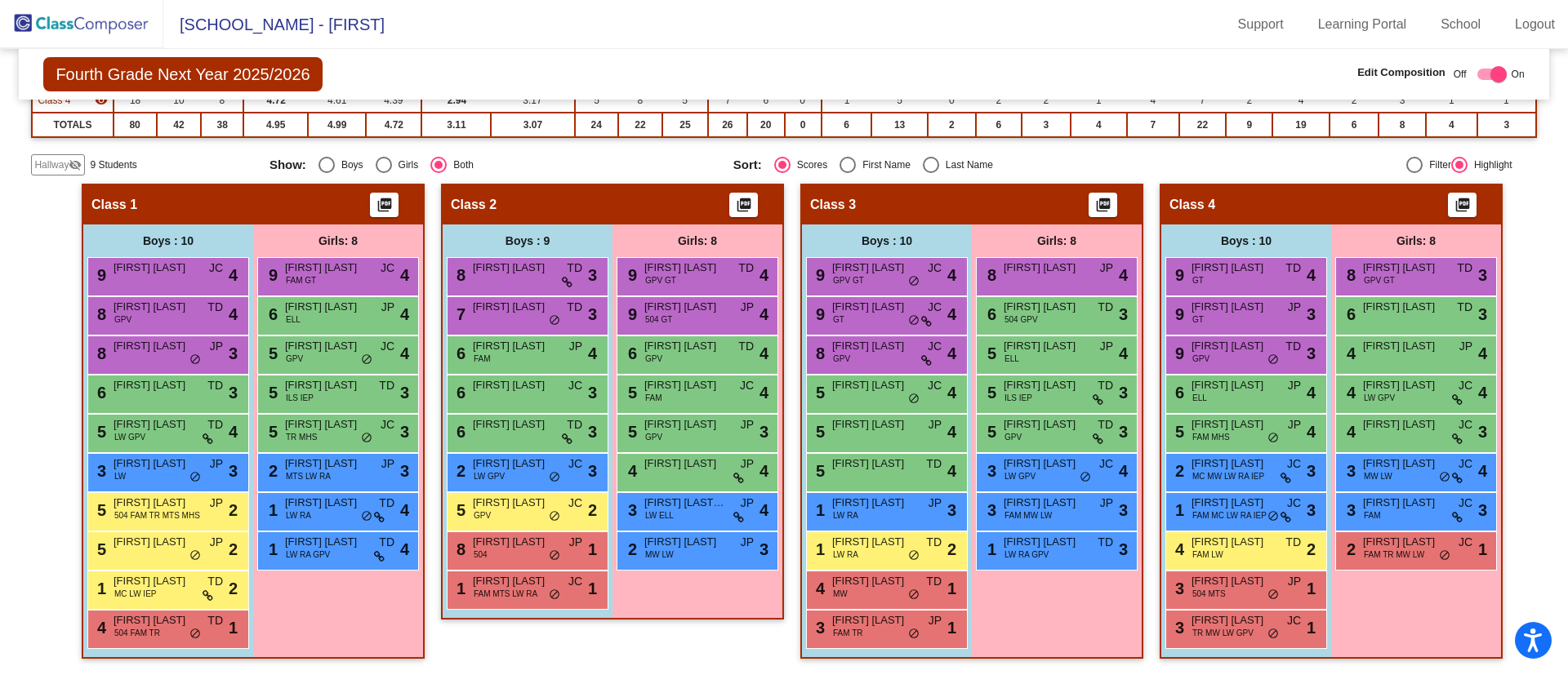 scroll, scrollTop: 0, scrollLeft: 0, axis: both 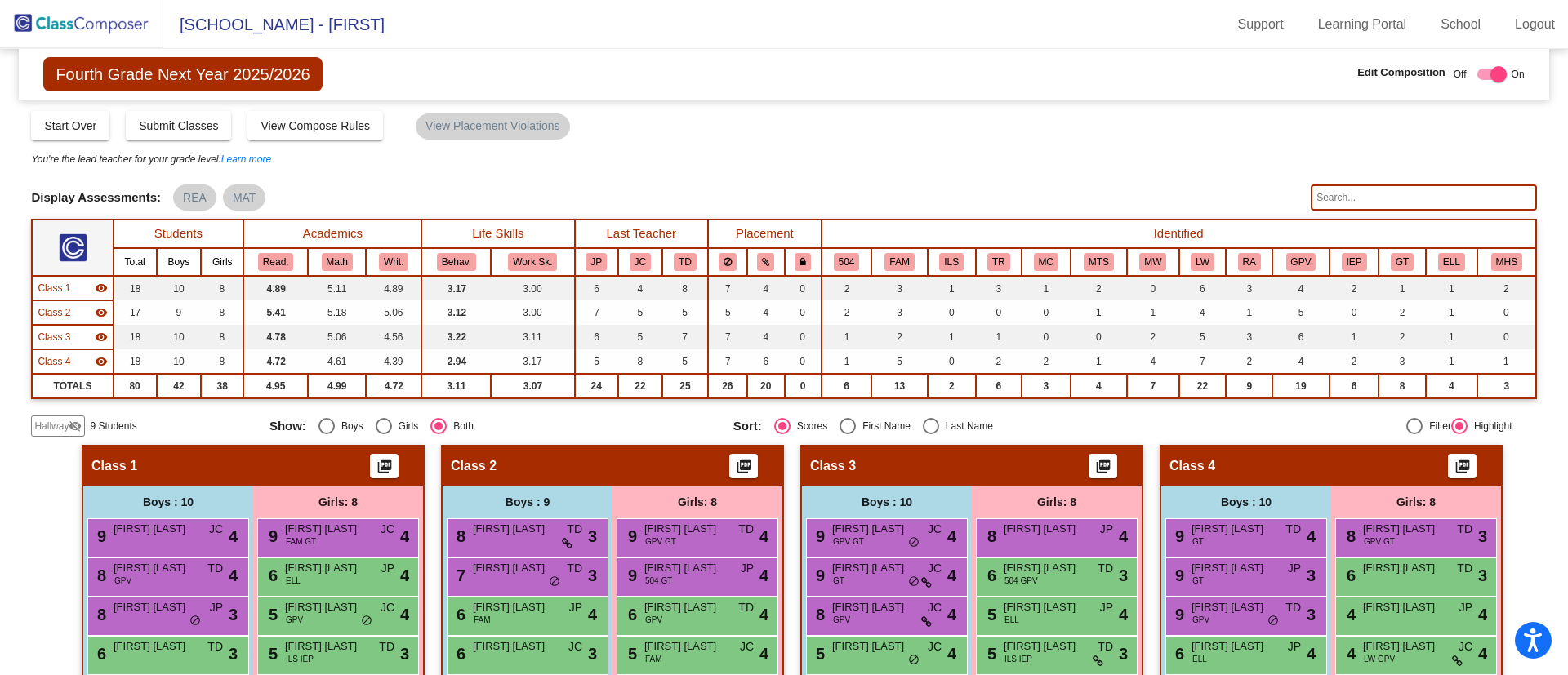 click on "visibility_off" 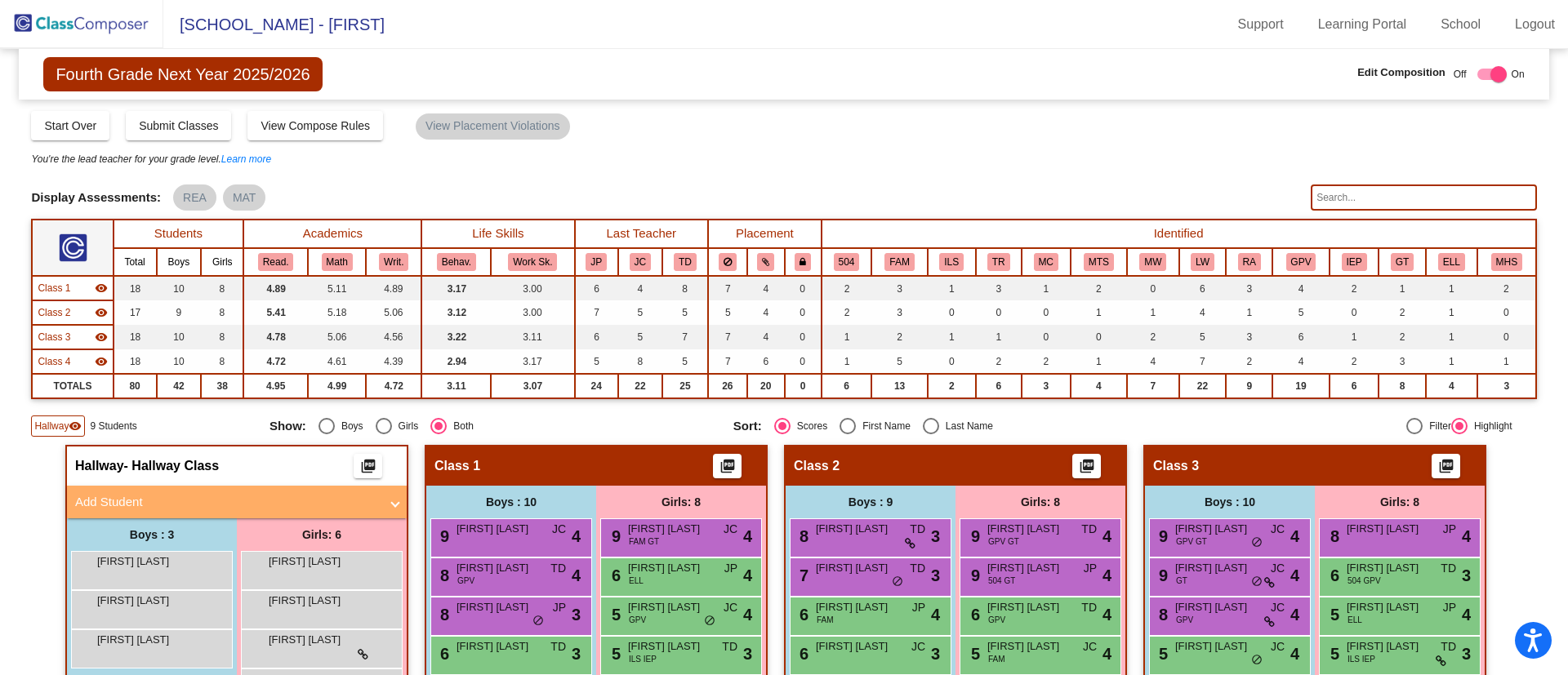 scroll, scrollTop: 245, scrollLeft: 0, axis: vertical 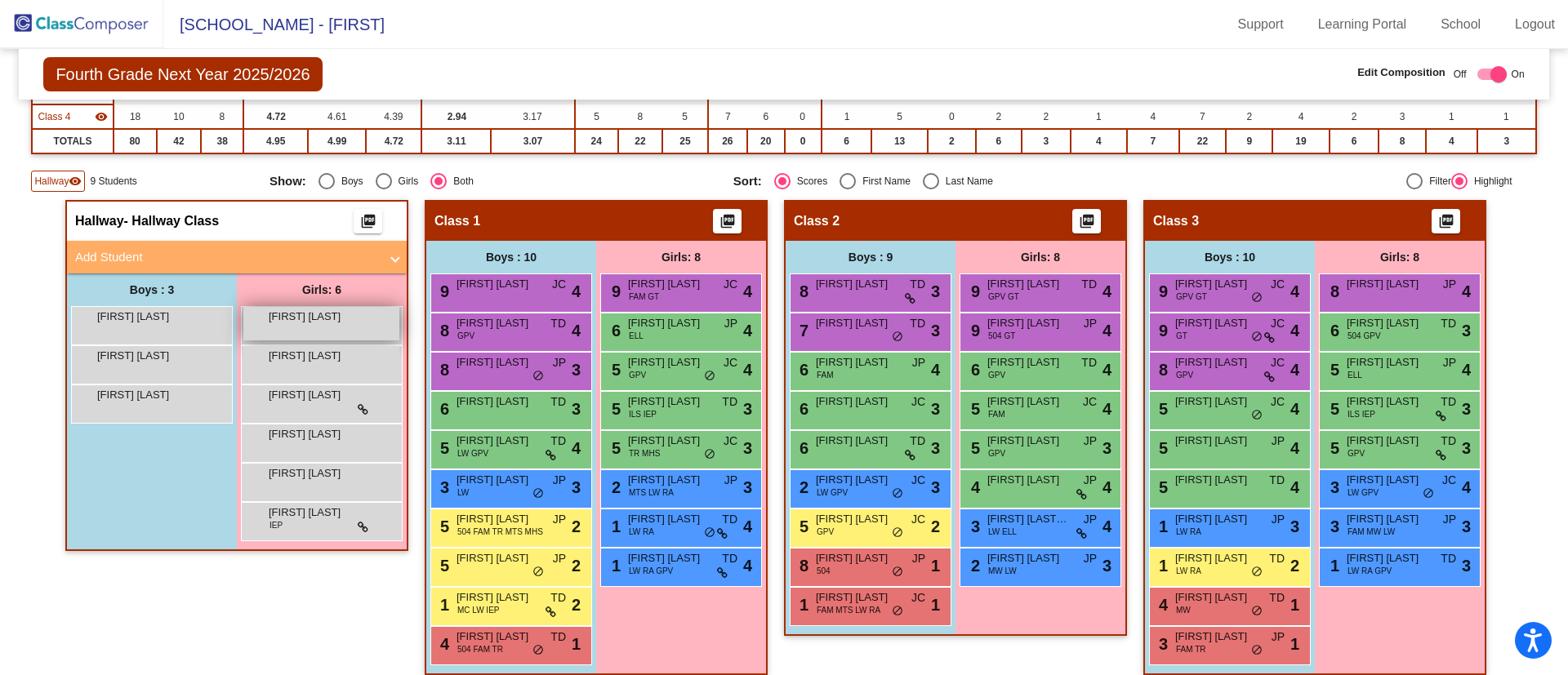 click on "[FIRST] [LAST] lock do_not_disturb_alt" at bounding box center (321, 323) 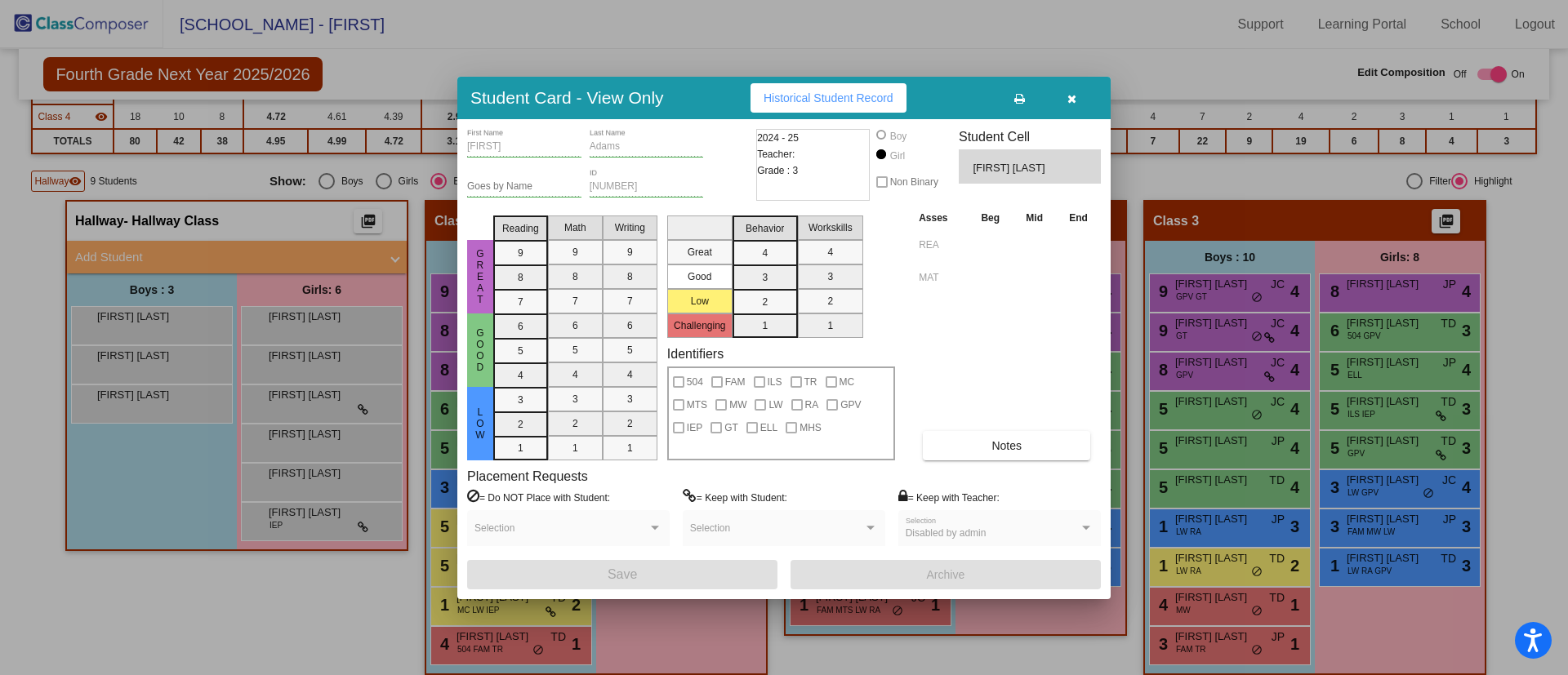 click on "Reading 9 8 7 6 5 4 3 2 1" at bounding box center [520, 335] 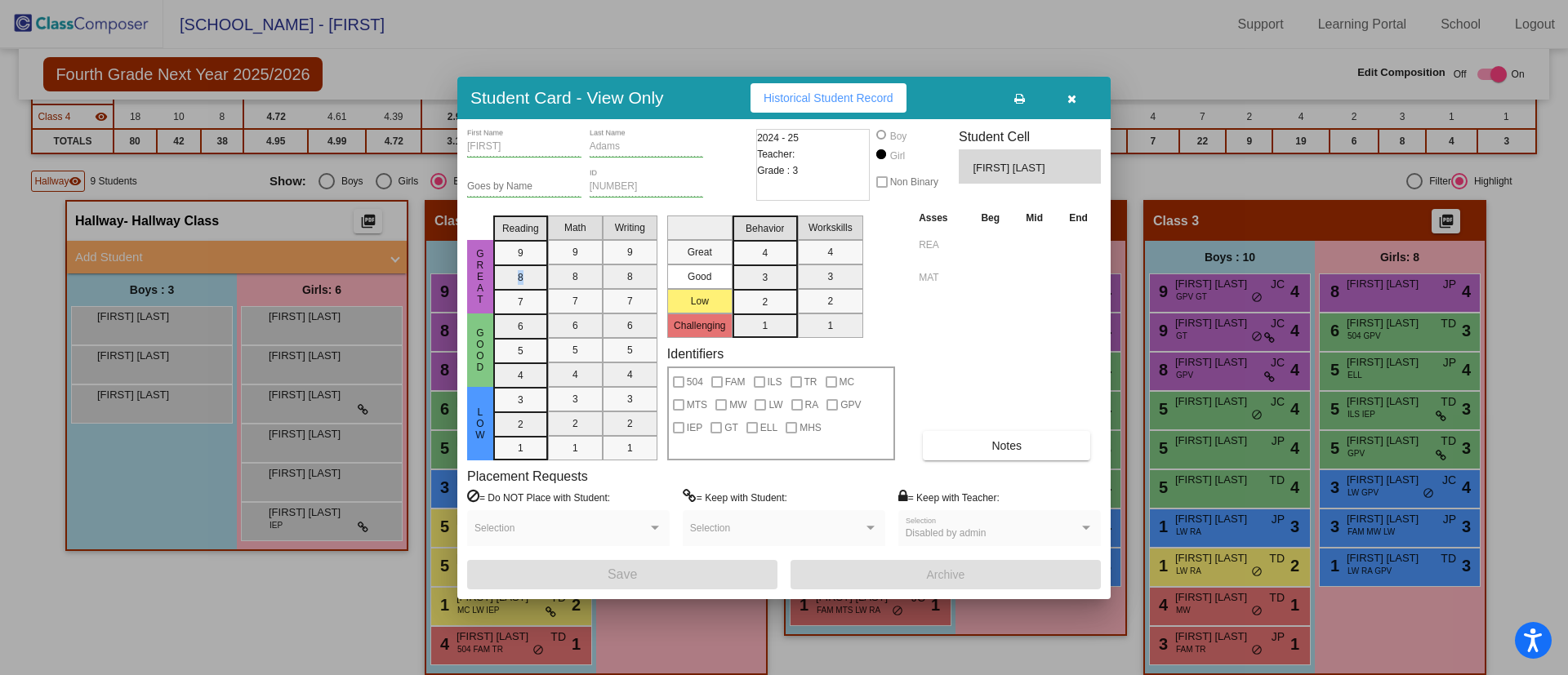 click on "Reading 9 8 7 6 5 4 3 2 1" at bounding box center (520, 335) 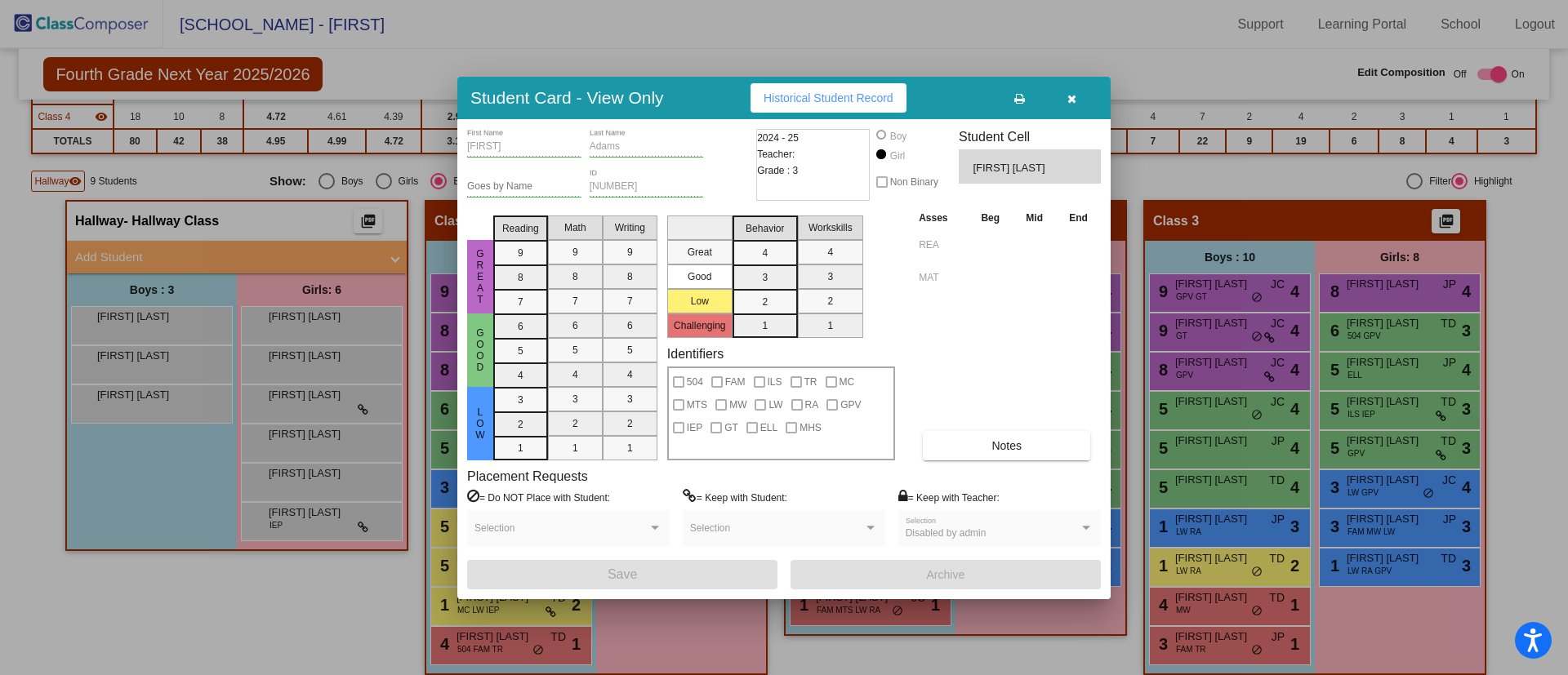 click on "Reading 9 8 7 6 5 4 3 2 1" at bounding box center (520, 335) 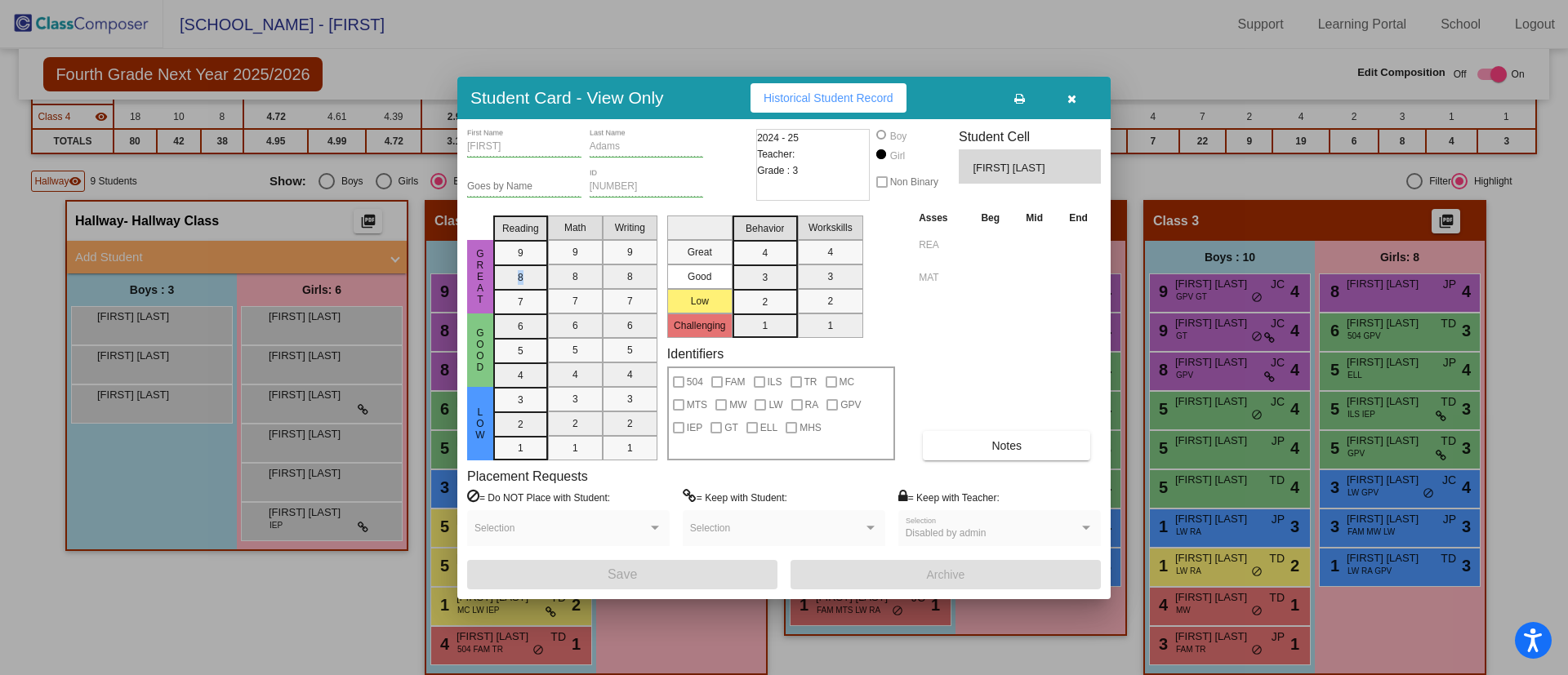 click on "Reading 9 8 7 6 5 4 3 2 1" at bounding box center (520, 335) 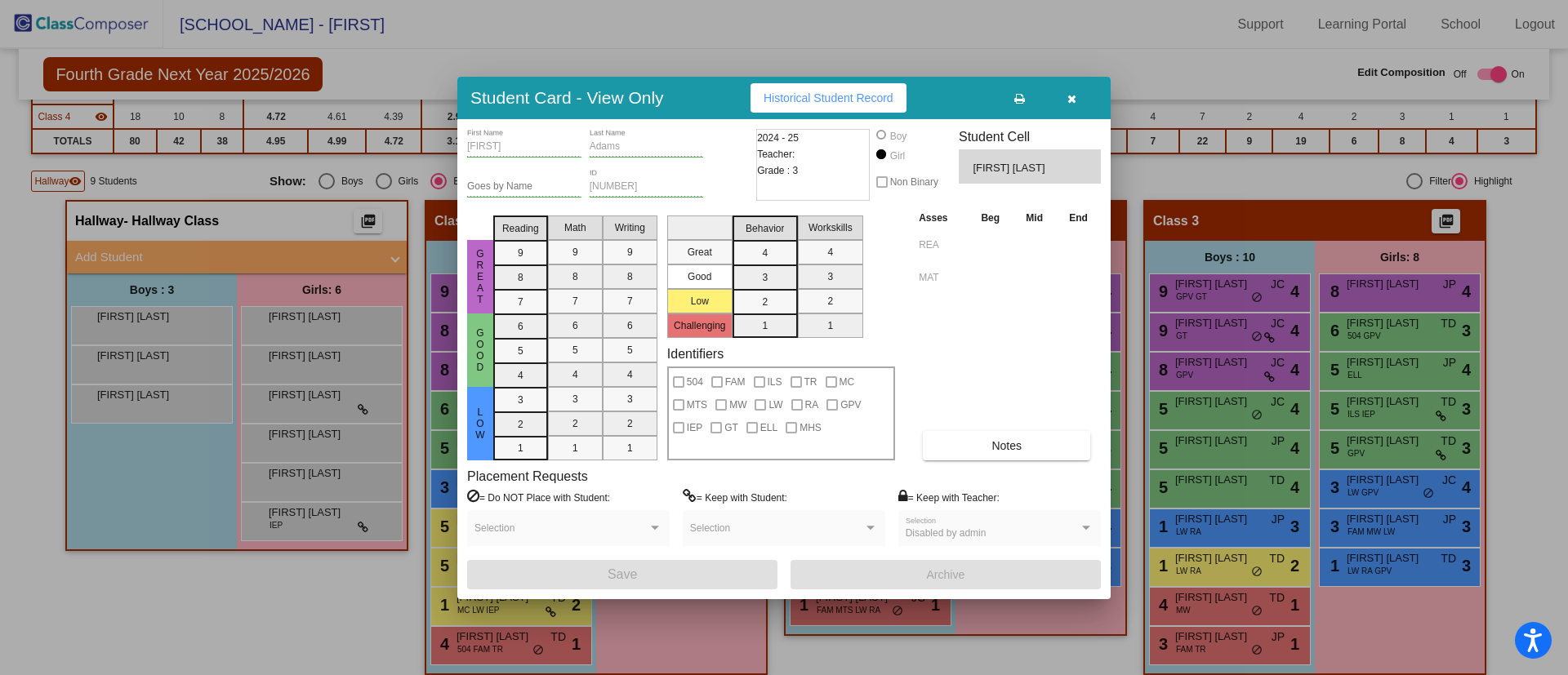 click on "Selection" at bounding box center (784, 528) 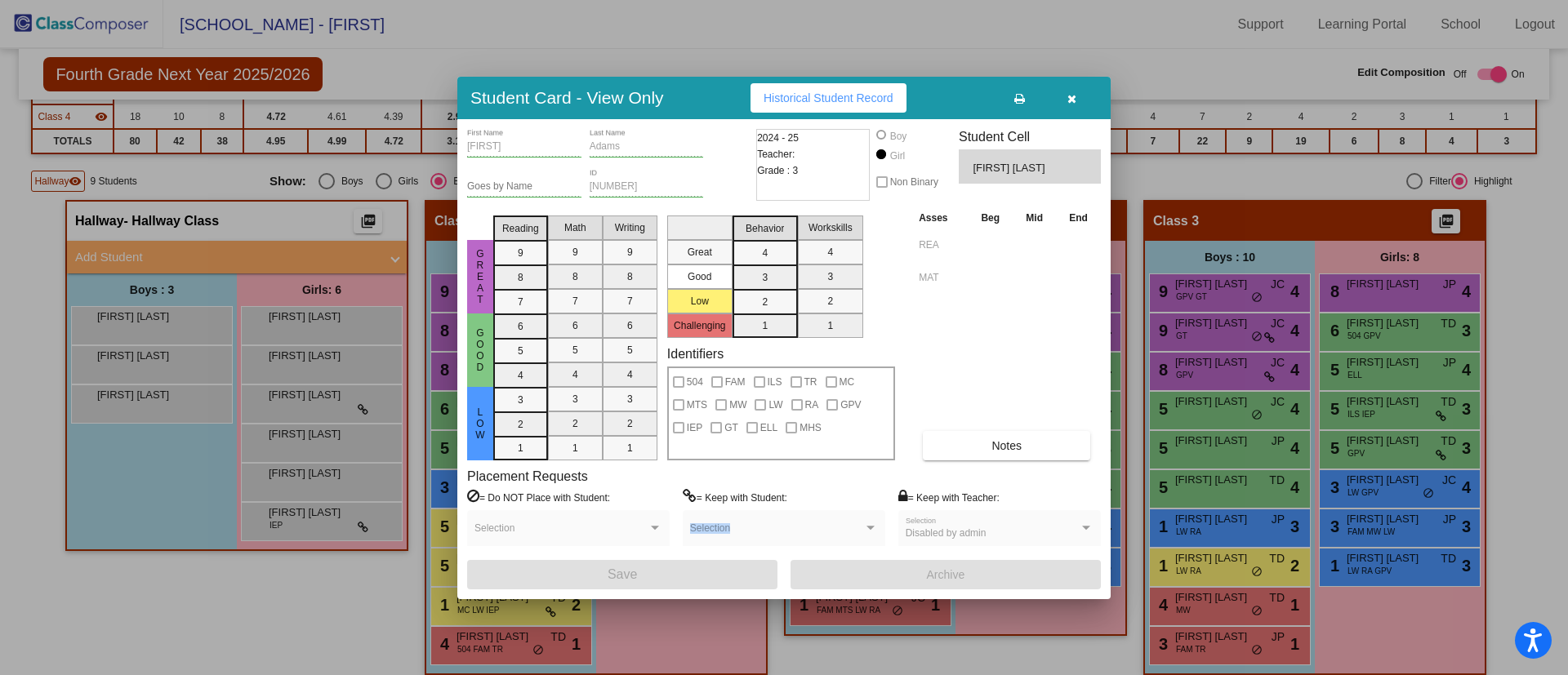 click on "Selection" at bounding box center (784, 528) 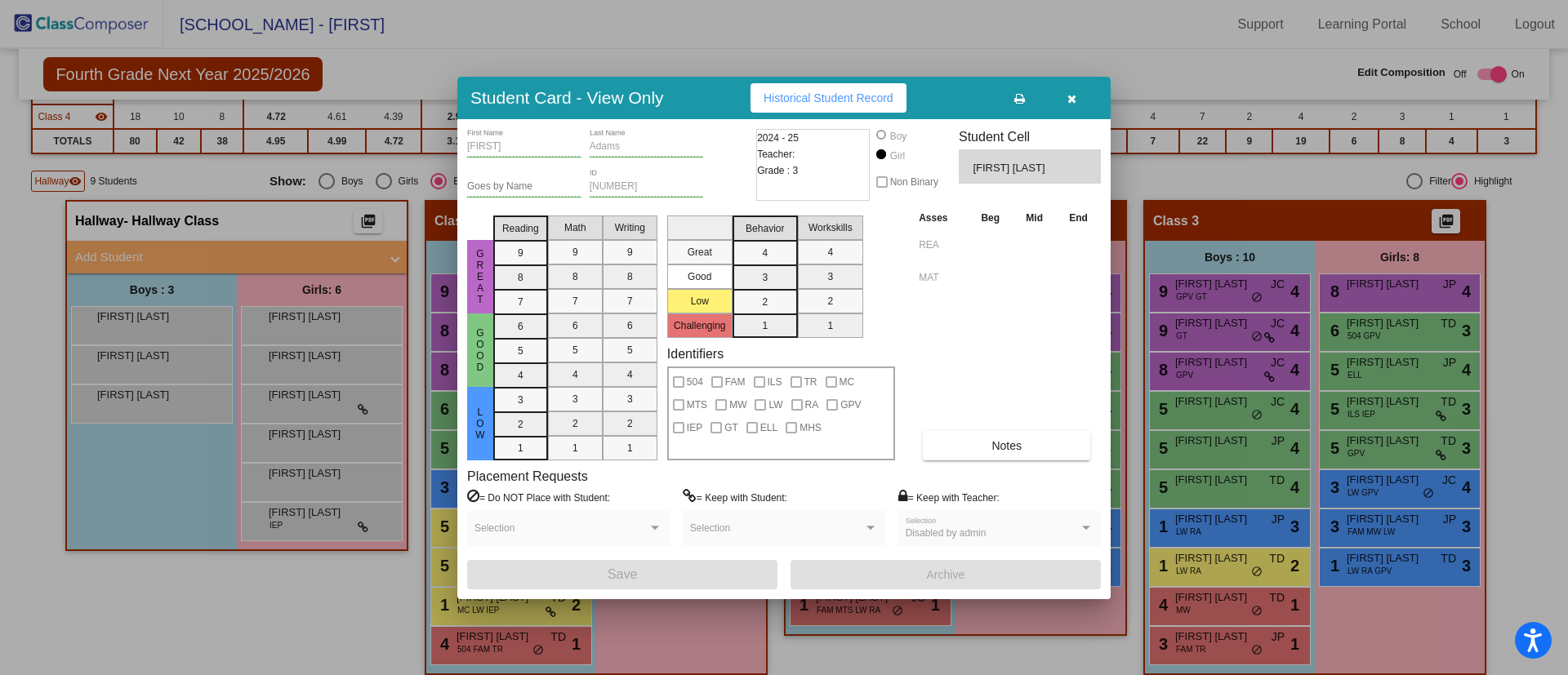 click on "= Keep with Student:" at bounding box center (735, 497) 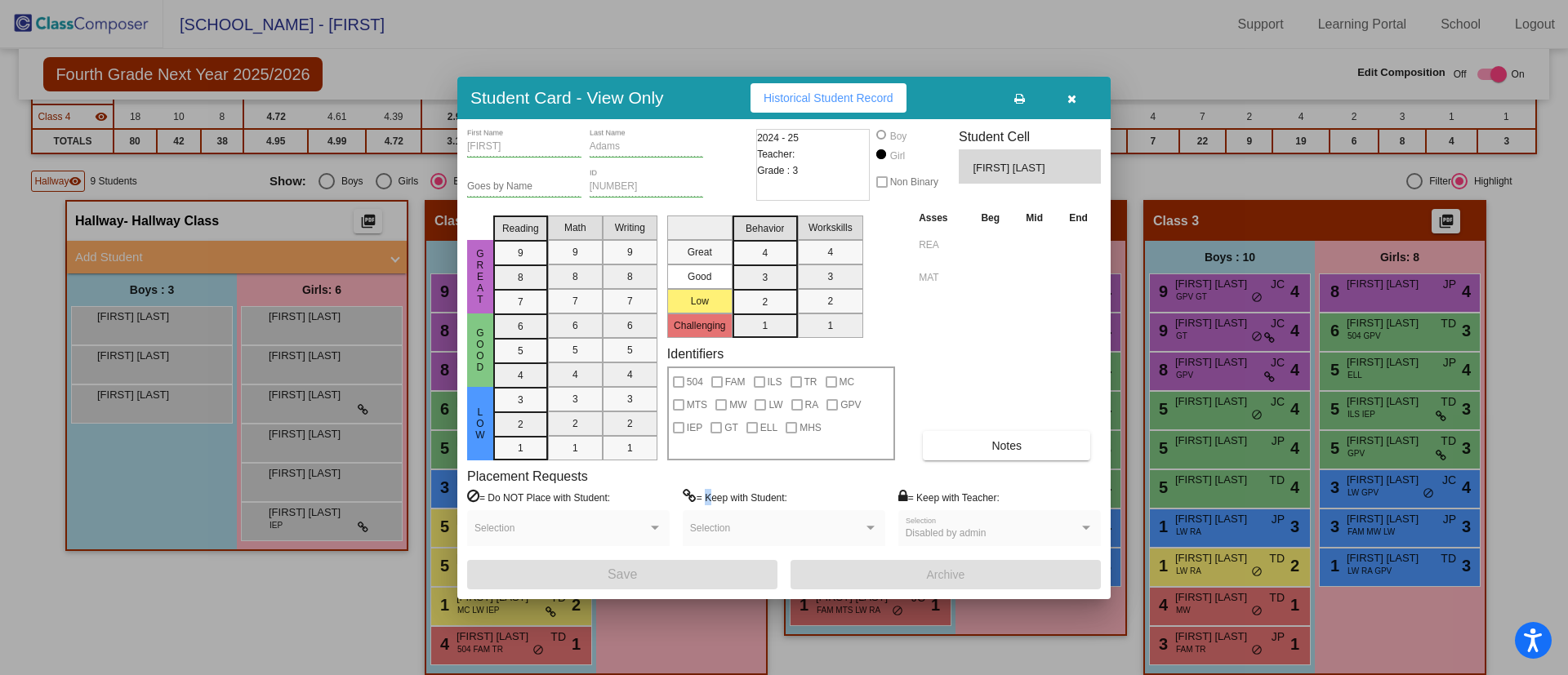 click on "= Keep with Student:" at bounding box center (735, 497) 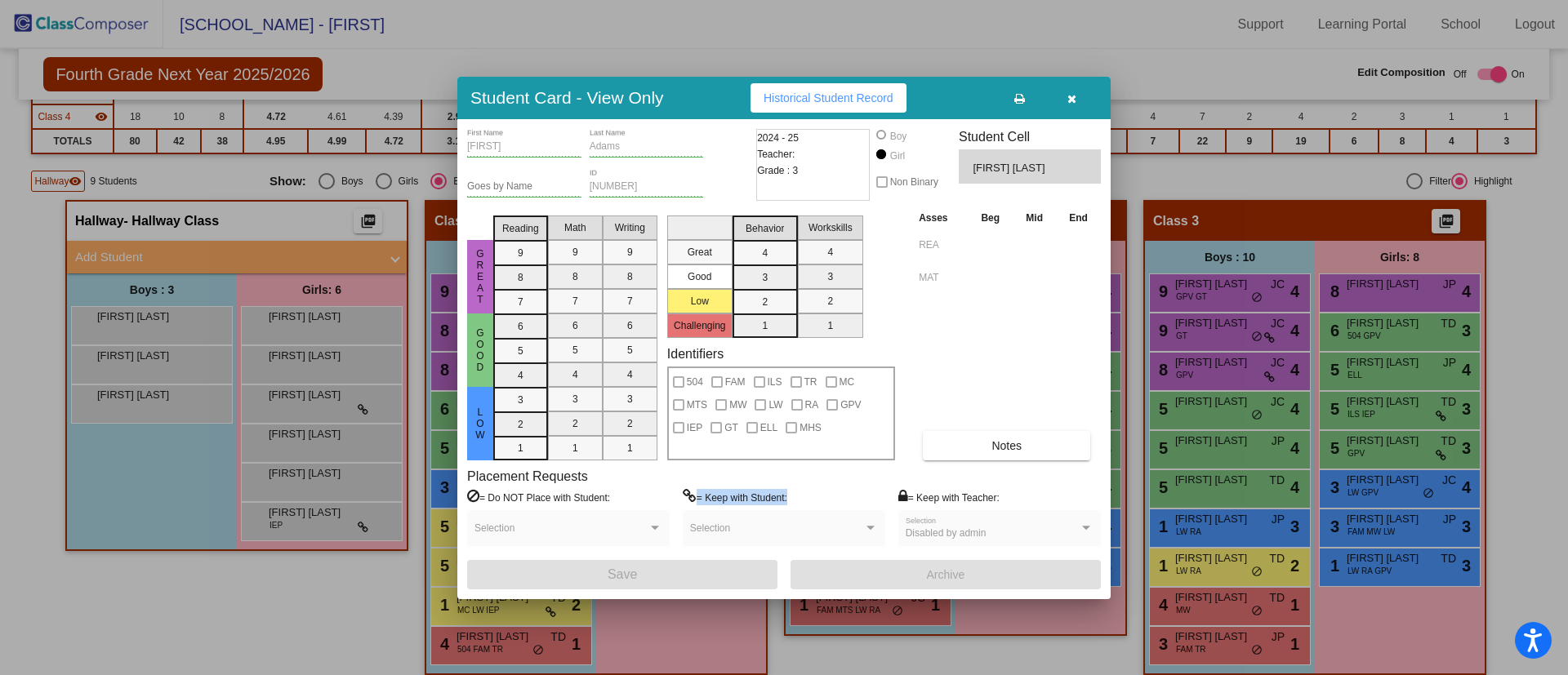 click on "= Keep with Student:" at bounding box center (735, 497) 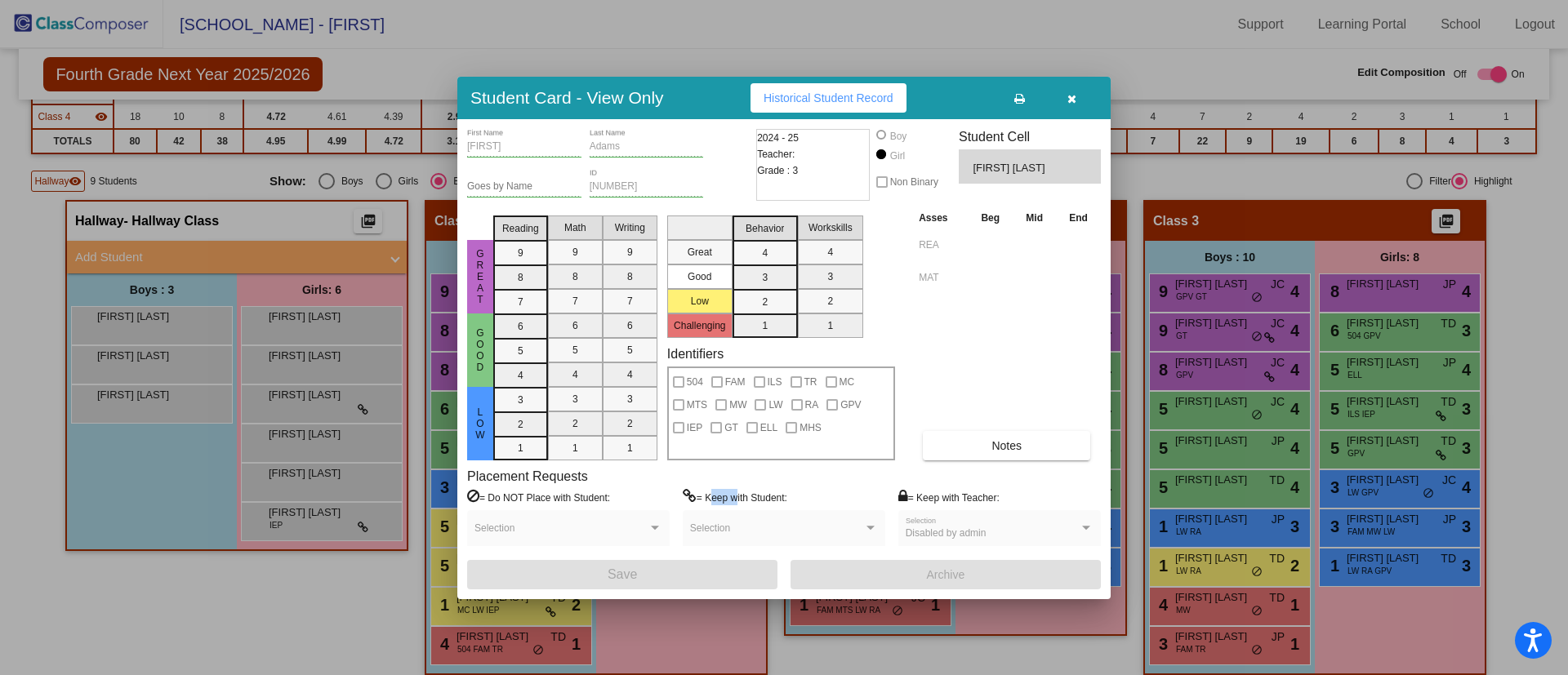 click on "= Keep with Student:" at bounding box center (735, 497) 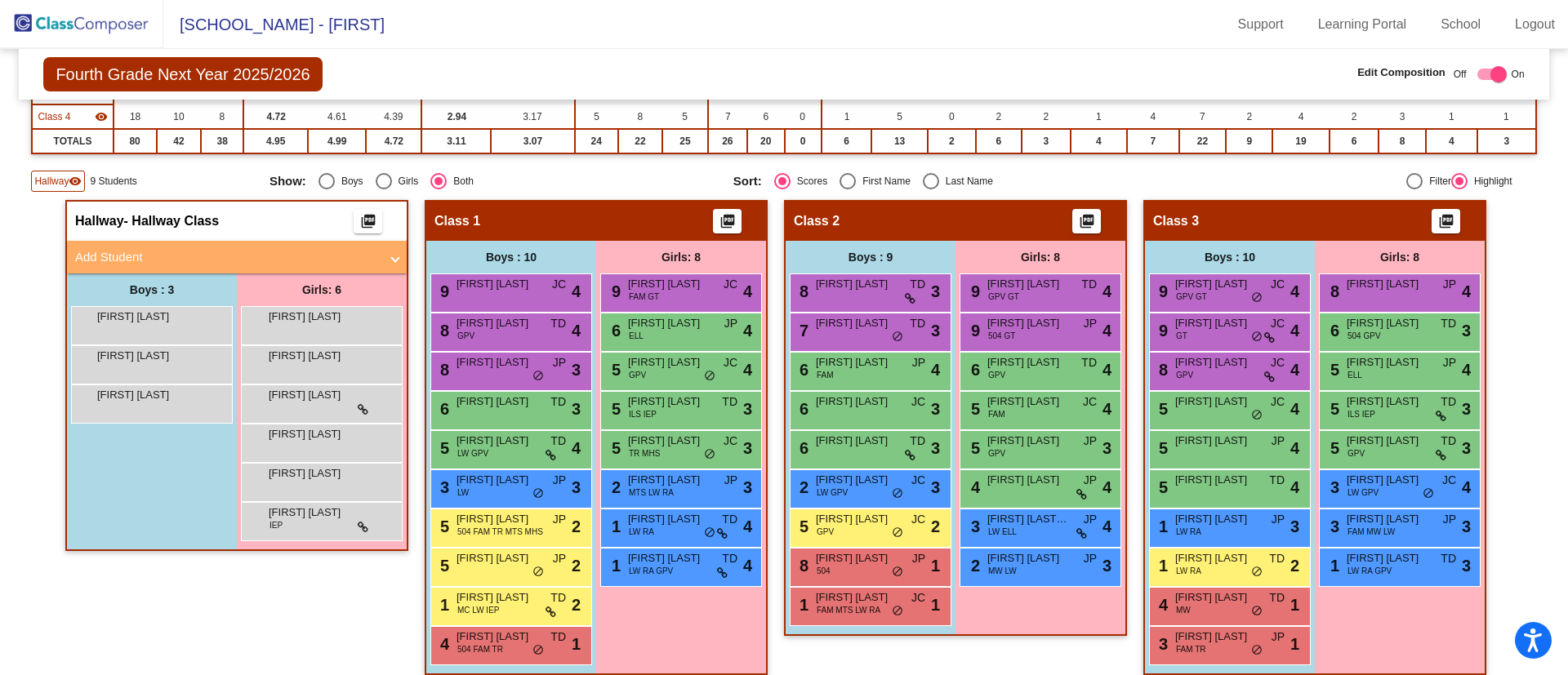 scroll, scrollTop: 0, scrollLeft: 0, axis: both 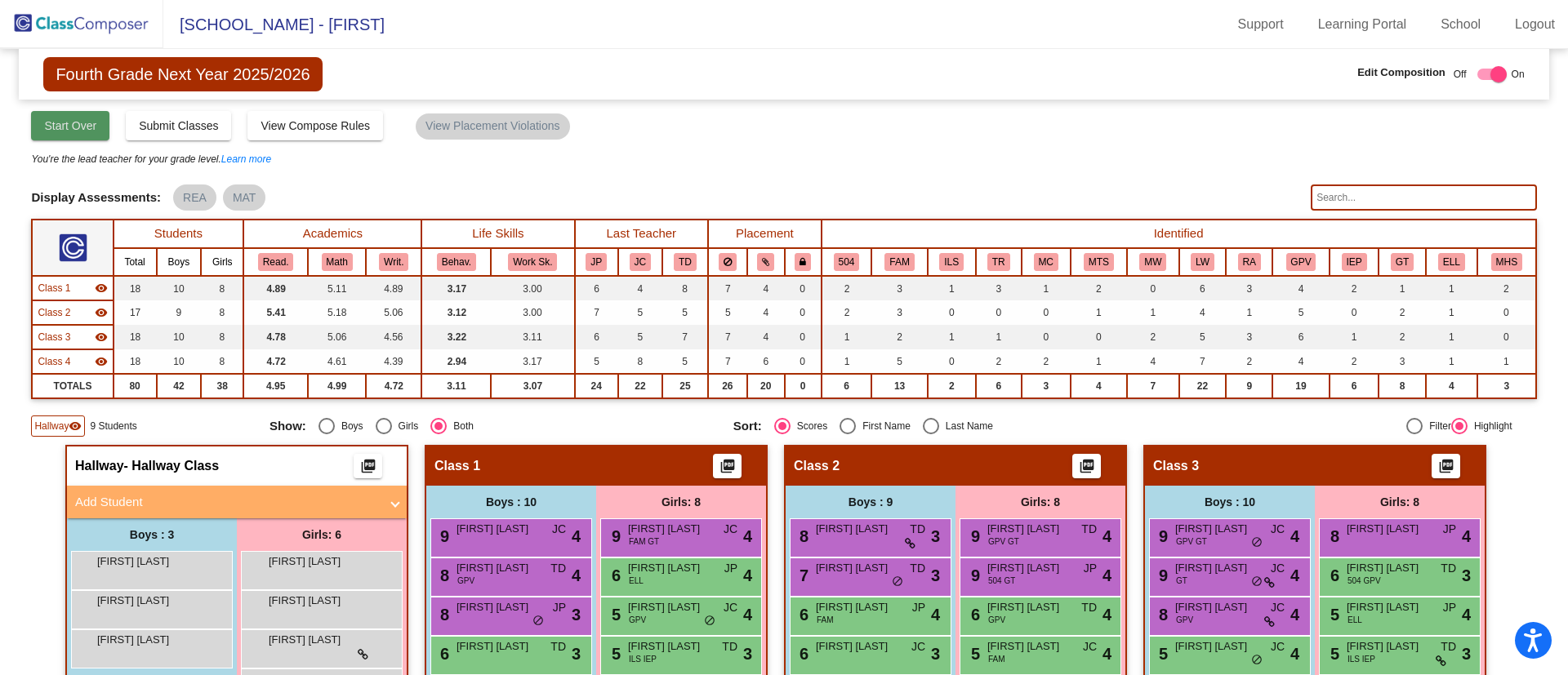 click on "Start Over" 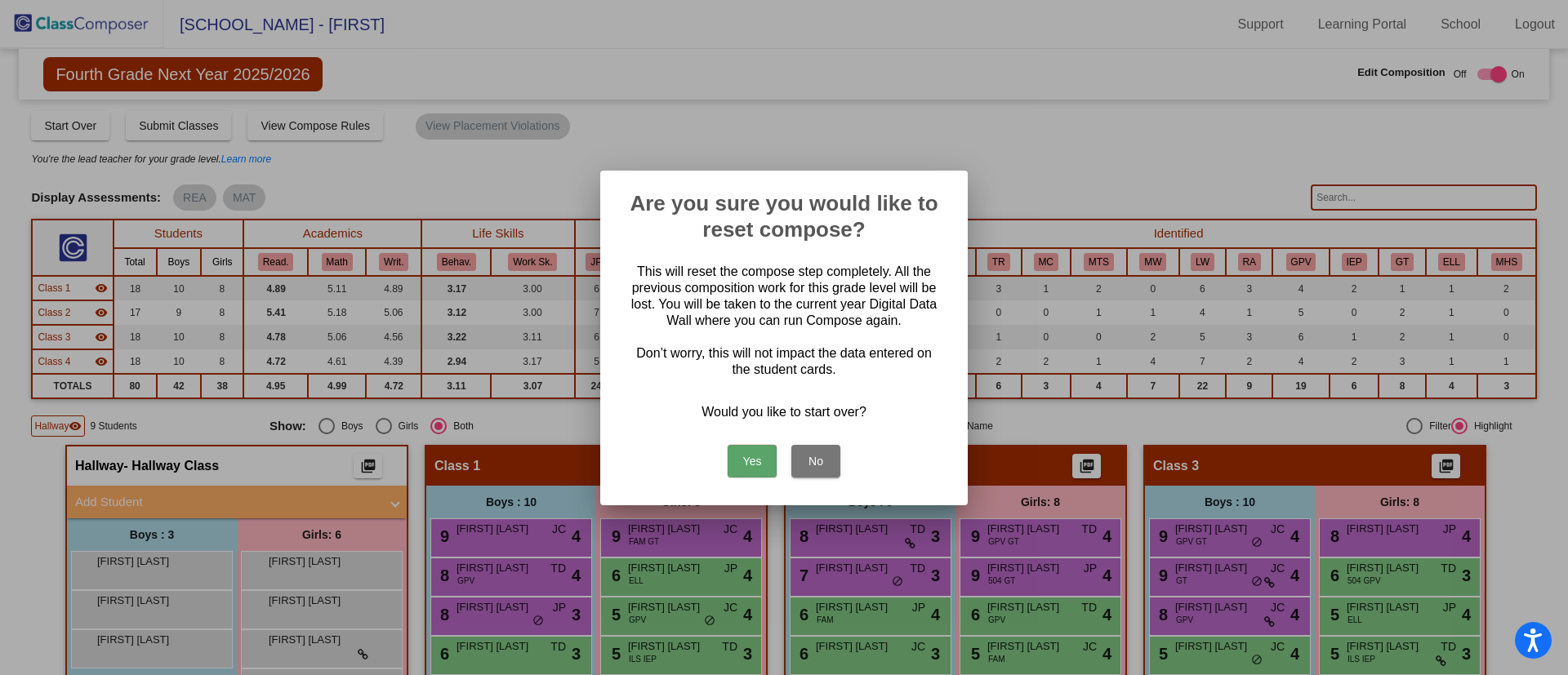 click on "Yes" at bounding box center (752, 461) 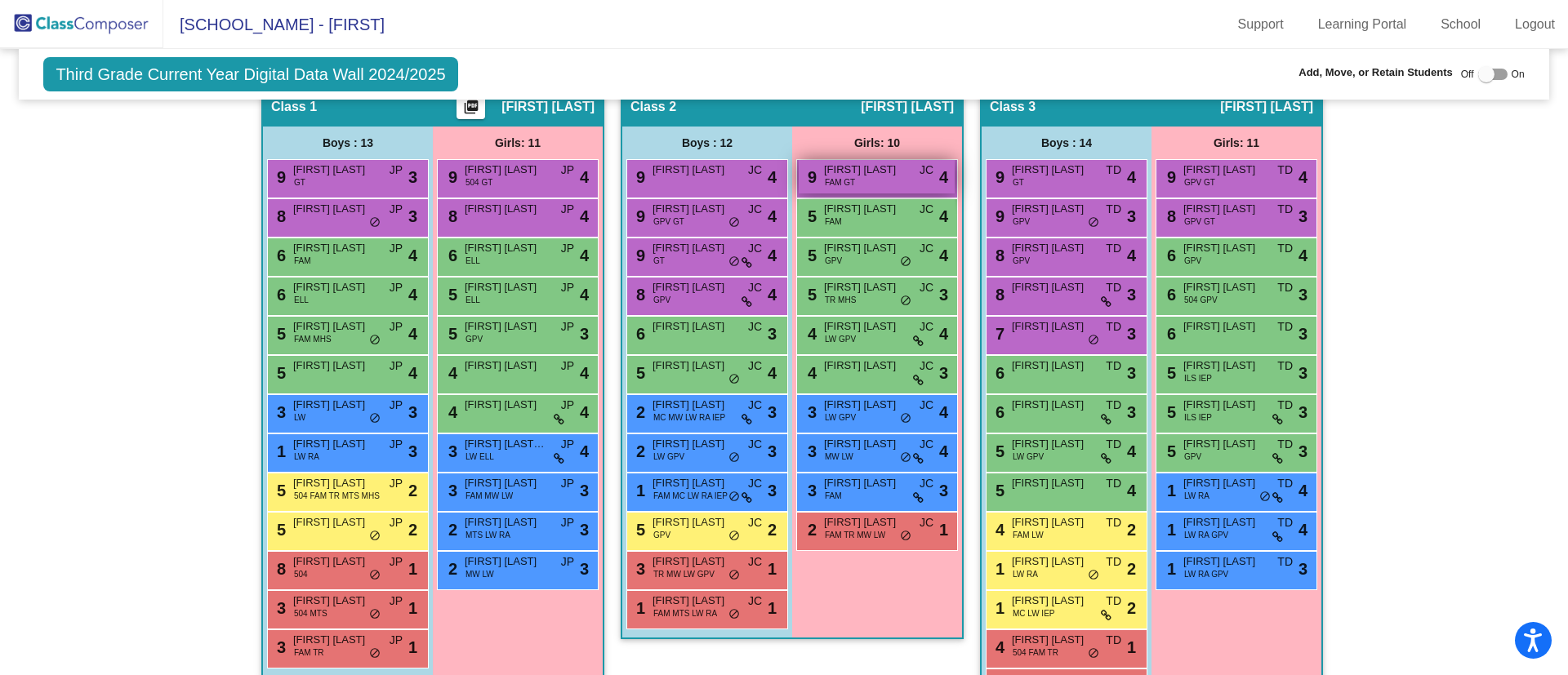 scroll, scrollTop: 122, scrollLeft: 0, axis: vertical 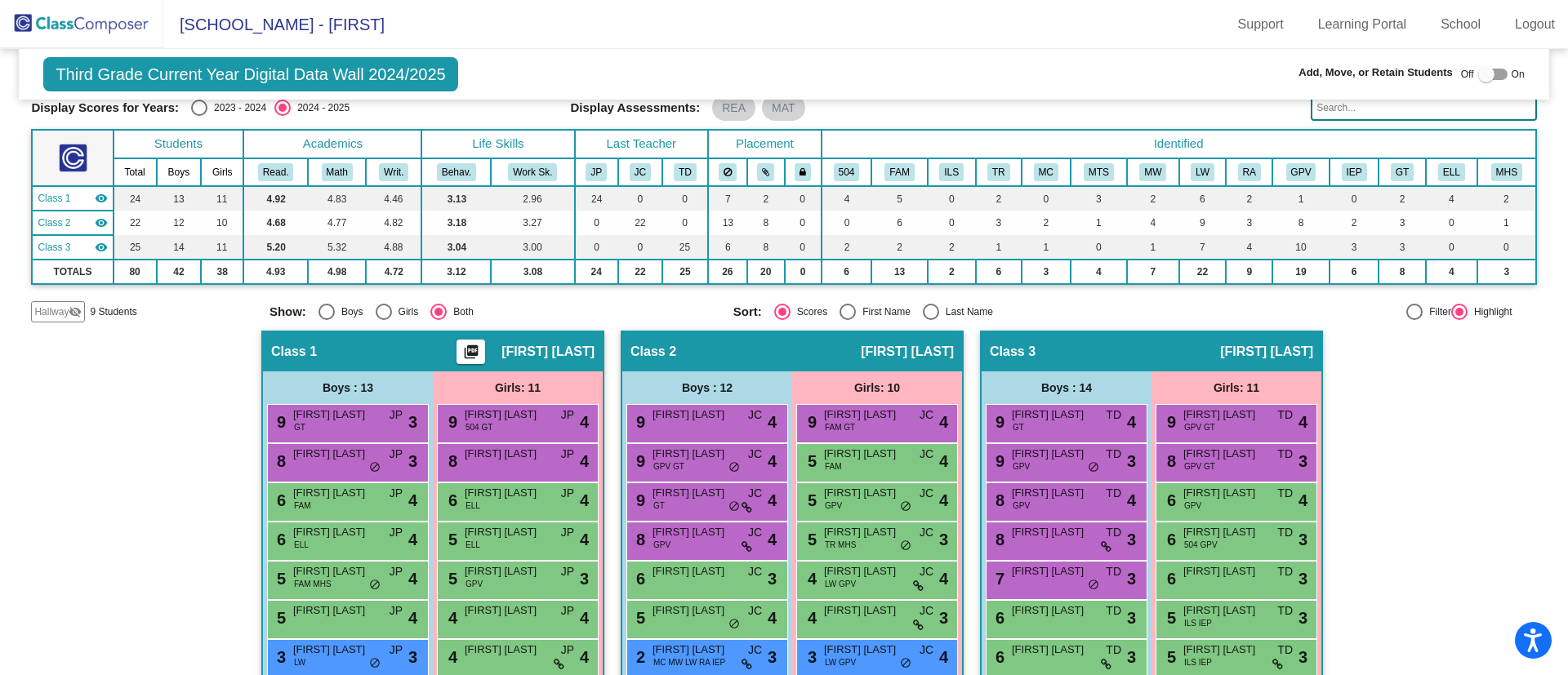 click on "visibility_off" 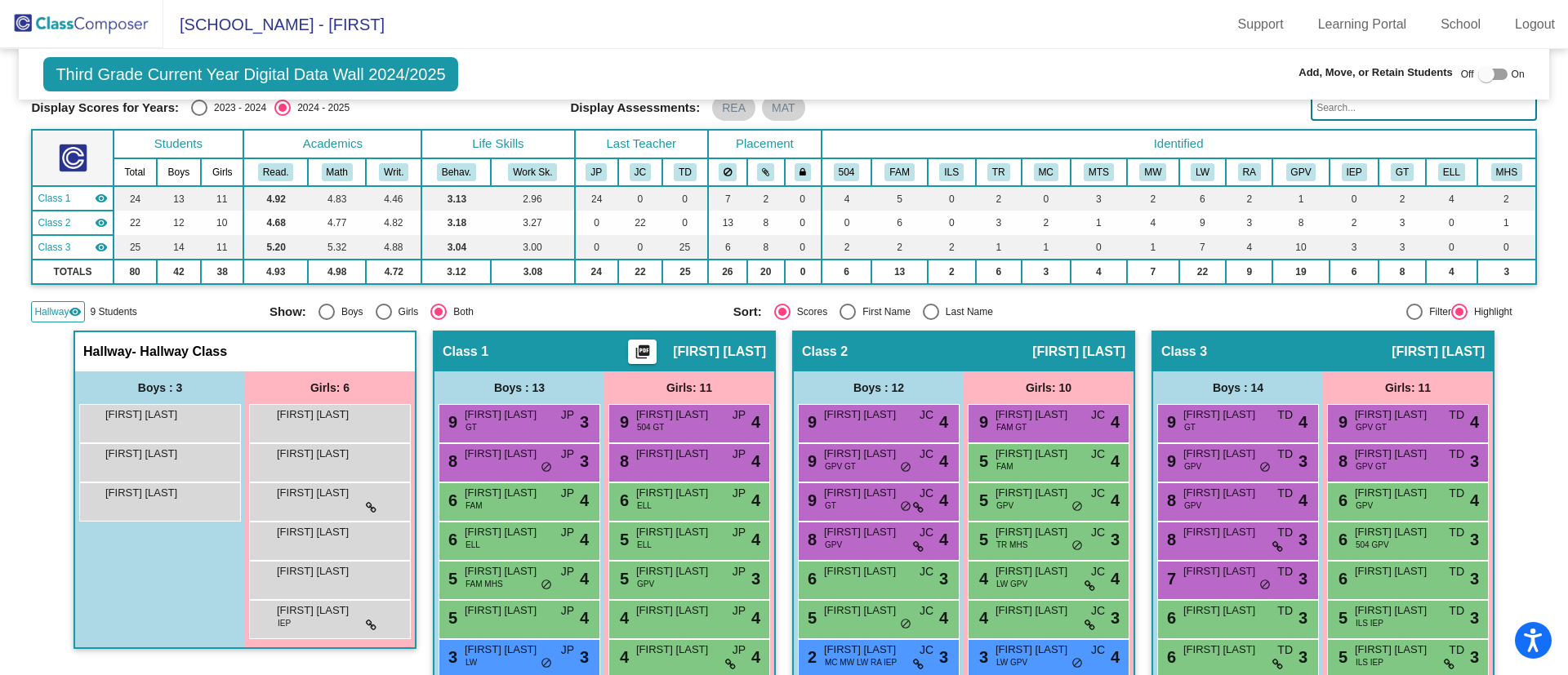 scroll, scrollTop: 245, scrollLeft: 0, axis: vertical 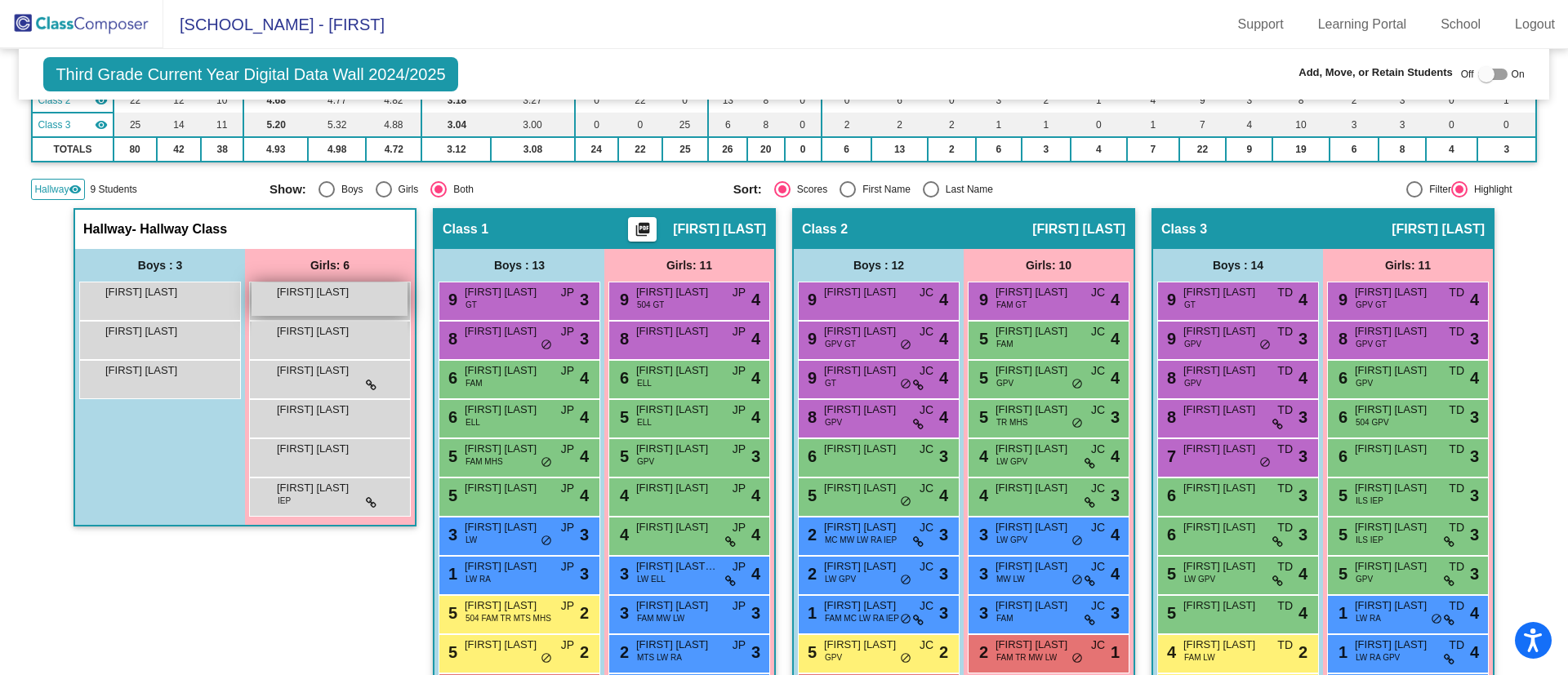 click on "[FIRST] [LAST] lock do_not_disturb_alt" at bounding box center [329, 299] 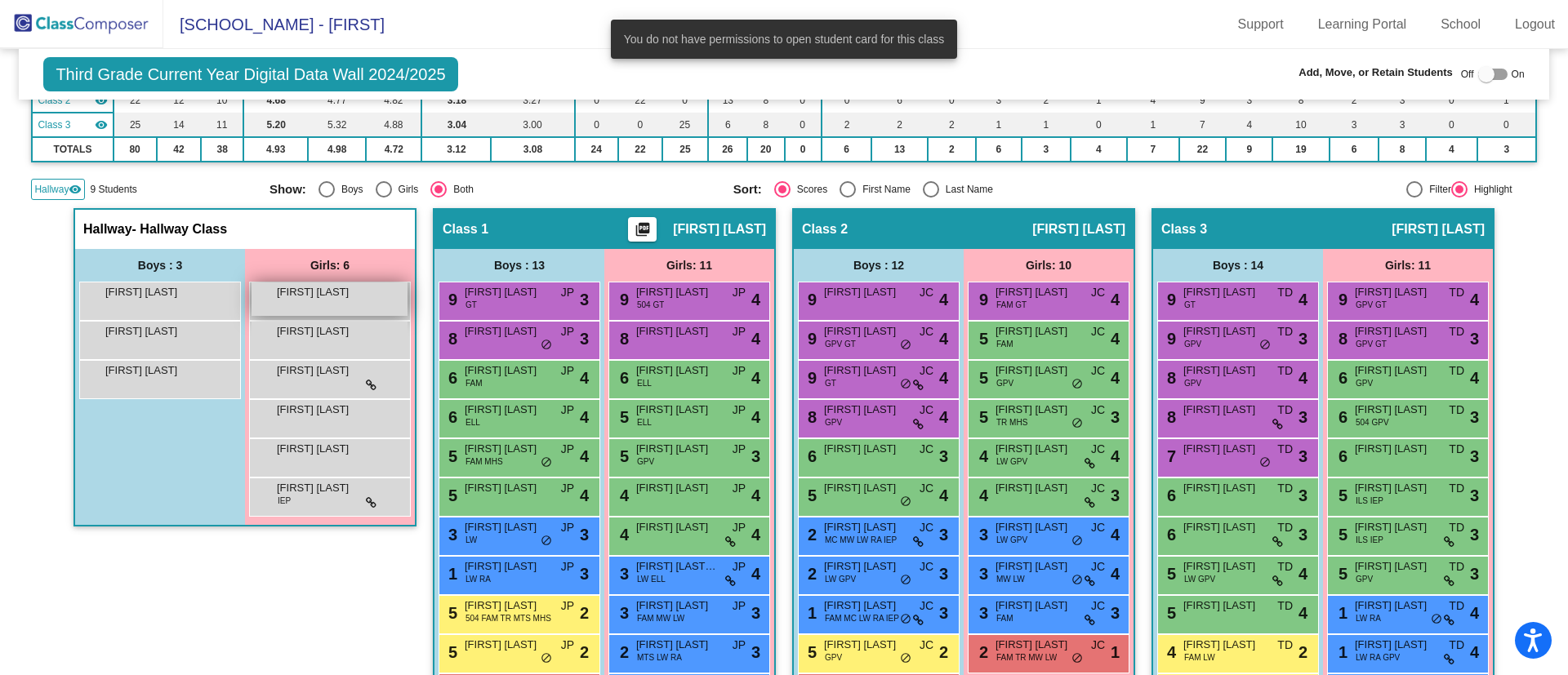 click on "[FIRST] [LAST] lock do_not_disturb_alt" at bounding box center [329, 299] 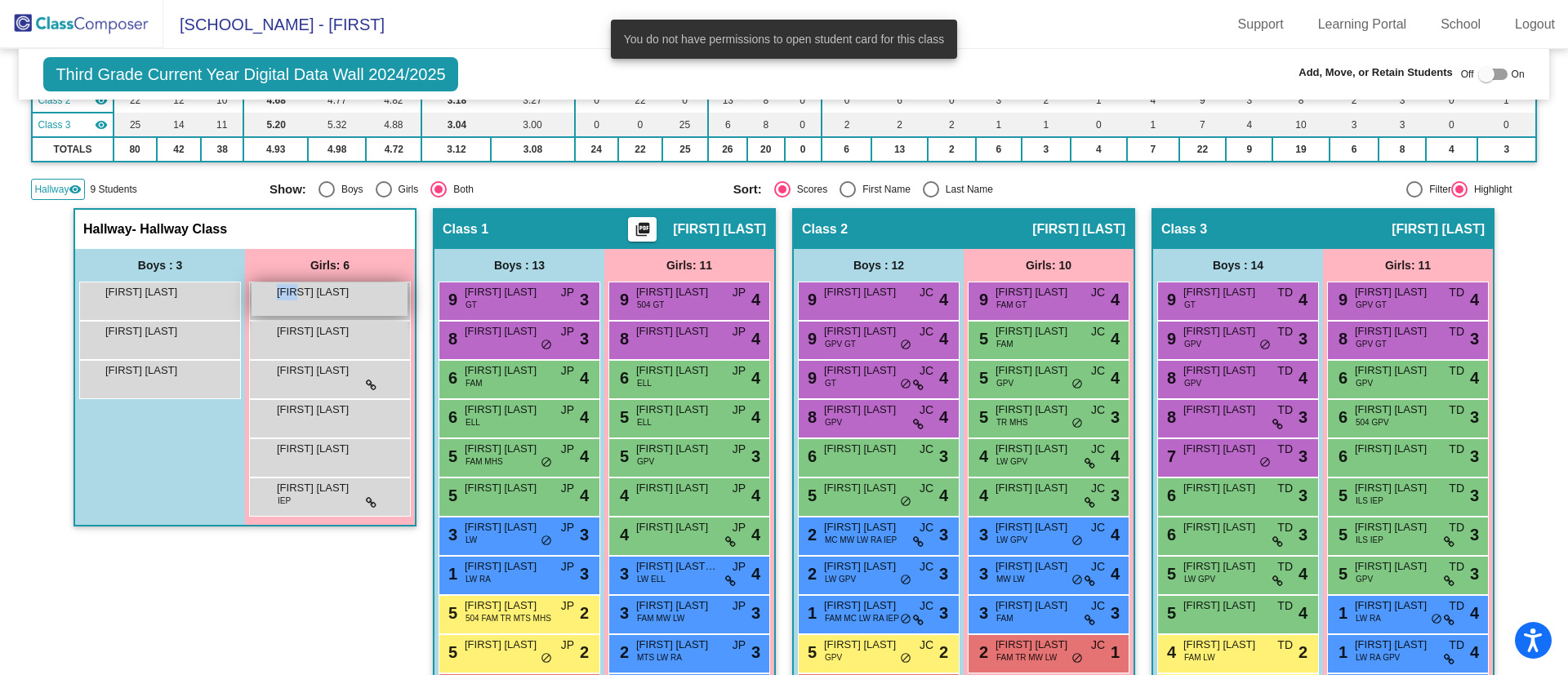 click on "[FIRST] [LAST] lock do_not_disturb_alt" at bounding box center (329, 299) 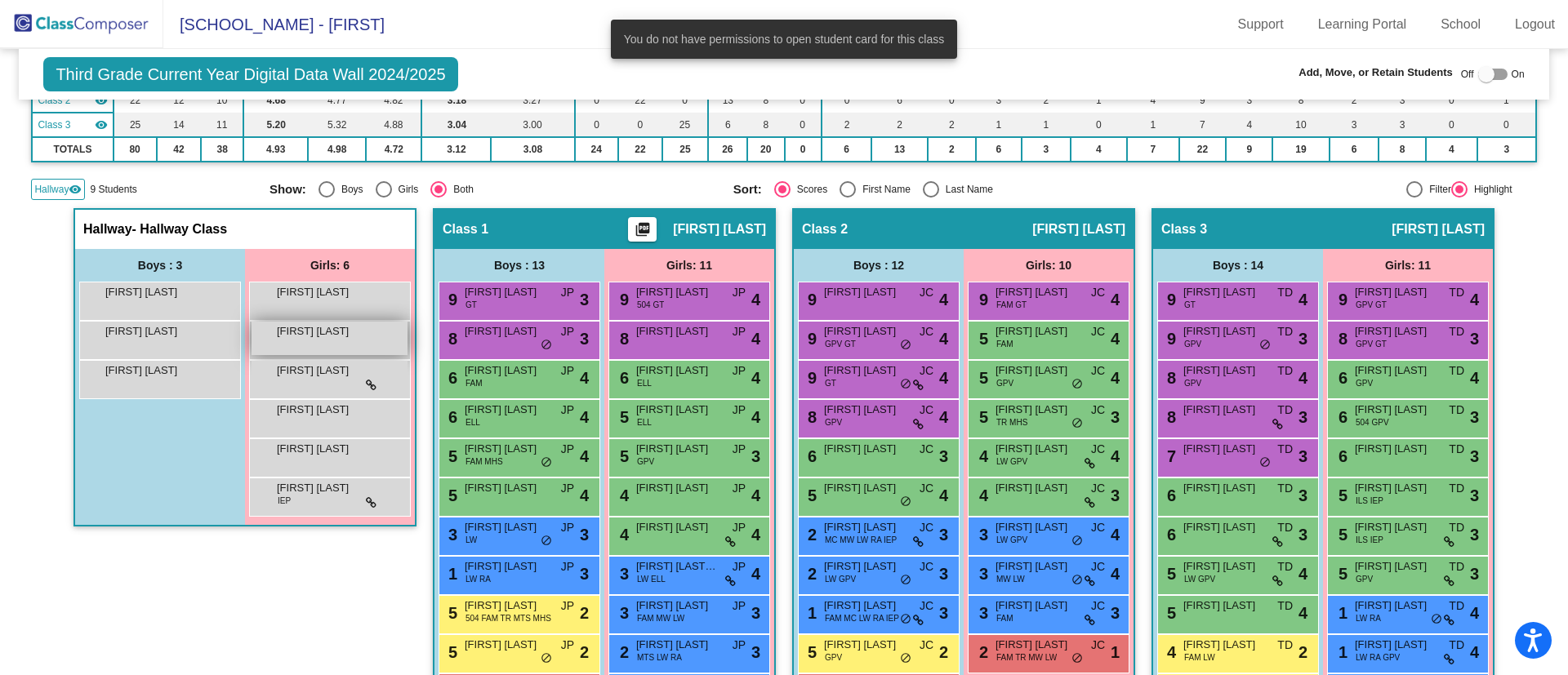 click on "[FIRST] [LAST] lock do_not_disturb_alt" at bounding box center [329, 338] 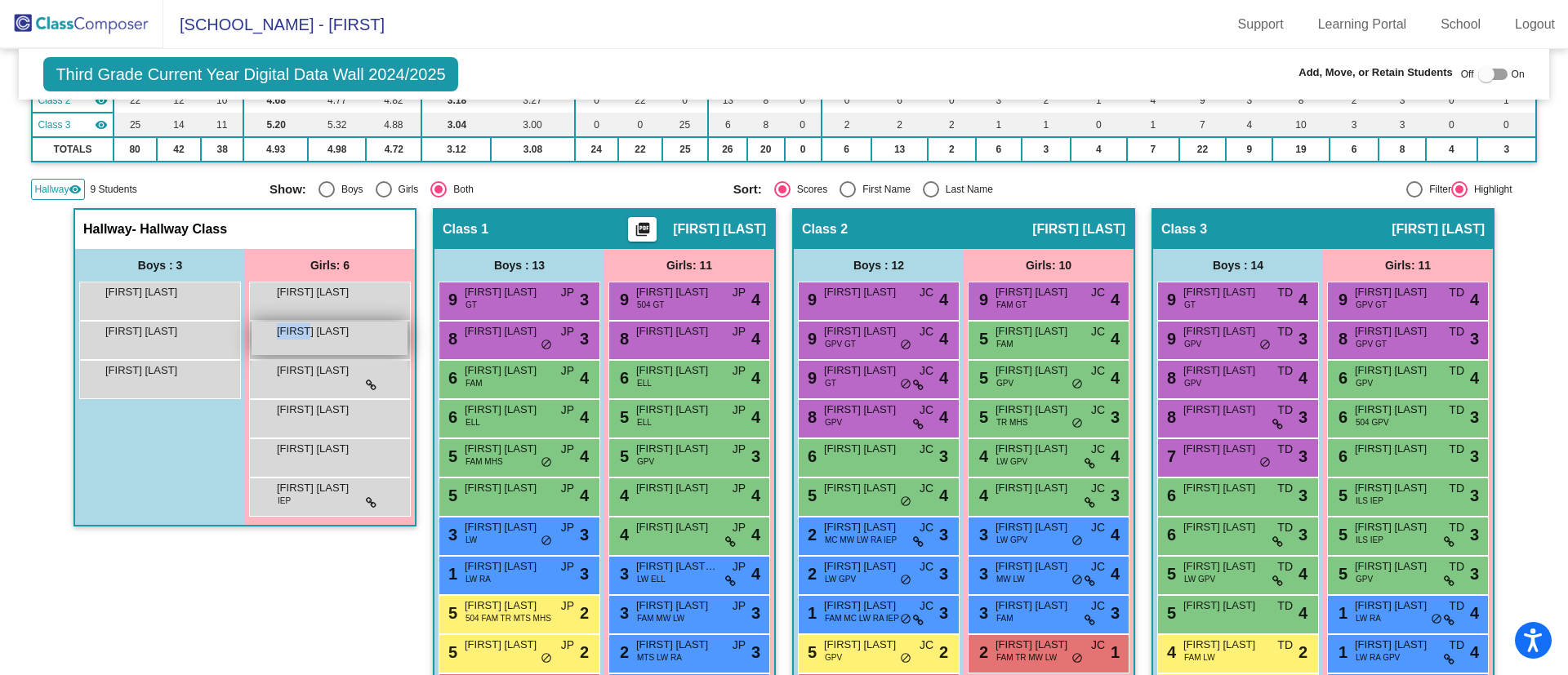 drag, startPoint x: 302, startPoint y: 330, endPoint x: 390, endPoint y: 331, distance: 88.00568 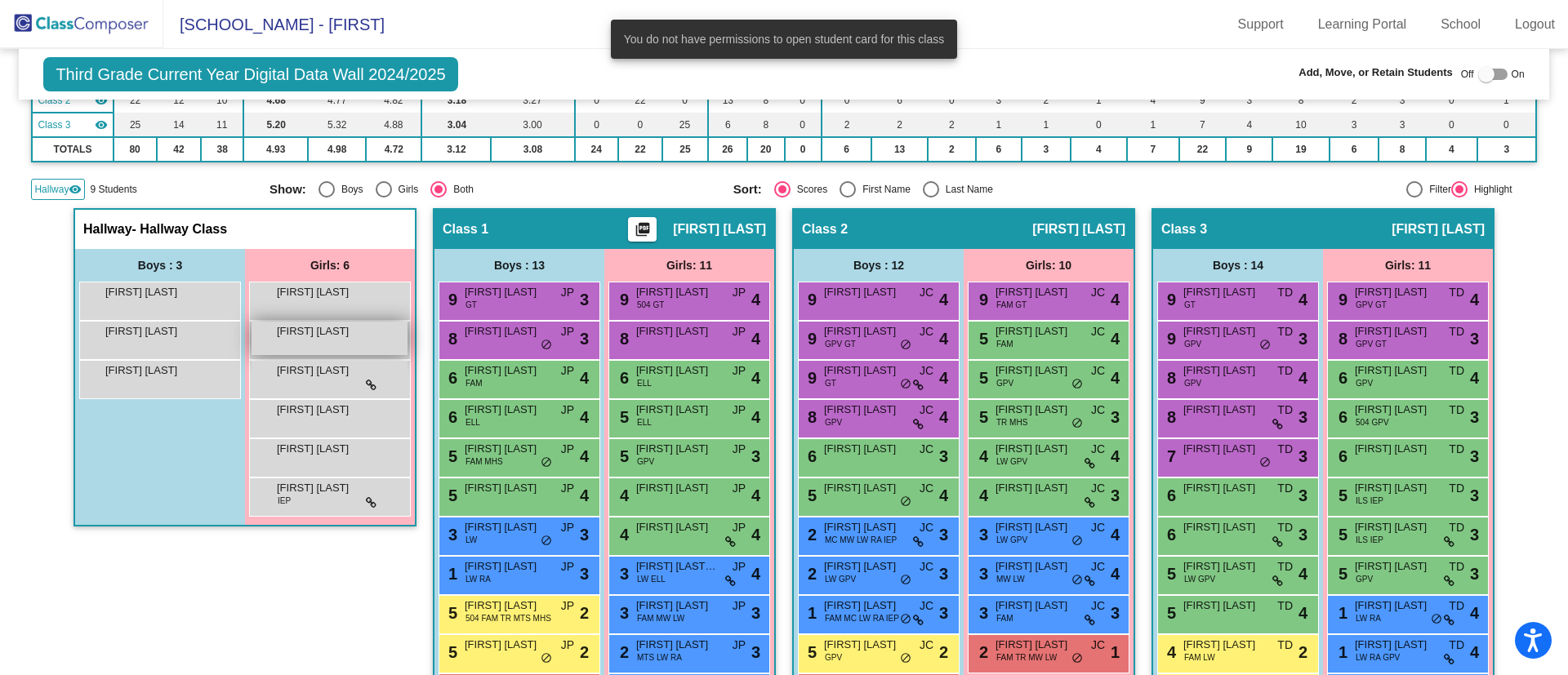 drag, startPoint x: 383, startPoint y: 335, endPoint x: 395, endPoint y: 331, distance: 12.649111 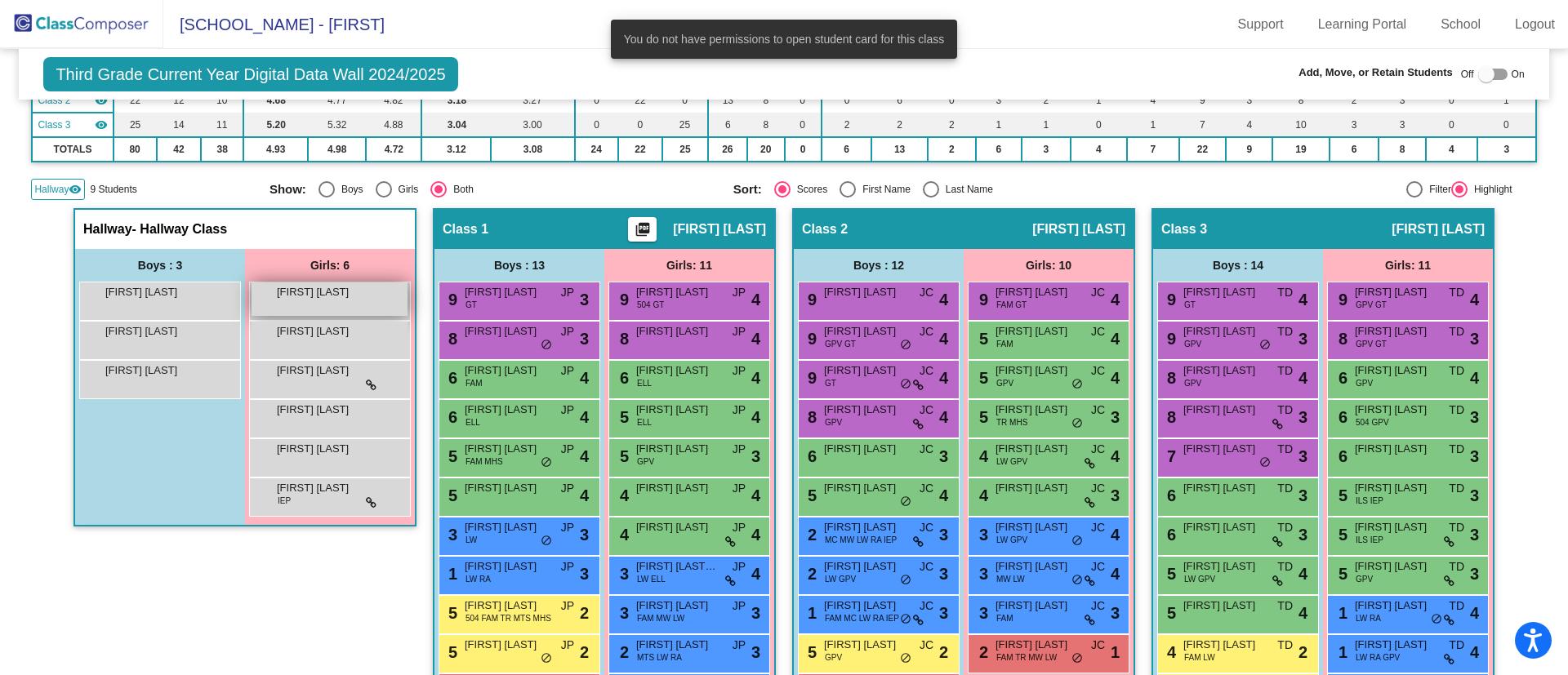 scroll, scrollTop: 0, scrollLeft: 0, axis: both 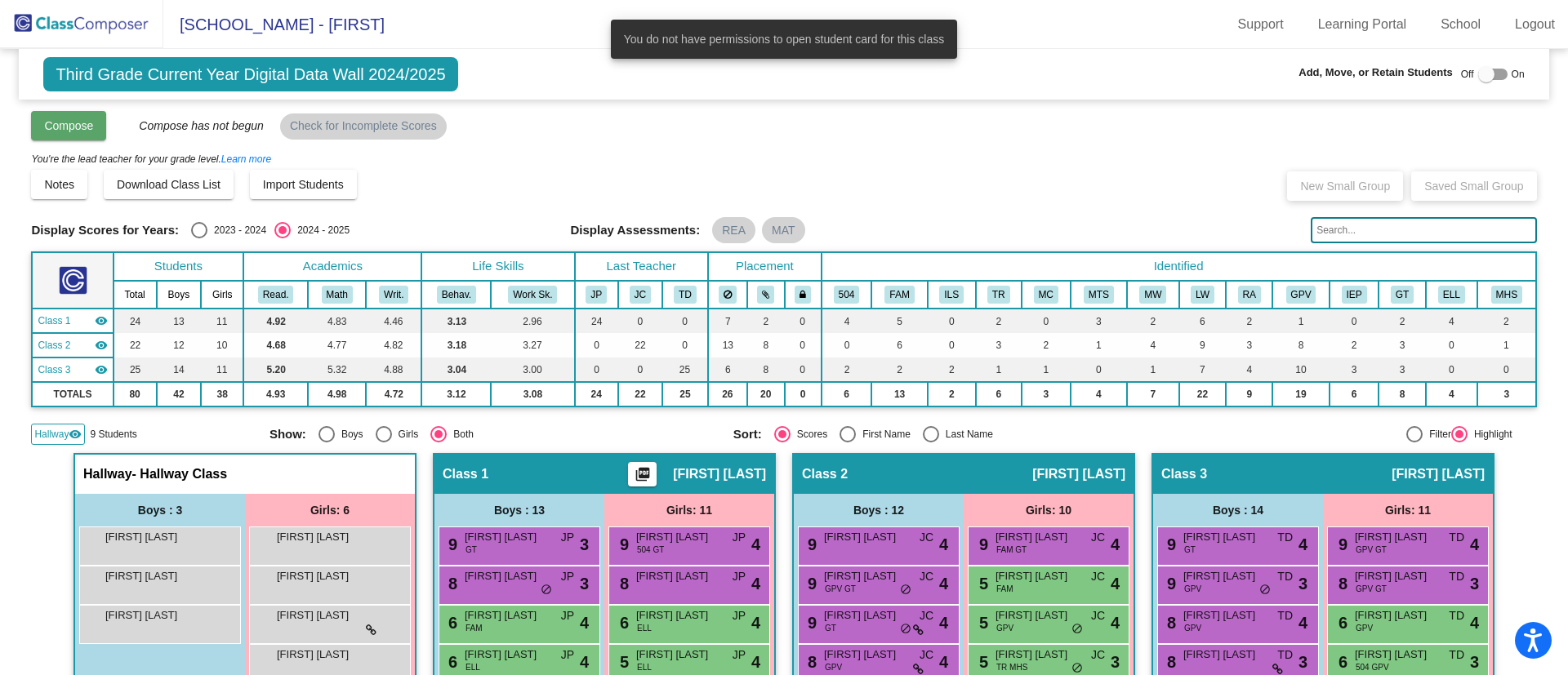click on "Compose" 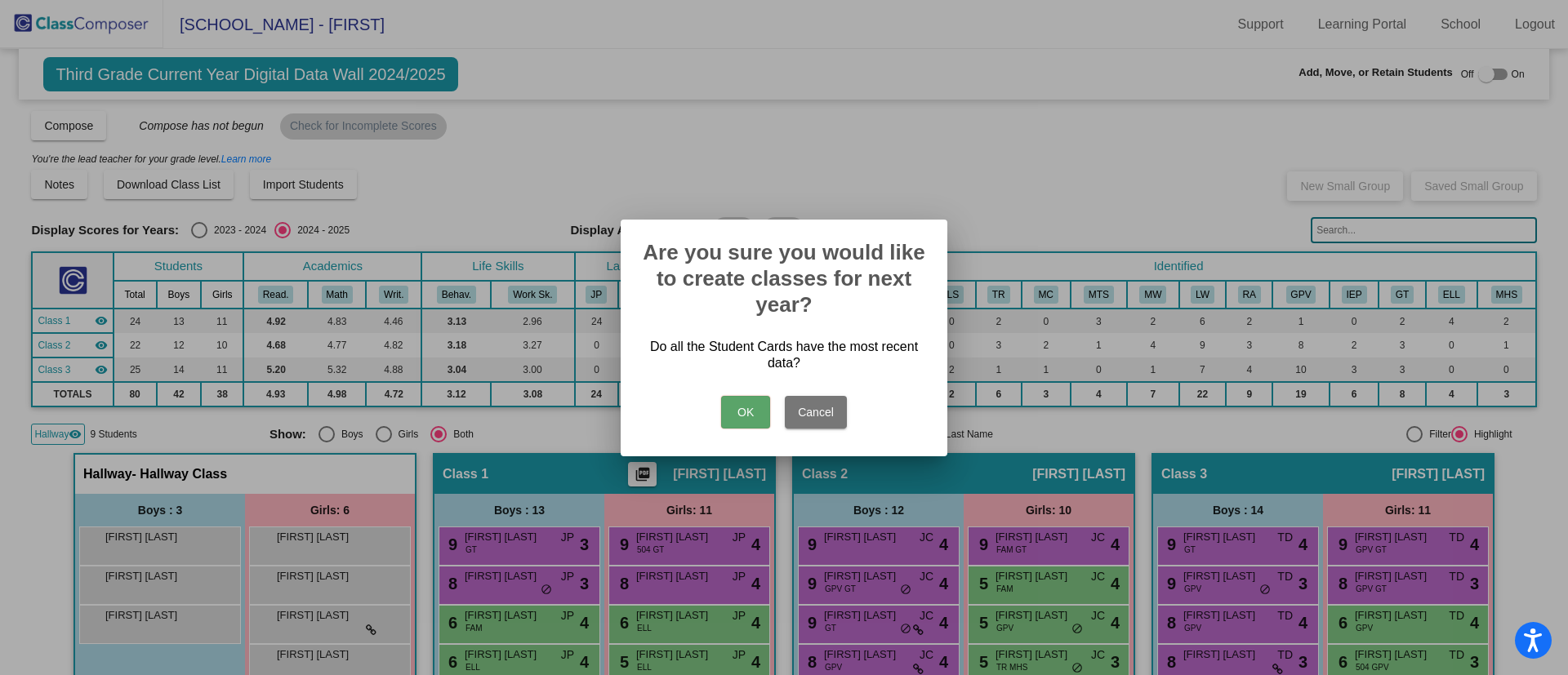 click on "OK" at bounding box center (746, 412) 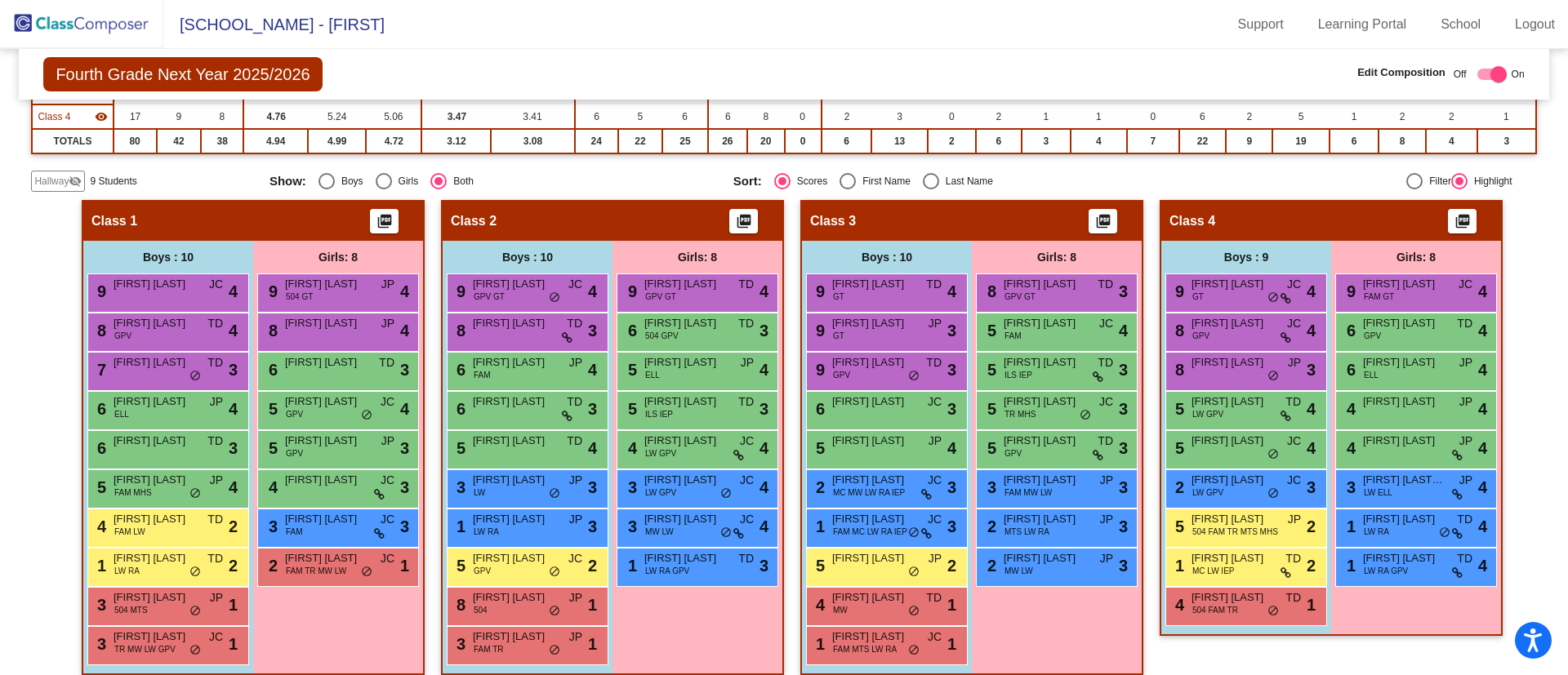 scroll, scrollTop: 261, scrollLeft: 0, axis: vertical 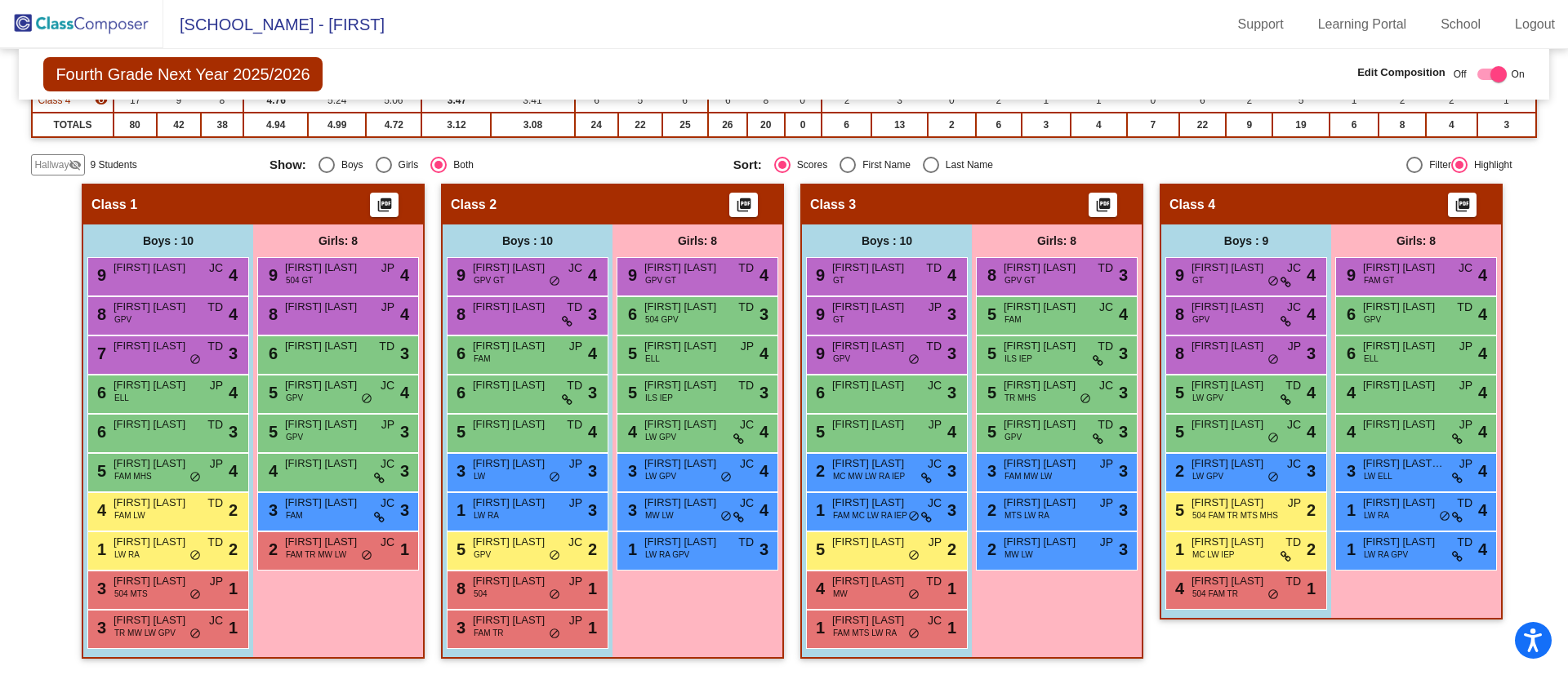 click on "Hallway" 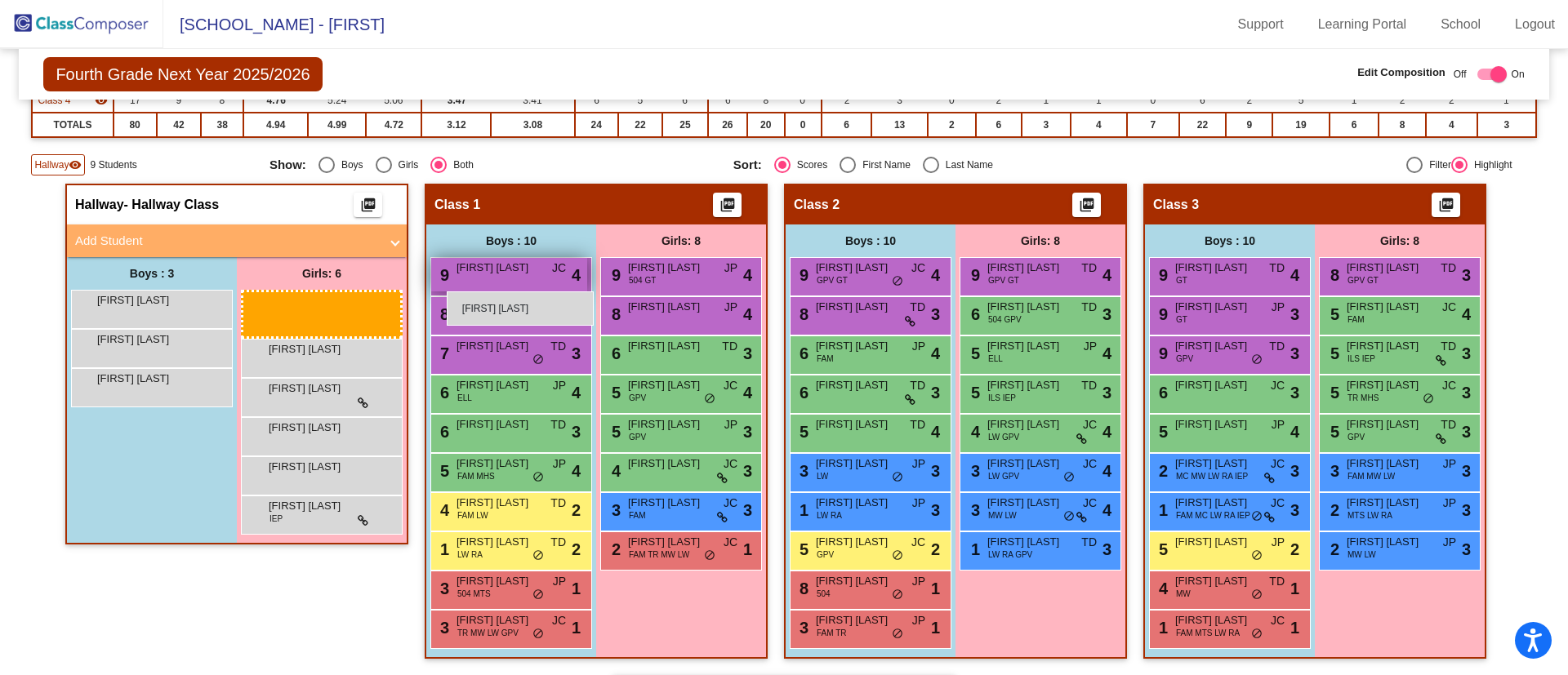 drag, startPoint x: 350, startPoint y: 312, endPoint x: 453, endPoint y: 290, distance: 105.32331 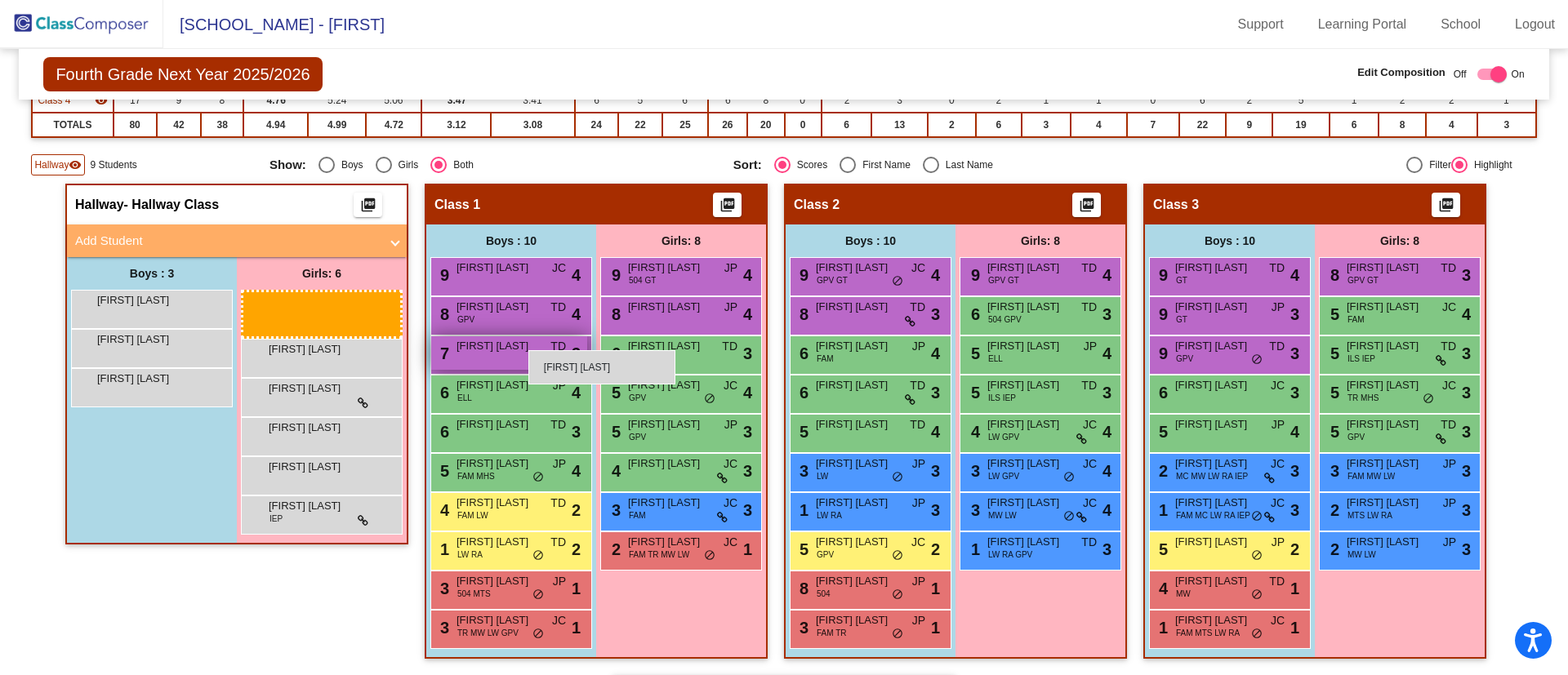 drag, startPoint x: 341, startPoint y: 306, endPoint x: 528, endPoint y: 350, distance: 192.10674 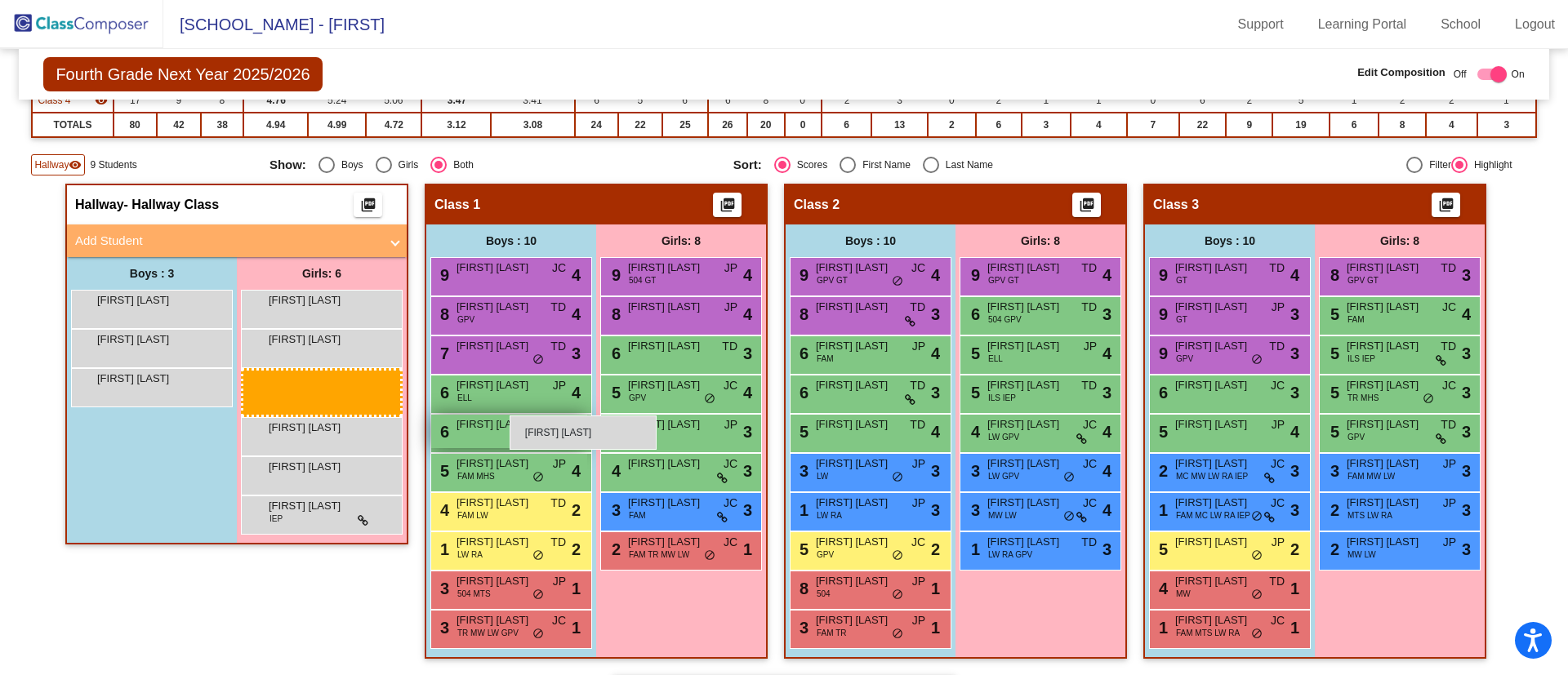 drag, startPoint x: 314, startPoint y: 394, endPoint x: 539, endPoint y: 429, distance: 227.70595 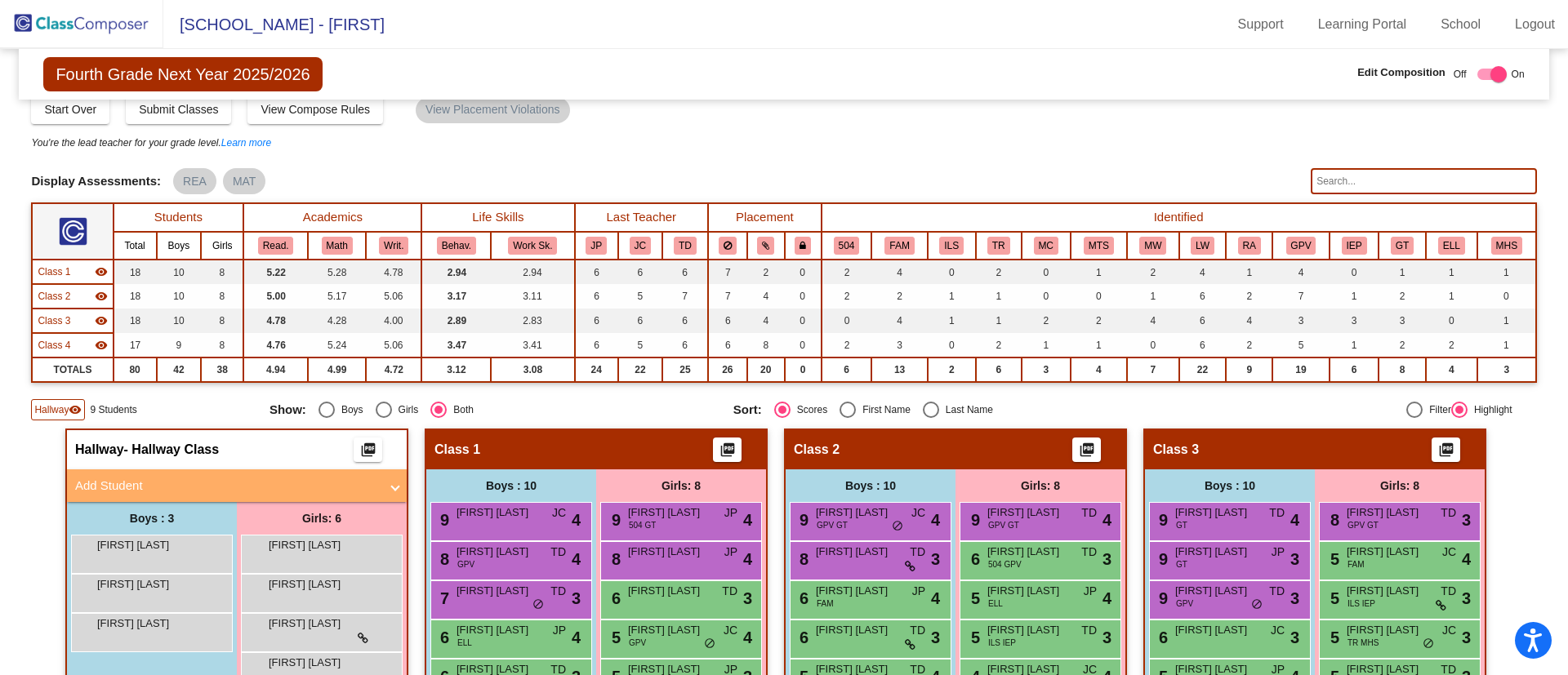 scroll, scrollTop: 261, scrollLeft: 0, axis: vertical 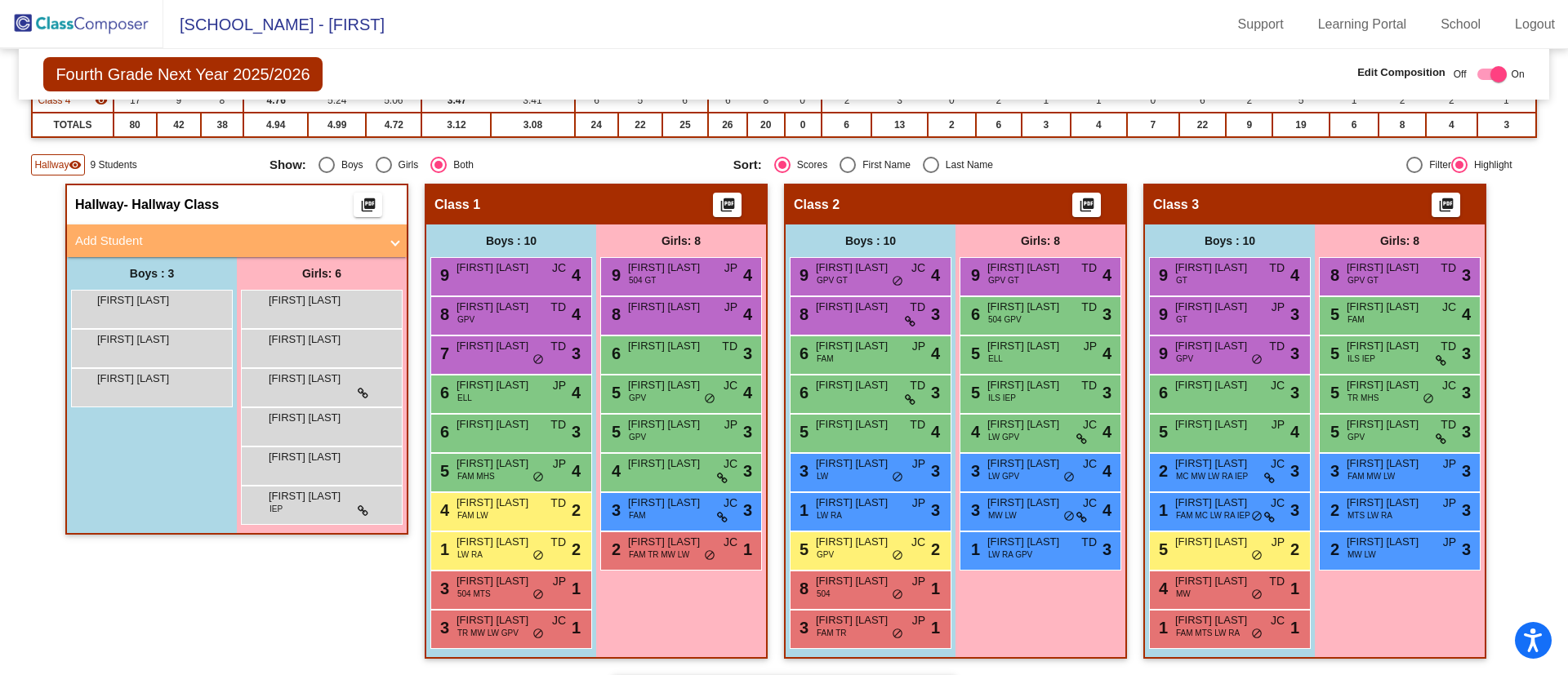 click on "Add Student" at bounding box center (234, 241) 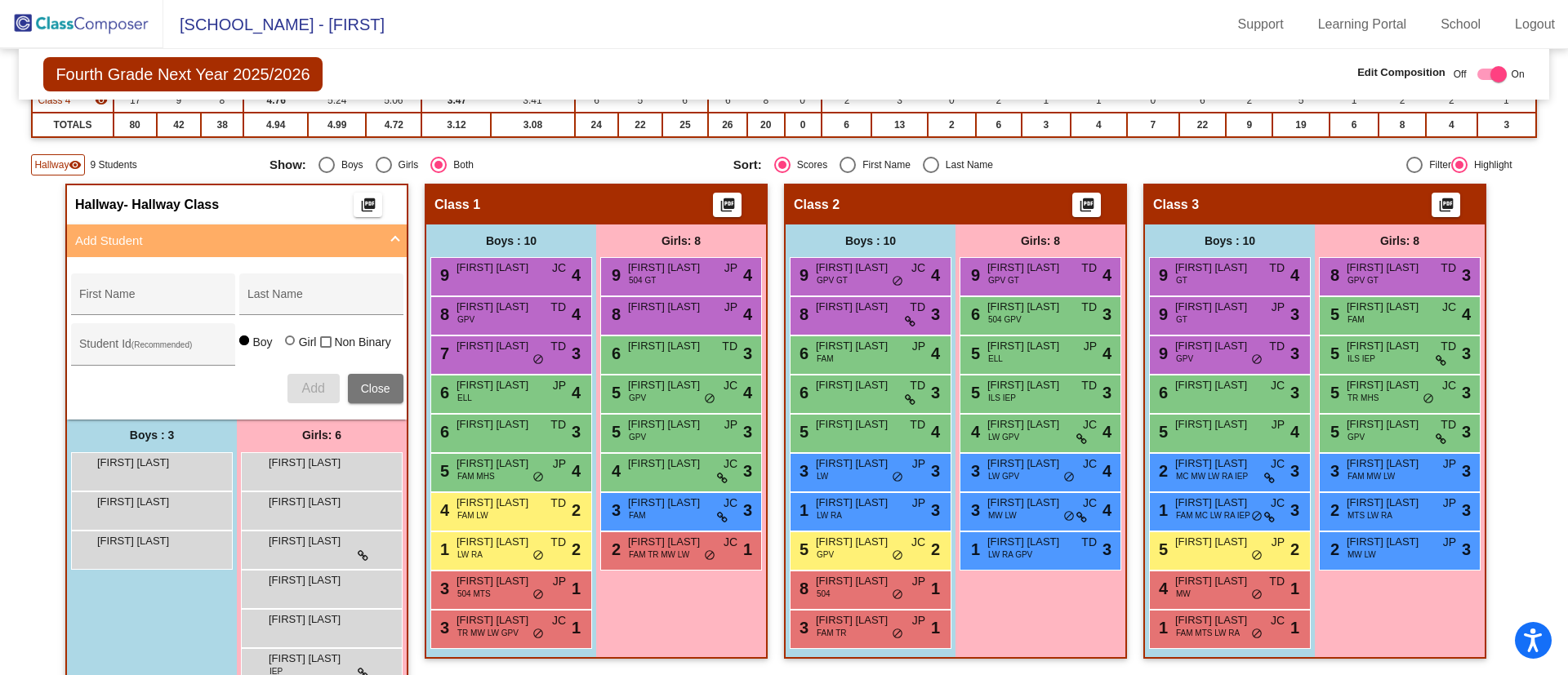 click on "Add Student" at bounding box center [234, 241] 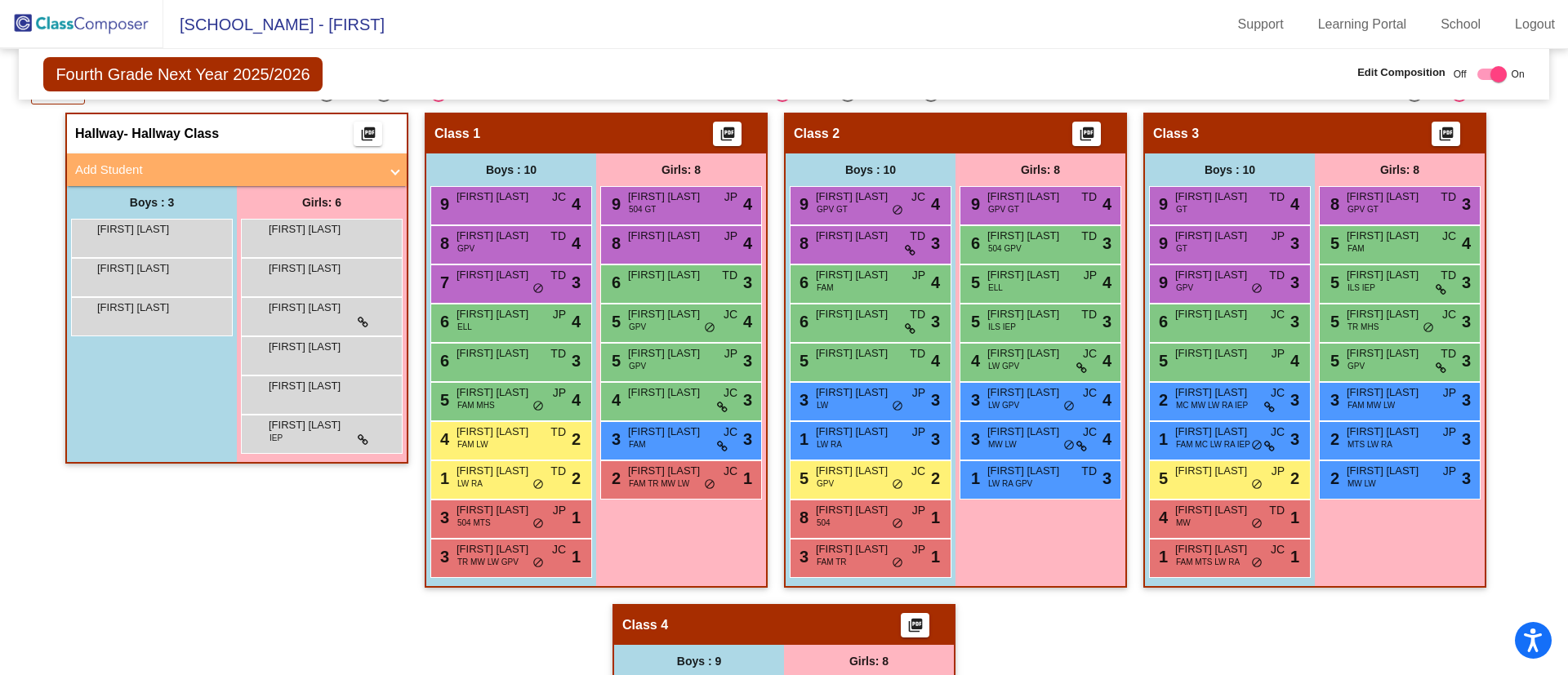 scroll, scrollTop: 327, scrollLeft: 0, axis: vertical 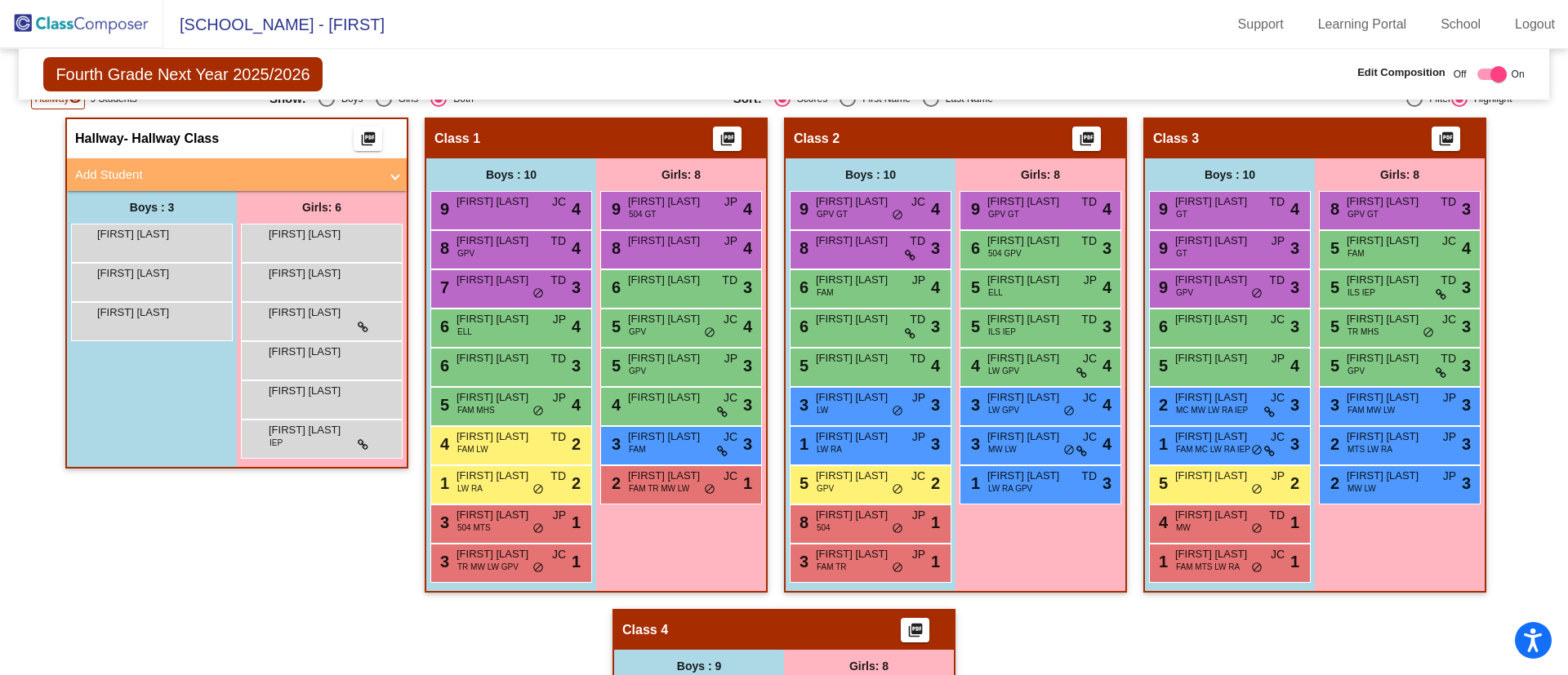 click on "Fourth Grade Next Year 2025/2026   Edit Composition Off   On   Incoming     Digital Data Wall         Display Scores for Years:   2023 - 2024   2024 - 2025  Grade/Archive Students in Table View     Download     New Small Group     Saved Small Group     Compose     Start Over     Submit Classes   Compose is in progress   Check for Incomplete Scores   View Compose Rules   View Placement Violations You're the lead teacher for your grade level.   Learn more   Notes     Download Class List     Import Students     New Small Group     Saved Small Group   Display Scores for Years:   2023 - 2024   2024 - 2025 Display Assessments: REA MAT Students Academics Life Skills   Last Teacher   Placement   Identified   Total Boys Girls   Read.   Math   Writ.   Behav.   Work Sk.   JP   JC   TD   504   FAM   ILS   TR   MC   MTS   MW   LW   RA   GPV   IEP   GT   ELL   MHS Hallway   visibility   9 3 6           0   0   0   0   2   0   0   0   0   0   0   0   0   0   0   0   1   0   0   0 Class 1   visibility   18 10 8   5.22   5.28   4.78   2.94   2.94   6   6" 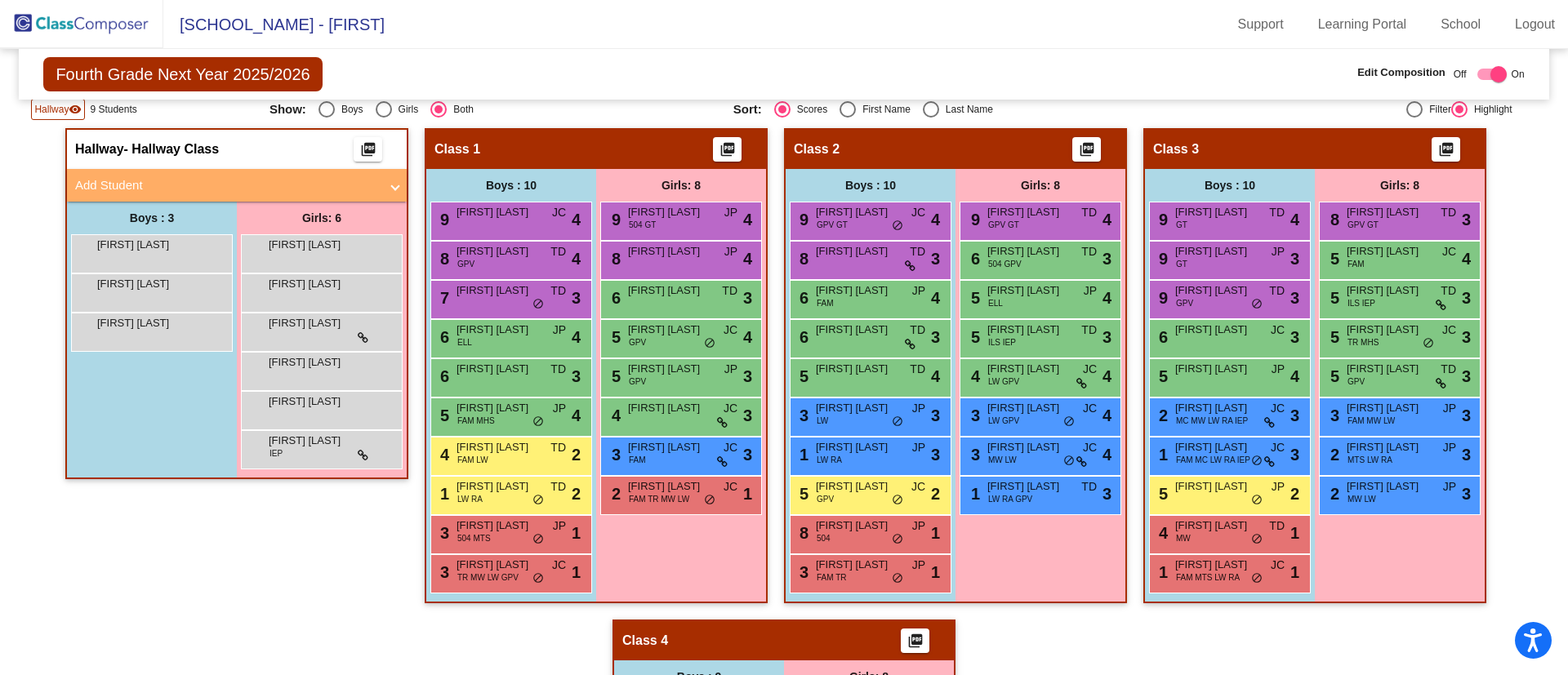 scroll, scrollTop: 318, scrollLeft: 0, axis: vertical 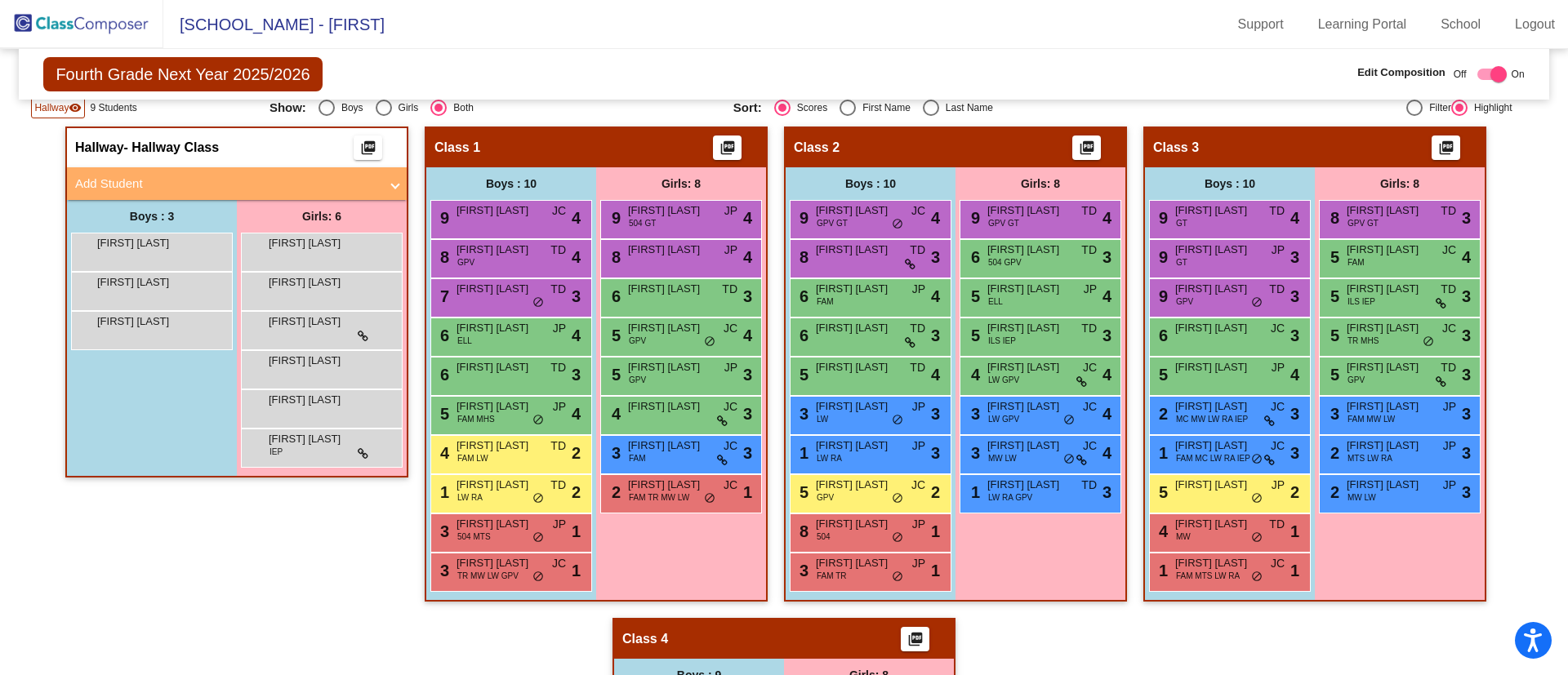 click on "[FIRST] [LAST]" at bounding box center (138, 282) 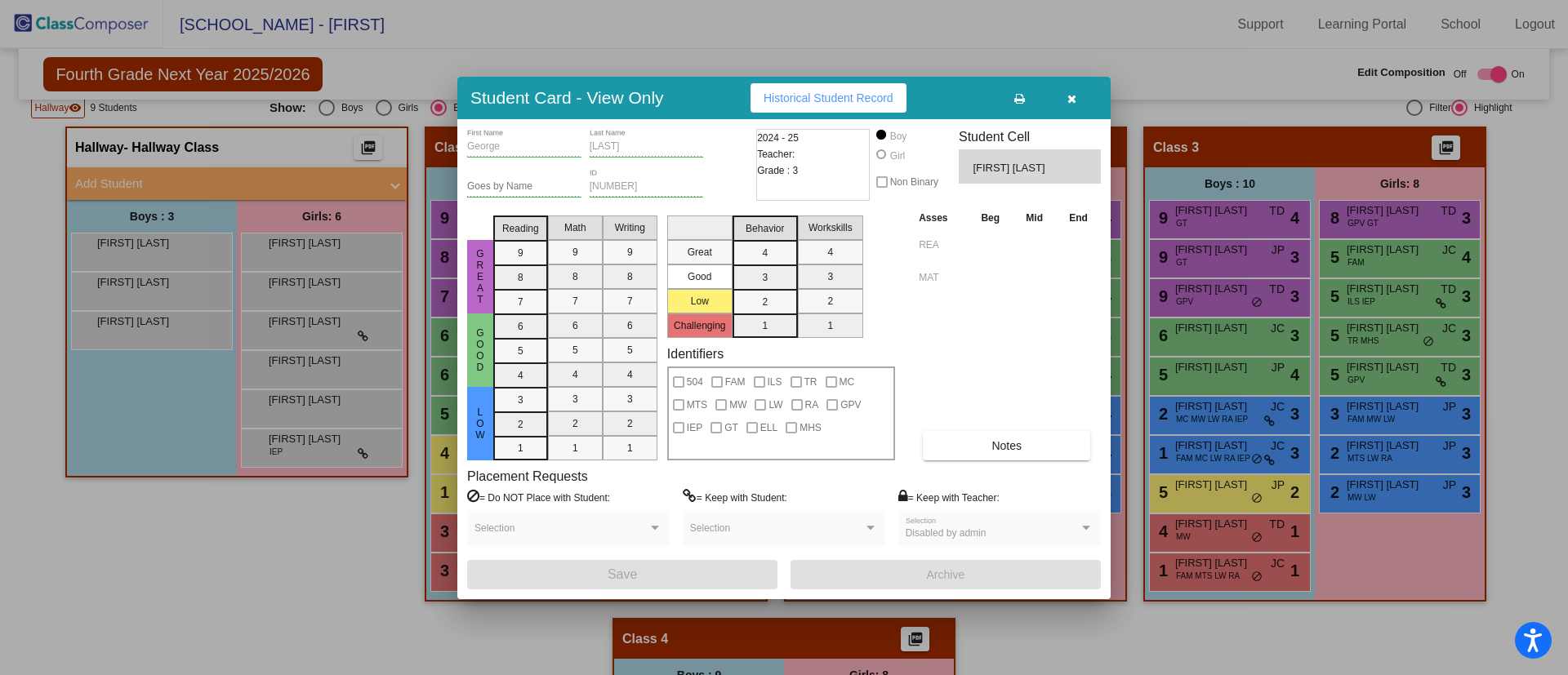 click at bounding box center [784, 337] 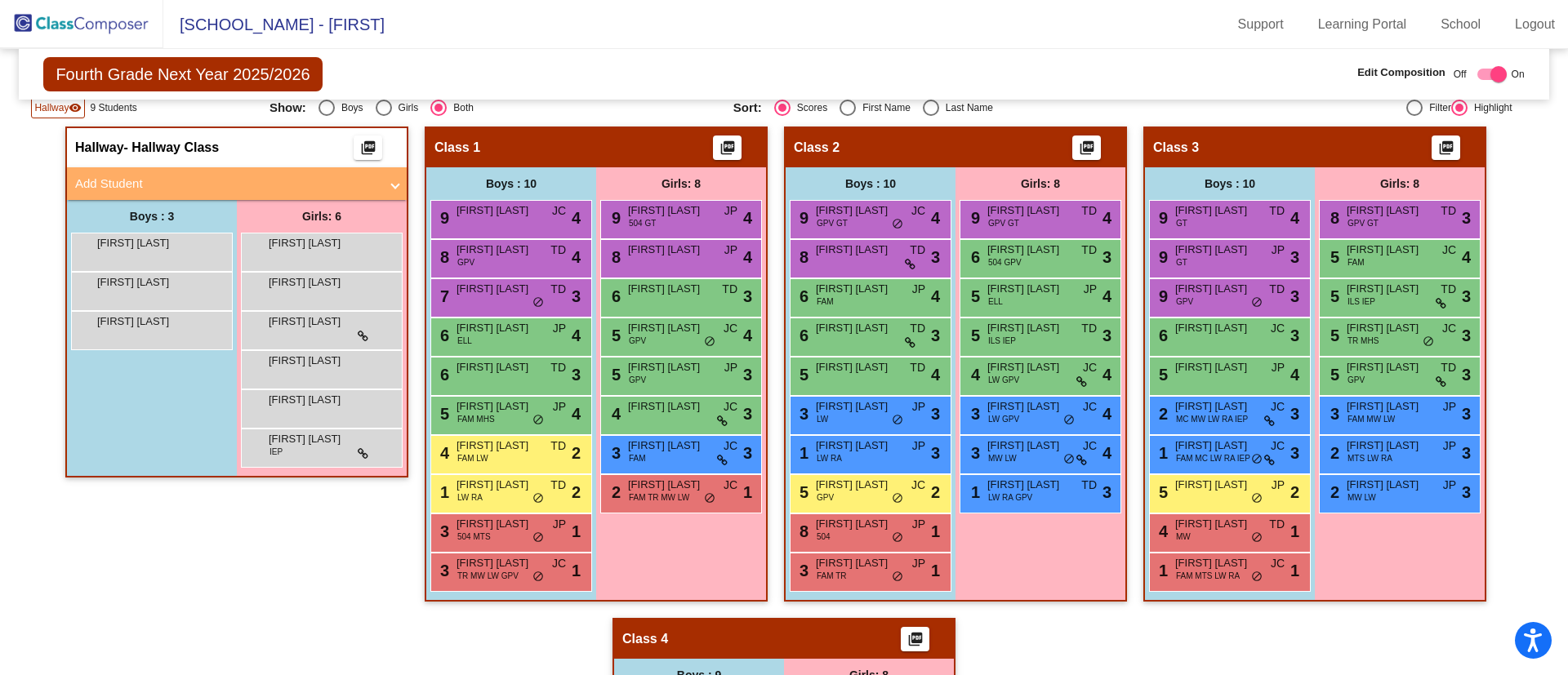 click at bounding box center (78, 251) 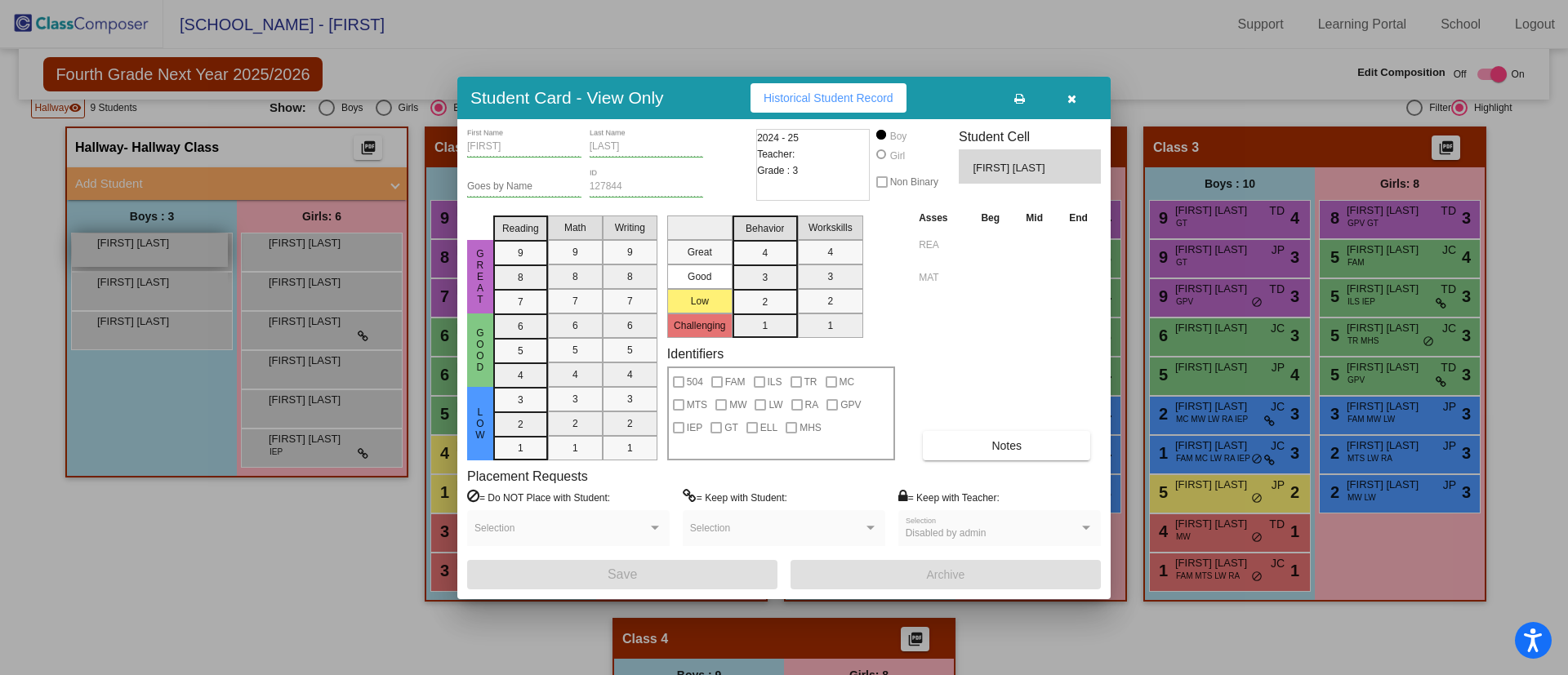 click at bounding box center (784, 337) 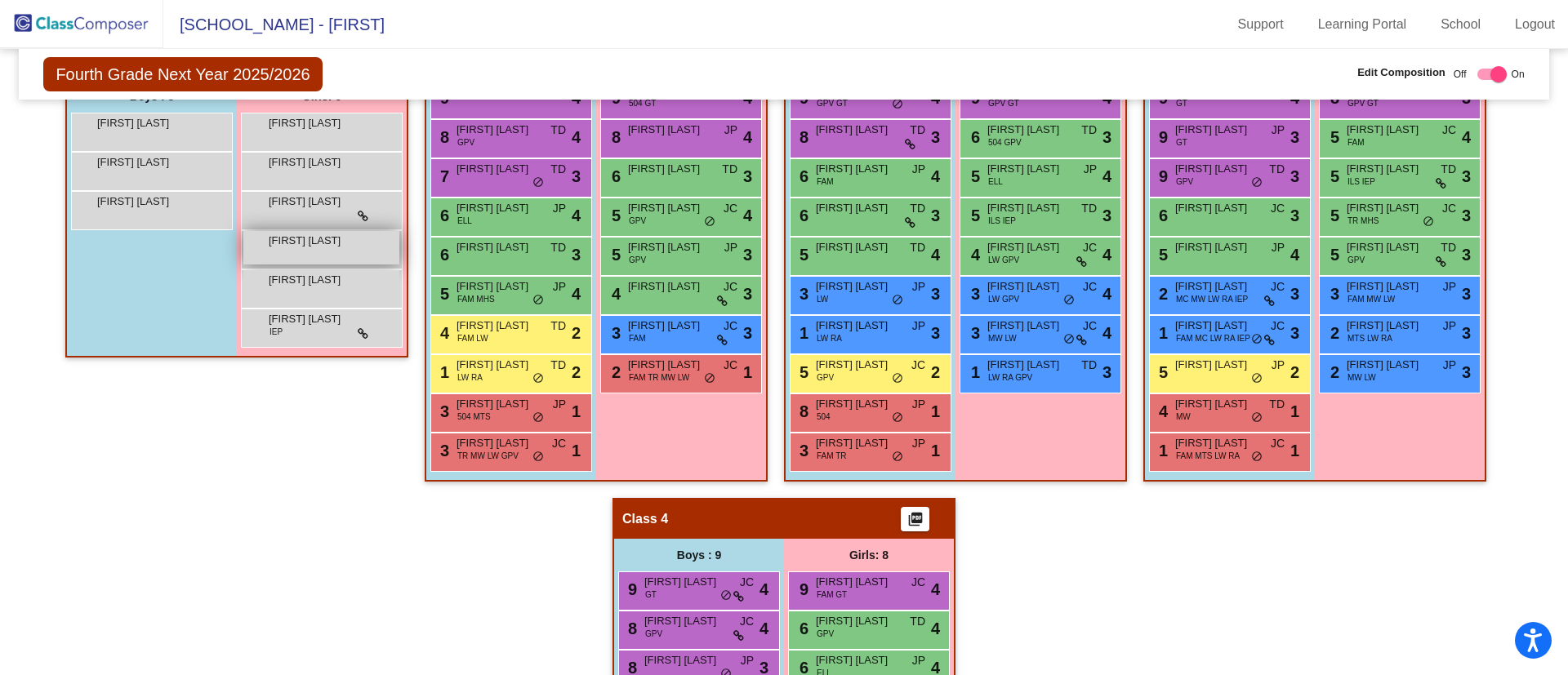 scroll, scrollTop: 193, scrollLeft: 0, axis: vertical 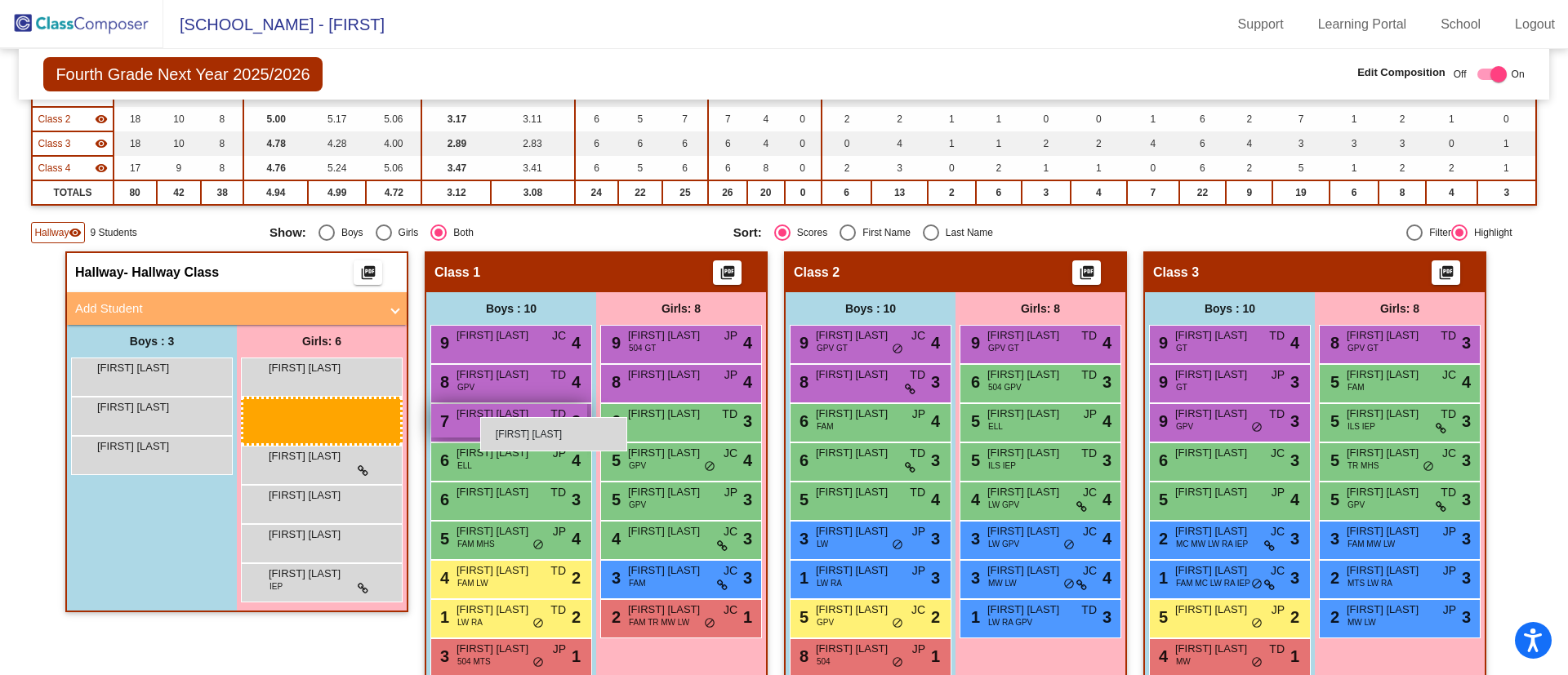 drag, startPoint x: 333, startPoint y: 411, endPoint x: 540, endPoint y: 413, distance: 207.00966 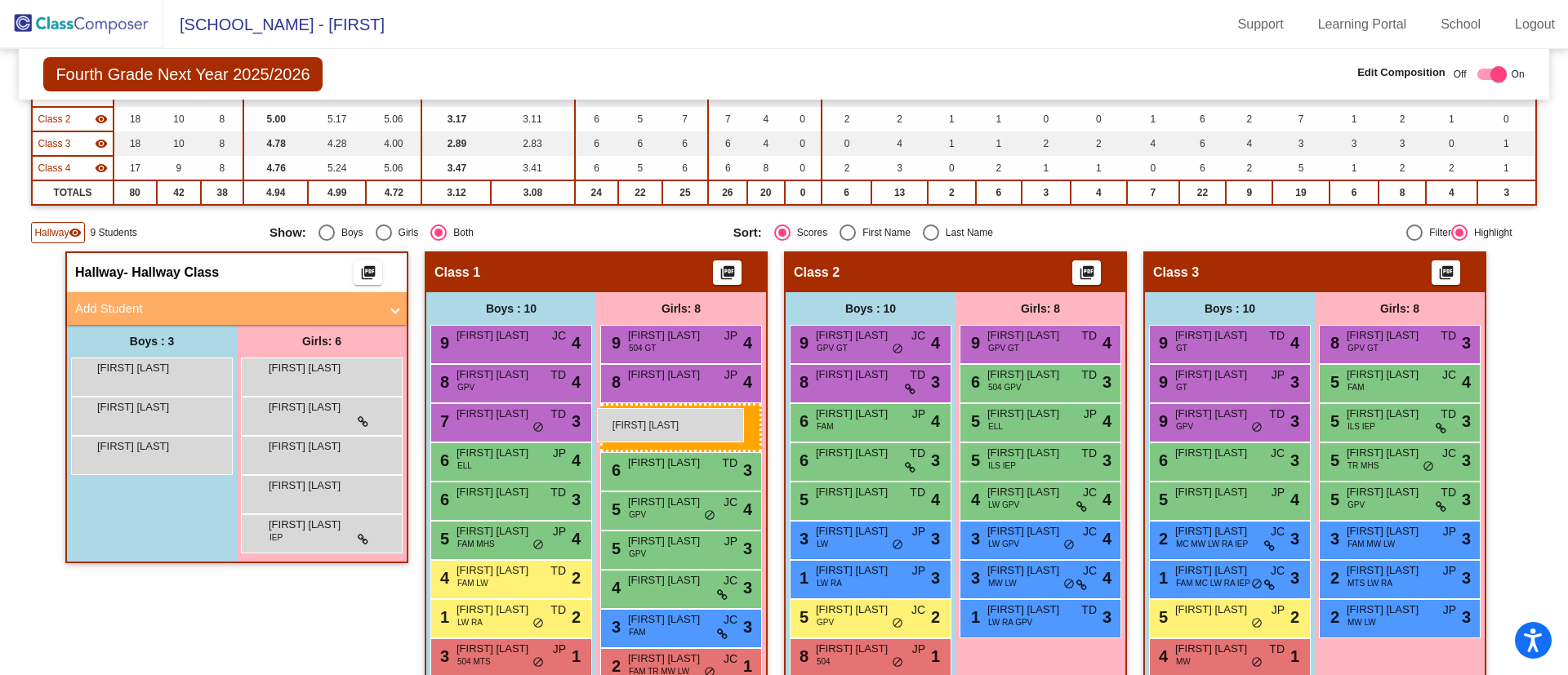 drag, startPoint x: 347, startPoint y: 412, endPoint x: 597, endPoint y: 408, distance: 250.032 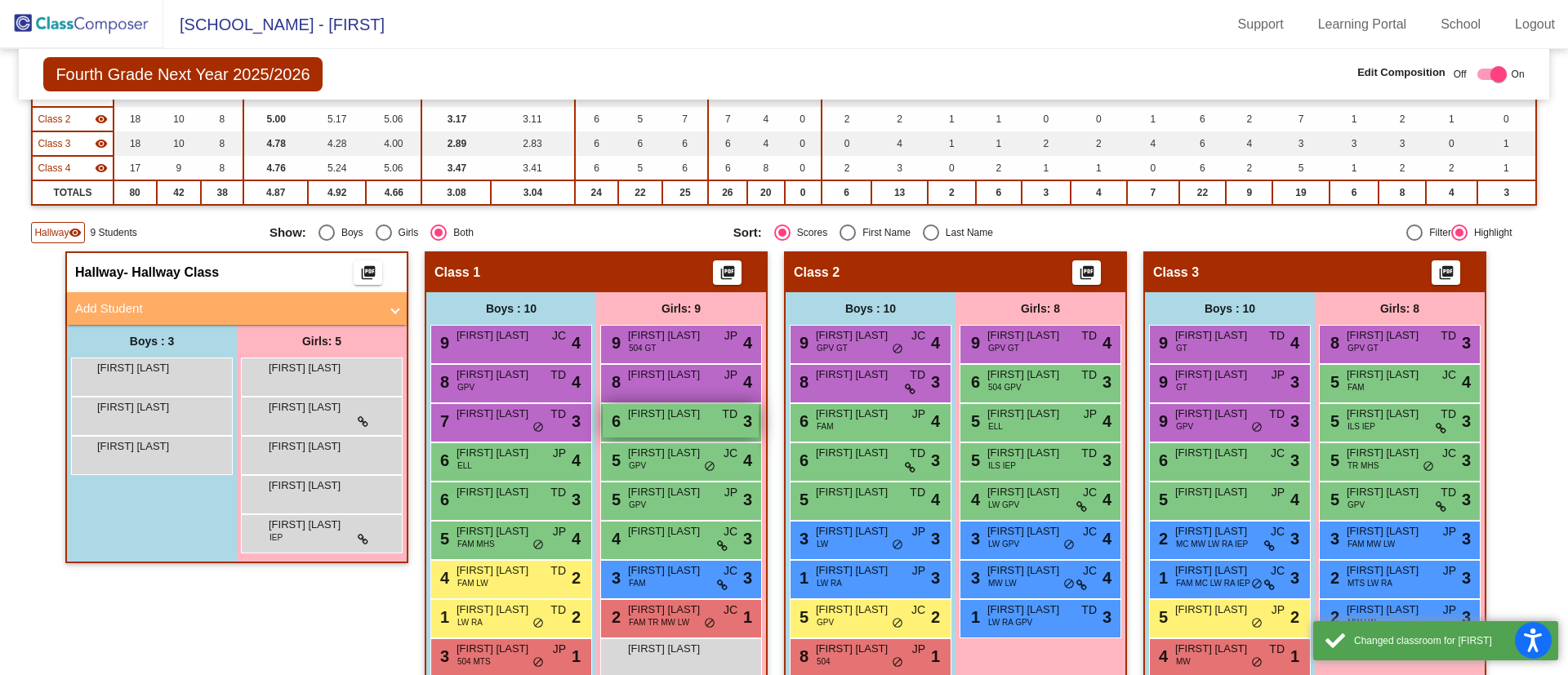 scroll, scrollTop: 316, scrollLeft: 0, axis: vertical 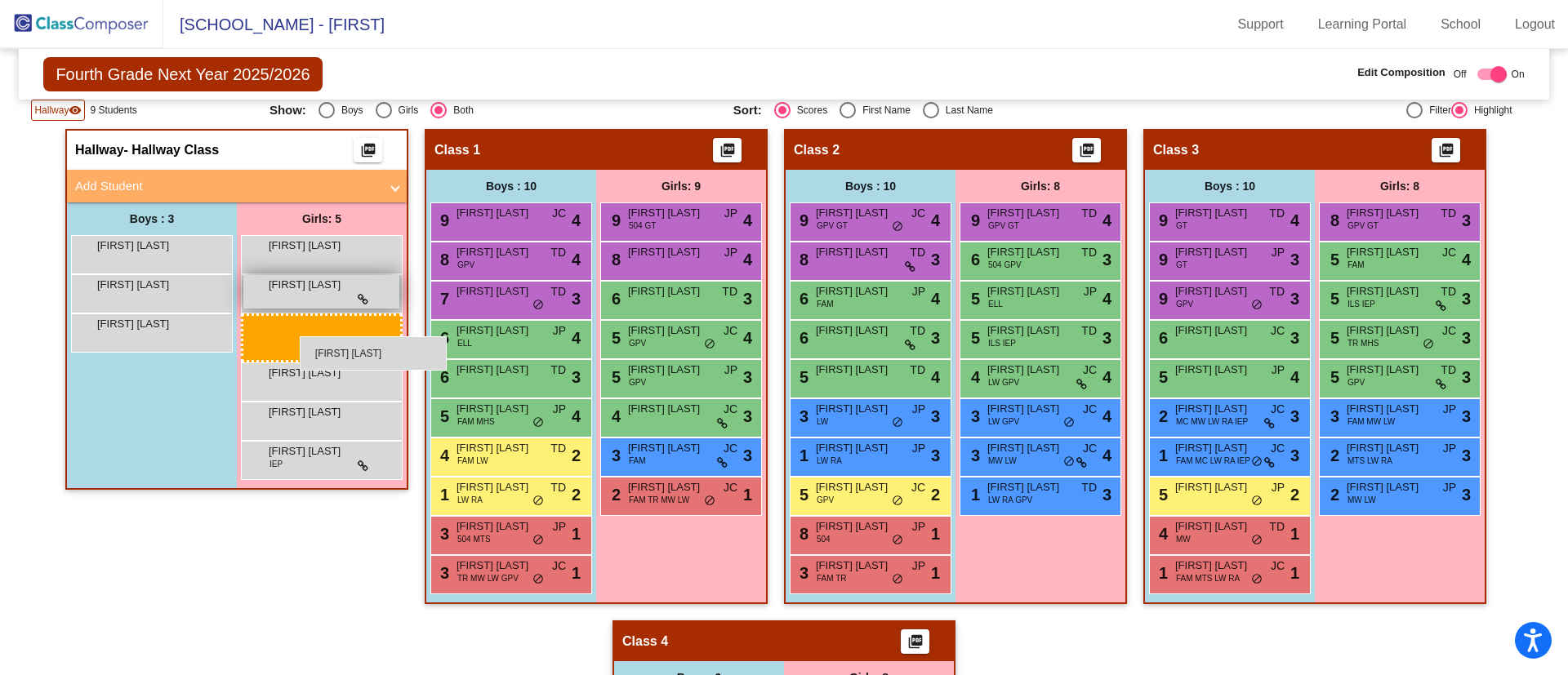 drag, startPoint x: 665, startPoint y: 536, endPoint x: 297, endPoint y: 335, distance: 419.3149 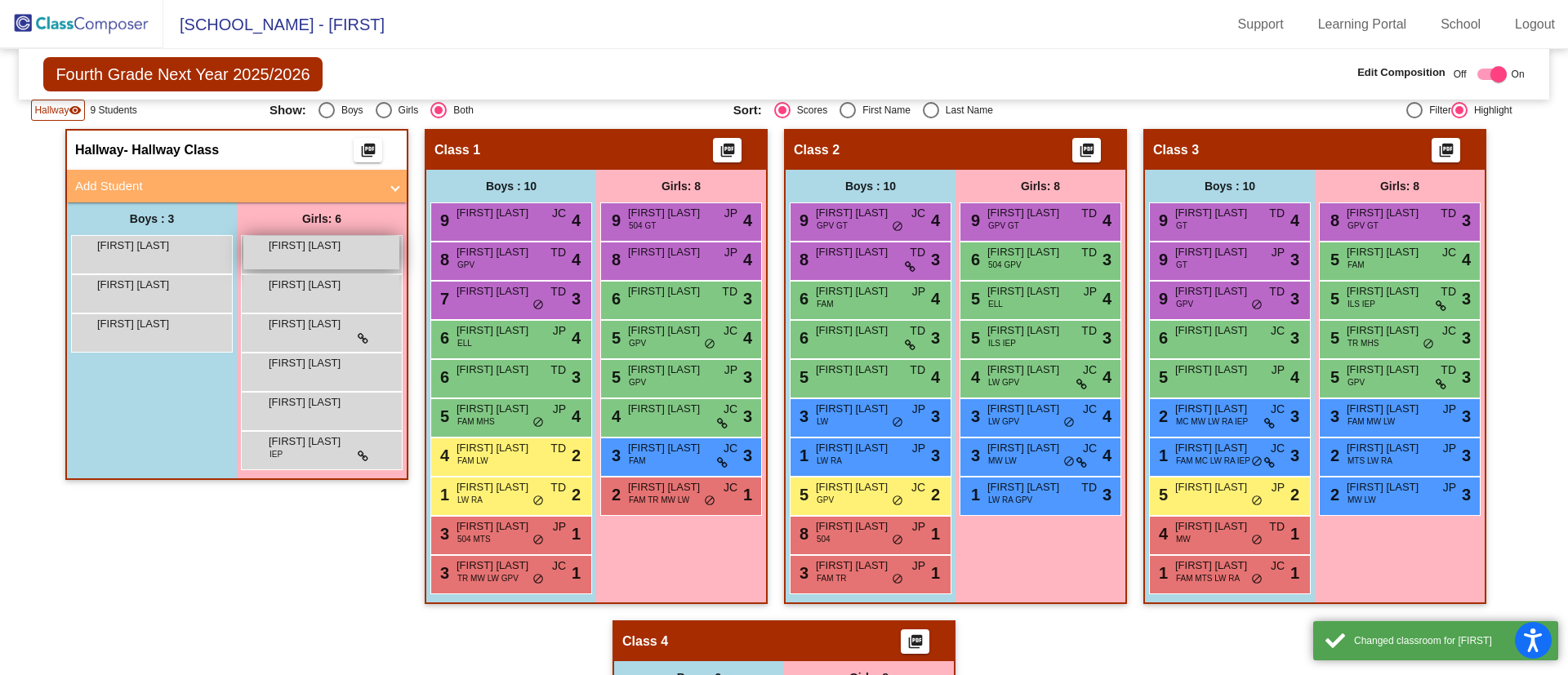 click on "[FIRST] [LAST] lock do_not_disturb_alt" at bounding box center [321, 252] 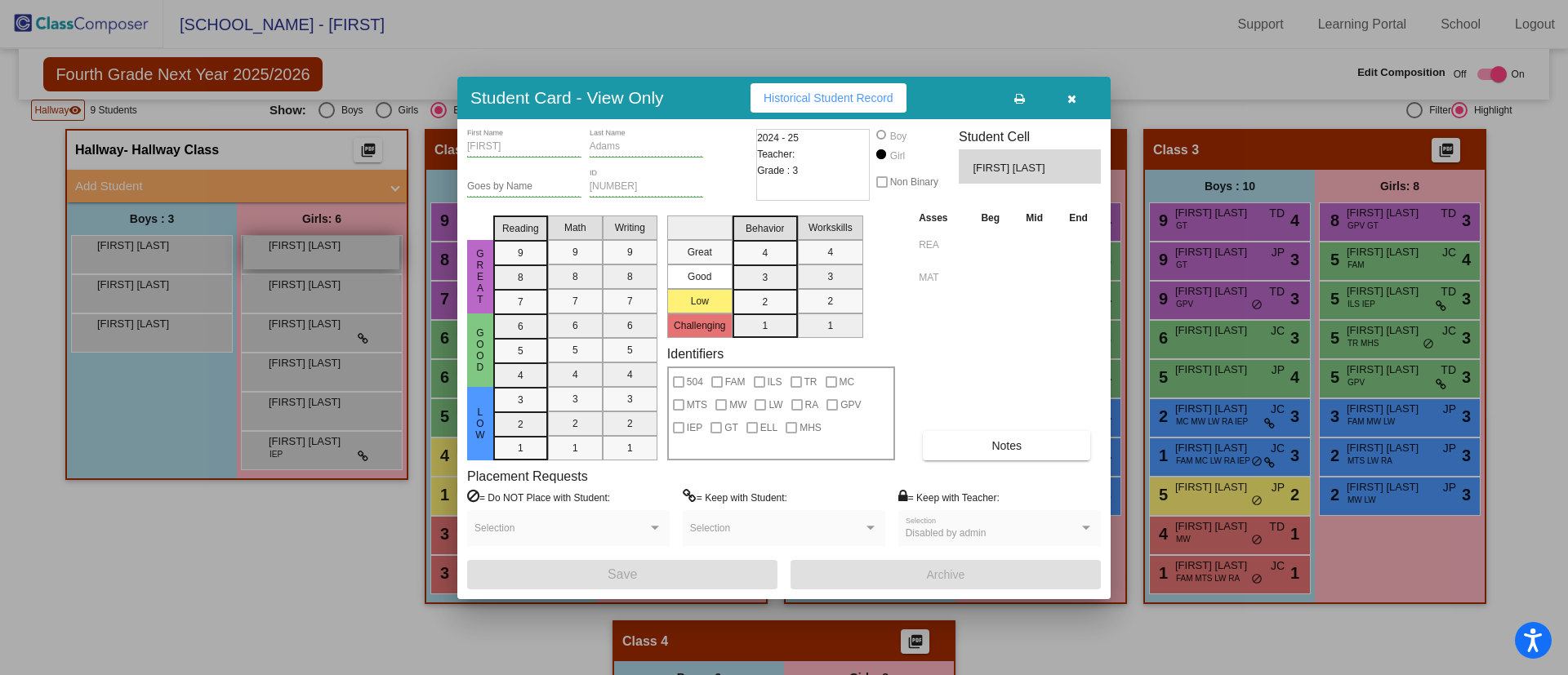 click at bounding box center (784, 337) 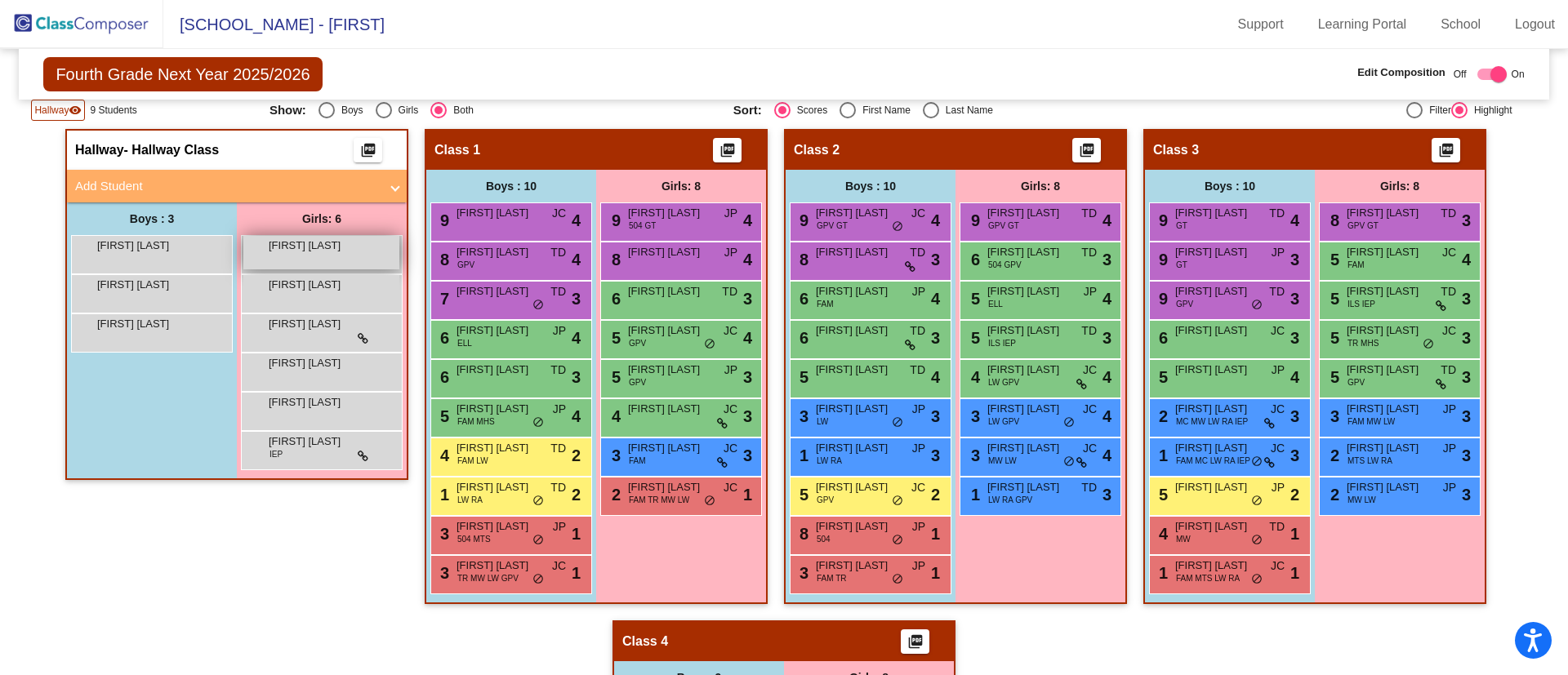 click on "[FIRST] [LAST] lock do_not_disturb_alt" at bounding box center [321, 252] 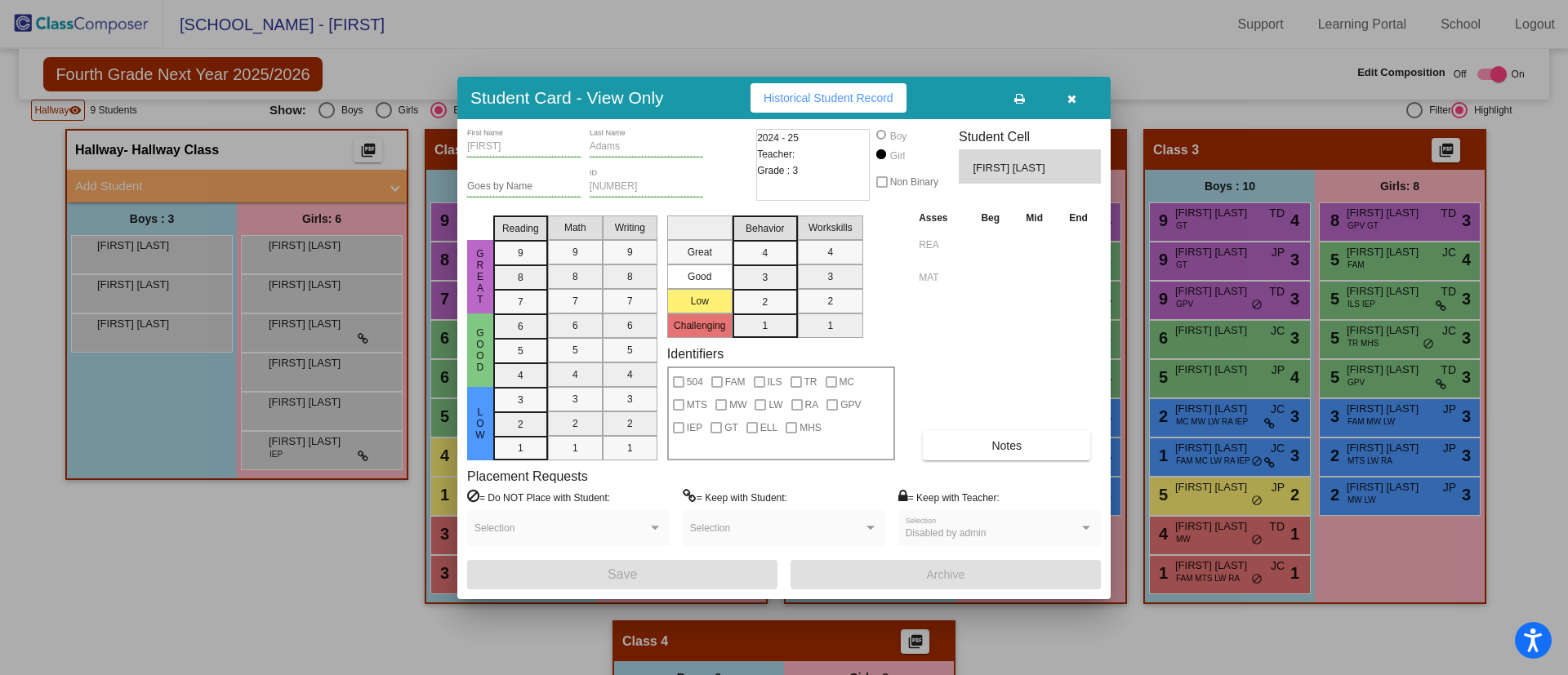 click on "Behavior 4 3 2 1" at bounding box center (765, 273) 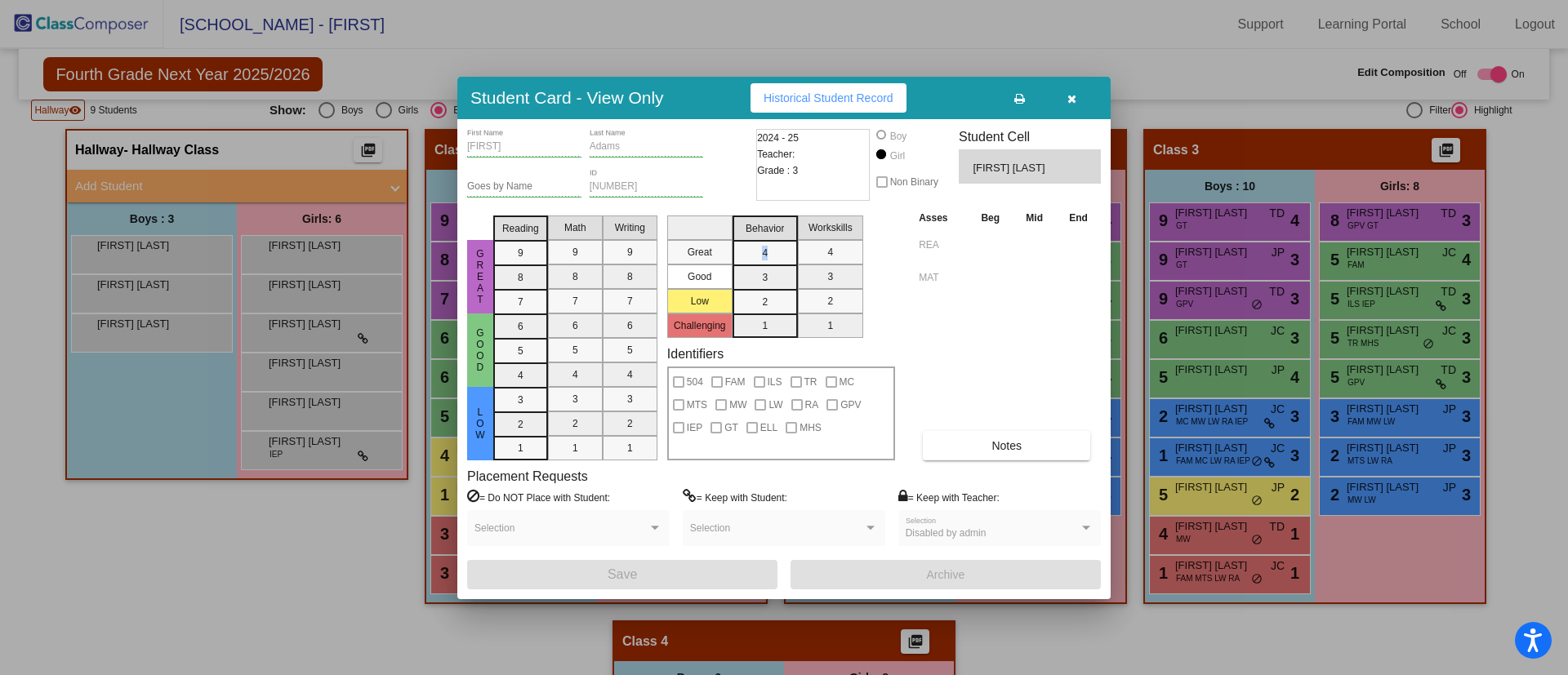 click on "Behavior 4 3 2 1" at bounding box center [765, 273] 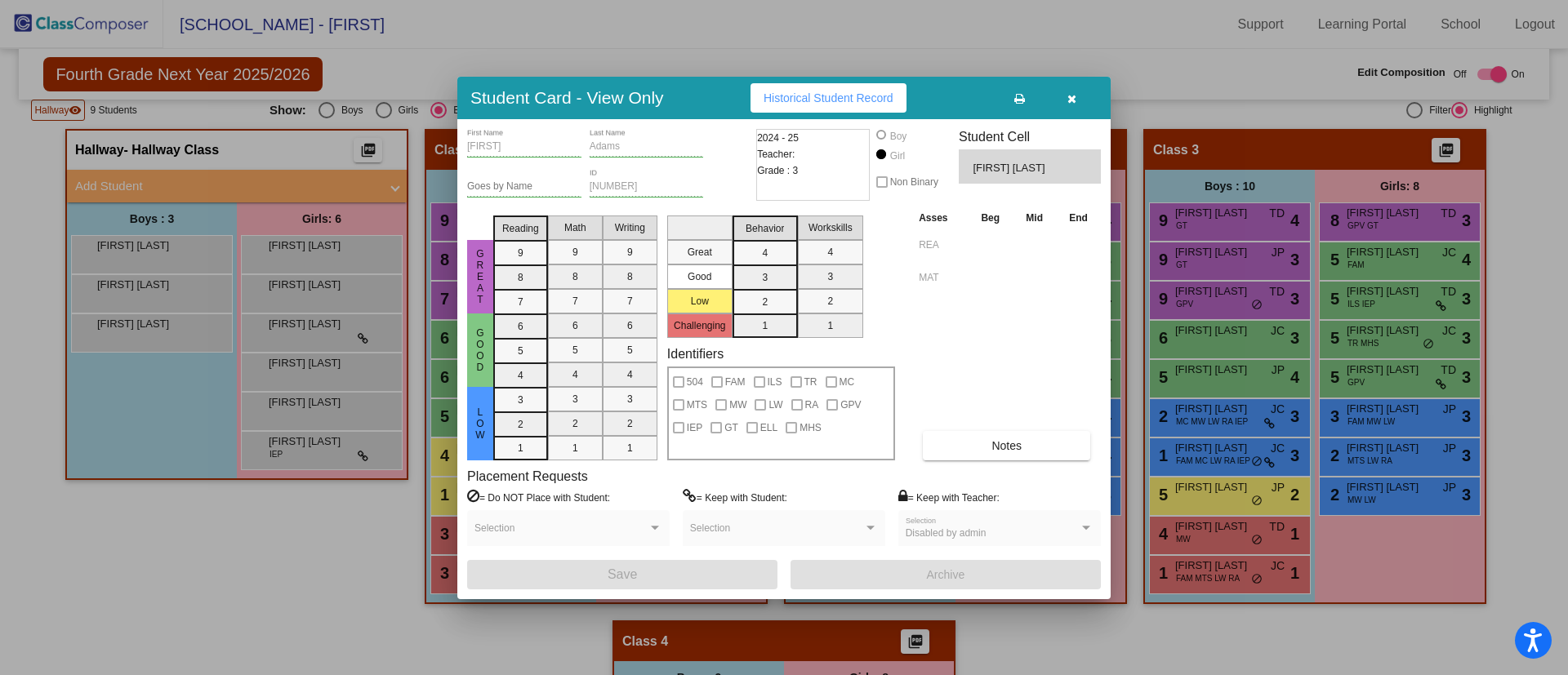 click on "Writing 9 8 7 6 5 4 3 2 1" at bounding box center (630, 335) 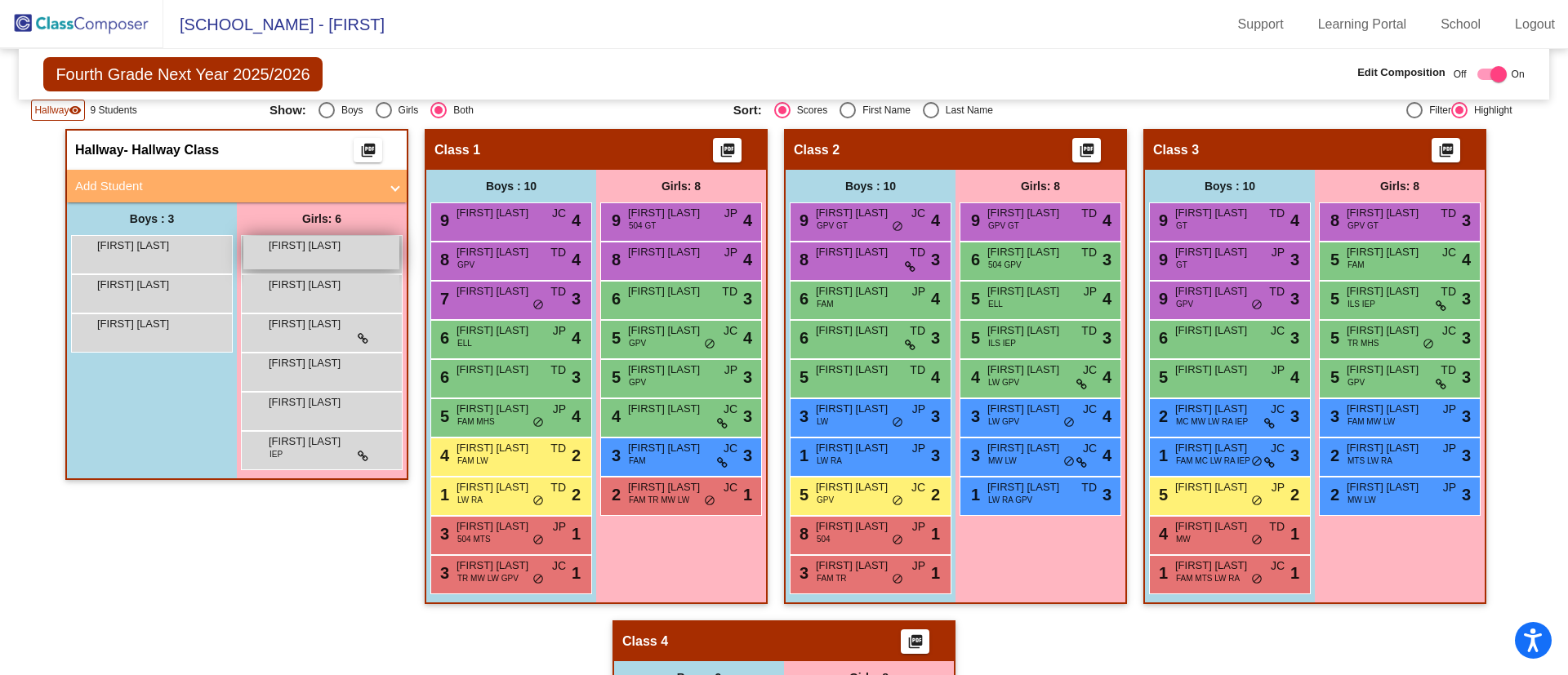 click on "[FIRST] [LAST] lock do_not_disturb_alt" at bounding box center (321, 252) 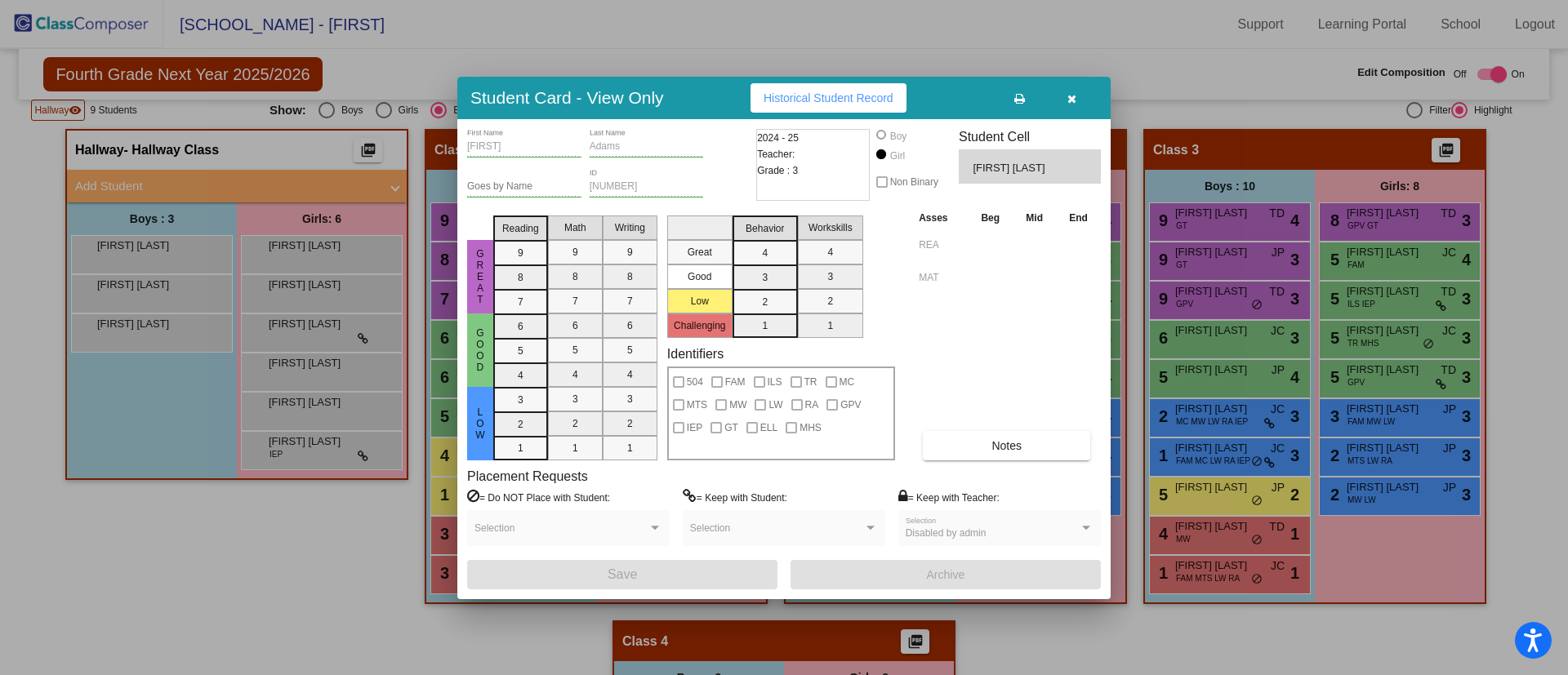 click on "Behavior 4 3 2 1" at bounding box center [765, 273] 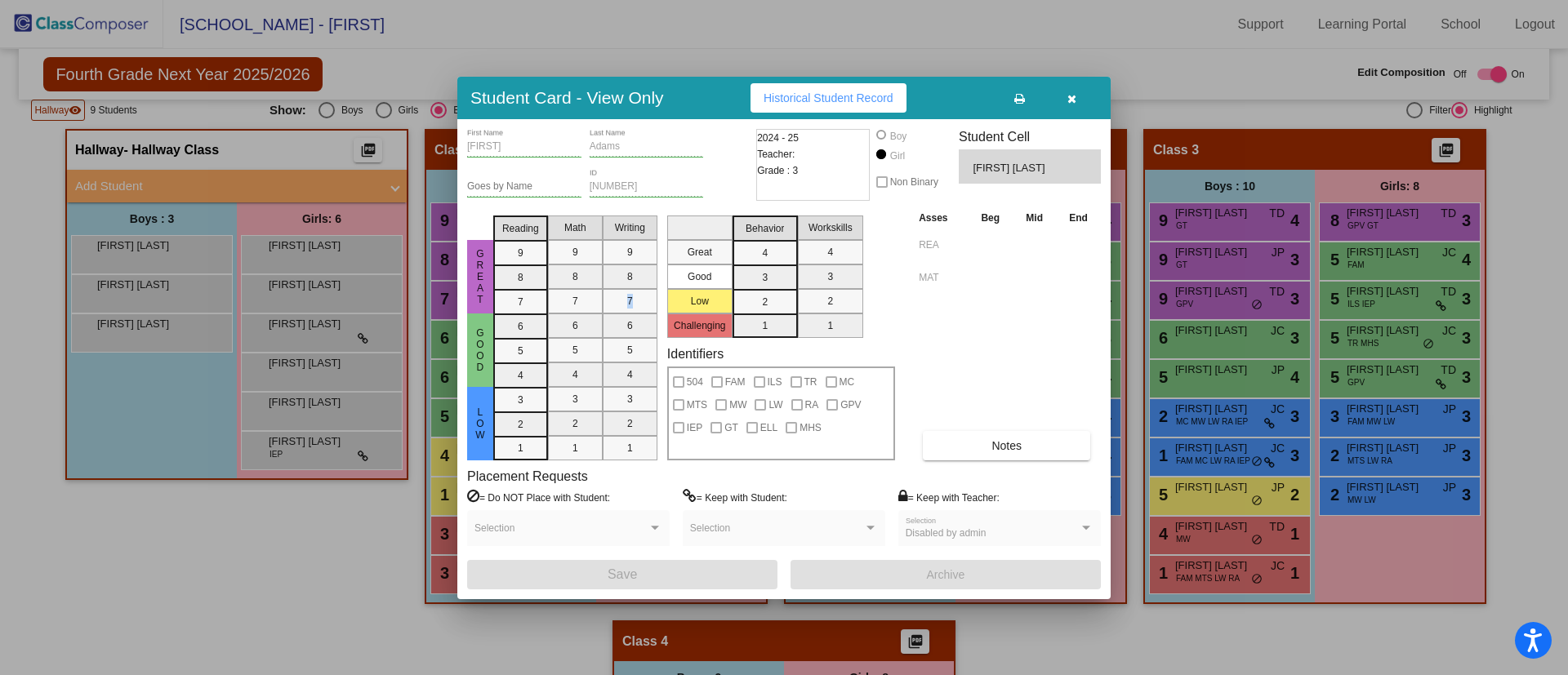 drag, startPoint x: 615, startPoint y: 314, endPoint x: 621, endPoint y: 307, distance: 9.2195445 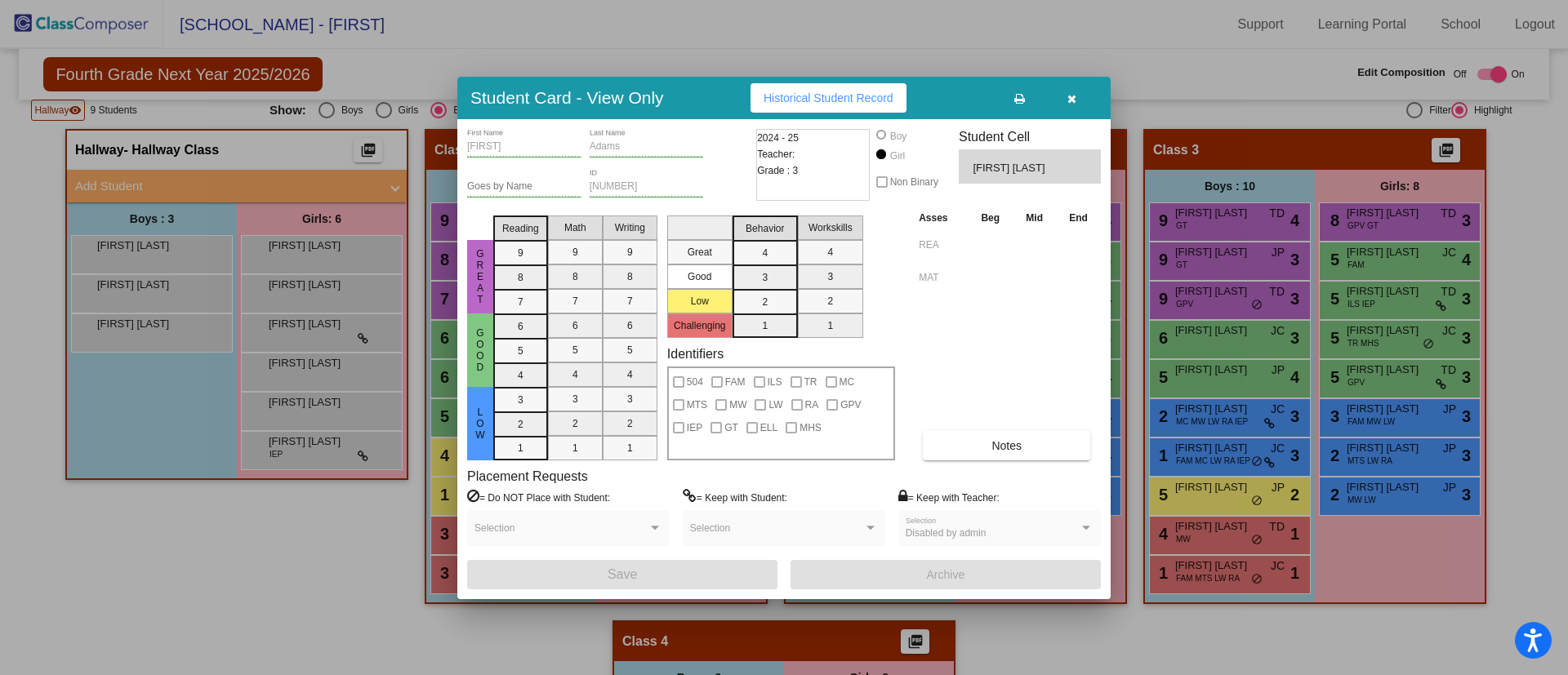 click on "Math 9 8 7 6 5 4 3 2 1" at bounding box center [575, 335] 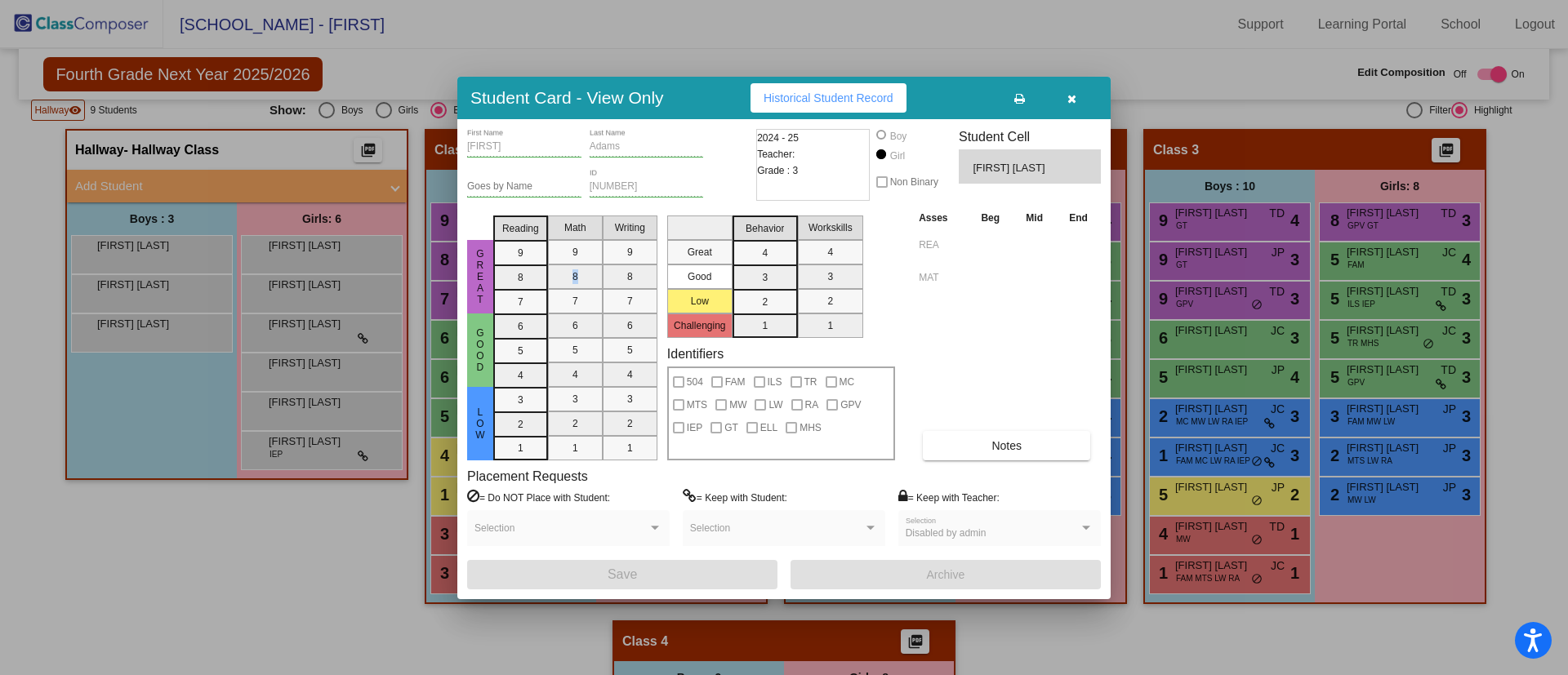 click on "Math 9 8 7 6 5 4 3 2 1" at bounding box center (575, 335) 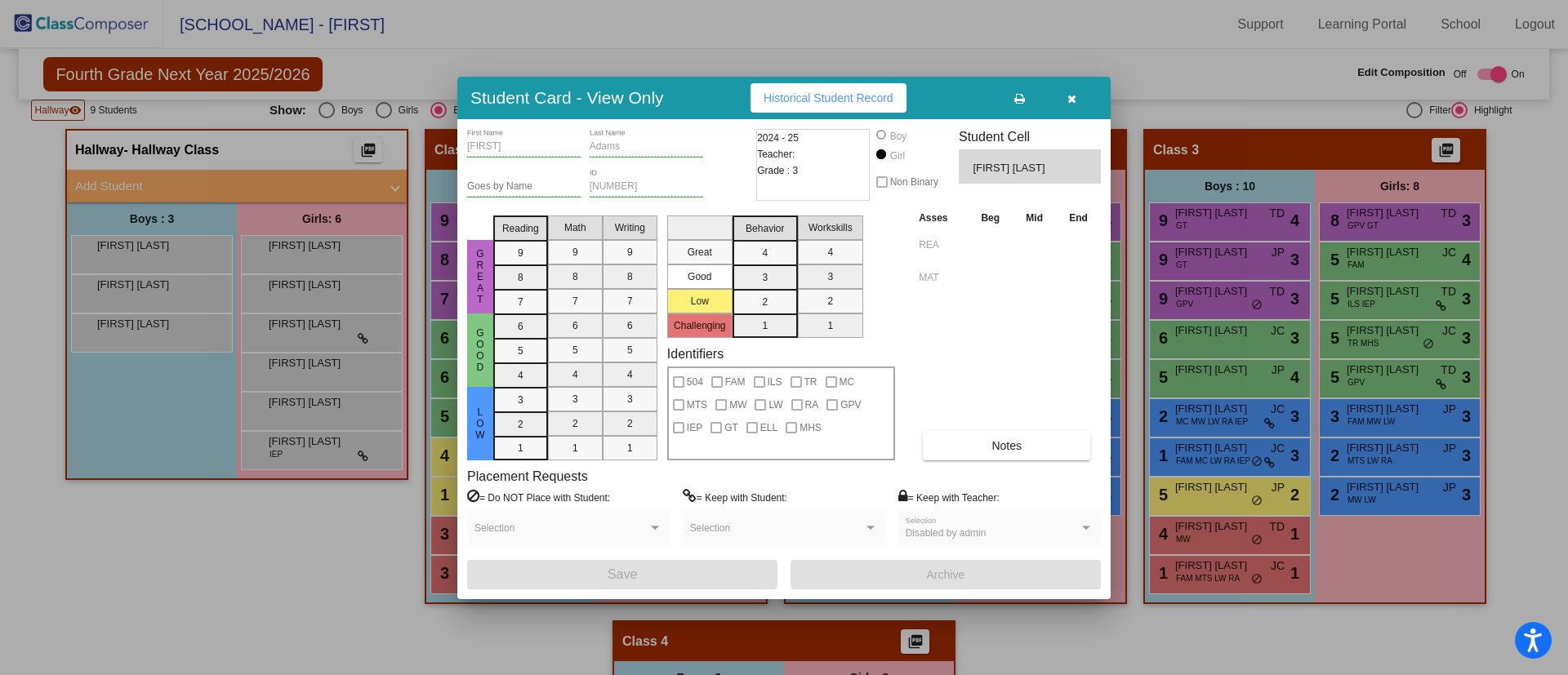 click on "Math 9 8 7 6 5 4 3 2 1" at bounding box center (575, 335) 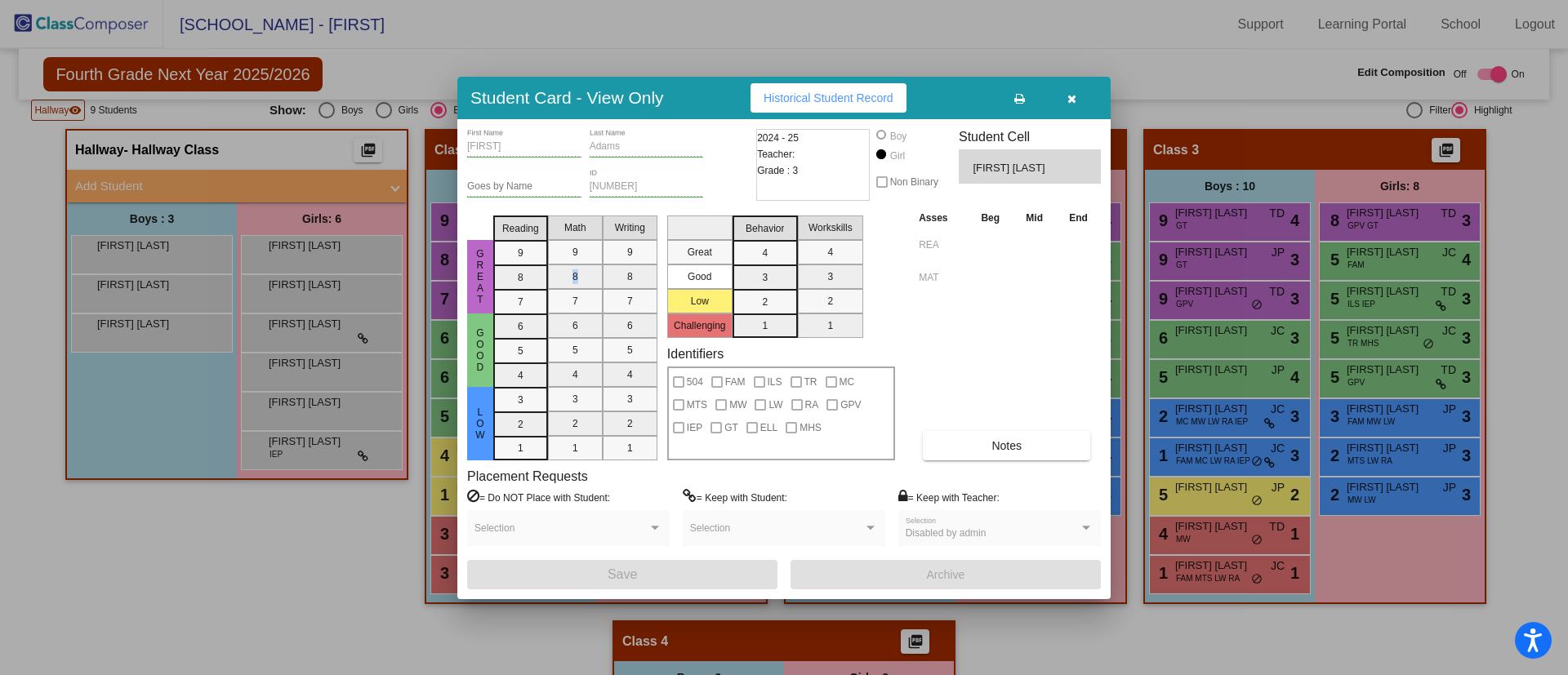 click on "Math 9 8 7 6 5 4 3 2 1" at bounding box center (575, 335) 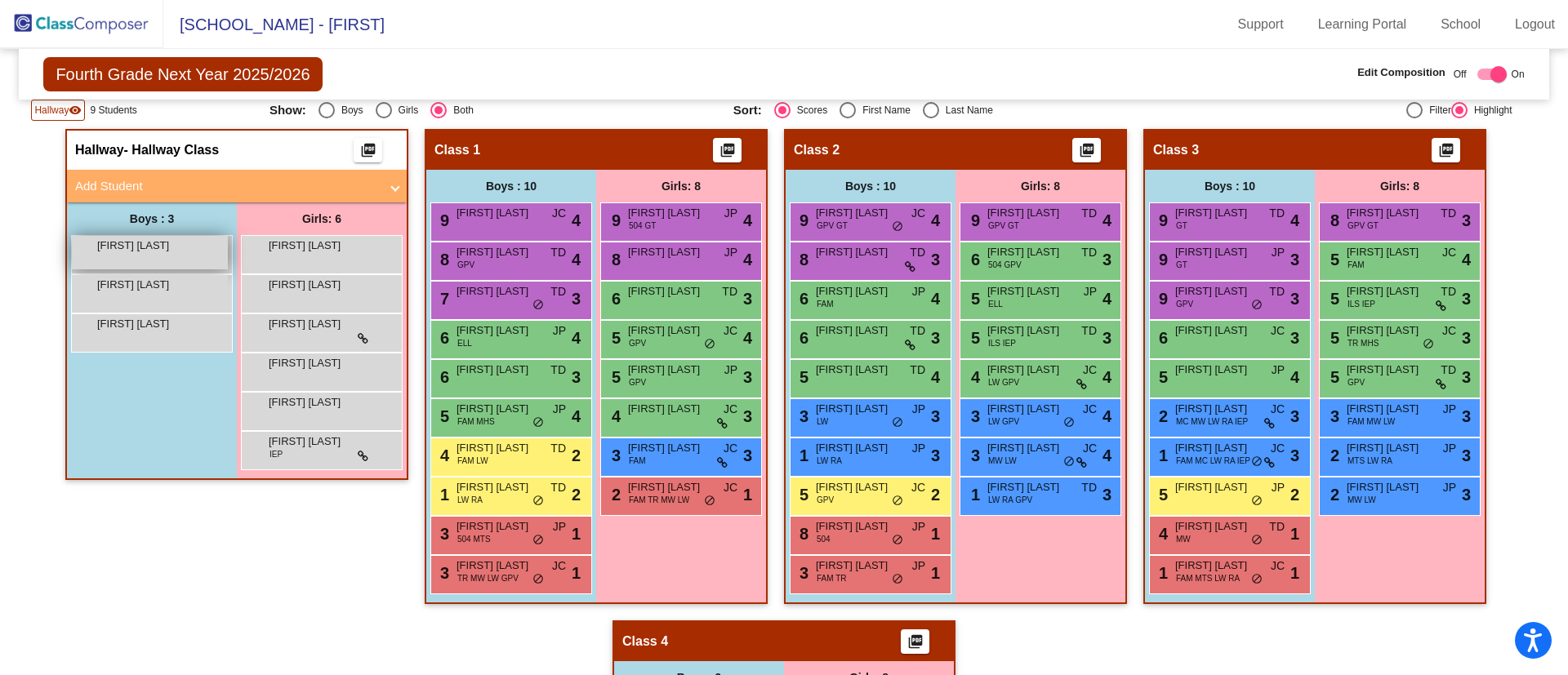click on "[FIRST] [LAST] lock do_not_disturb_alt" at bounding box center [149, 252] 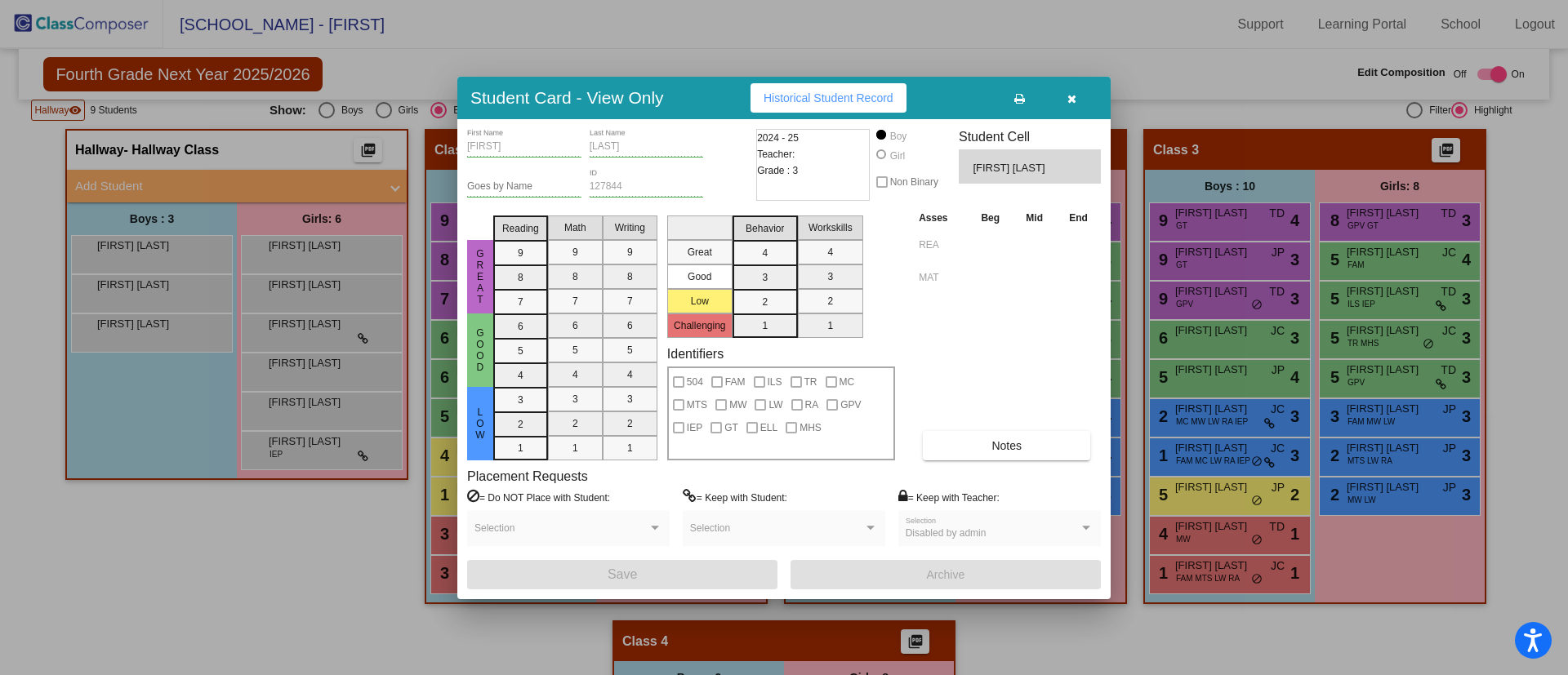 click on "Writing 9 8 7 6 5 4 3 2 1" at bounding box center (630, 335) 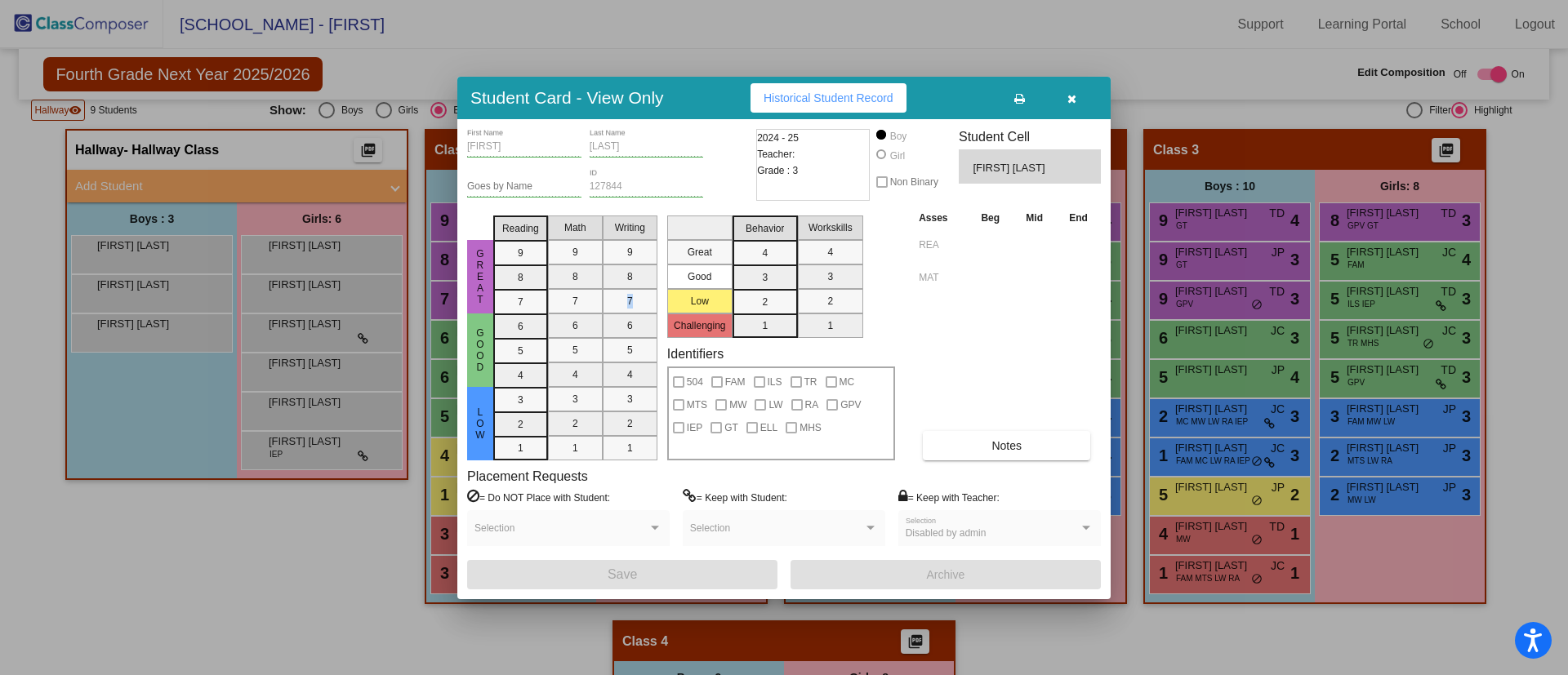 drag, startPoint x: 620, startPoint y: 296, endPoint x: 729, endPoint y: 263, distance: 113.88591 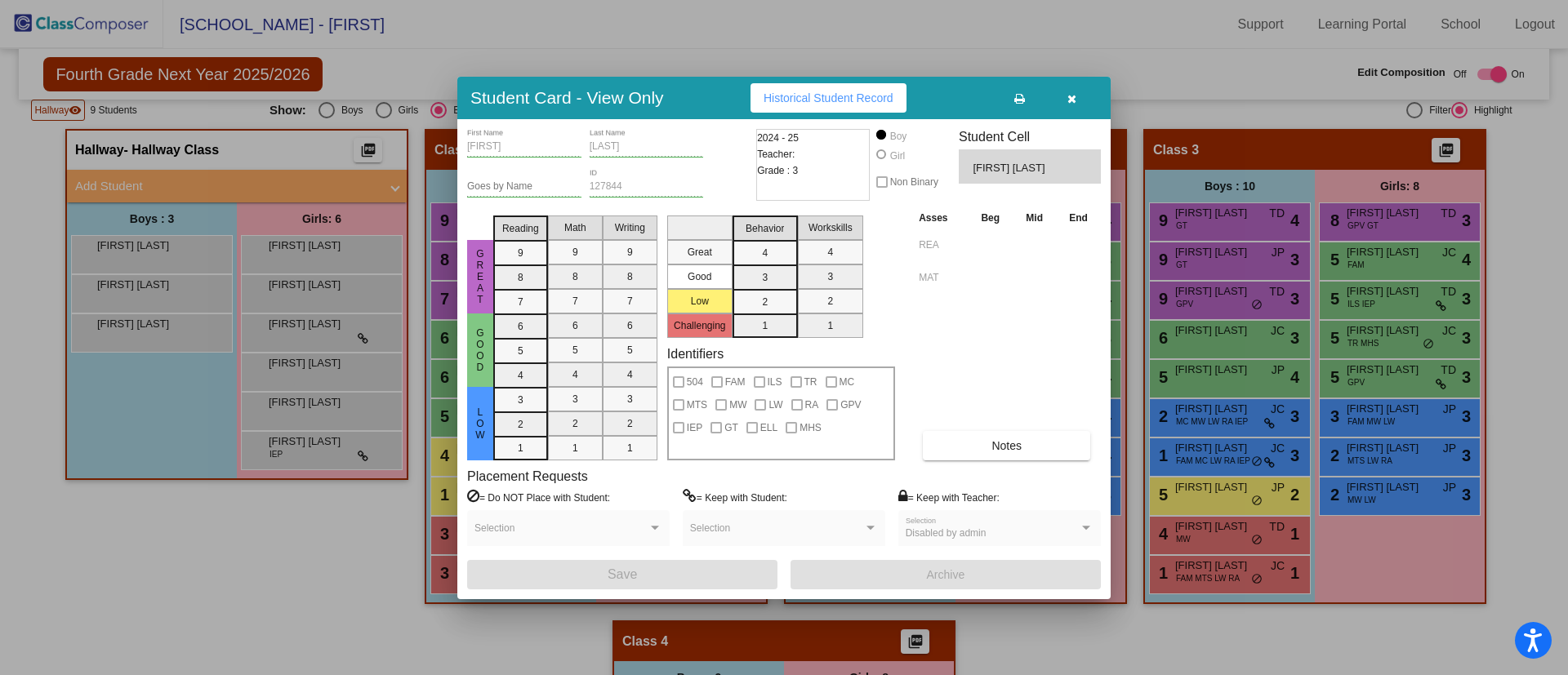 click on "Behavior 4 3 2 1" at bounding box center (765, 273) 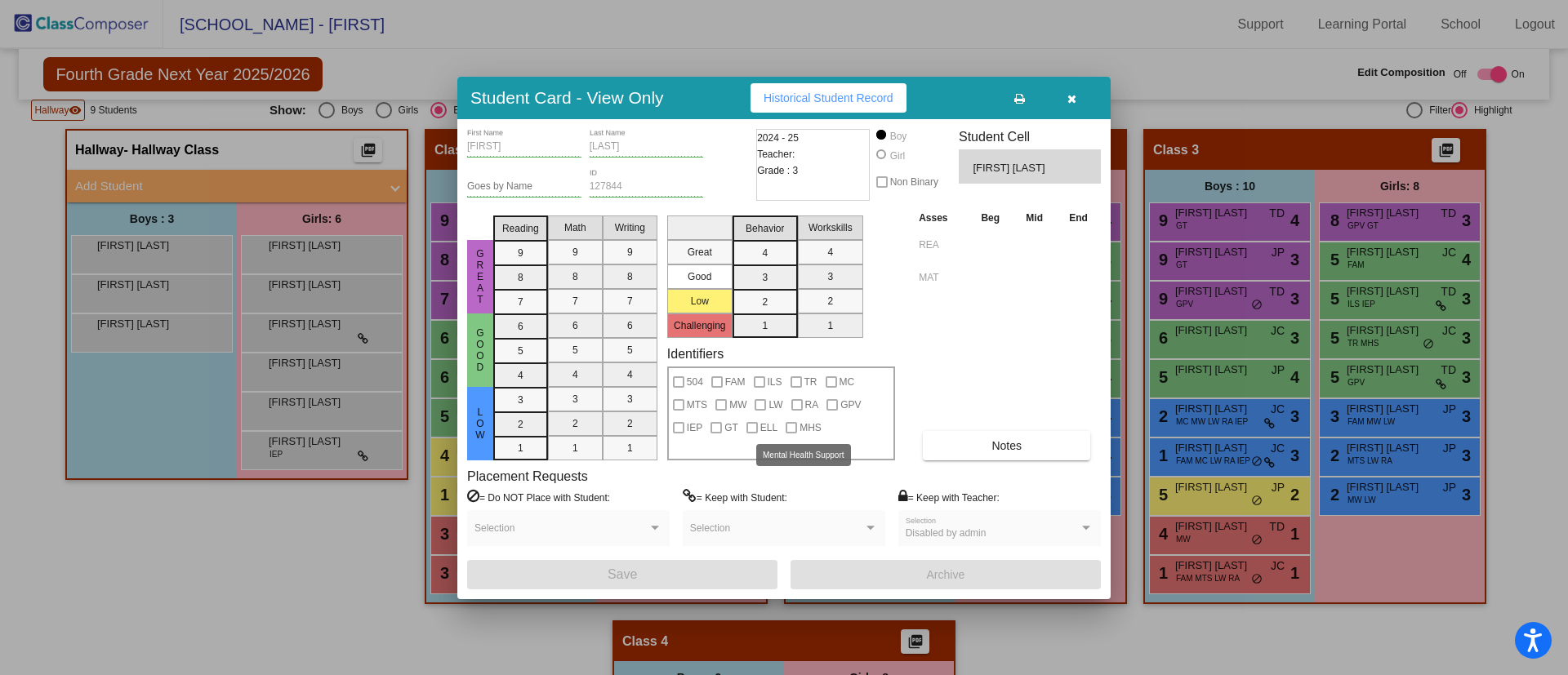 click on "MHS" at bounding box center [804, 425] 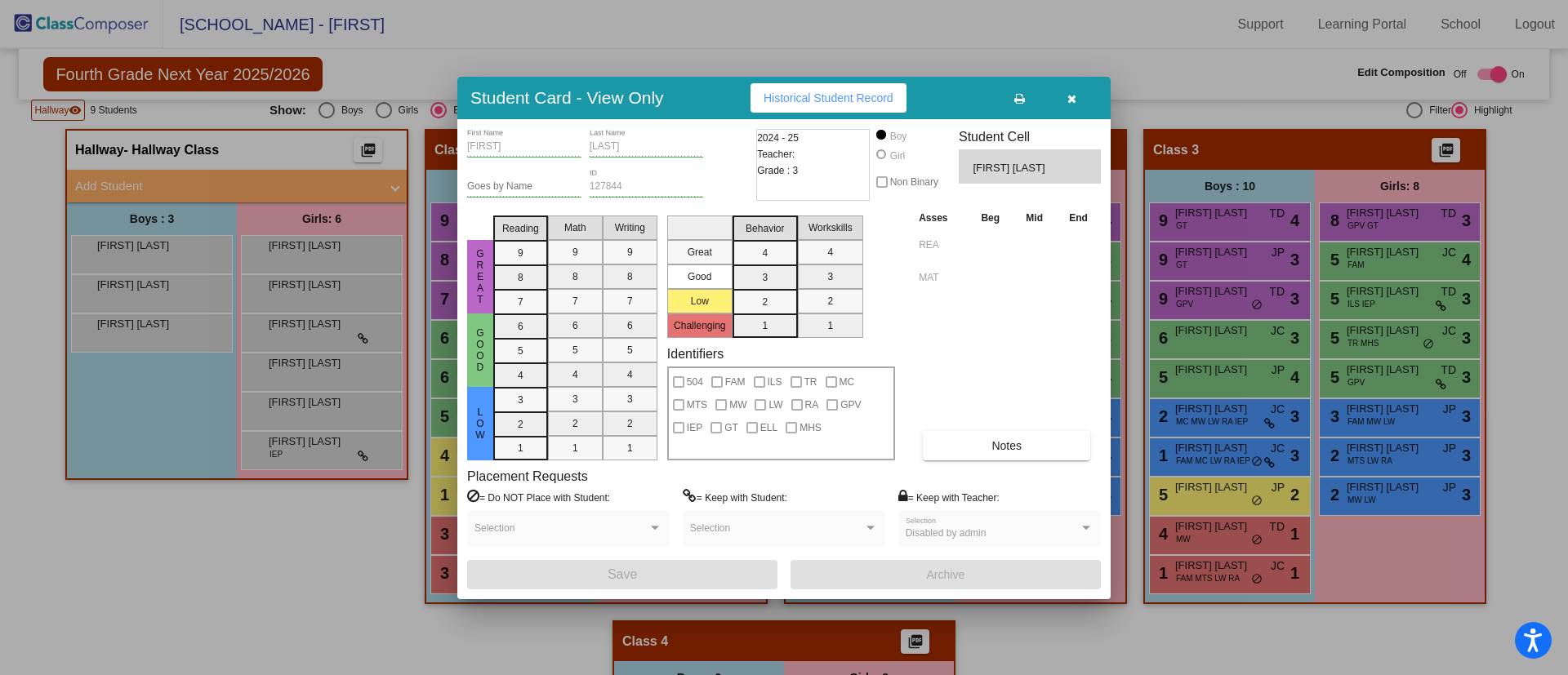 click on "= Keep with Student:" at bounding box center (735, 497) 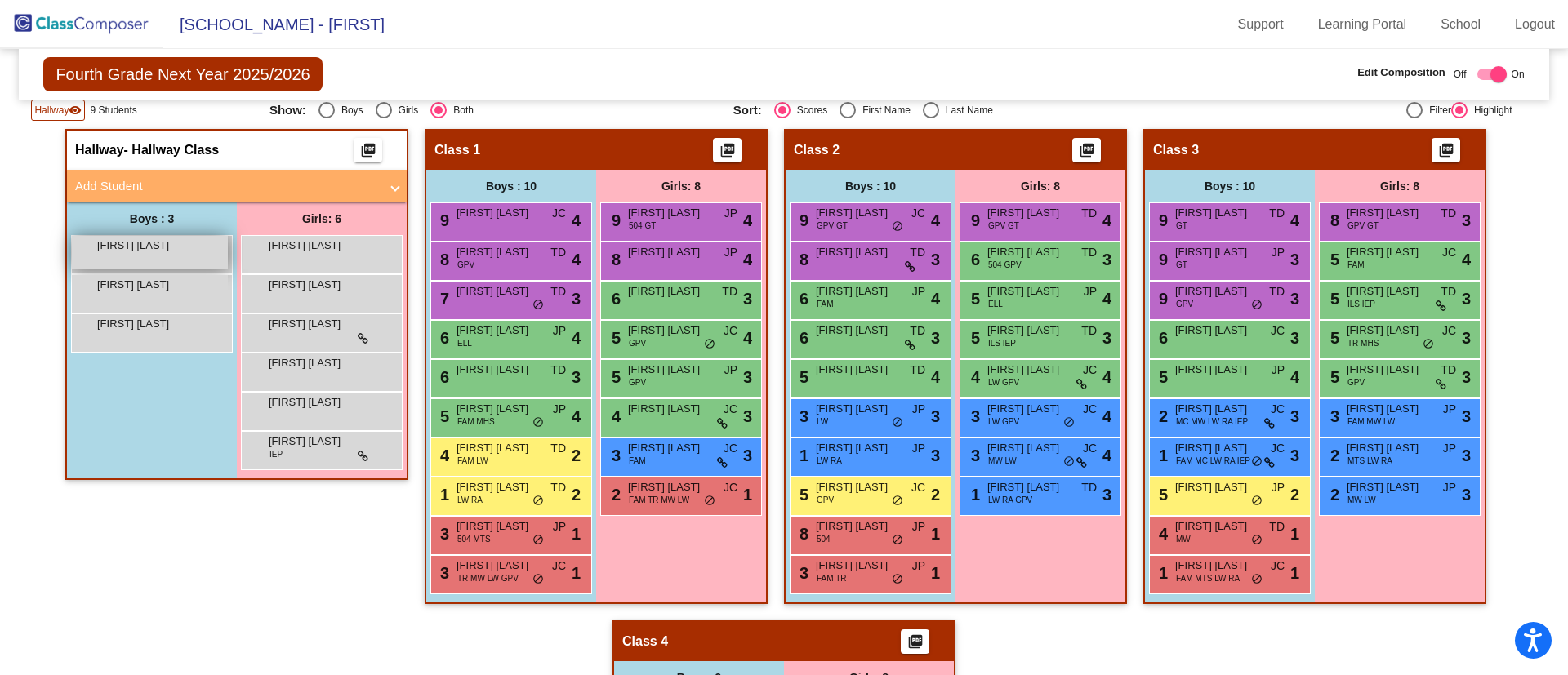 click on "[FIRST] [LAST] lock do_not_disturb_alt" at bounding box center (149, 252) 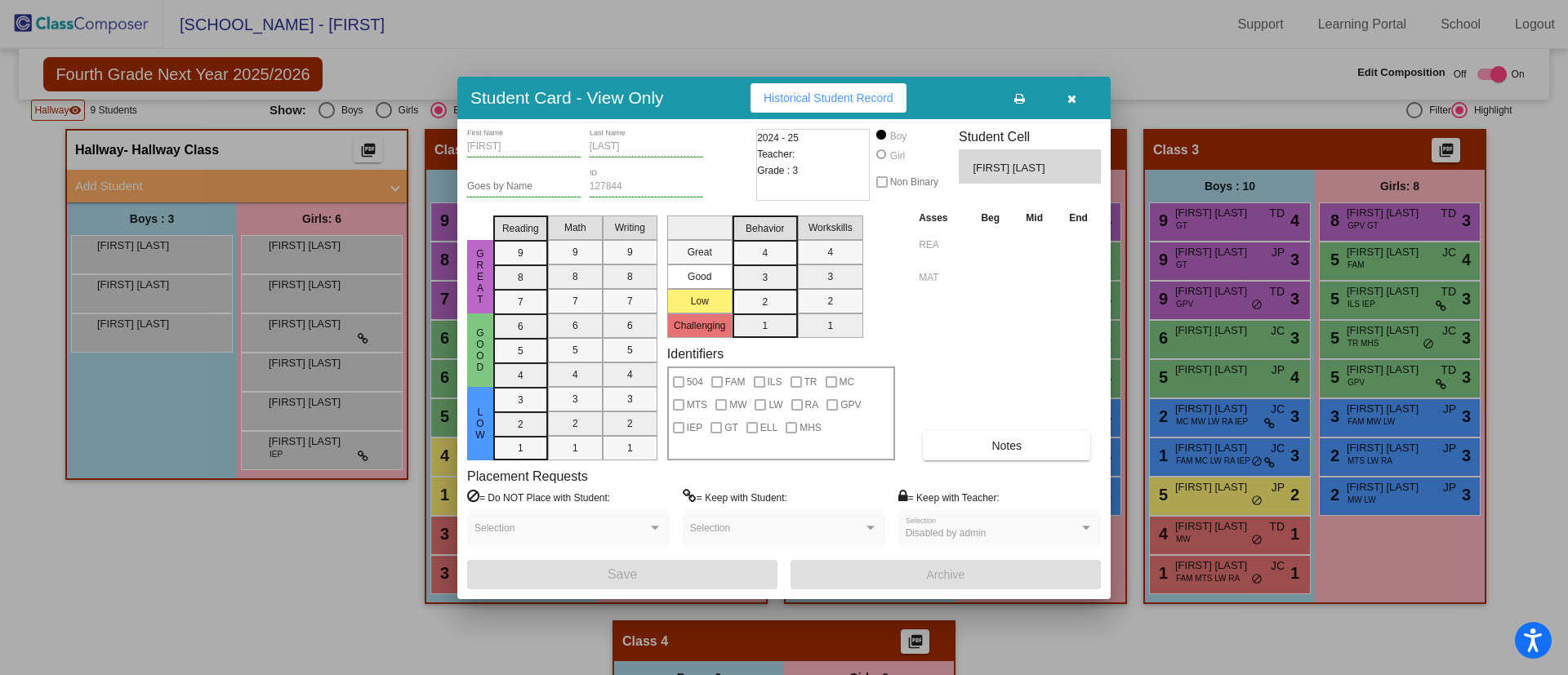click on "Writing 9 8 7 6 5 4 3 2 1" at bounding box center [630, 335] 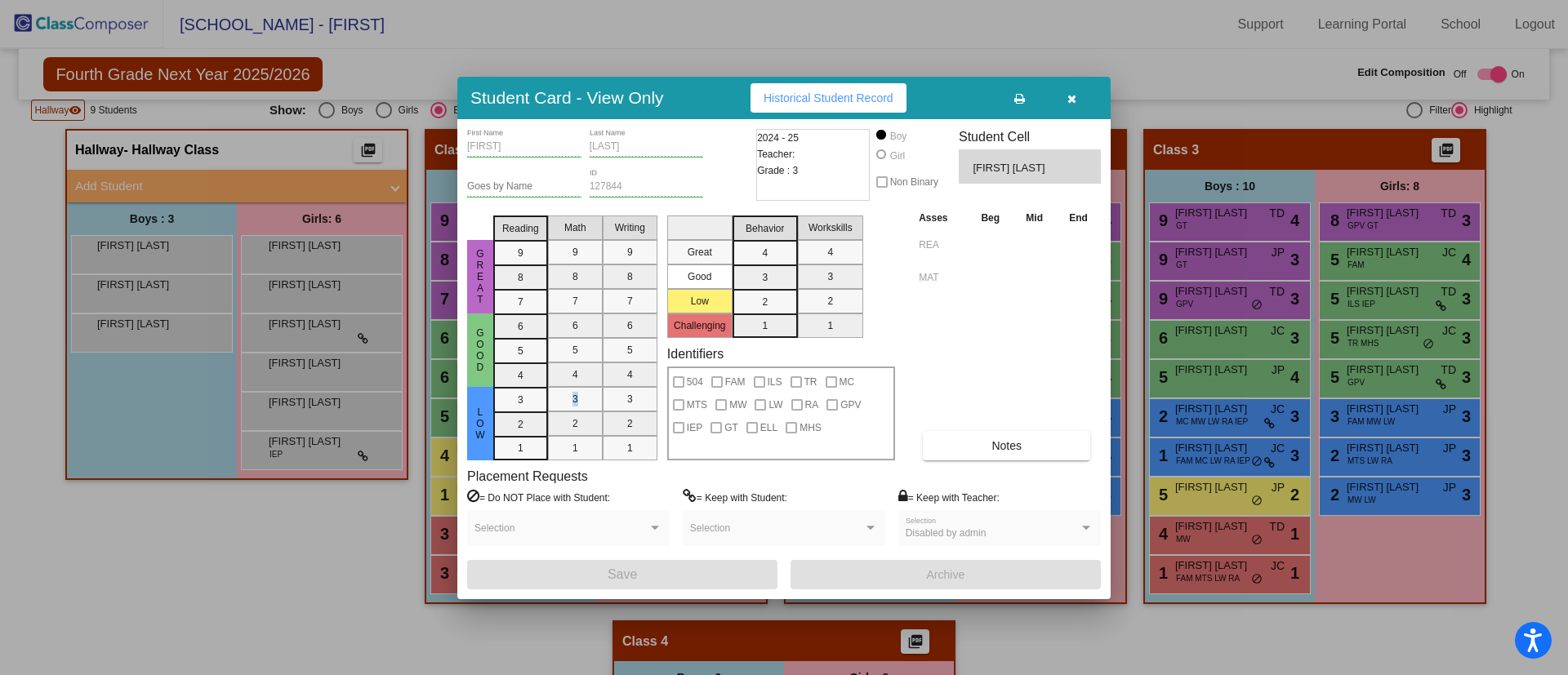 click on "Math 9 8 7 6 5 4 3 2 1" at bounding box center [575, 335] 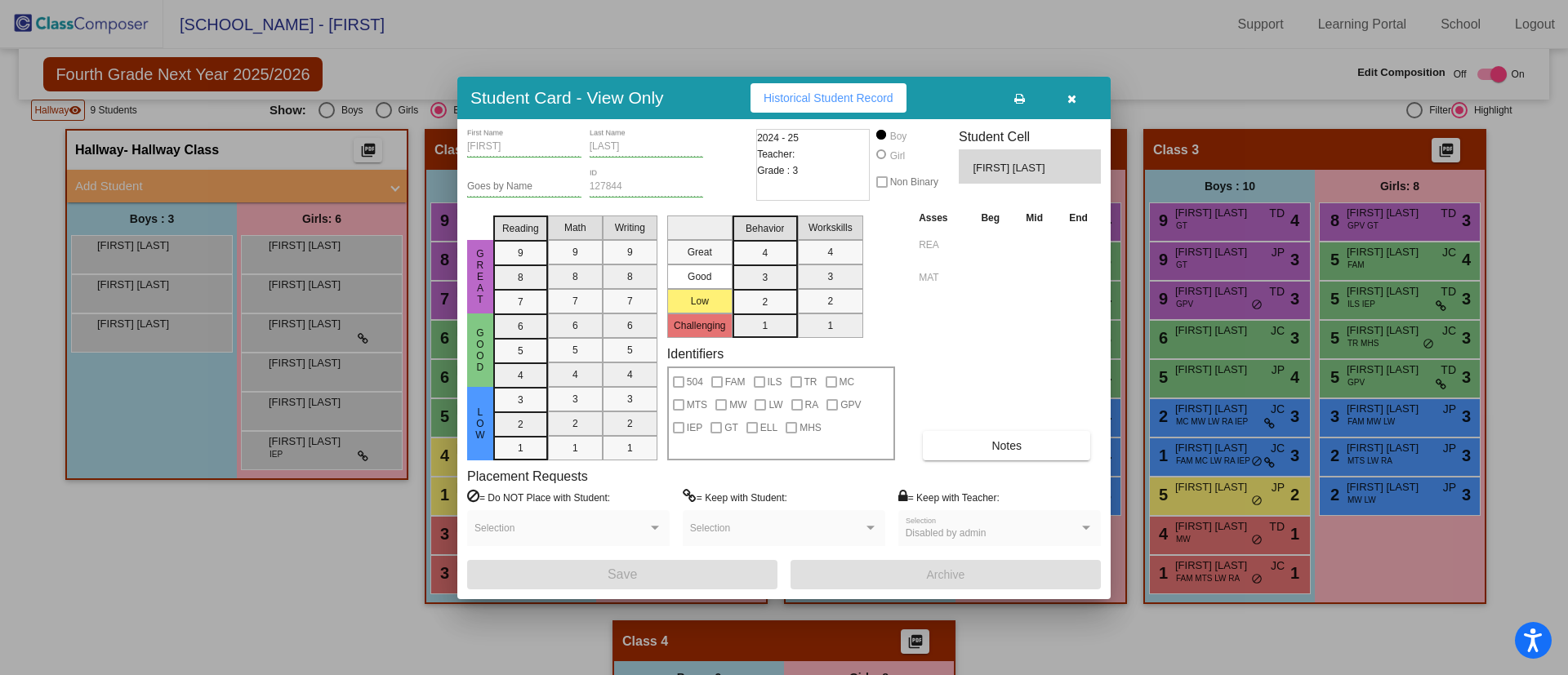 click at bounding box center (1071, 99) 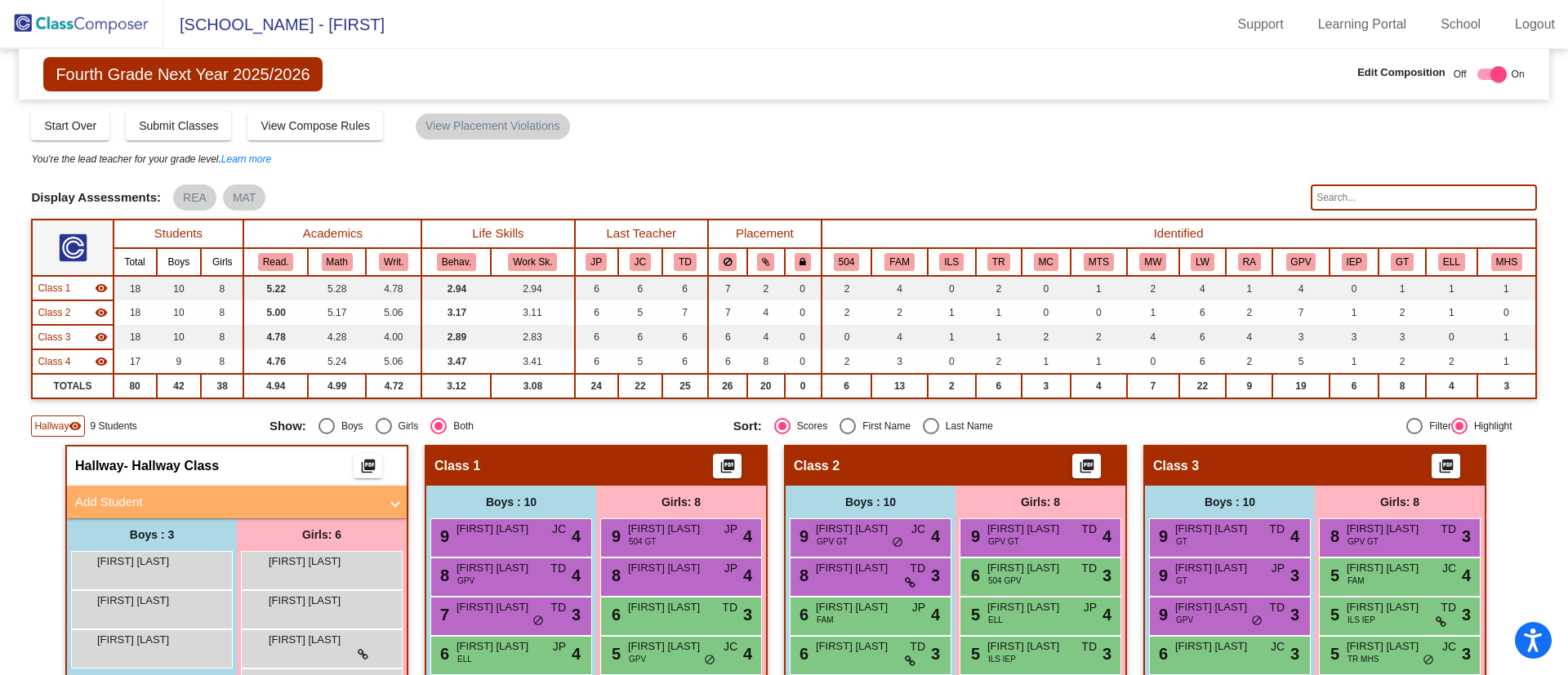 scroll, scrollTop: 122, scrollLeft: 0, axis: vertical 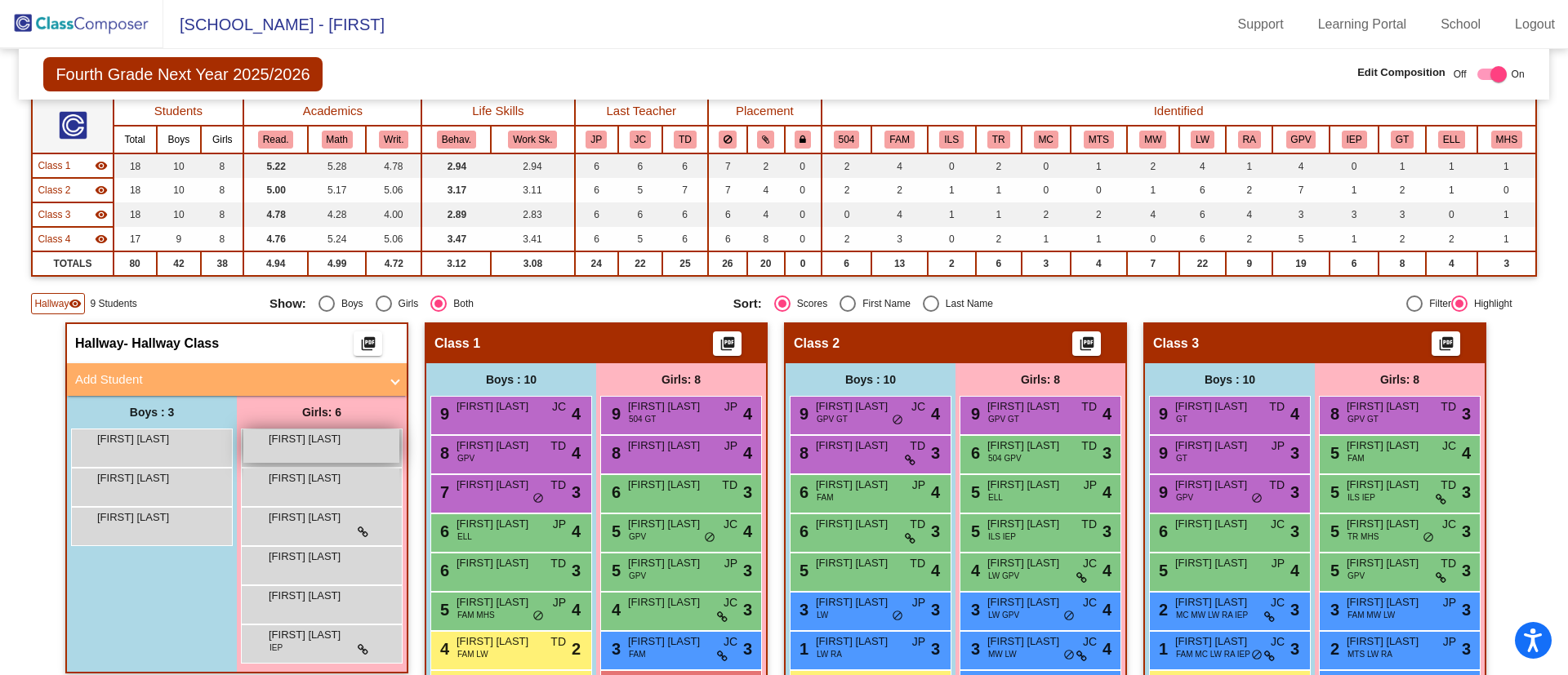 click on "[FIRST] [LAST] lock do_not_disturb_alt" at bounding box center [321, 446] 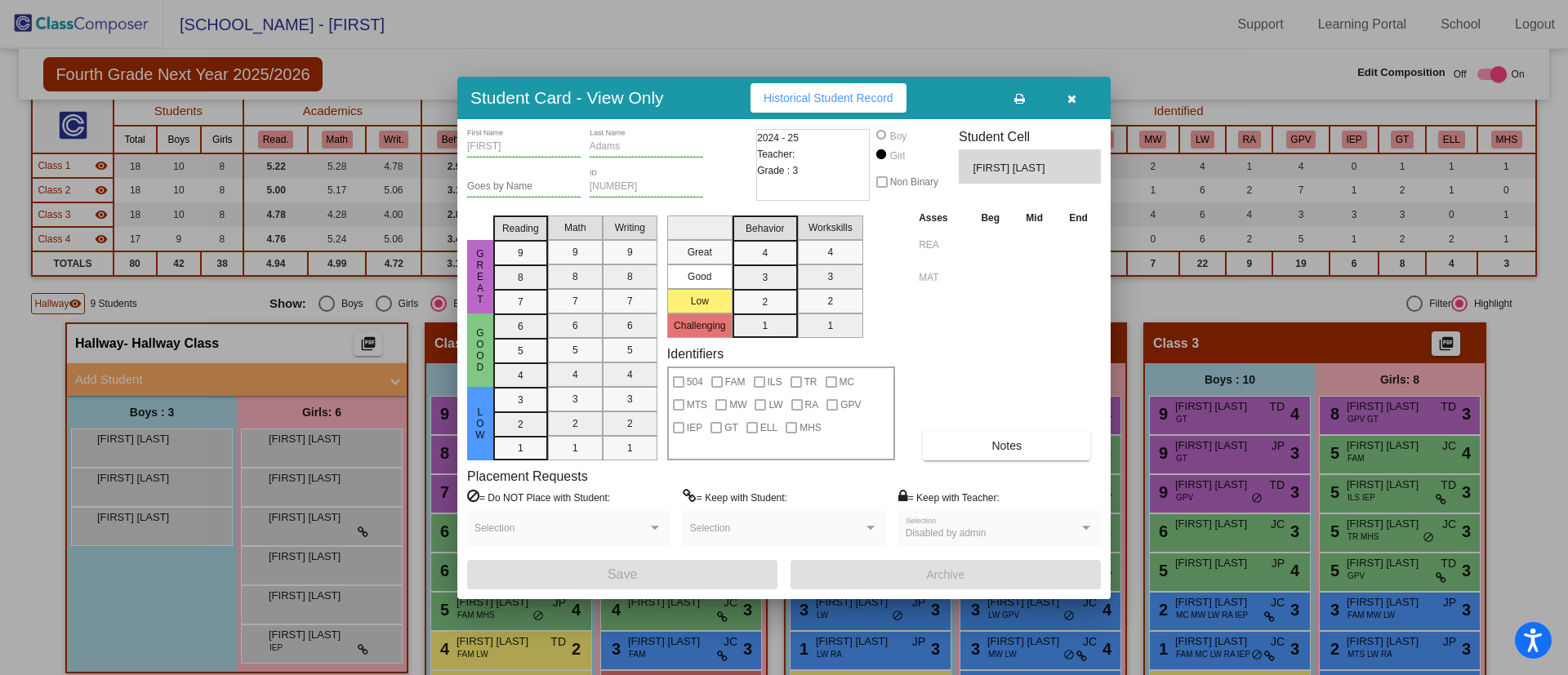 click at bounding box center (784, 337) 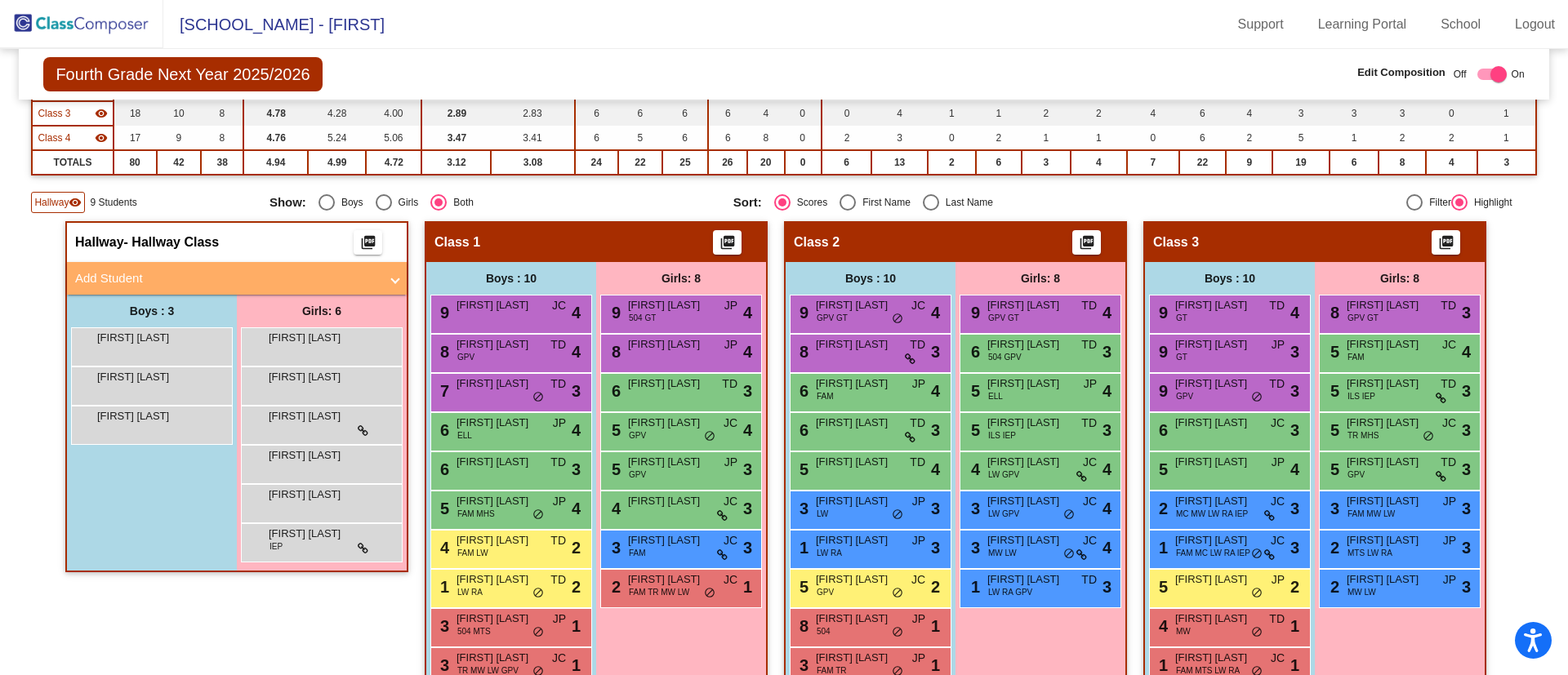 scroll, scrollTop: 0, scrollLeft: 0, axis: both 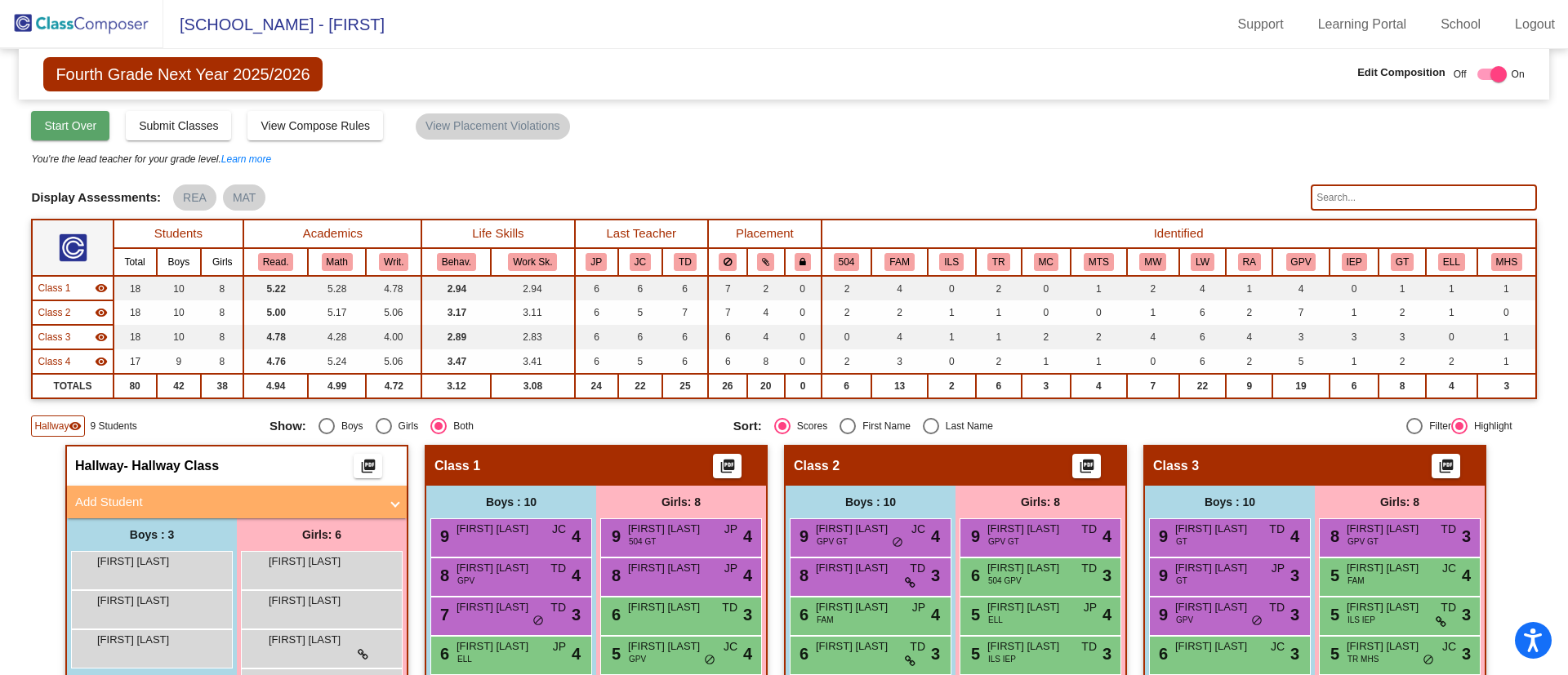 click on "Start Over" 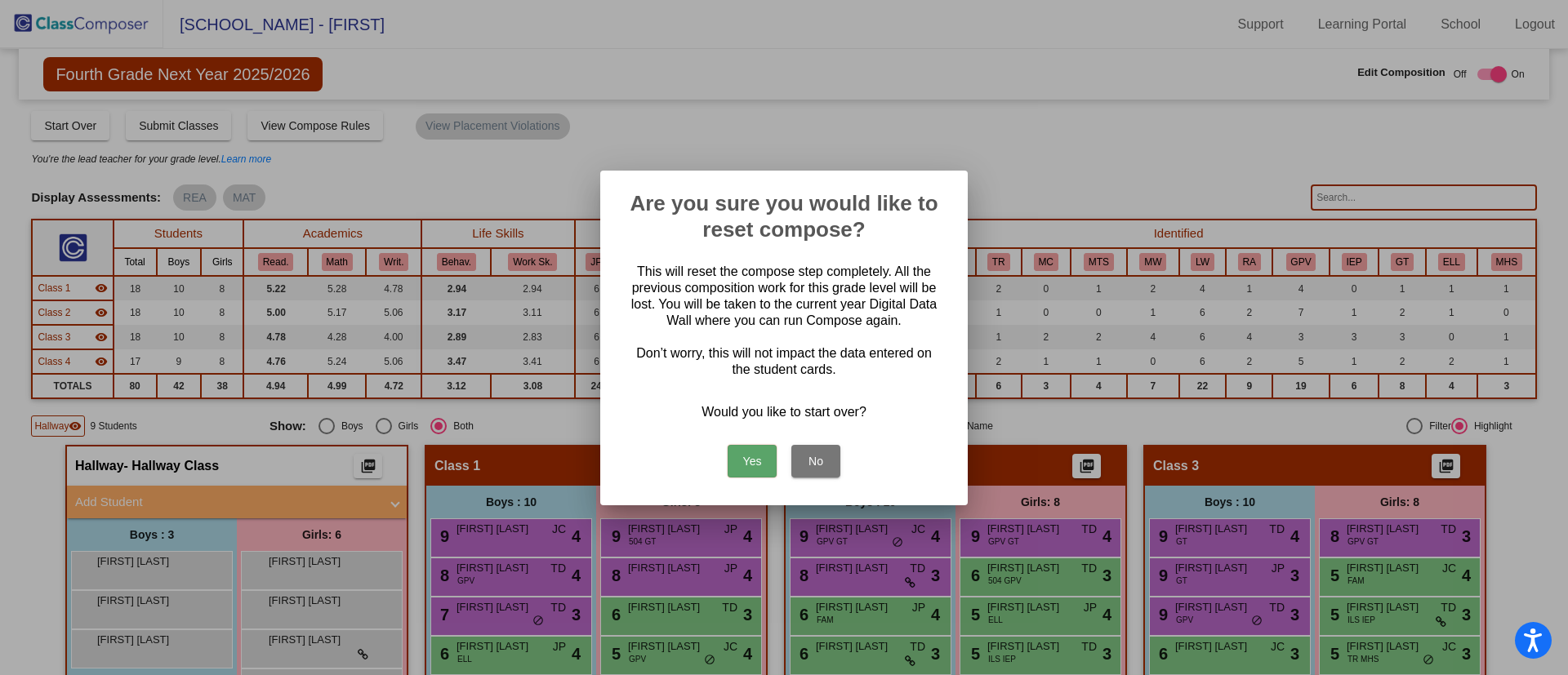 click on "No" at bounding box center (816, 461) 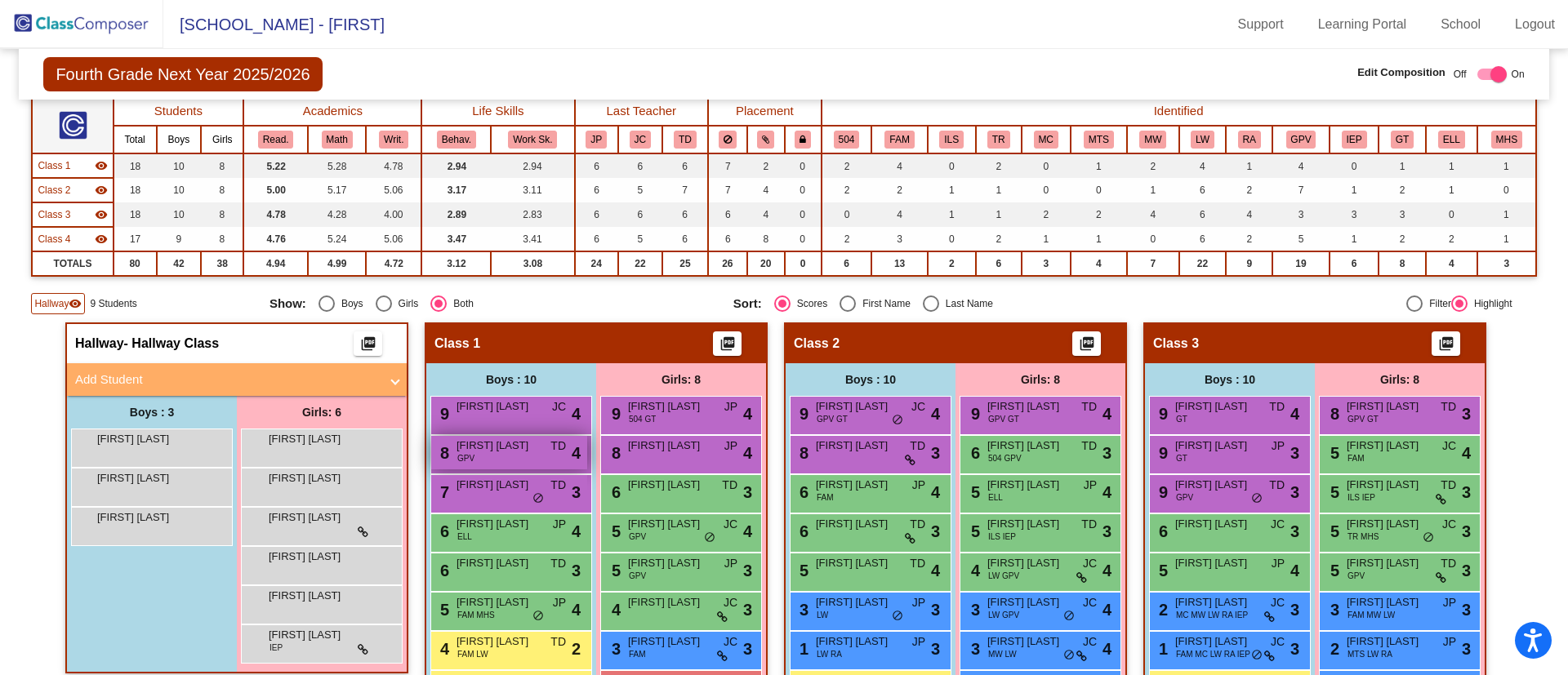 scroll, scrollTop: 0, scrollLeft: 0, axis: both 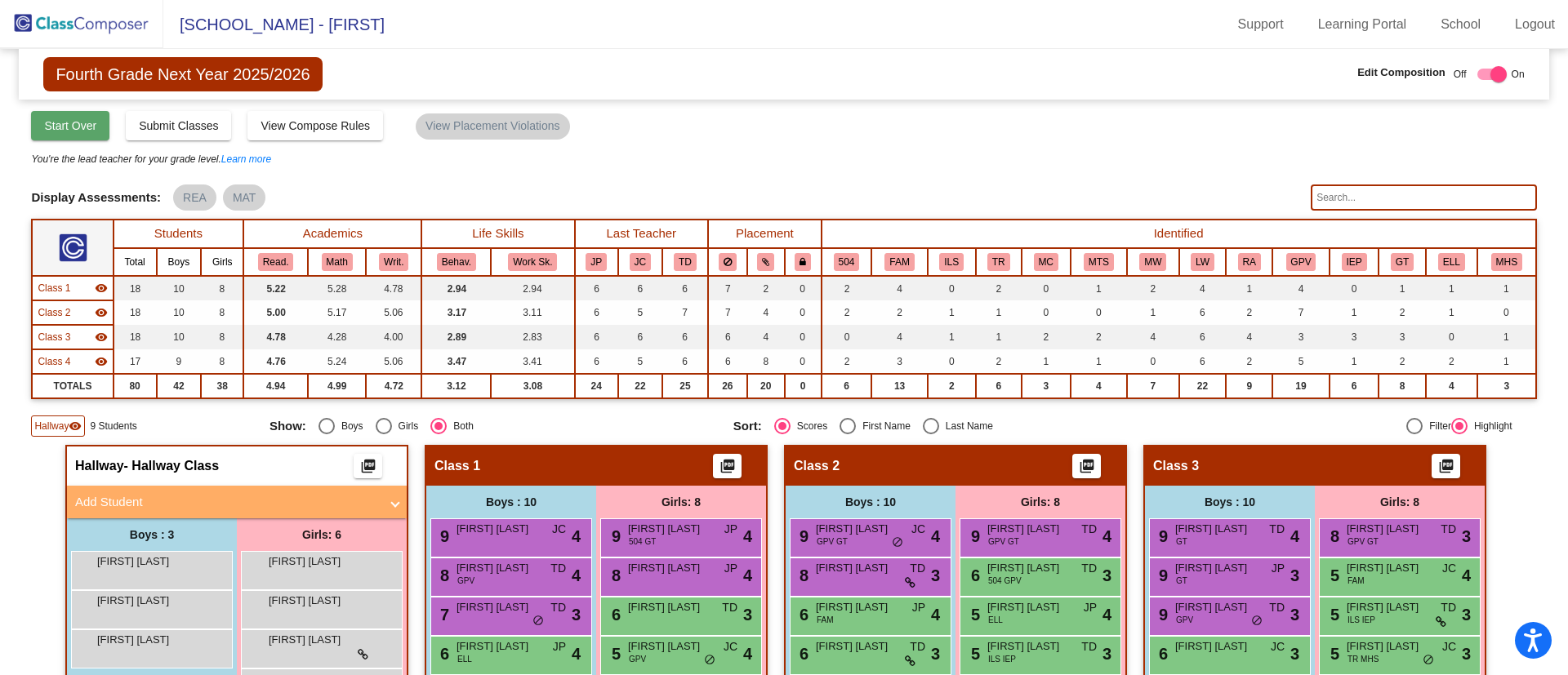 click on "Start Over" 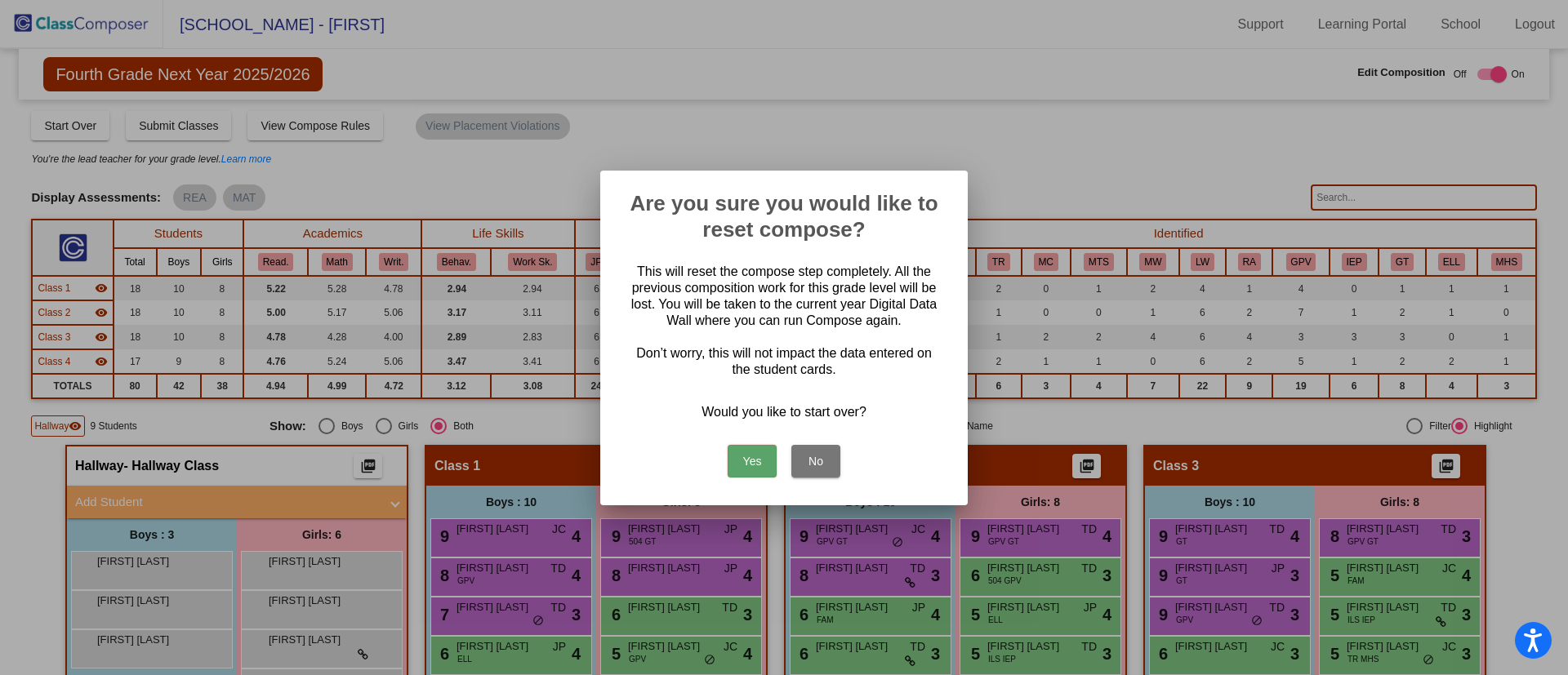click on "Yes" at bounding box center [752, 461] 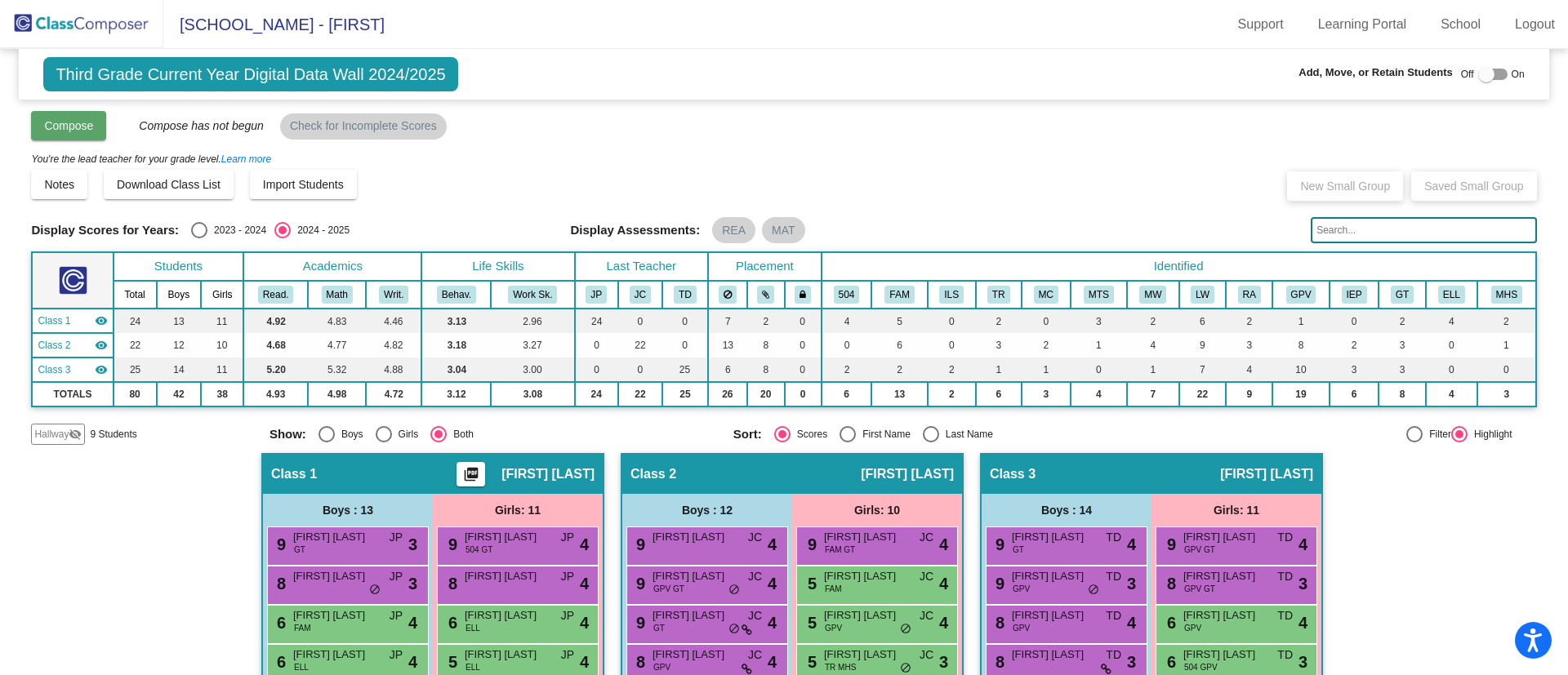 click on "Compose" 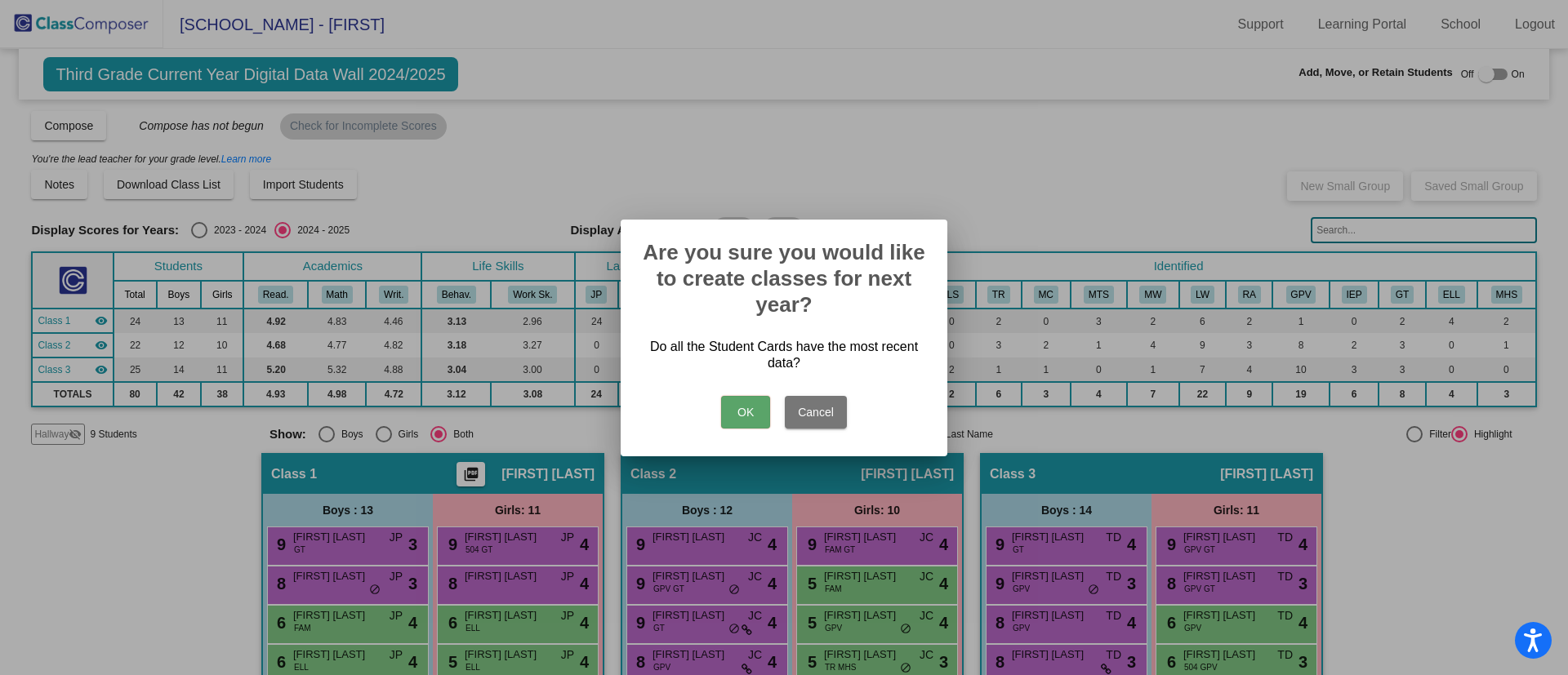 click on "Cancel" at bounding box center [816, 412] 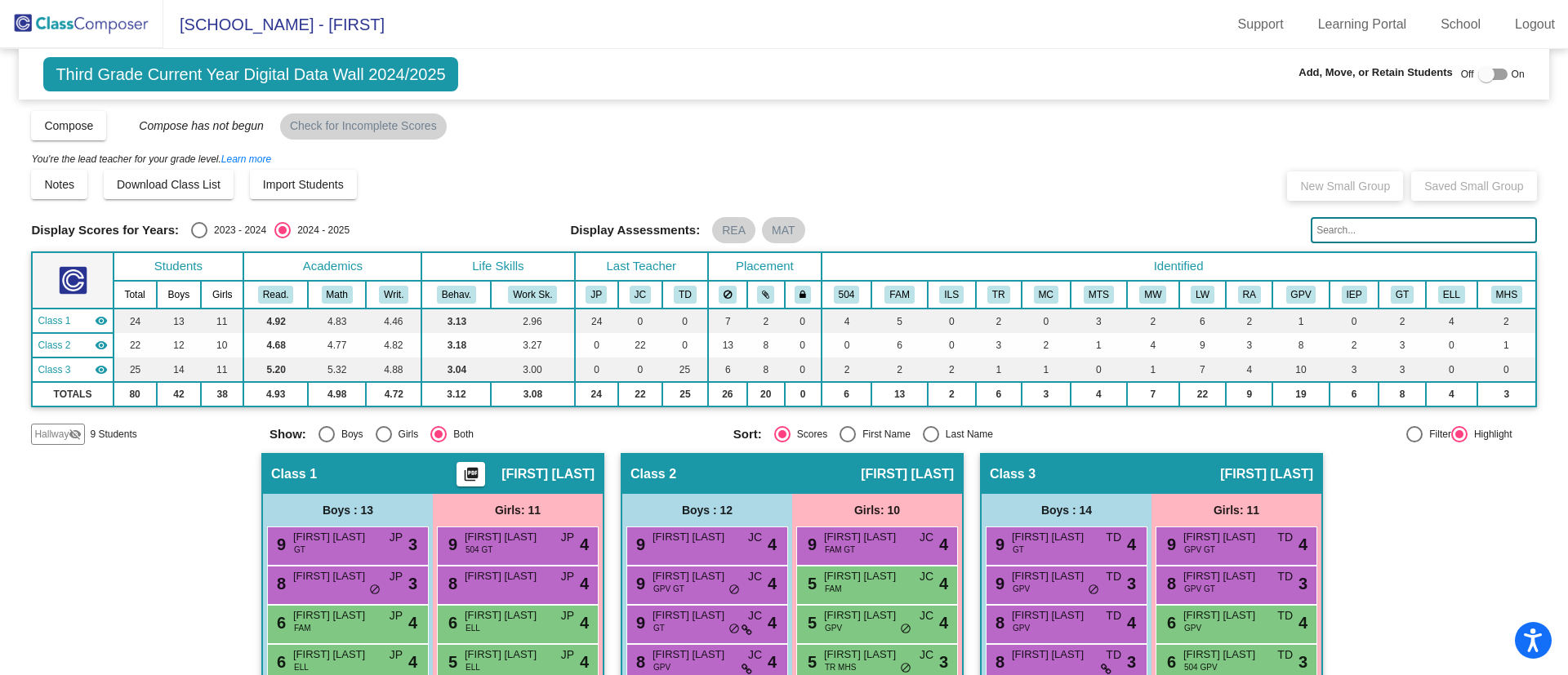 click on "visibility_off" 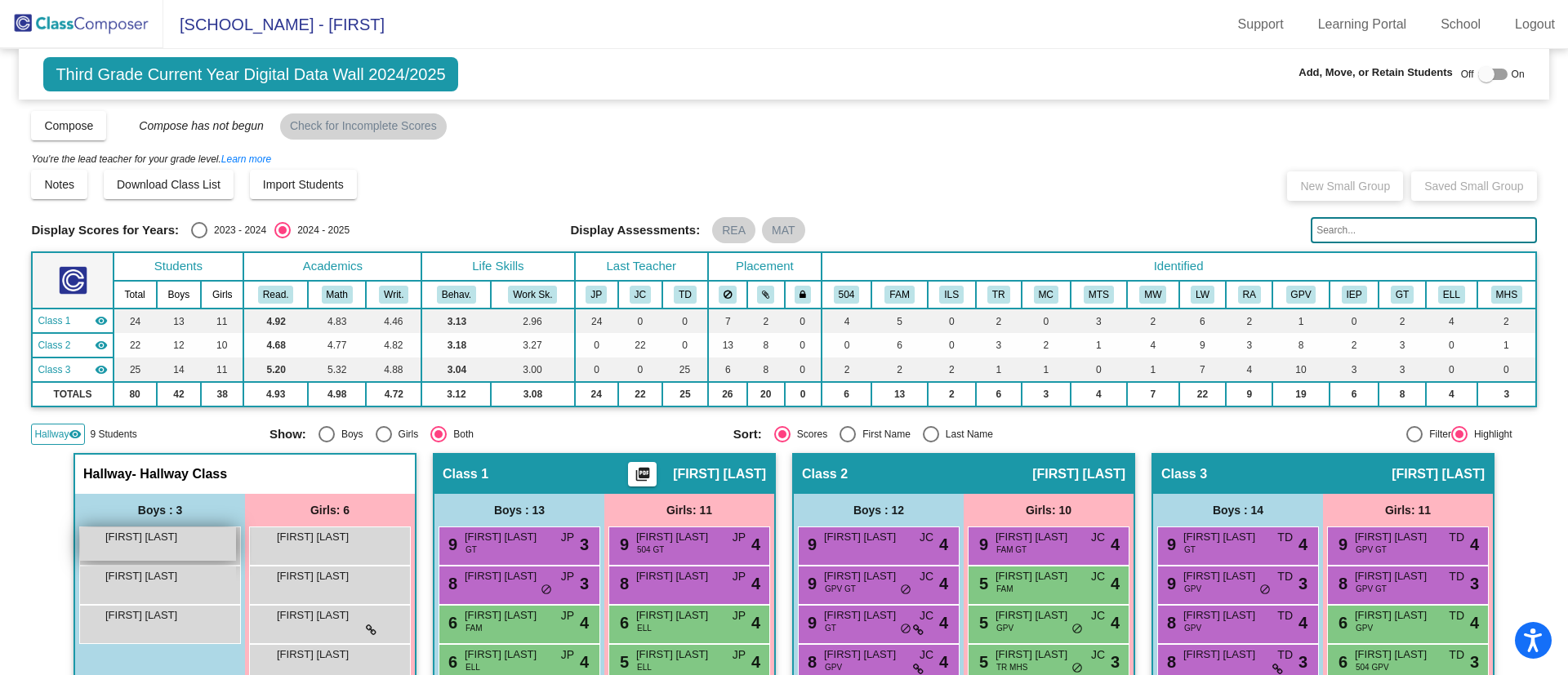 scroll, scrollTop: 122, scrollLeft: 0, axis: vertical 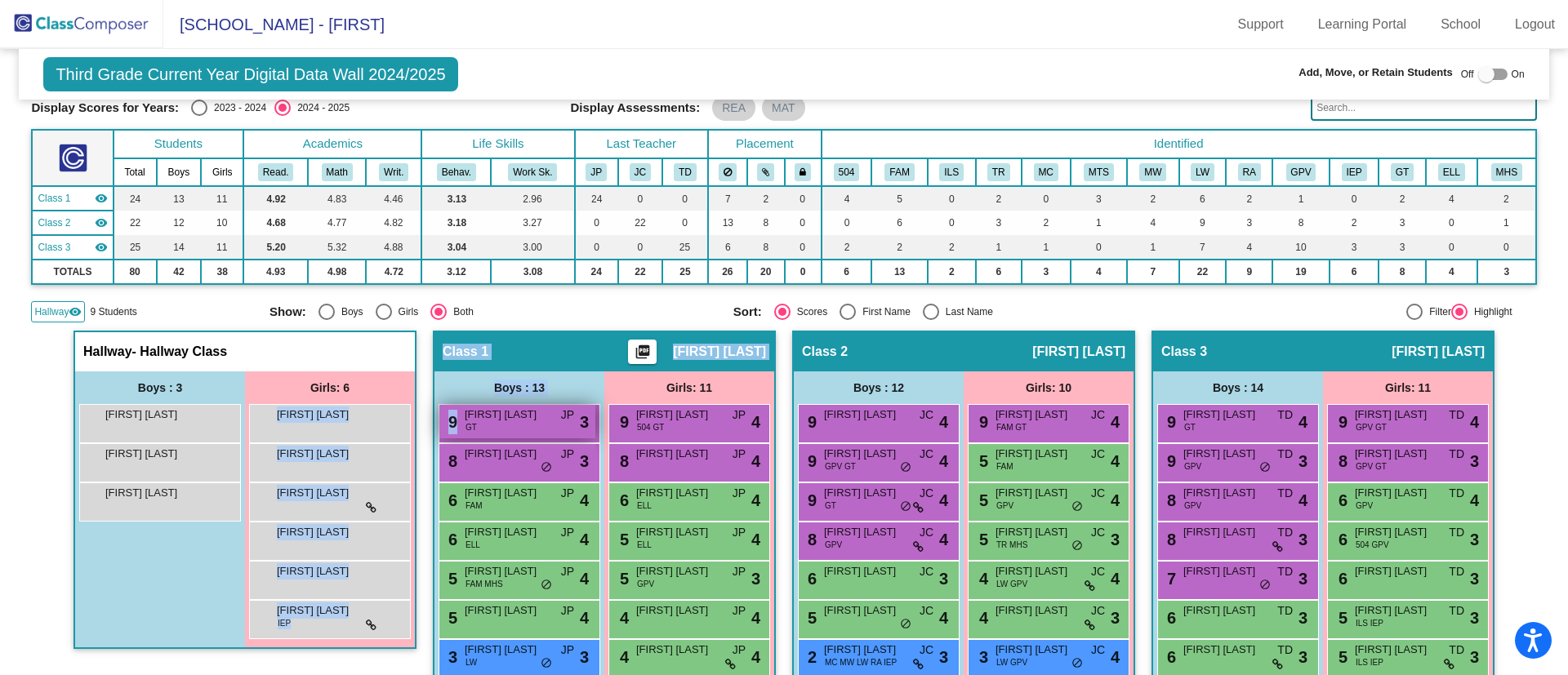 drag, startPoint x: 329, startPoint y: 426, endPoint x: 502, endPoint y: 424, distance: 173.01156 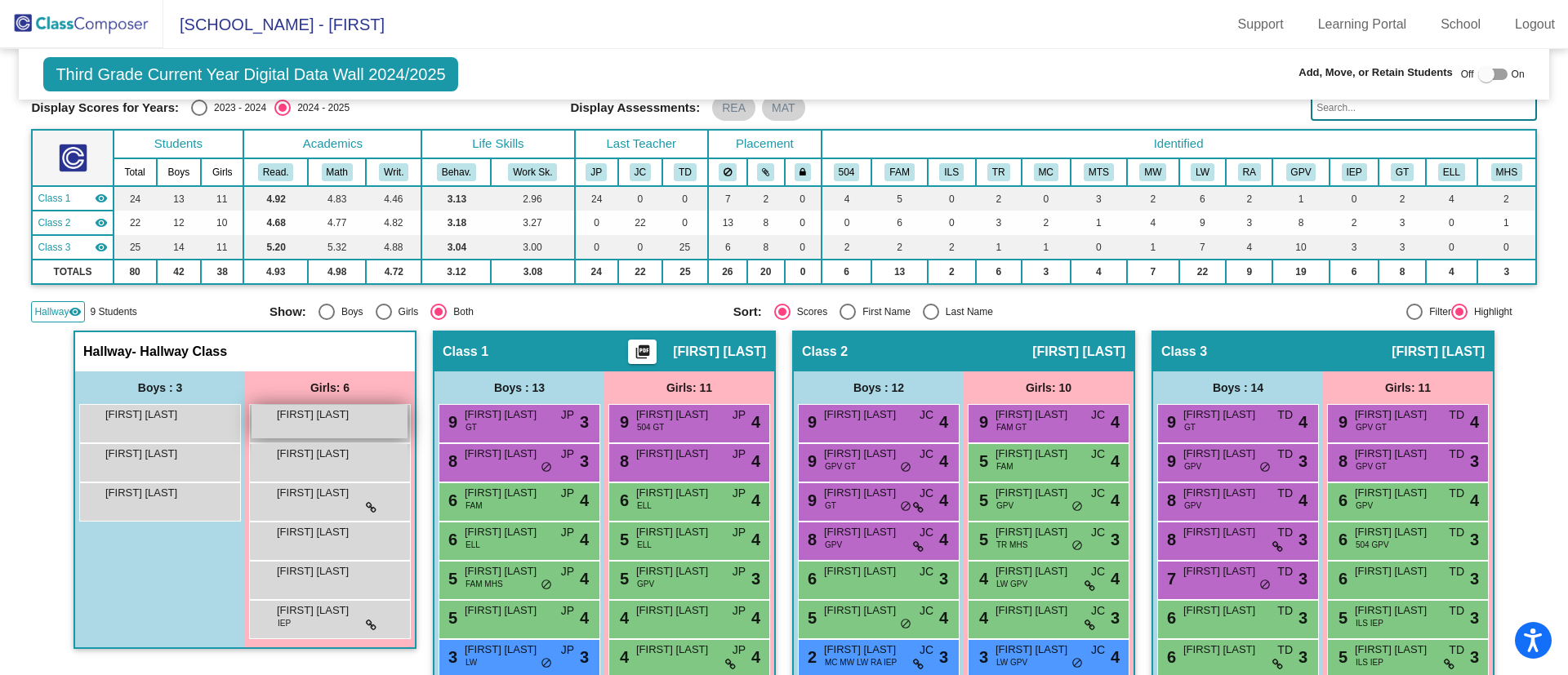 click on "[FIRST] [LAST] lock do_not_disturb_alt" at bounding box center [329, 421] 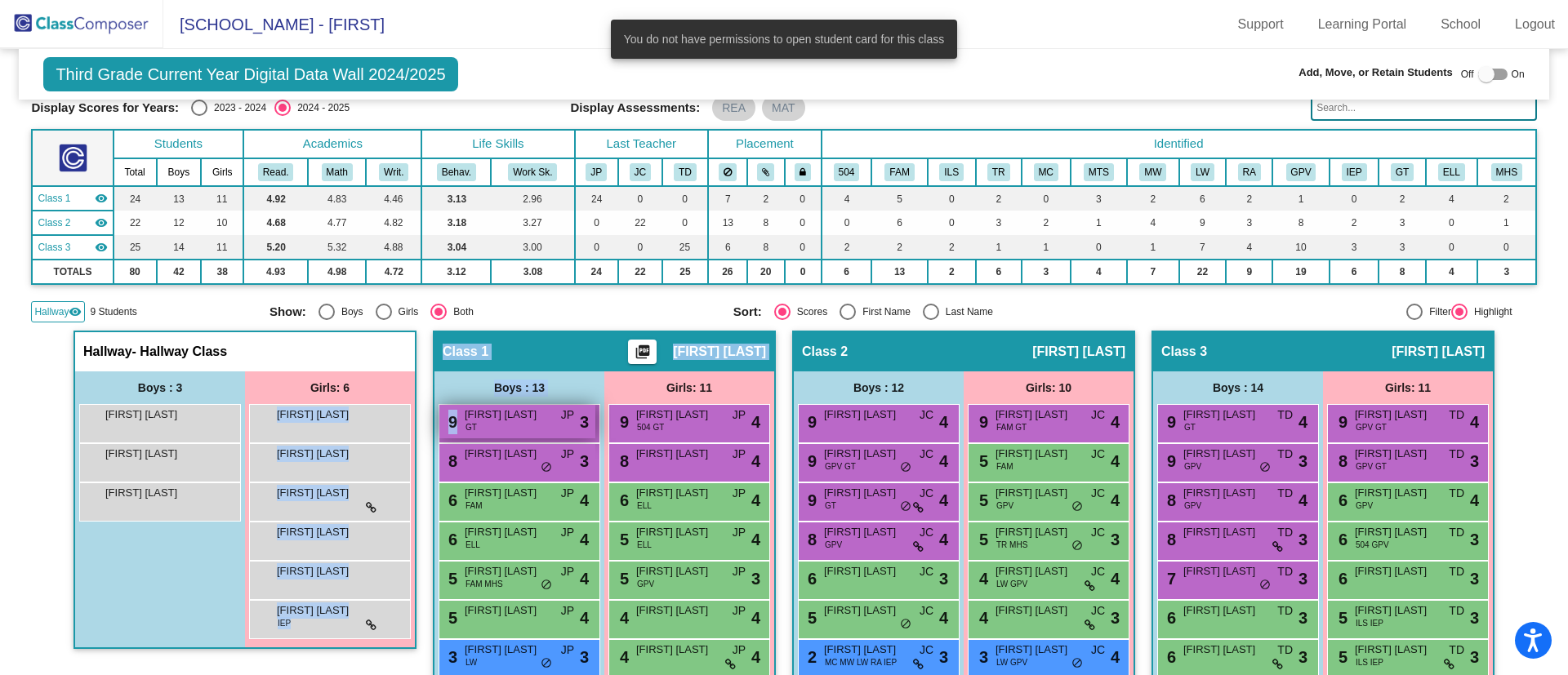 drag, startPoint x: 354, startPoint y: 425, endPoint x: 546, endPoint y: 427, distance: 192.01042 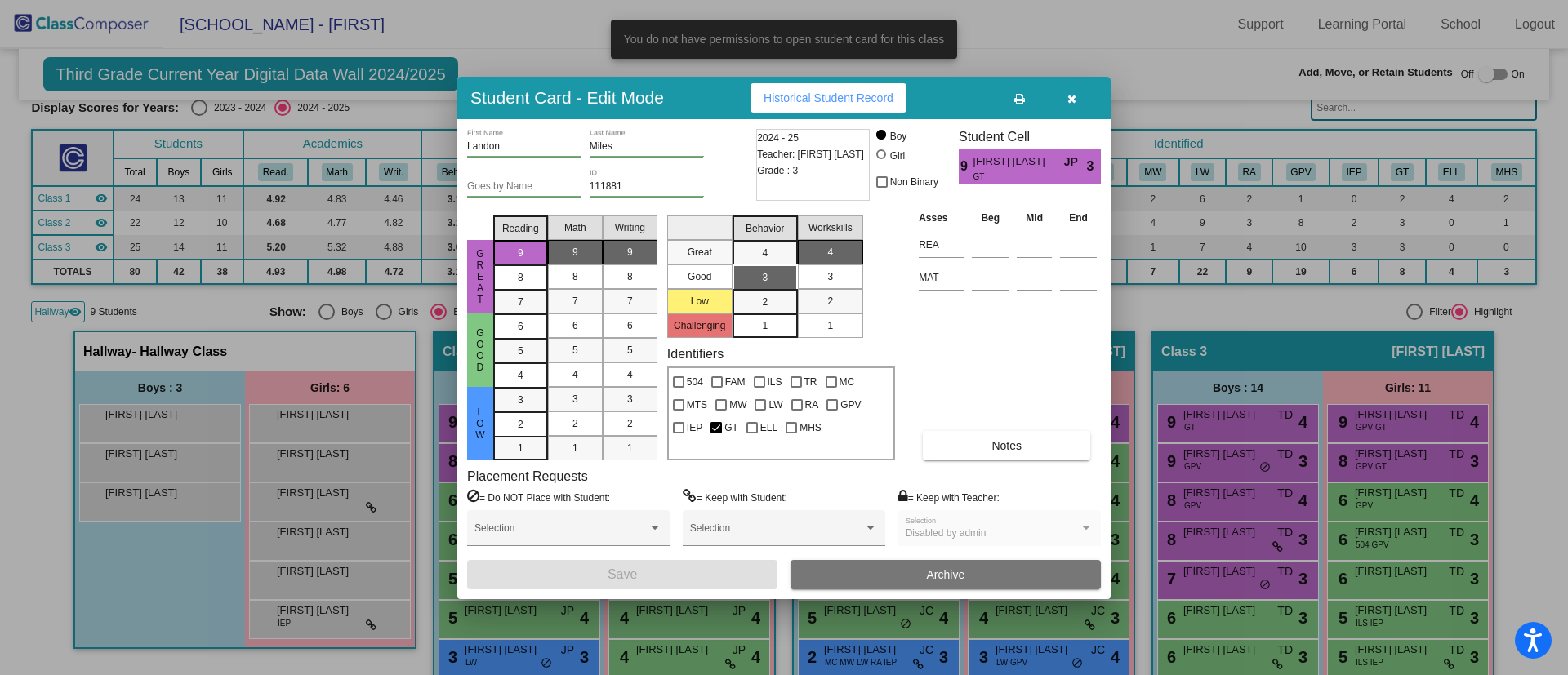 click at bounding box center (784, 337) 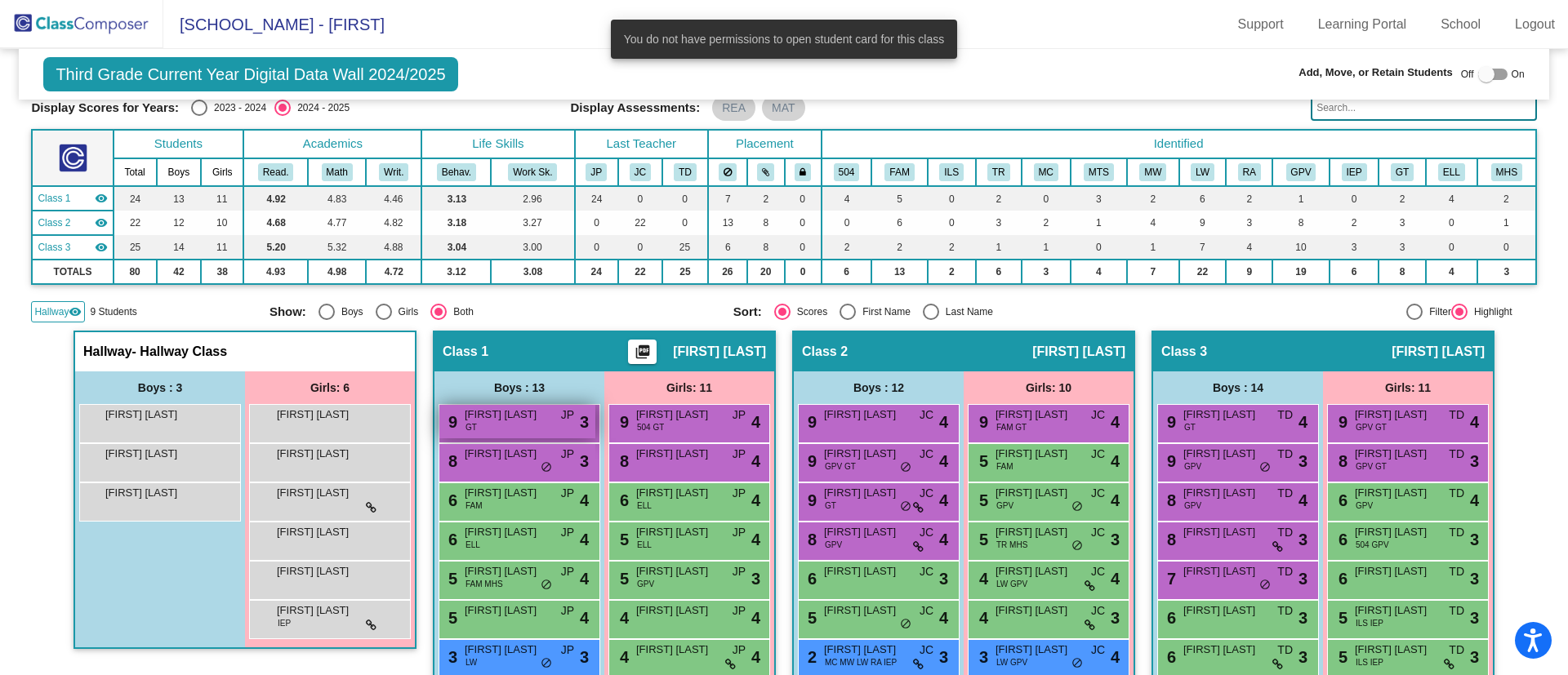 drag, startPoint x: 331, startPoint y: 423, endPoint x: 441, endPoint y: 425, distance: 110.01818 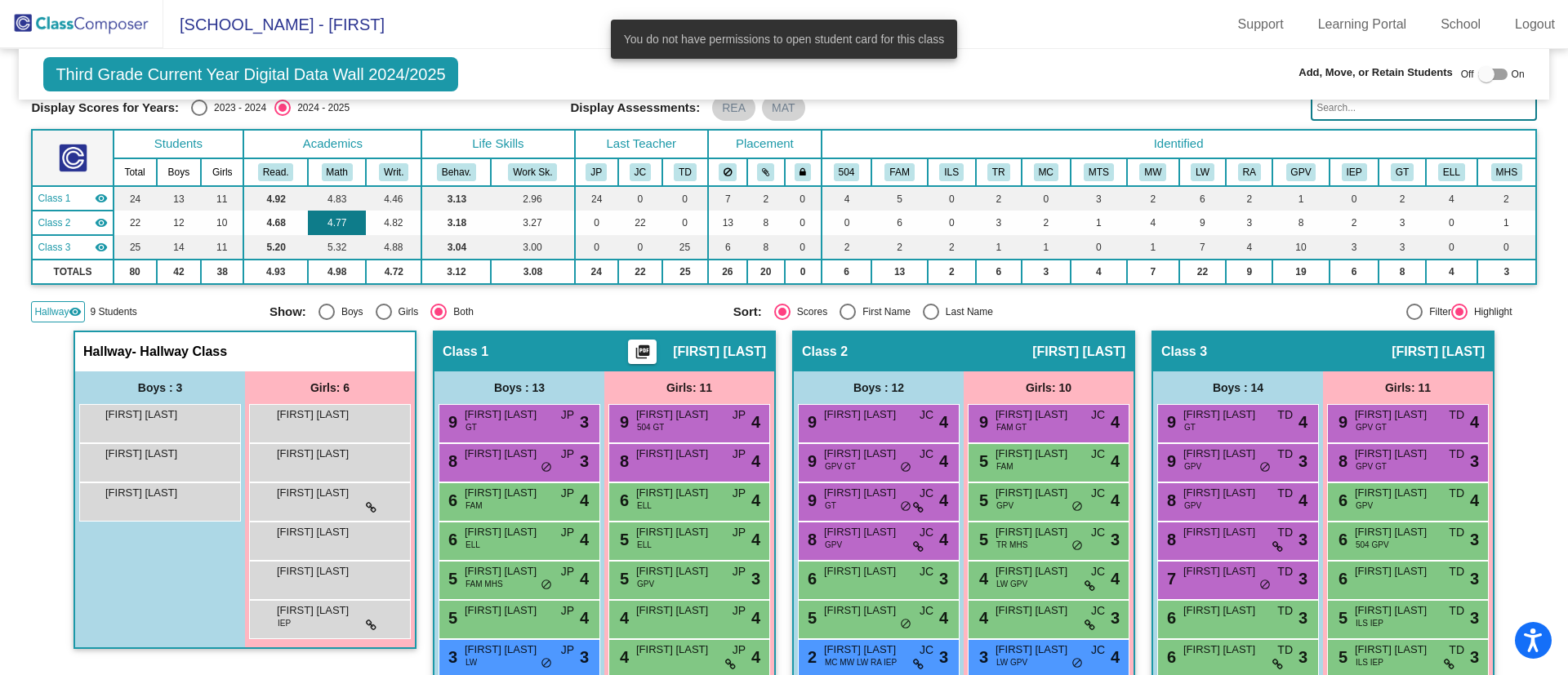 scroll, scrollTop: 0, scrollLeft: 0, axis: both 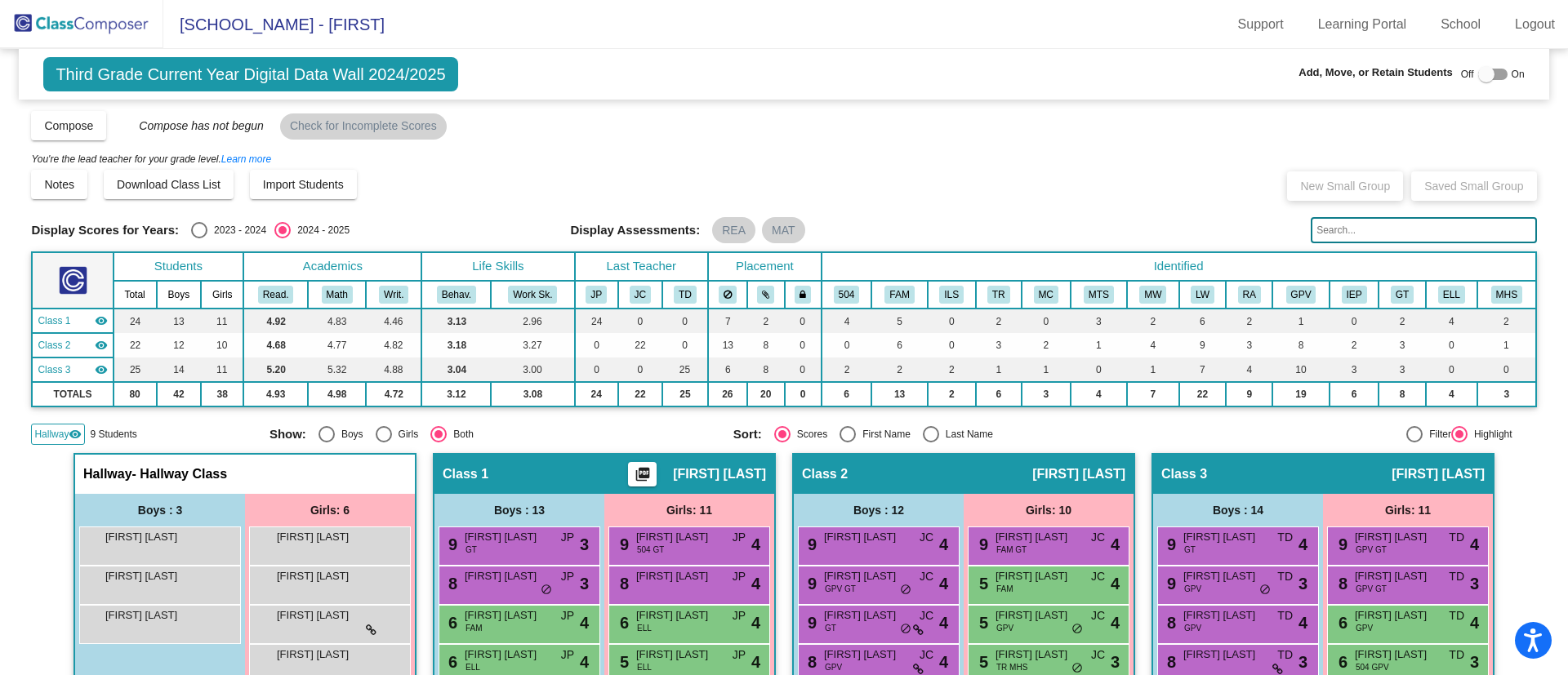 click on "You're the lead teacher for your grade level.  Learn more" 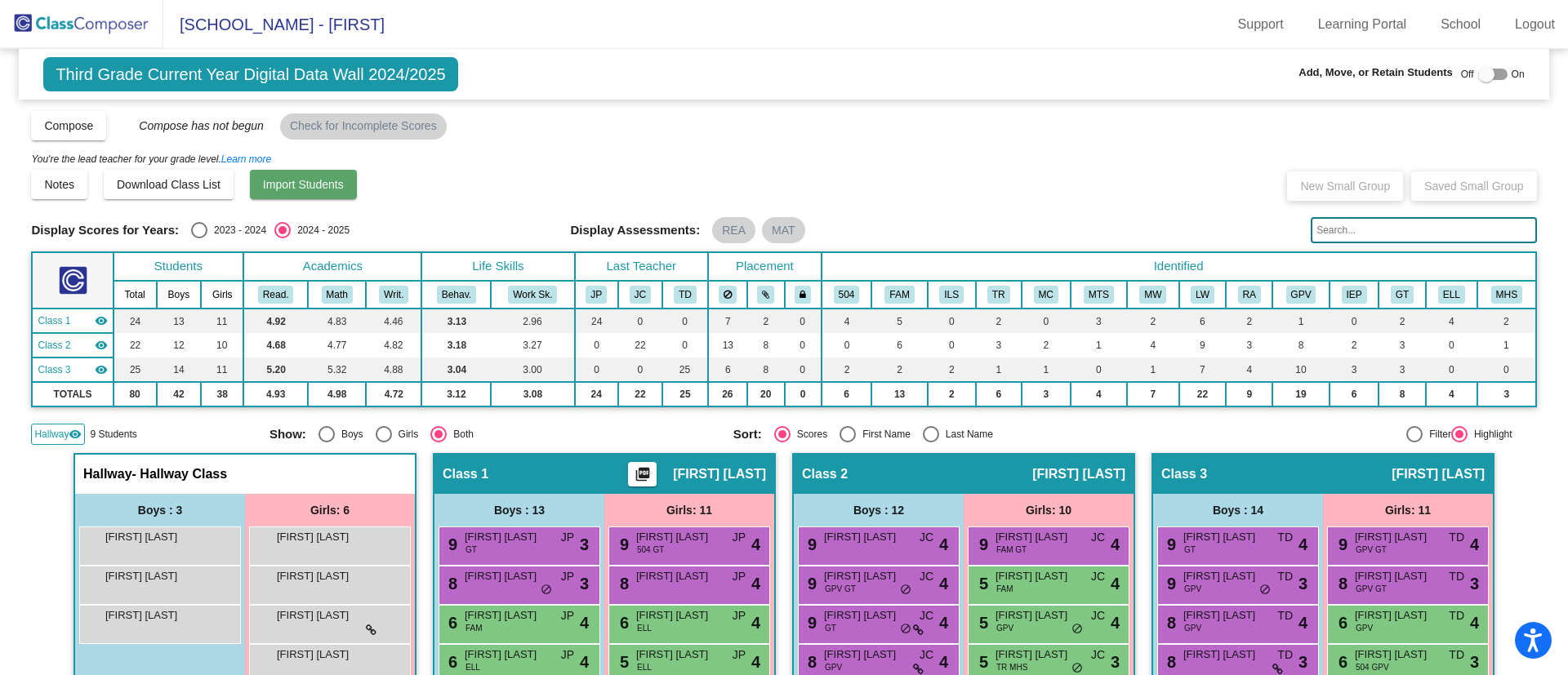 scroll, scrollTop: 122, scrollLeft: 0, axis: vertical 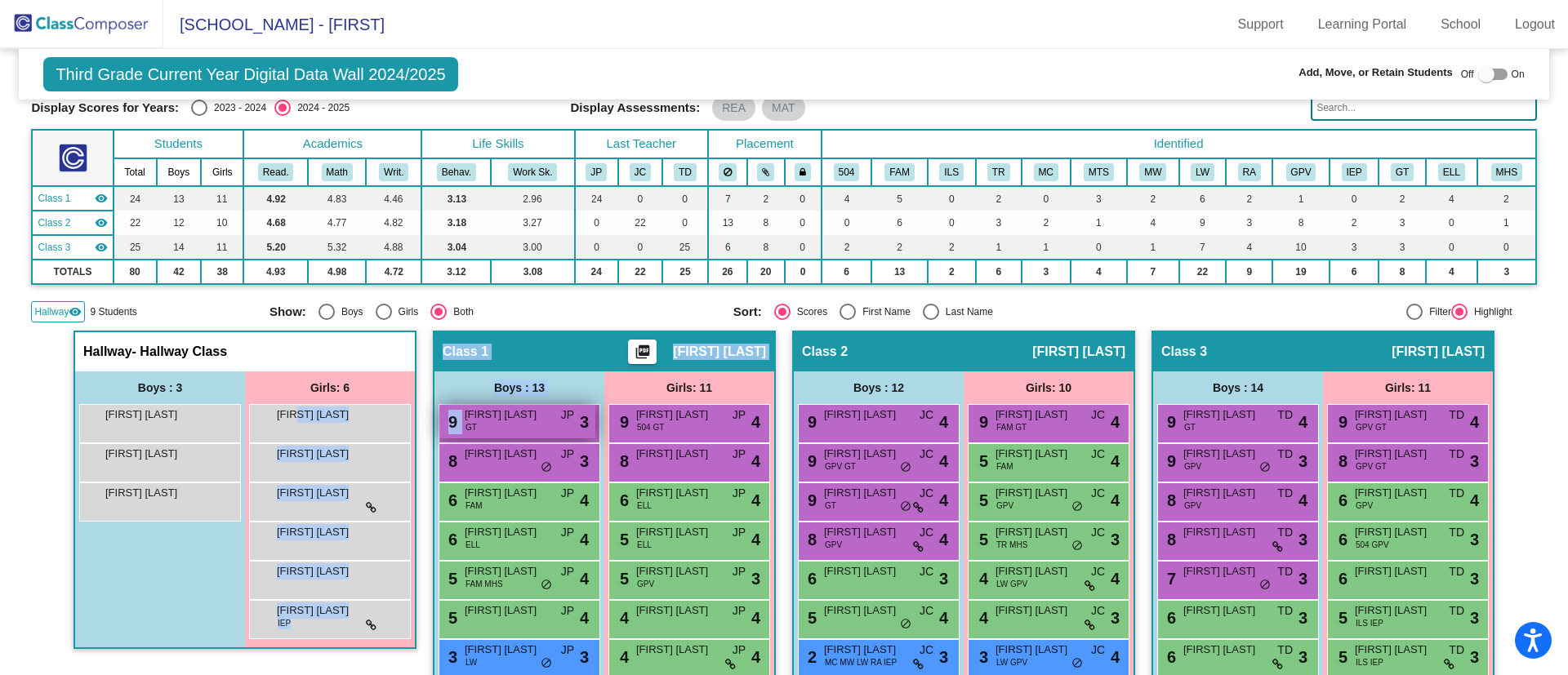drag, startPoint x: 296, startPoint y: 416, endPoint x: 462, endPoint y: 416, distance: 166 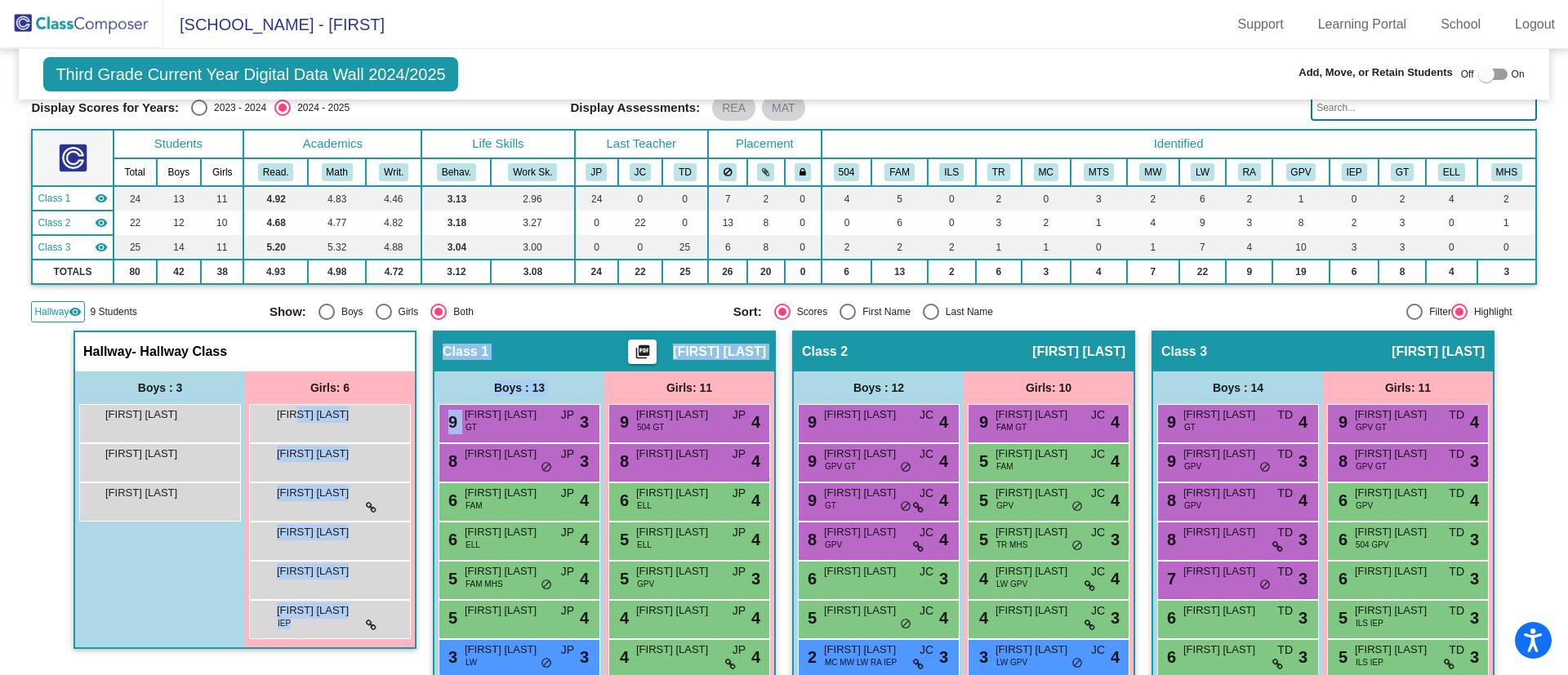 drag, startPoint x: 430, startPoint y: 418, endPoint x: 418, endPoint y: 416, distance: 12.165525 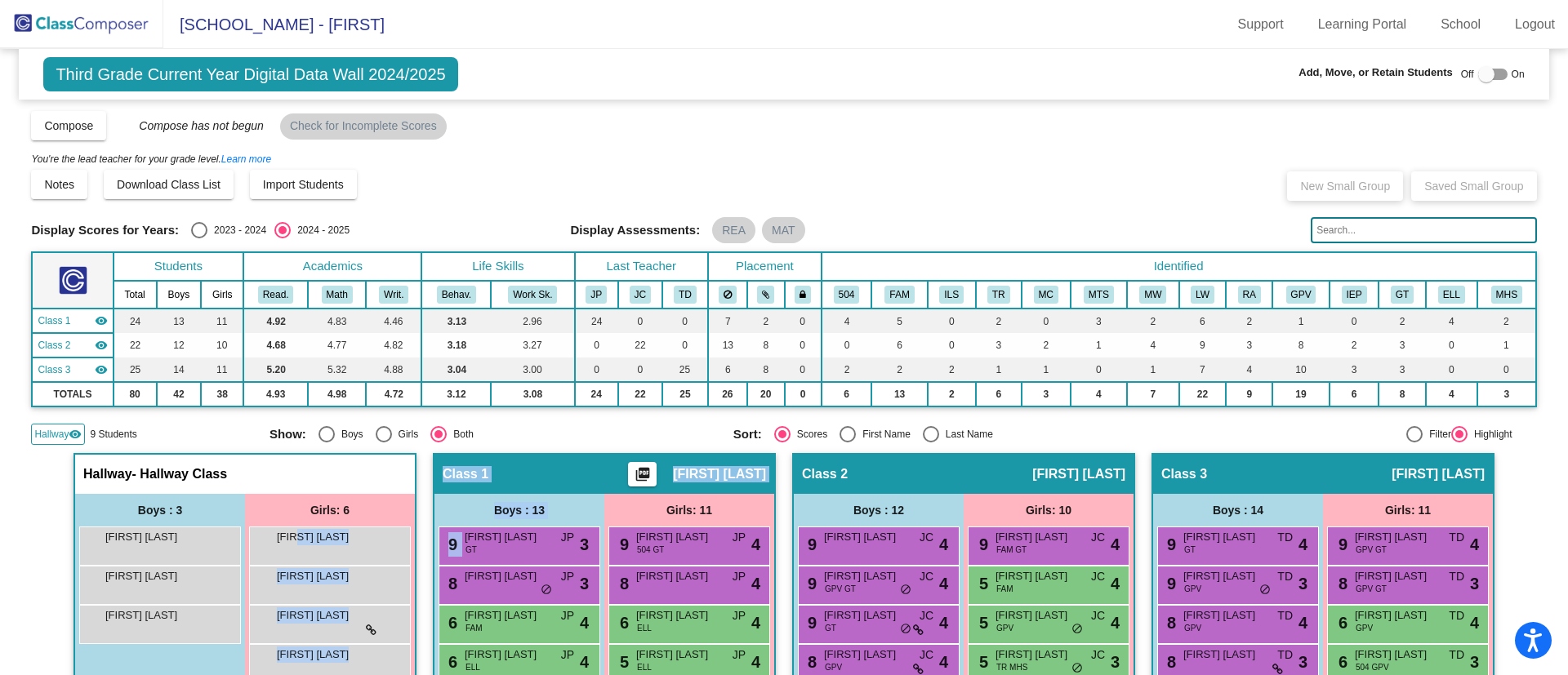 scroll, scrollTop: 122, scrollLeft: 0, axis: vertical 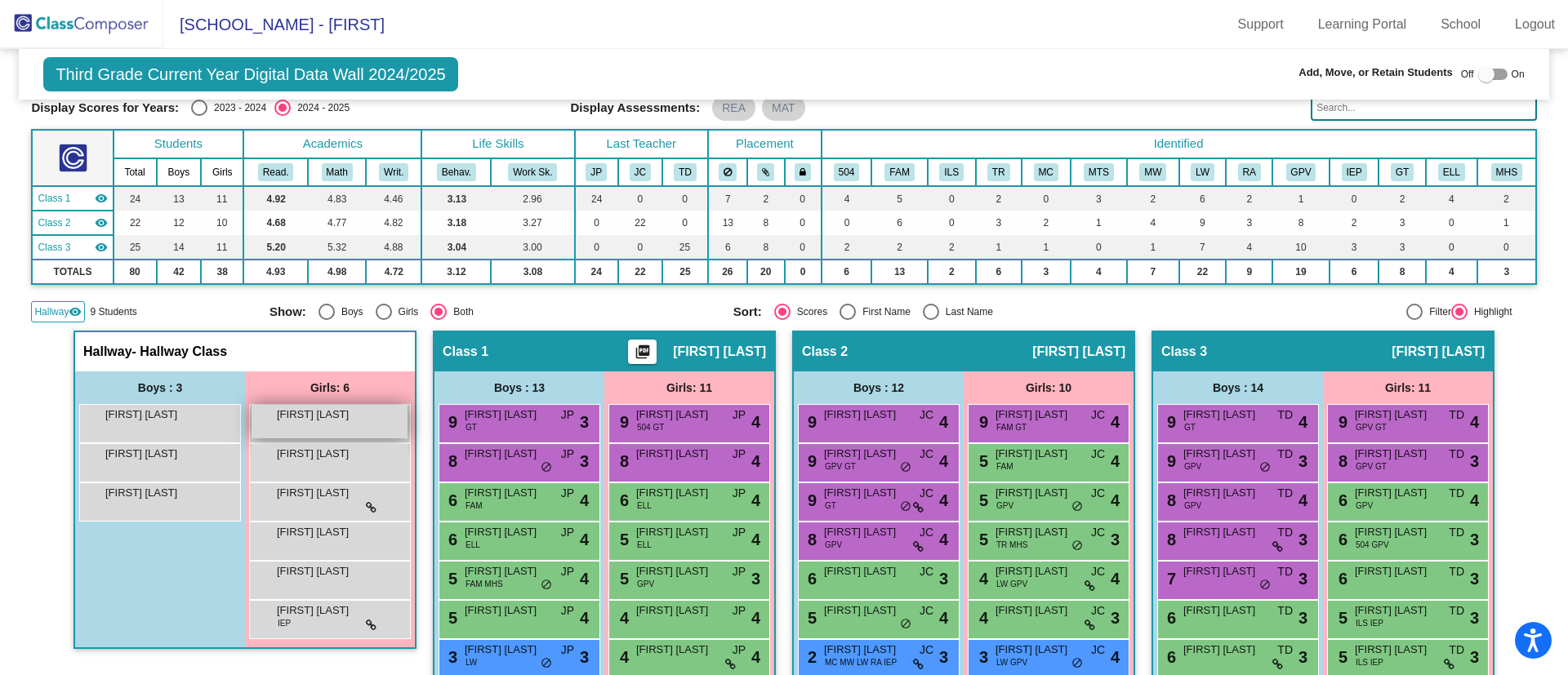 click on "[FIRST] [LAST] lock do_not_disturb_alt" at bounding box center [329, 421] 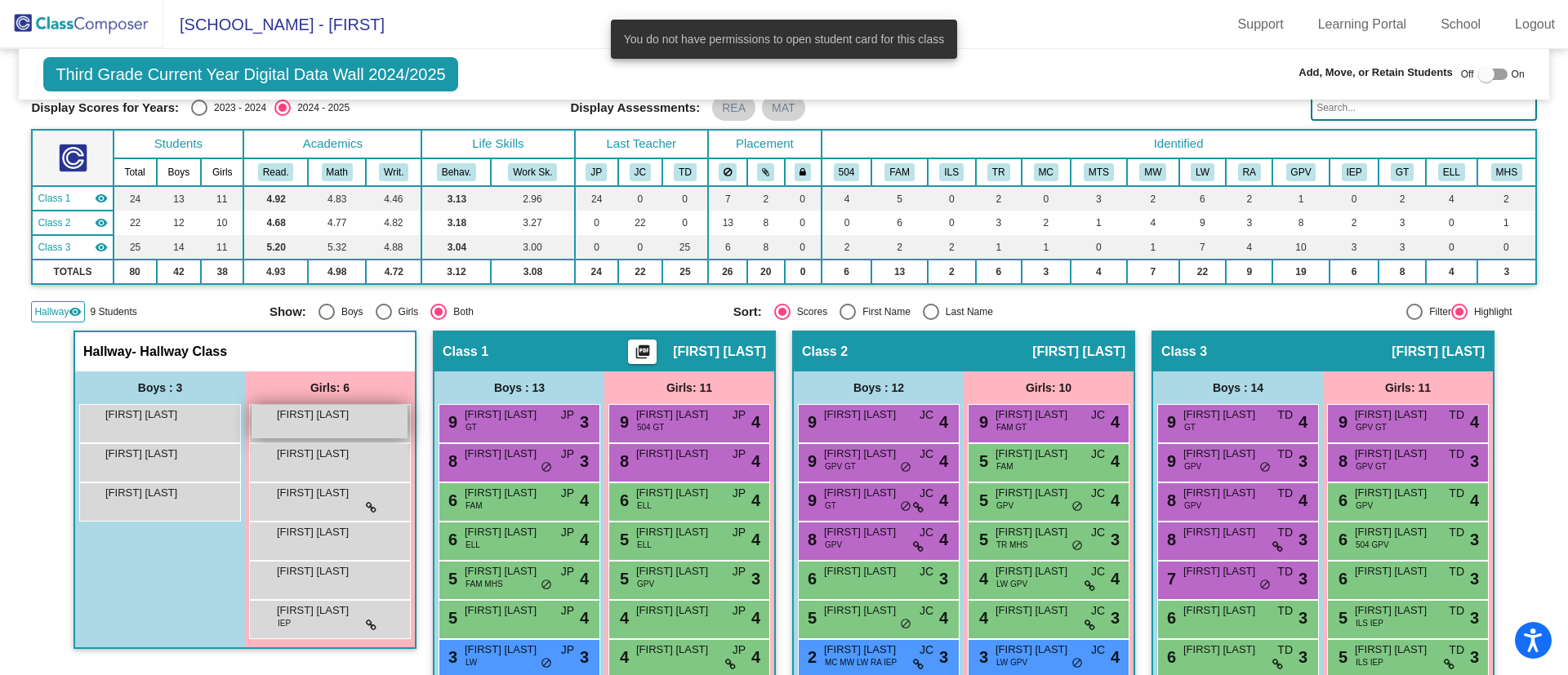 drag, startPoint x: 323, startPoint y: 430, endPoint x: 359, endPoint y: 427, distance: 36.124784 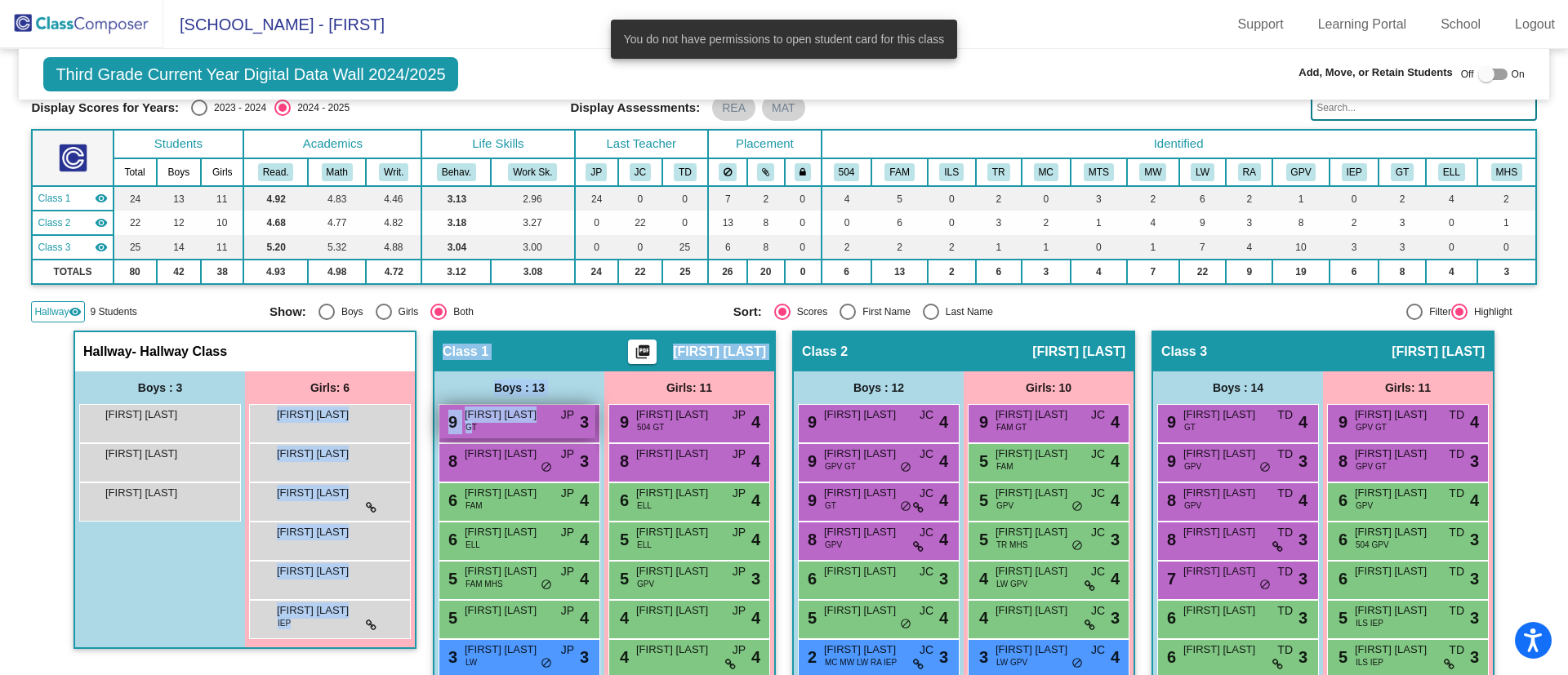 drag, startPoint x: 358, startPoint y: 423, endPoint x: 466, endPoint y: 425, distance: 108.01852 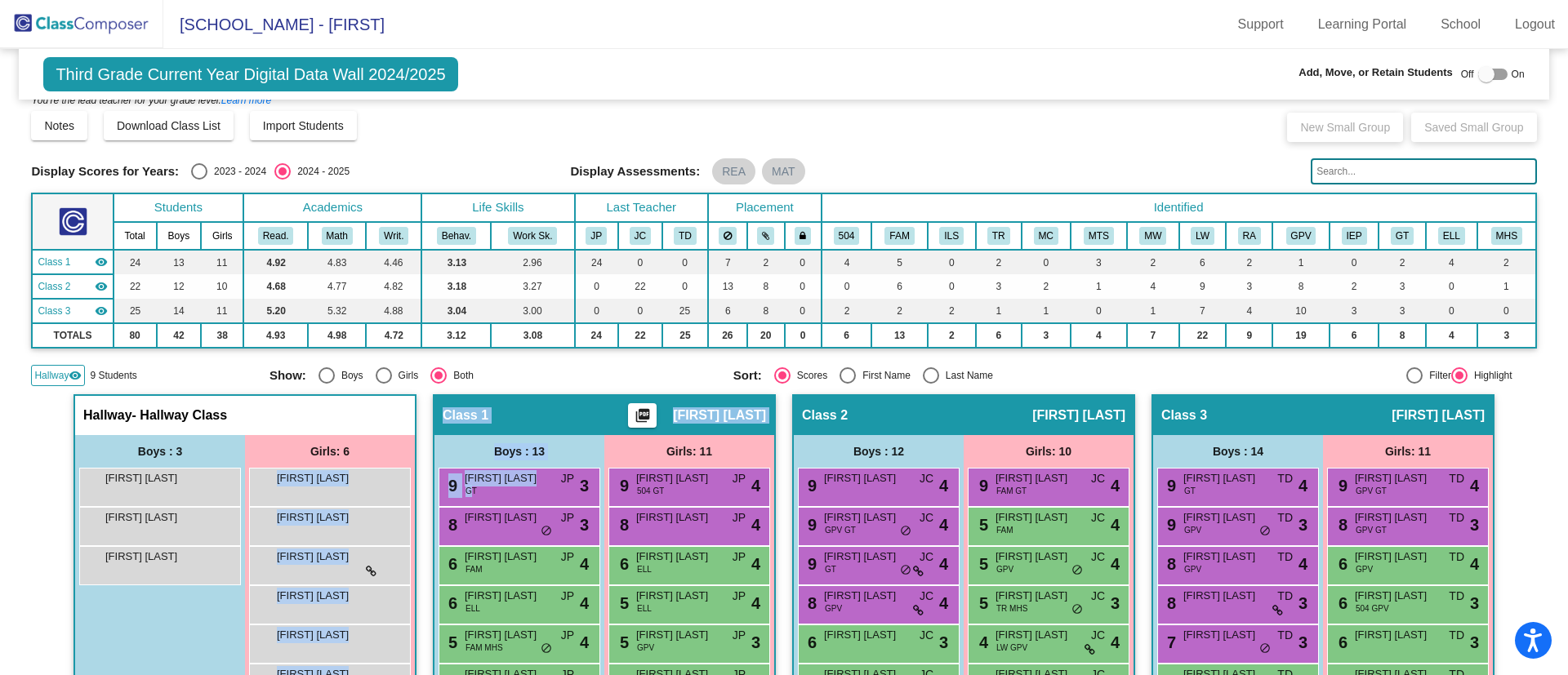 scroll, scrollTop: 181, scrollLeft: 0, axis: vertical 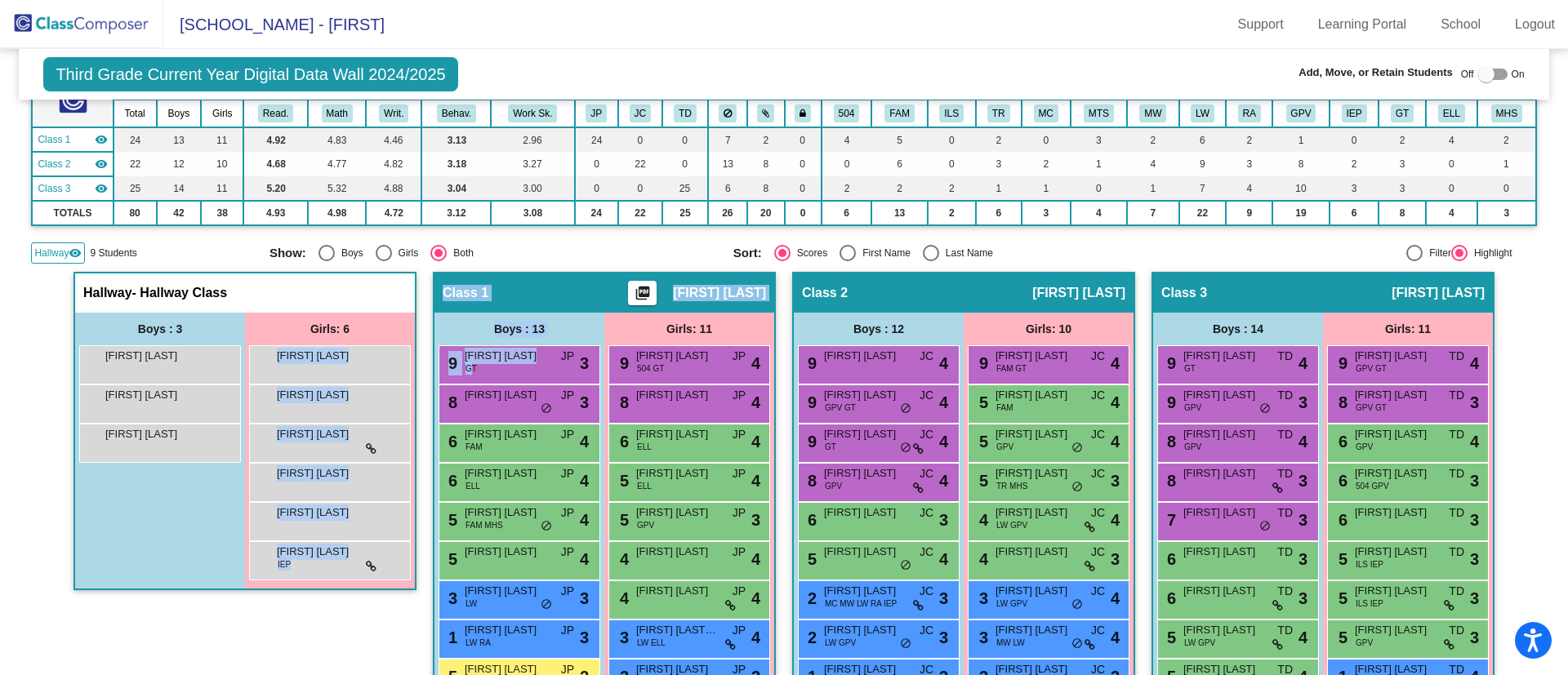 click on "[FIRST] [LAST] lock do_not_disturb_alt" at bounding box center (329, 402) 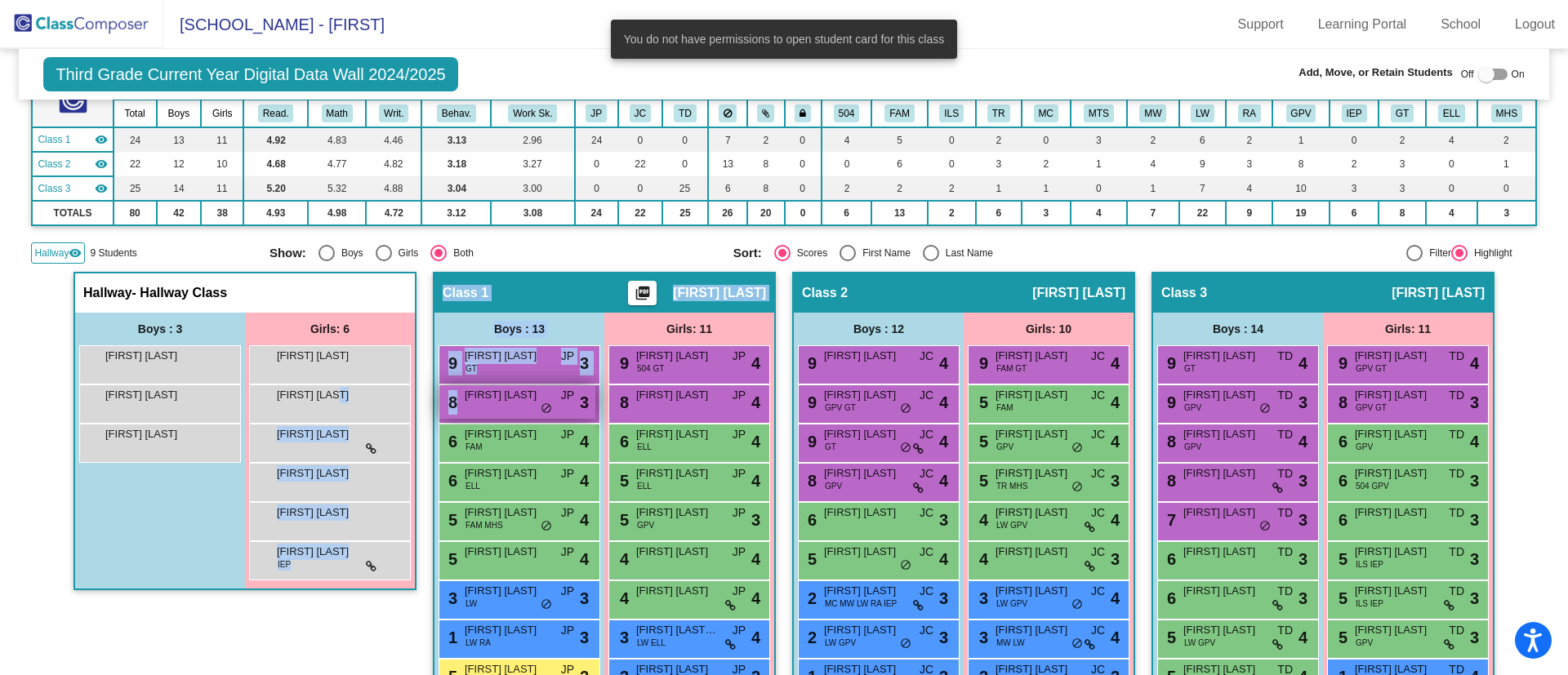 drag, startPoint x: 351, startPoint y: 401, endPoint x: 476, endPoint y: 403, distance: 125.016 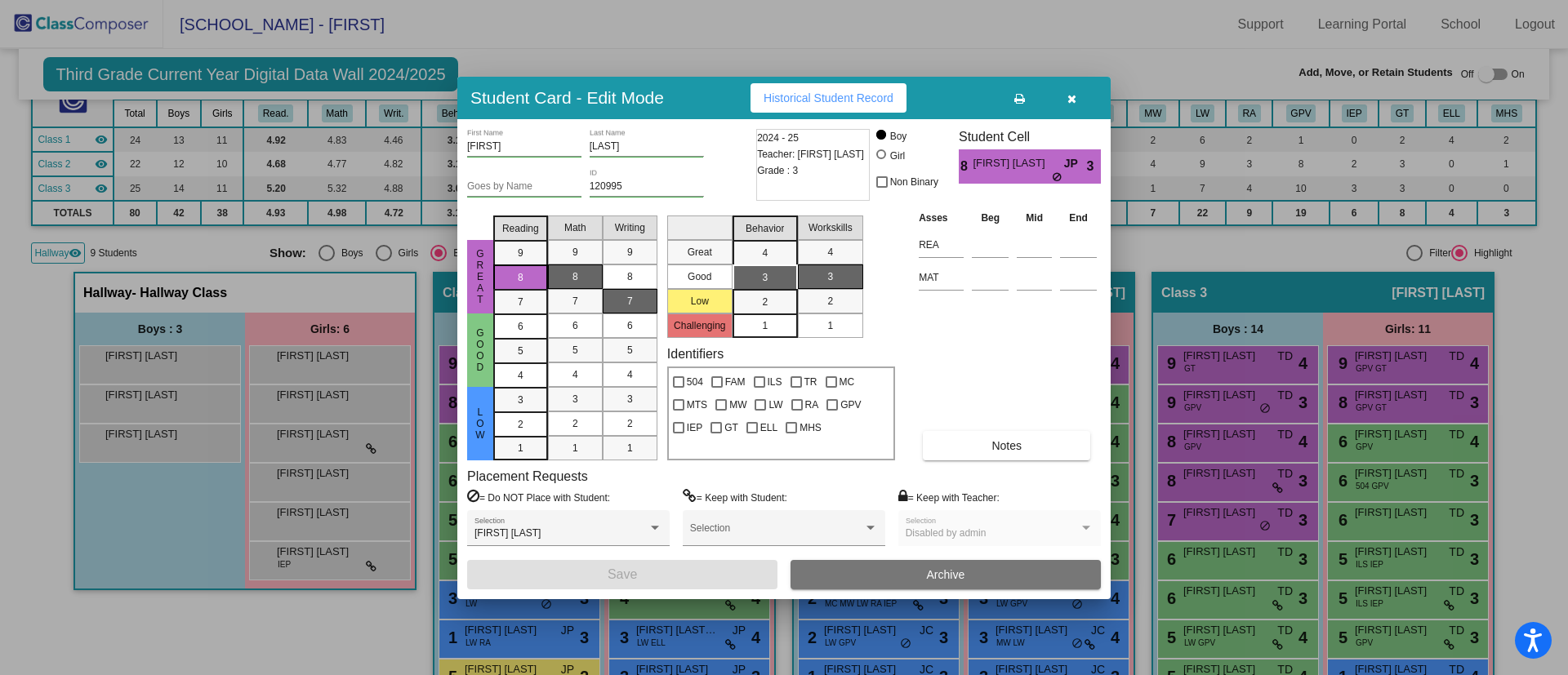 drag, startPoint x: 1068, startPoint y: 106, endPoint x: 1010, endPoint y: 130, distance: 62.7694 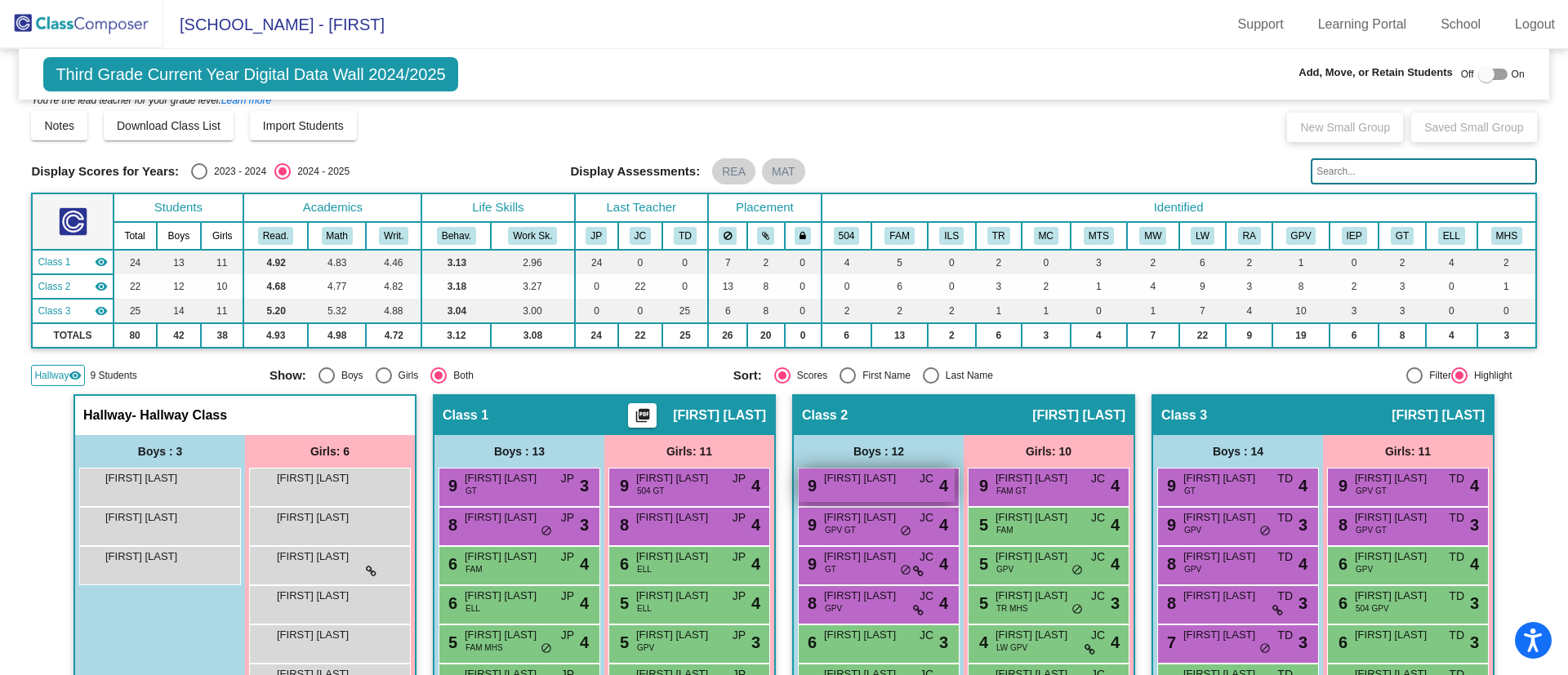 scroll, scrollTop: 0, scrollLeft: 0, axis: both 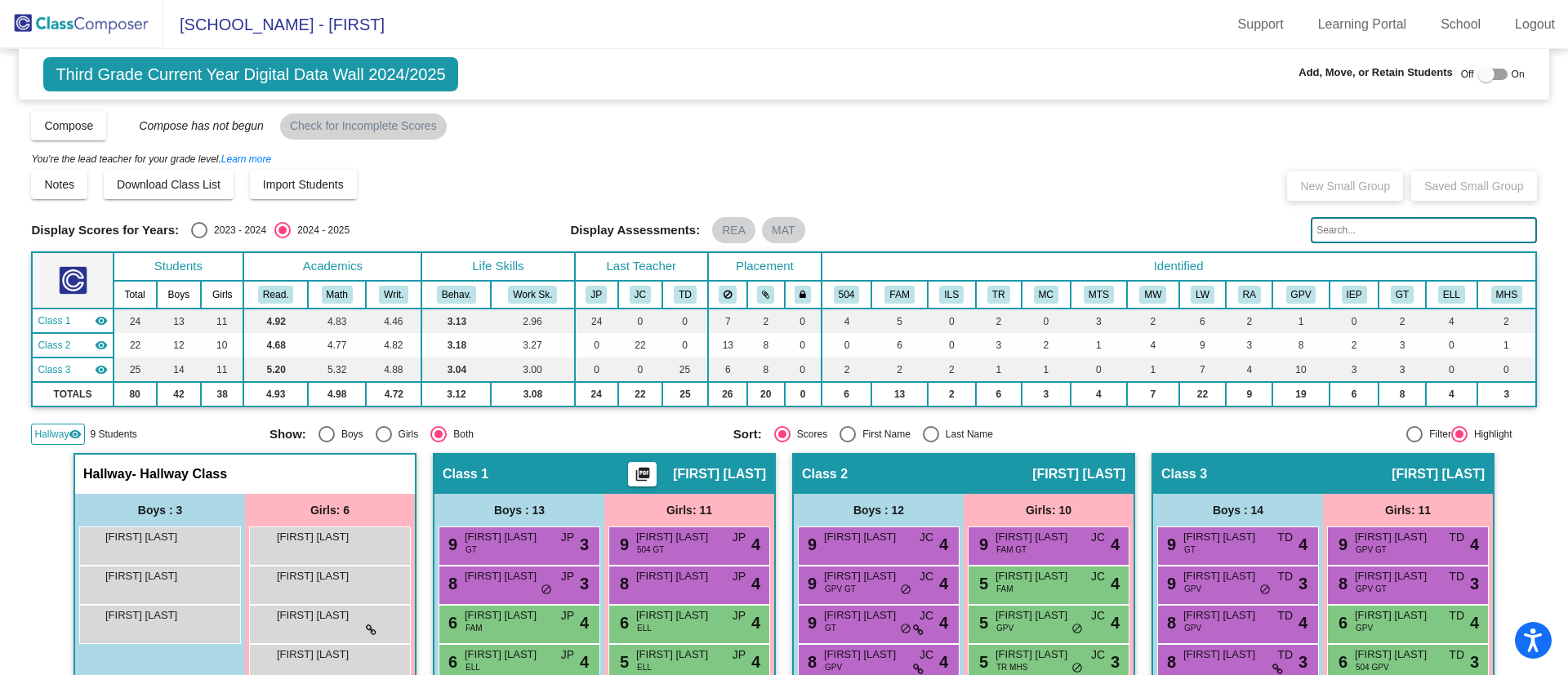 click on "Display Scores for Years:   2023 - 2024   2024 - 2025  Grade/Archive Students in Table View     Download     New Small Group     Saved Small Group     Compose     View Compose     View  & Edit Compose     Submit Classes   Compose has not begun   Check for Incomplete Scores You're the lead teacher for your grade level.   Learn more   Notes     Download Class List     Import Students     New Small Group     Saved Small Group   Display Scores for Years:   2023 - 2024   2024 - 2025 Display Assessments: REA MAT Students Academics Life Skills   Last Teacher   Placement   Identified   Total Boys Girls   Read.   Math   Writ.   Behav.   Work Sk.   JP   JC   TD   504   FAM   ILS   TR   MC   MTS   MW   LW   RA   GPV   IEP   GT   ELL   MHS Hallway   visibility   9 3 6           0   0   0   0   2   0   0   0   0   0   0   0   0   0   0   0   1   0   0   0 Class 1   visibility   24 13 11   4.92   4.83   4.46   3.13   2.96   24   0   0   7   2   0   4   5   0   2   0   3   2   6   2   1   0   2   4   2 Class 2   visibility   22 12 10   4.68   4.77" 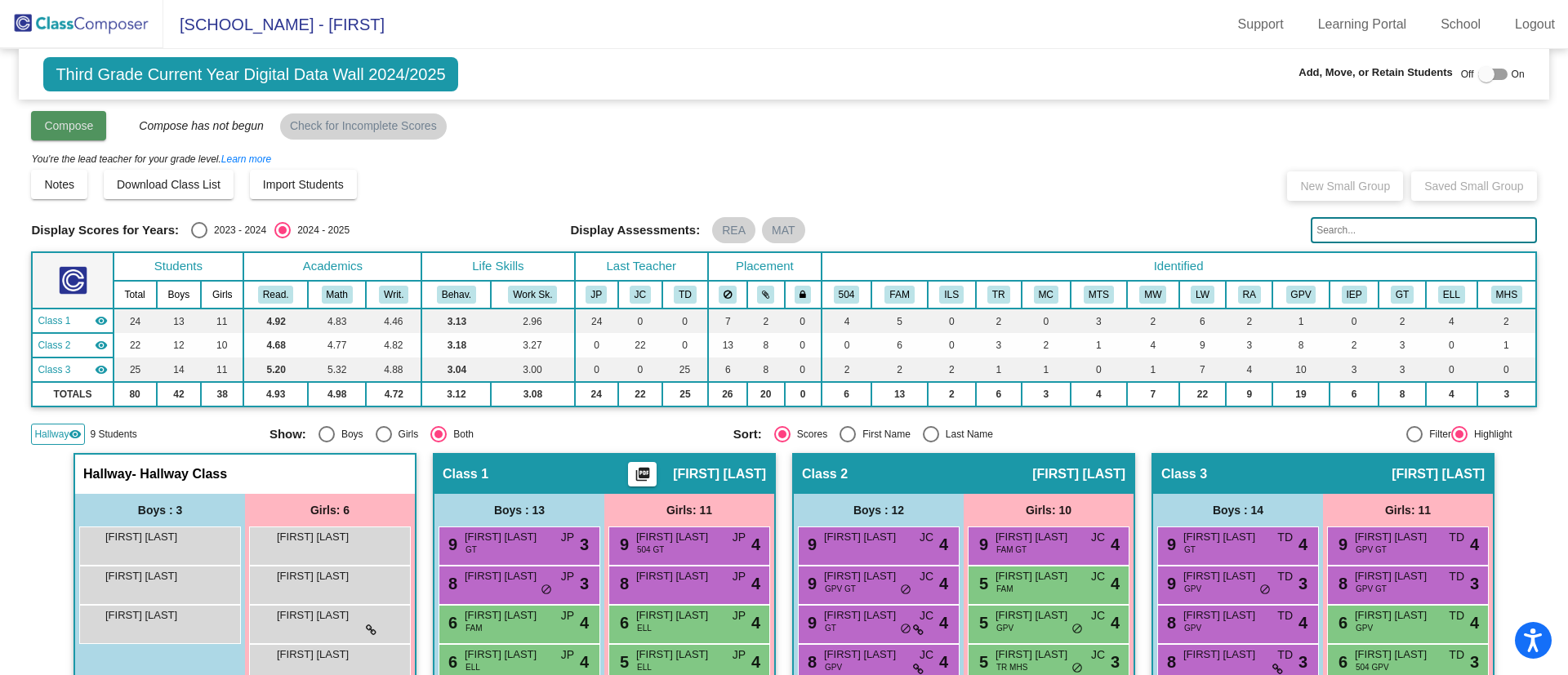 click on "Compose" 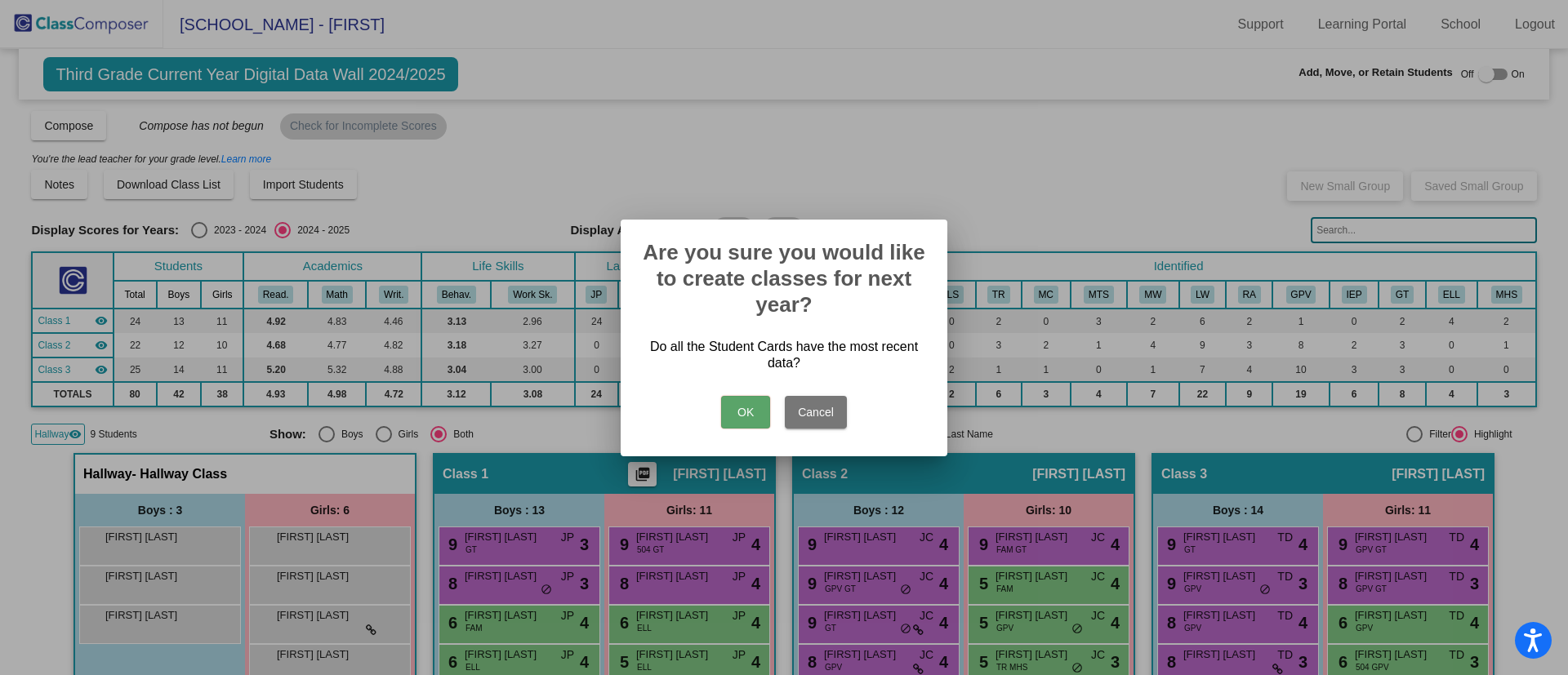 click on "OK" at bounding box center [746, 412] 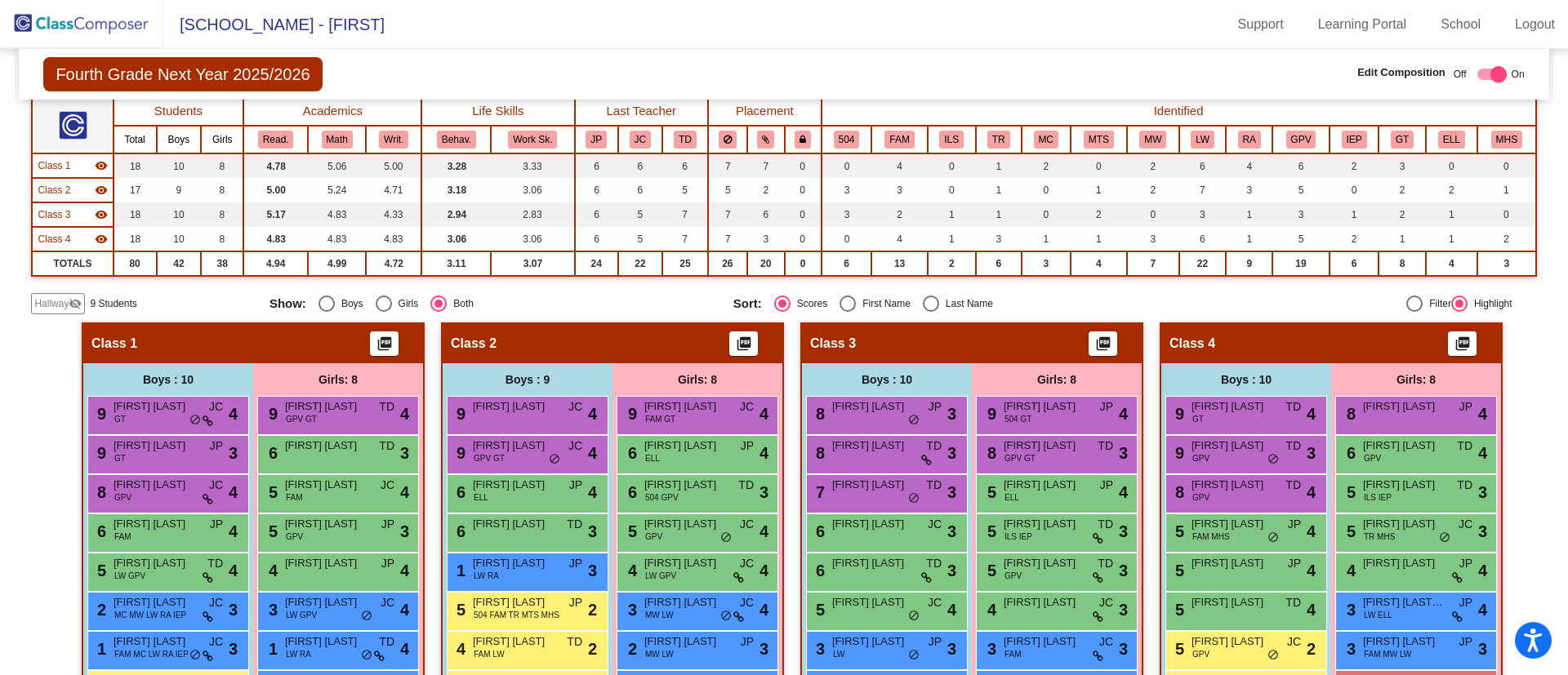 scroll, scrollTop: 245, scrollLeft: 0, axis: vertical 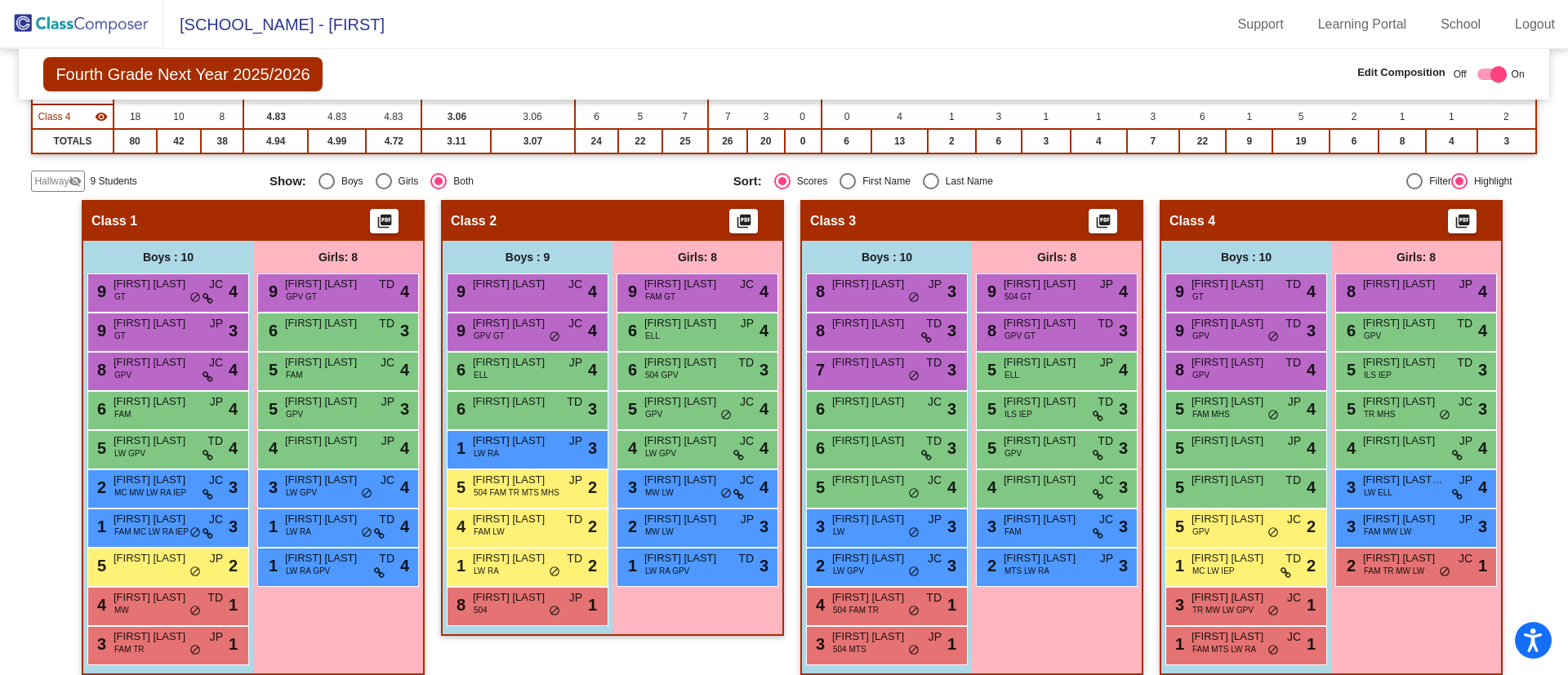 click on "visibility_off" 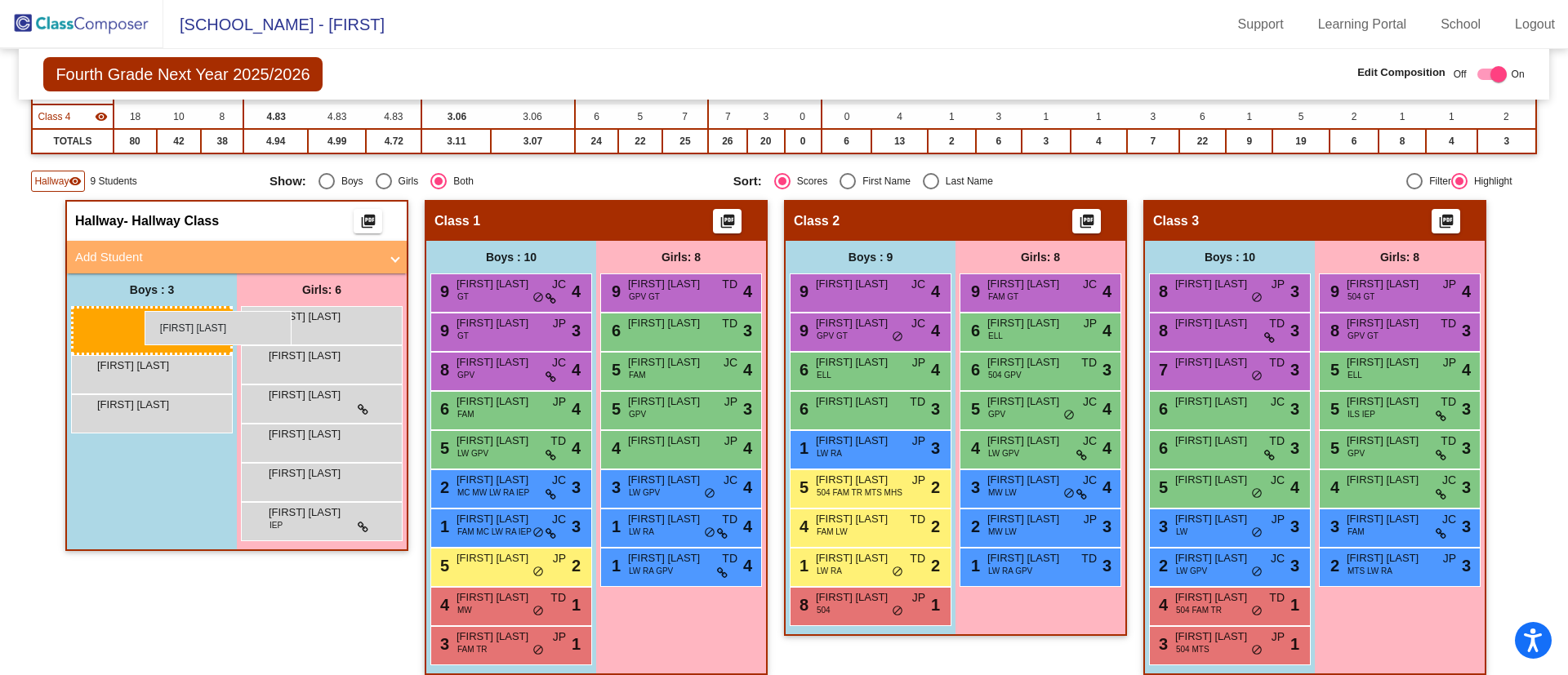 drag, startPoint x: 111, startPoint y: 321, endPoint x: 144, endPoint y: 311, distance: 34.481879 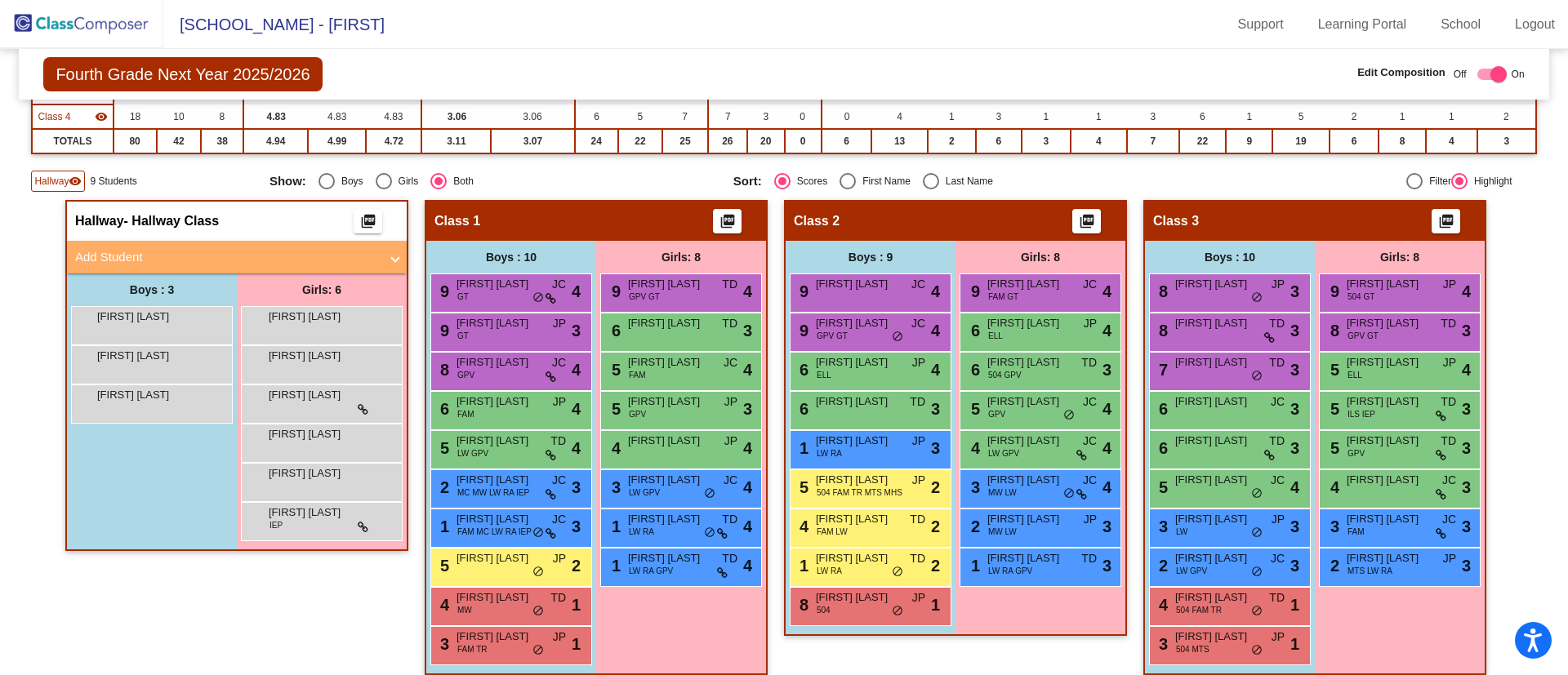 click on "Display Scores for Years:   [YEAR] - [YEAR]   [YEAR] - [YEAR]  Grade/Archive Students in Table View   Download   New Small Group   Saved Small Group   Compose   Start Over   Submit Classes  Compose is in progress  Check for Incomplete Scores  View Compose Rules   View Placement Violations You're the lead teacher for your grade level.  Learn more  Notes   Download Class List   Import Students   New Small Group   Saved Small Group  Display Scores for Years:   [YEAR] - [YEAR]   [YEAR] - [YEAR] Display Assessments: REA MAT Students Academics Life Skills  Last Teacher  Placement  Identified  Total Boys Girls  Read.   Math   Writ.   Behav.   Work Sk.   JP   JC   TD   504   FAM   ILS   TR   MC   MTS   MW   LW   RA   GPV   IEP   GT   ELL   MHS  Hallway  visibility  9 3 6                 0   0   0   0   2   0   0   0   0   0   0   0   0   0   0   0   1   0   0   0  Class 1  visibility  18 10 8  4.78   5.06   5.00   3.28   3.33   6   6   6   7   7   0   0   4   0   1   2   0   2   6   4   6   2   3   0   0  Class 2  visibility" 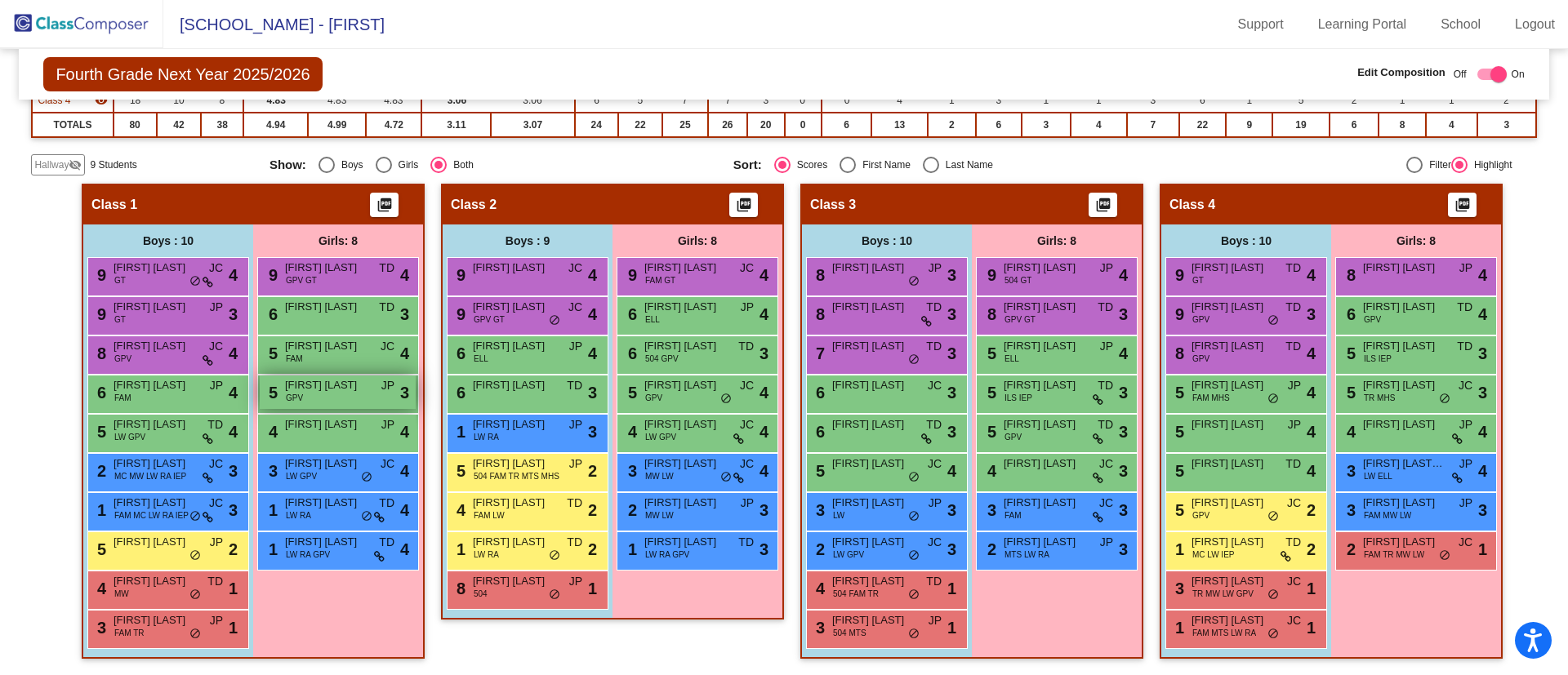 scroll, scrollTop: 0, scrollLeft: 0, axis: both 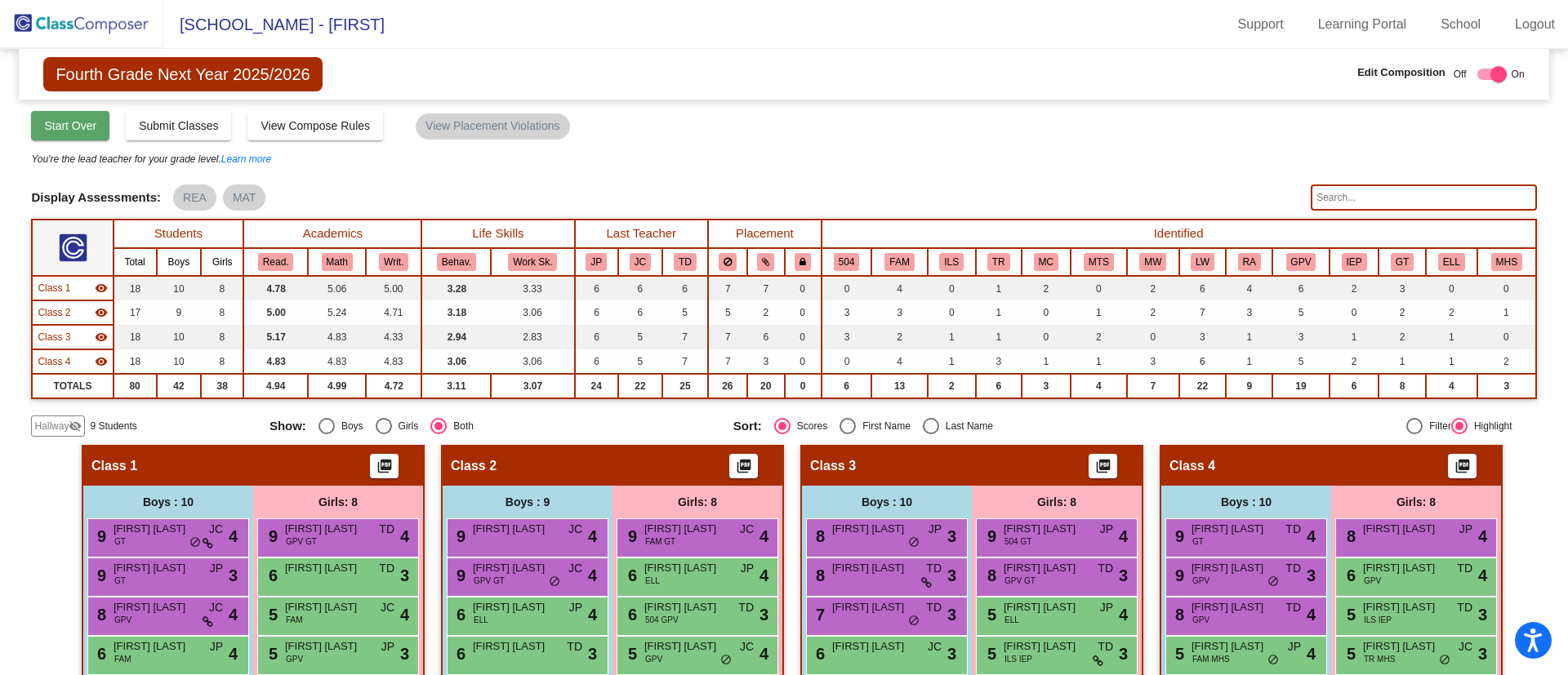 click on "Start Over" 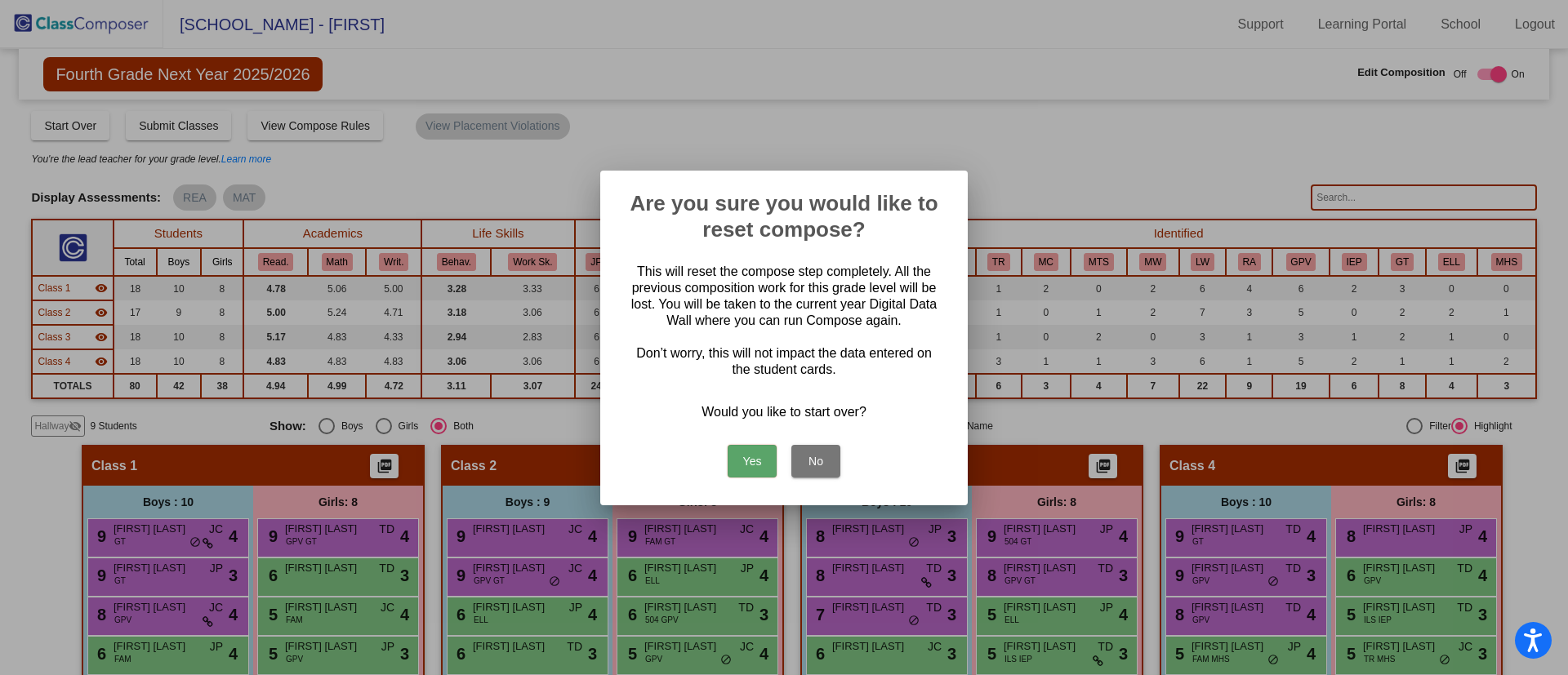 click on "Yes" at bounding box center (752, 461) 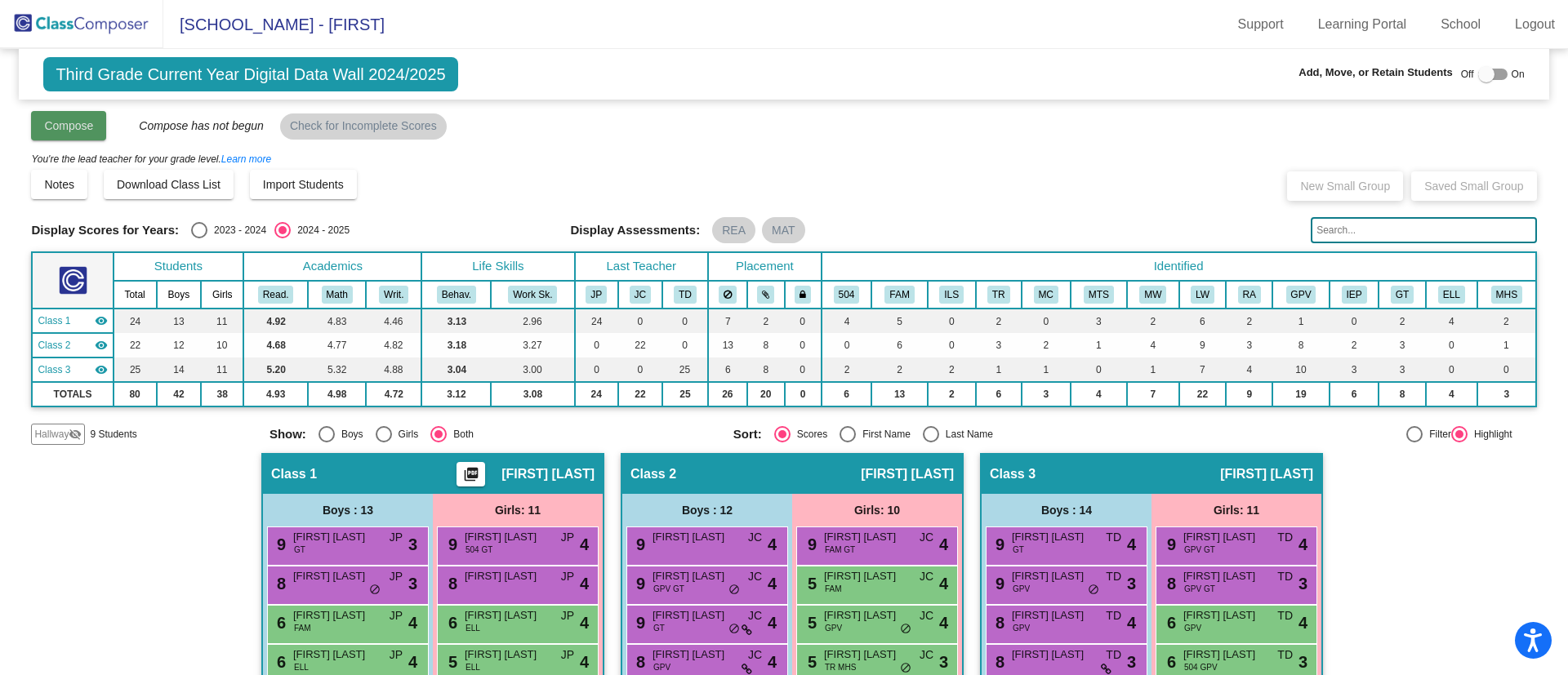 click on "Compose" 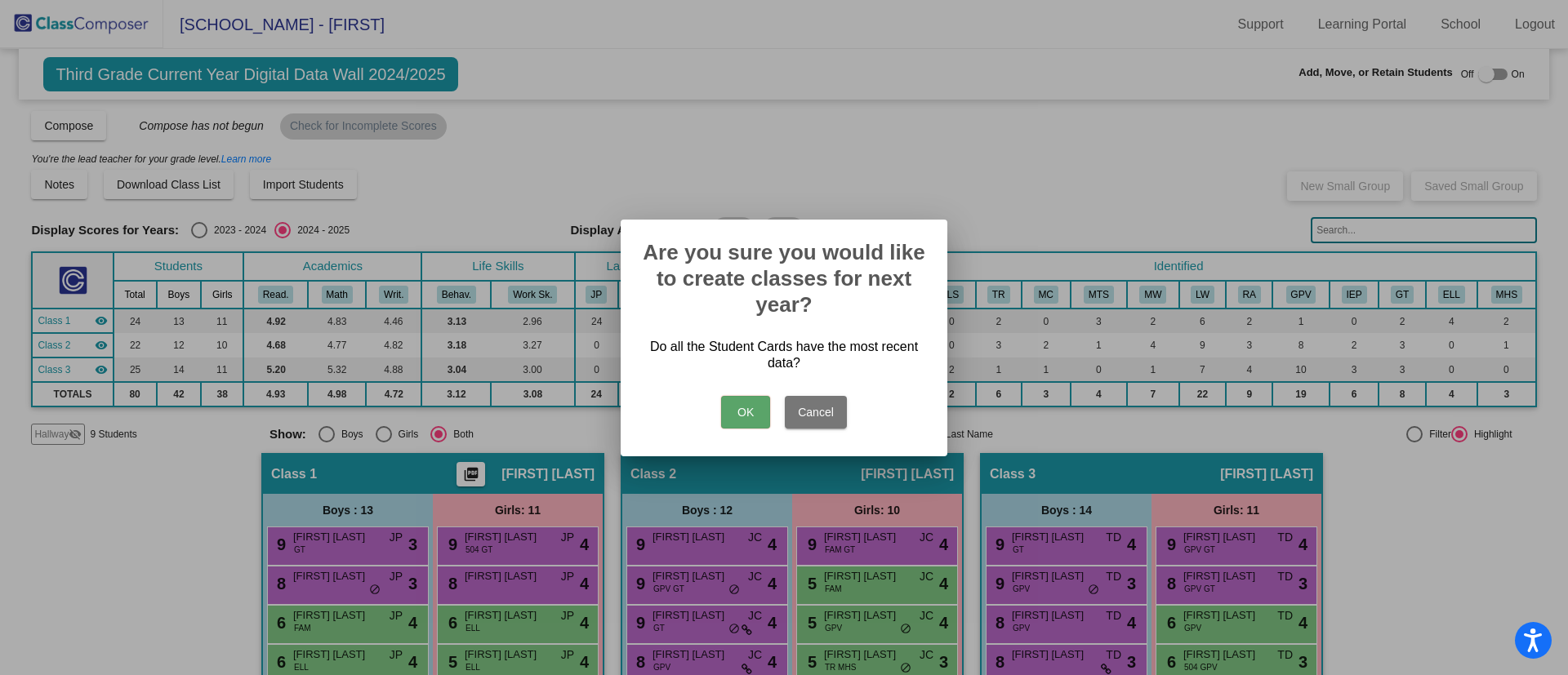 click on "OK" at bounding box center [746, 412] 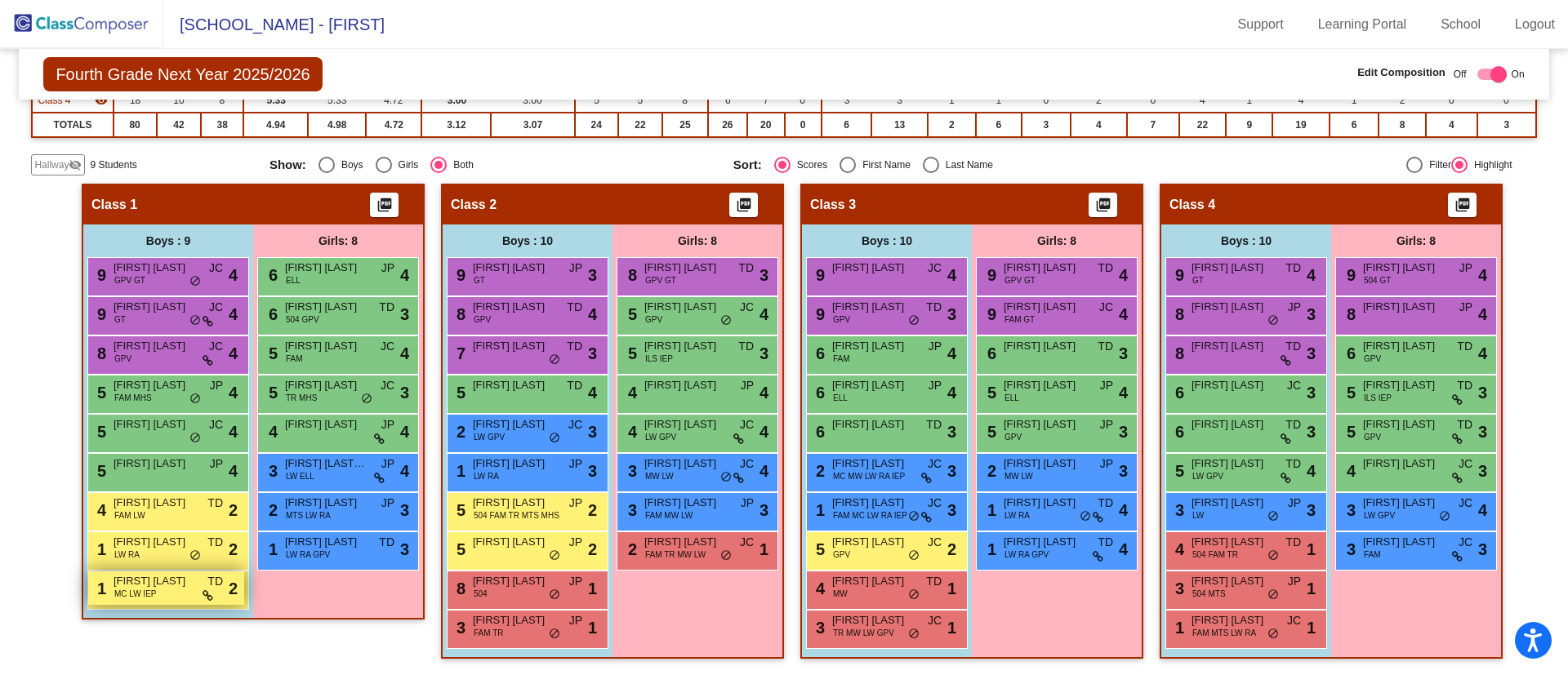 scroll, scrollTop: 0, scrollLeft: 0, axis: both 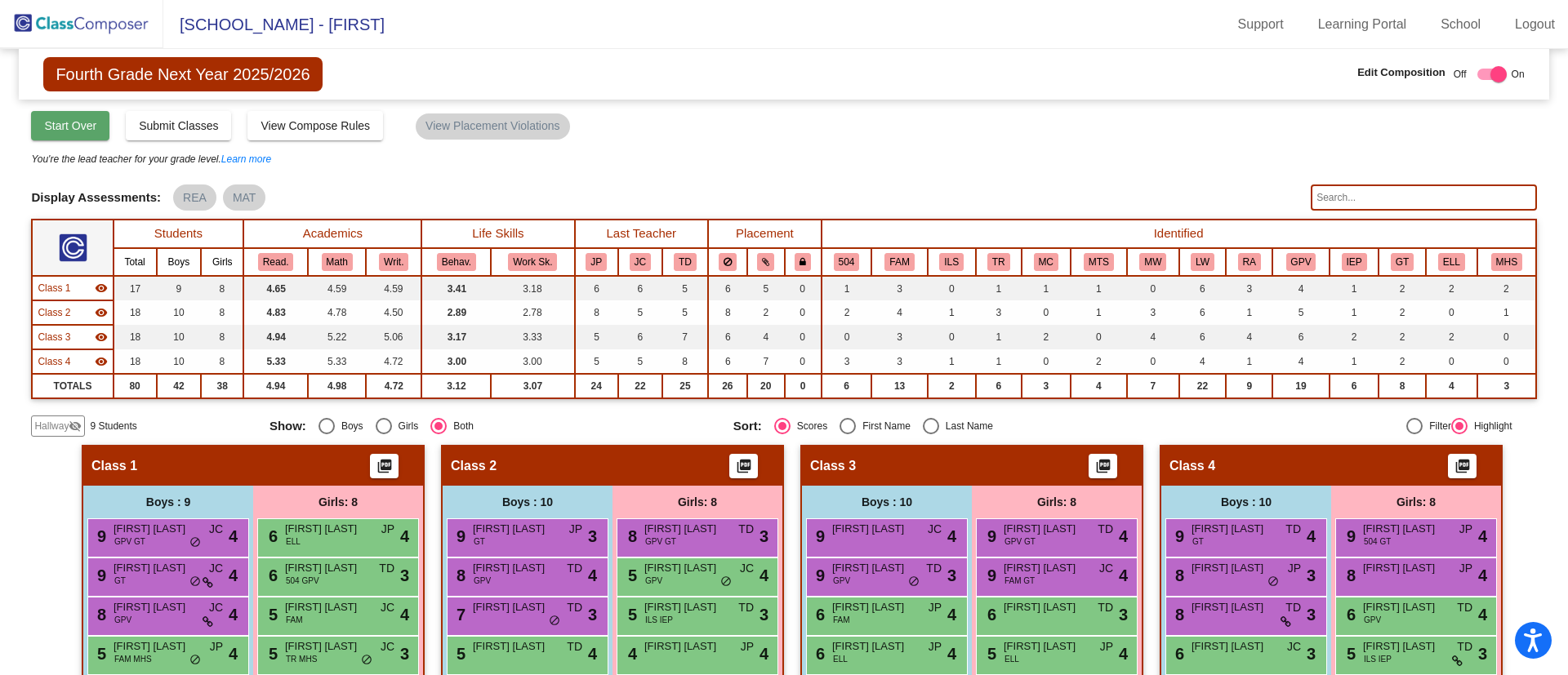 click on "Start Over" 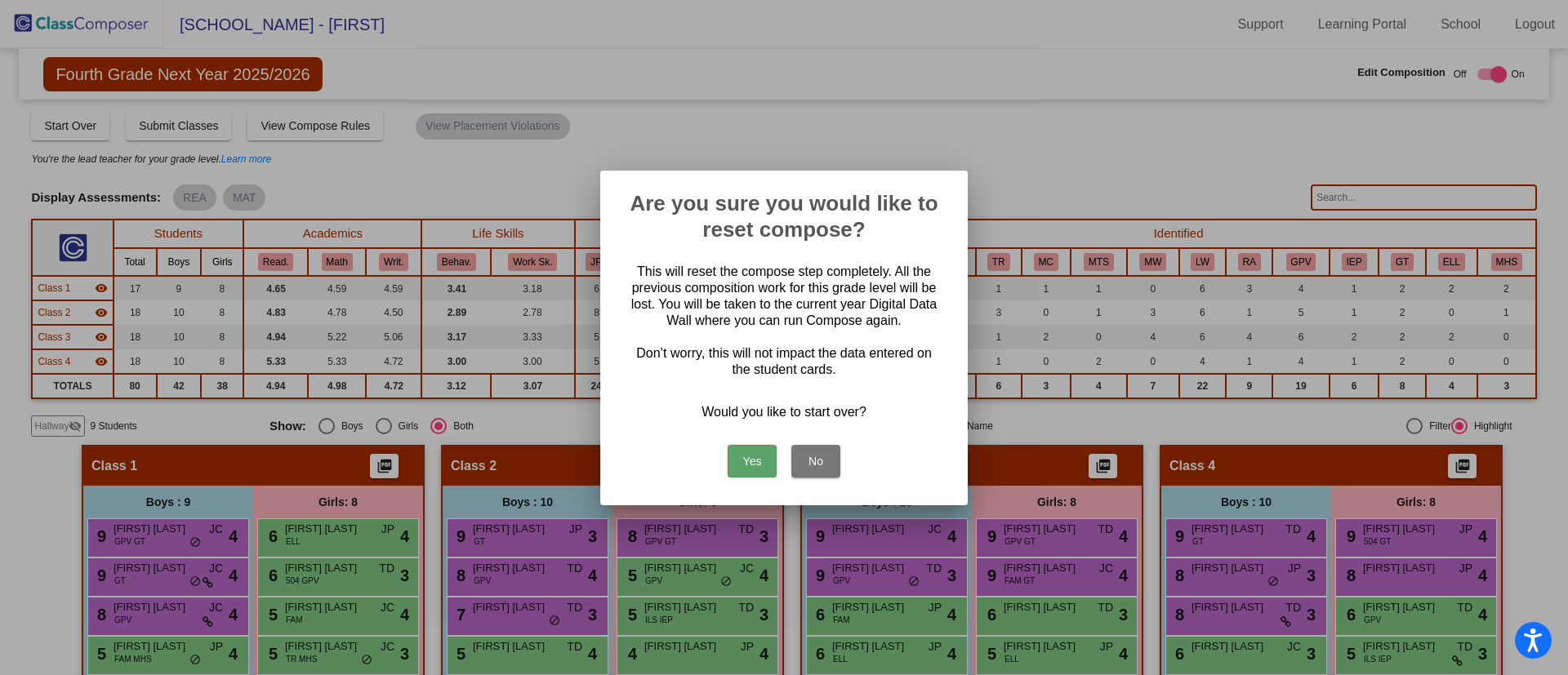 click on "Yes" at bounding box center [752, 461] 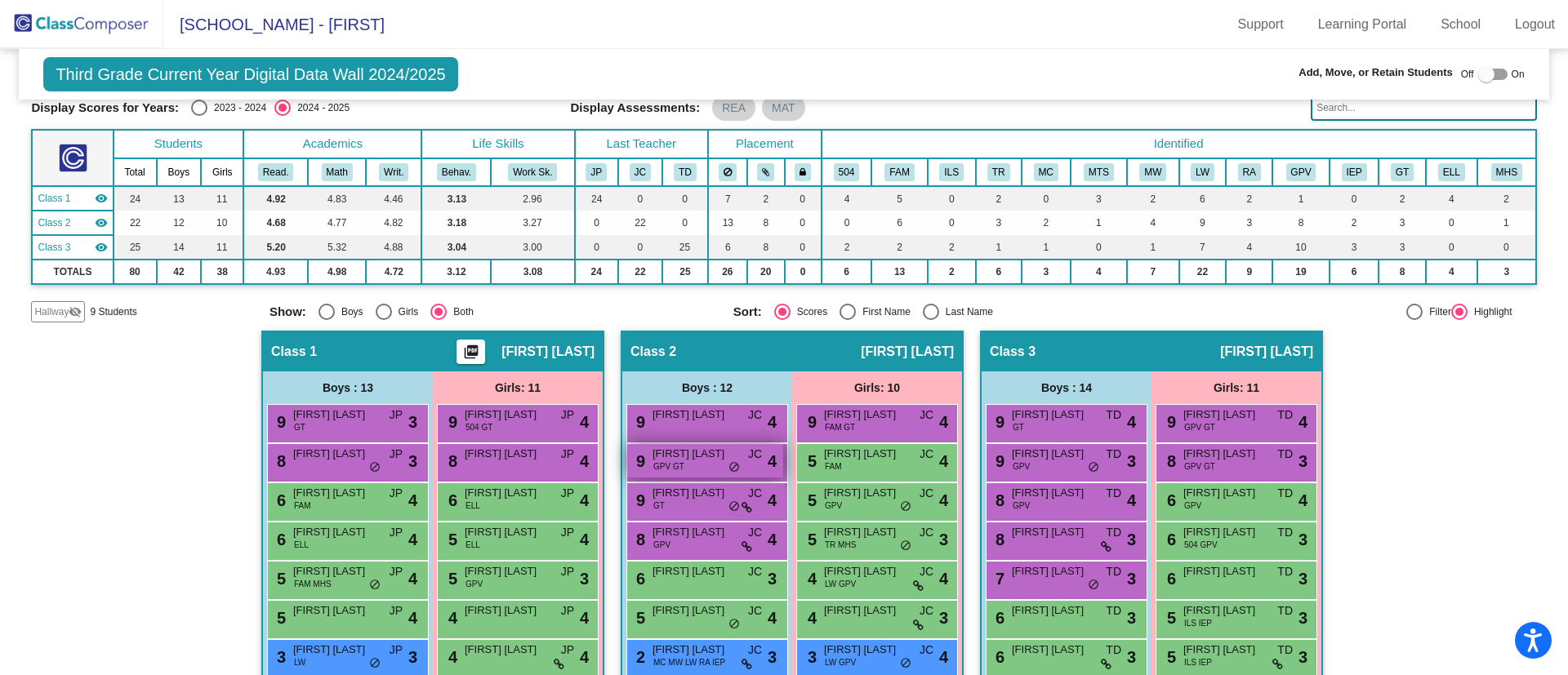 scroll, scrollTop: 0, scrollLeft: 0, axis: both 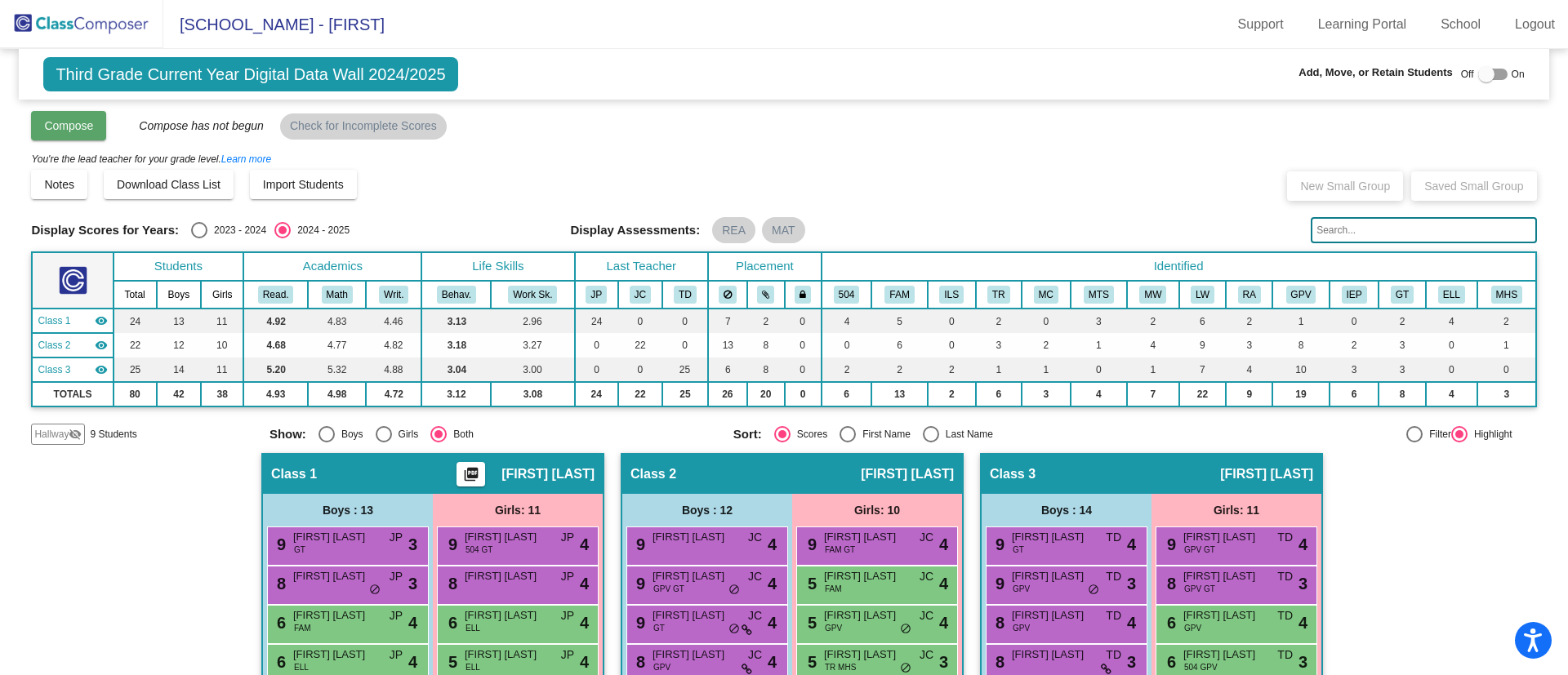 click on "Compose" 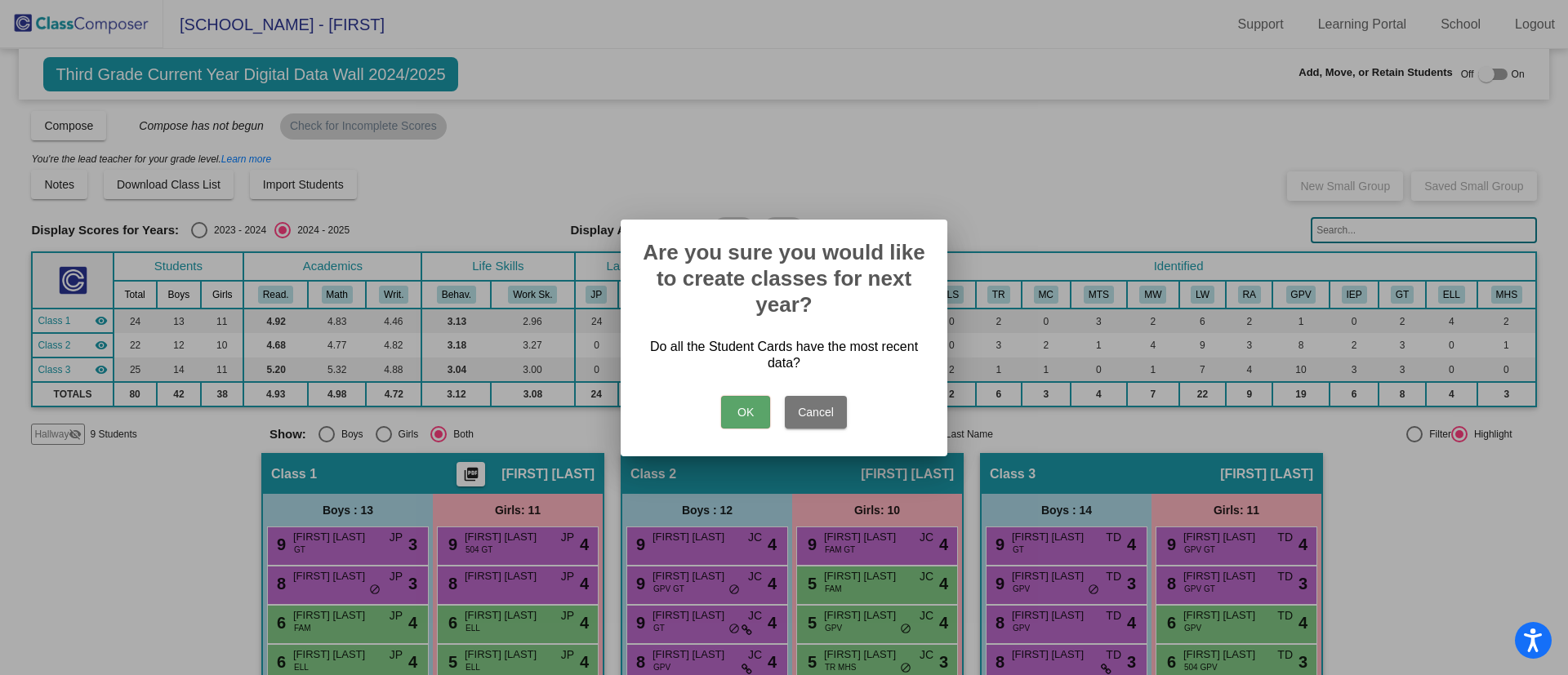click on "OK" at bounding box center (746, 412) 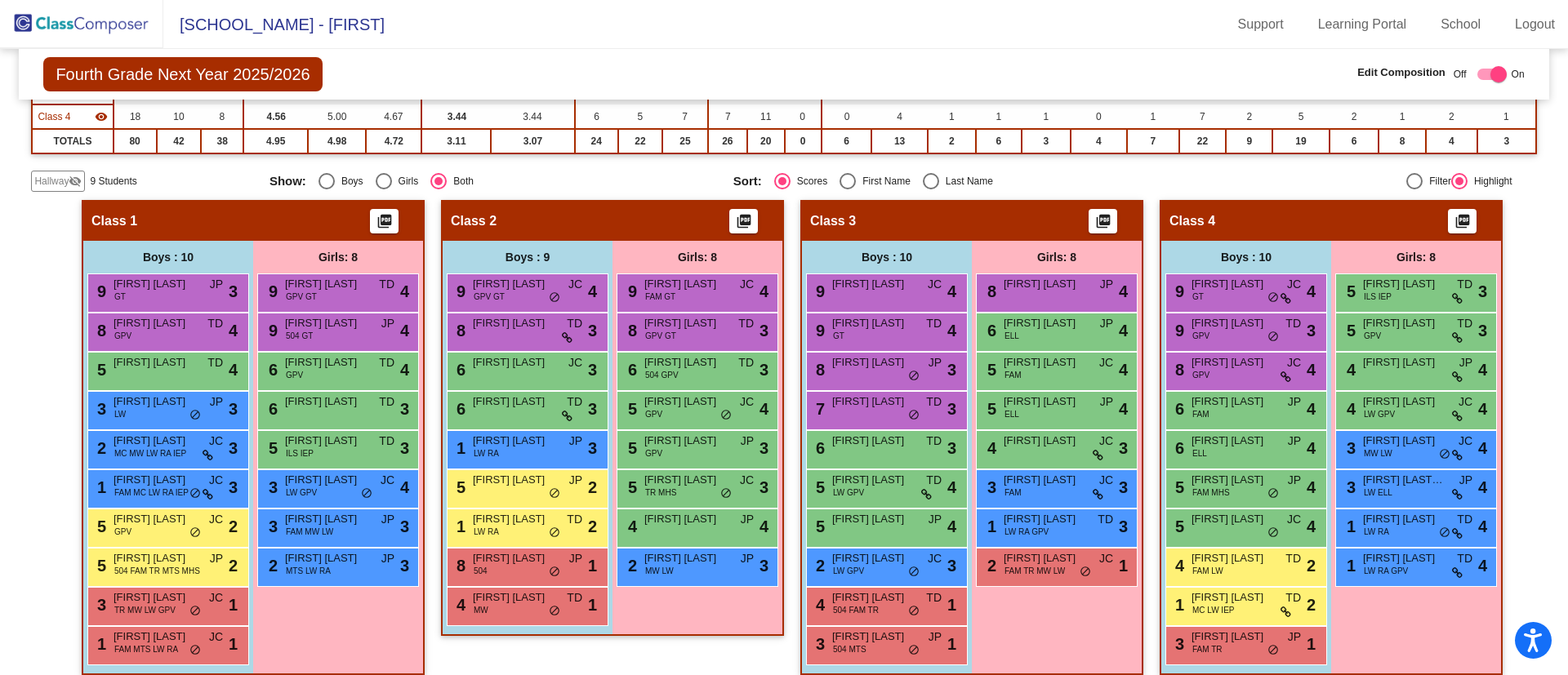 scroll, scrollTop: 261, scrollLeft: 0, axis: vertical 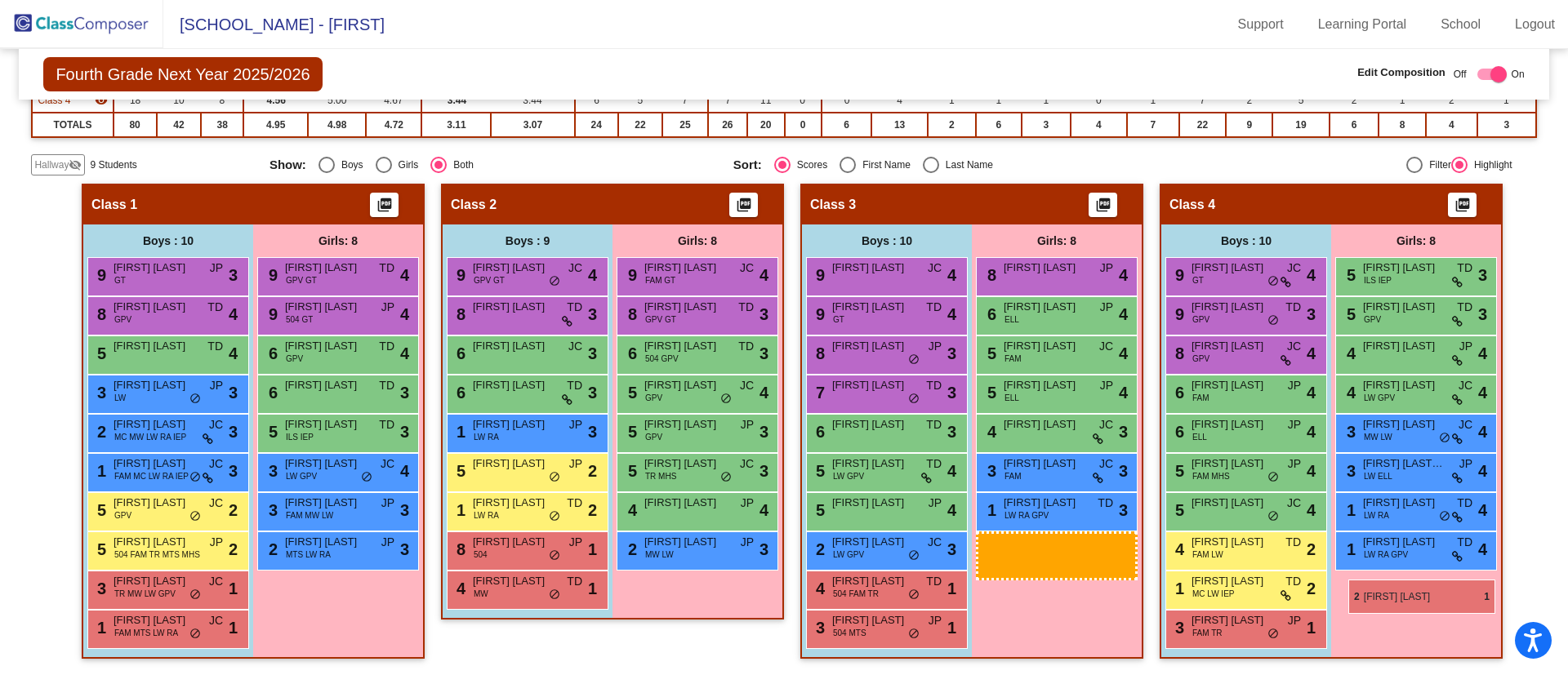 drag, startPoint x: 1062, startPoint y: 554, endPoint x: 1349, endPoint y: 580, distance: 288.17529 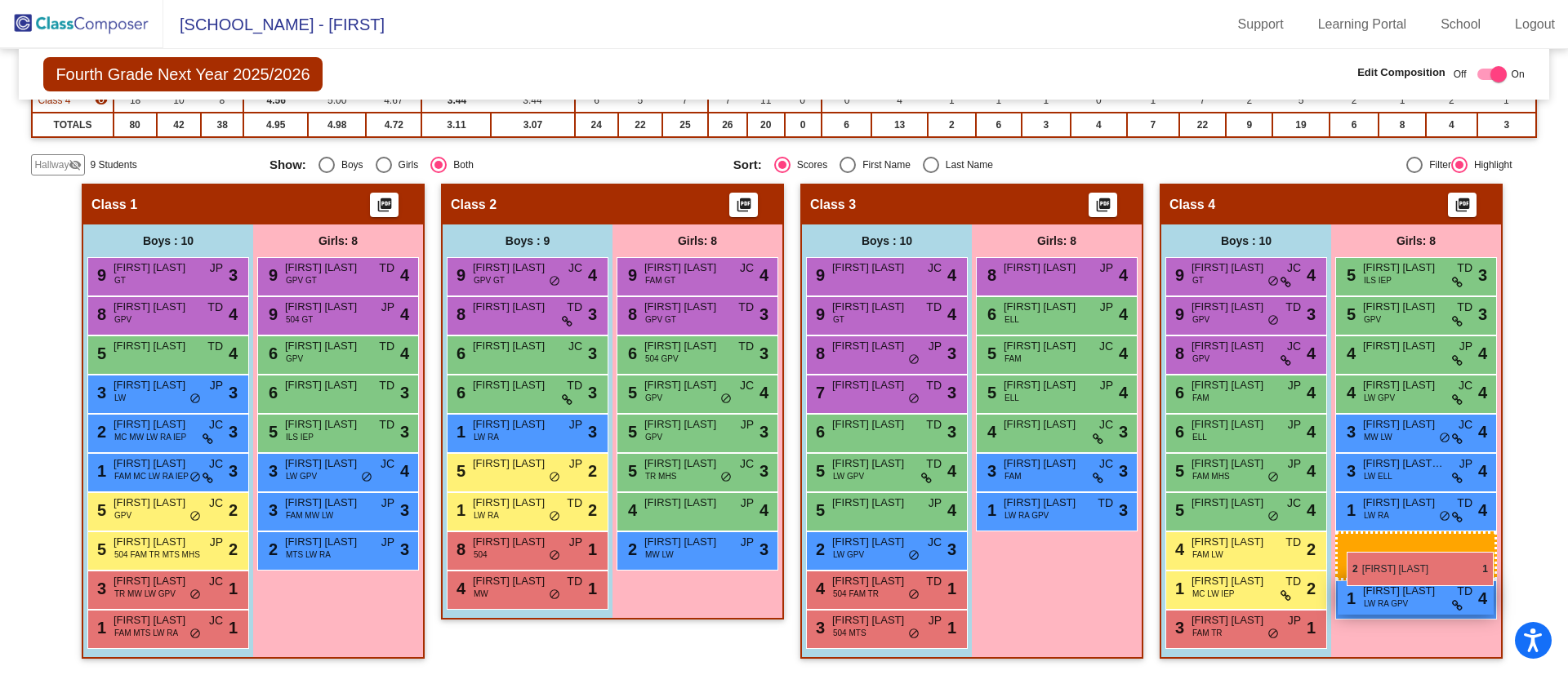 drag, startPoint x: 1040, startPoint y: 539, endPoint x: 1348, endPoint y: 551, distance: 308.23368 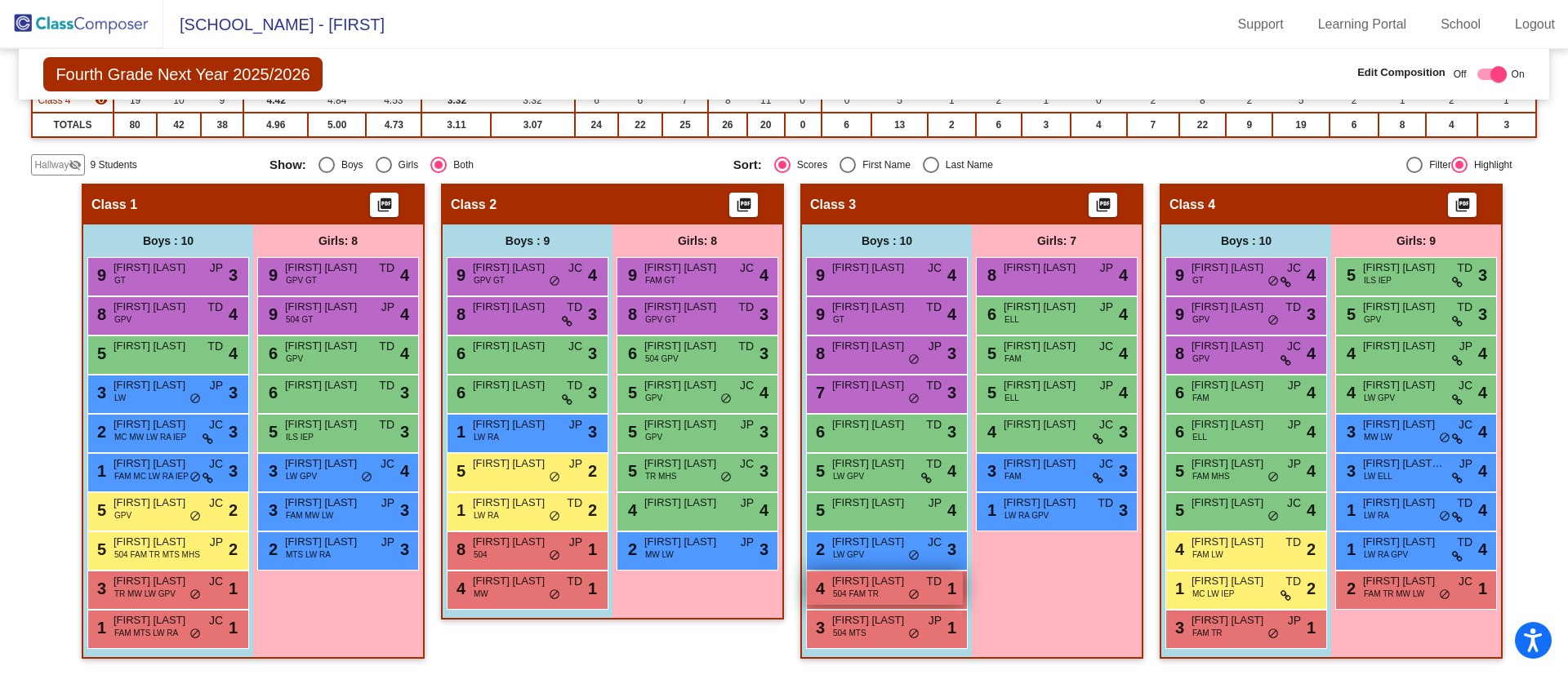 click on "[NUMBER] [FIRST] [LAST] 504 FAM TR TD lock do_not_disturb_alt 1" at bounding box center [884, 588] 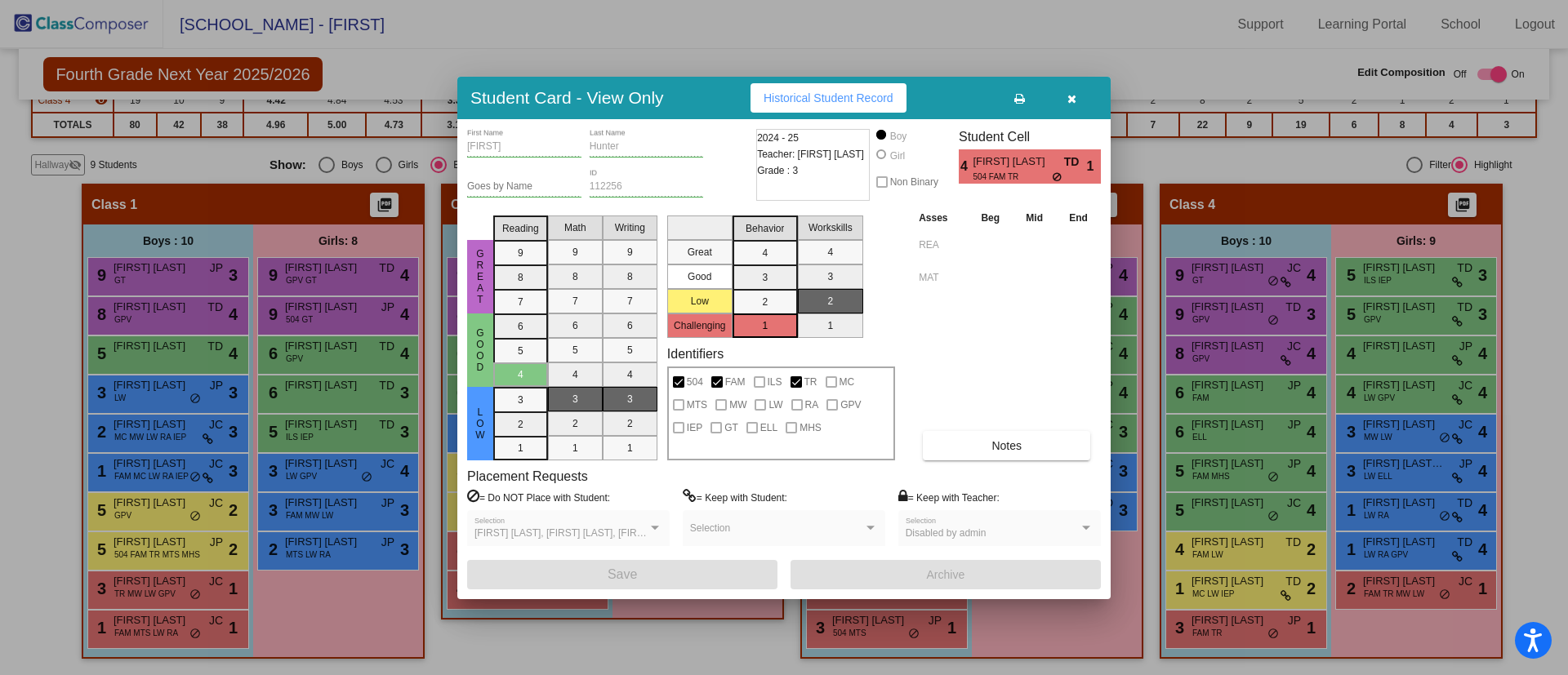 click at bounding box center (1071, 99) 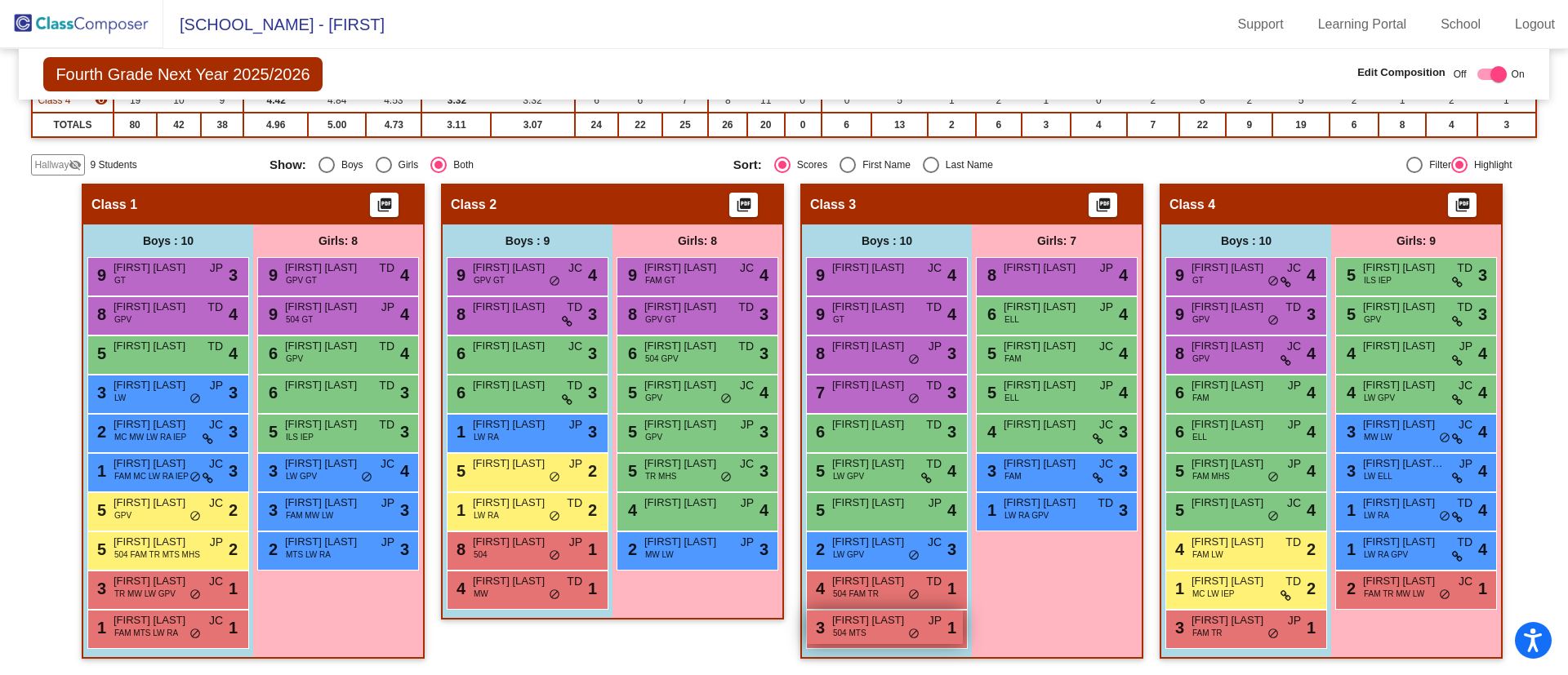 click on "1" at bounding box center [951, 628] 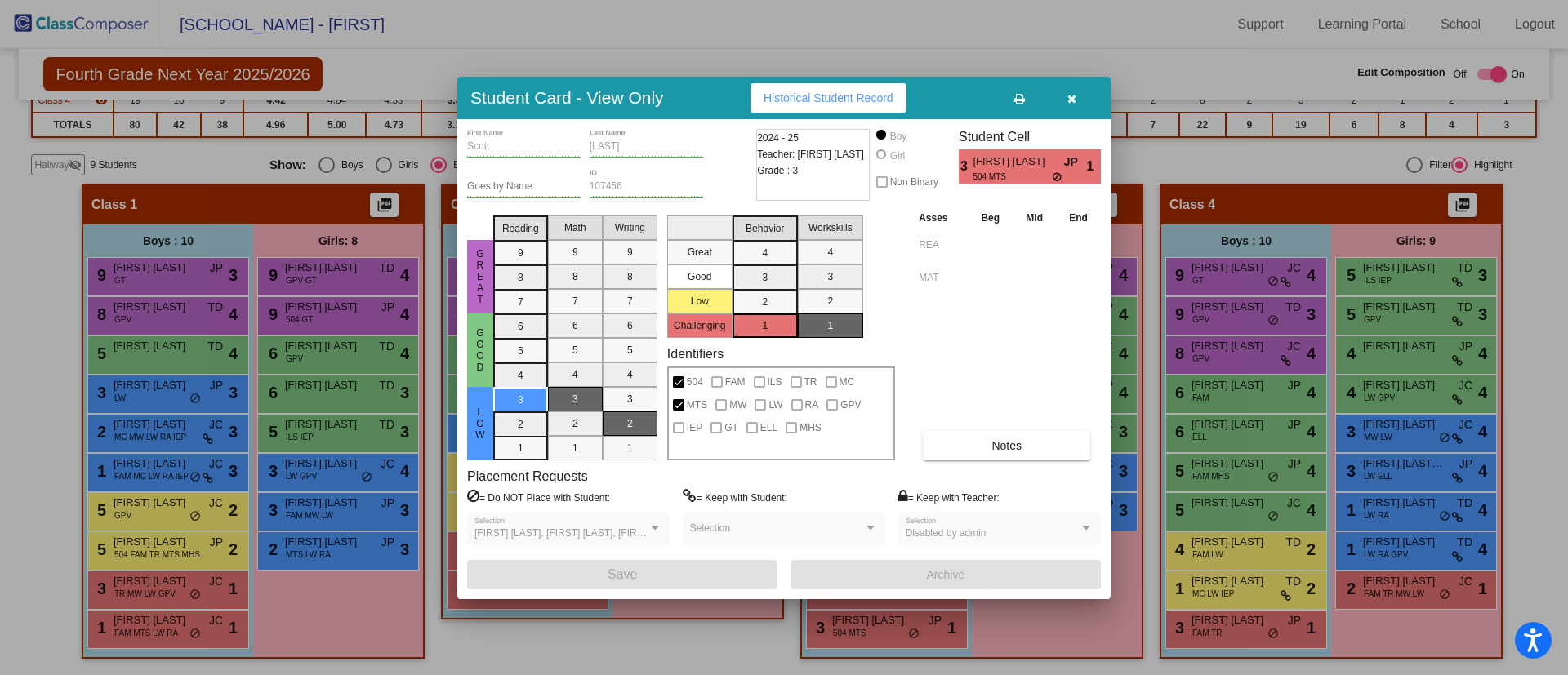 click at bounding box center [1071, 98] 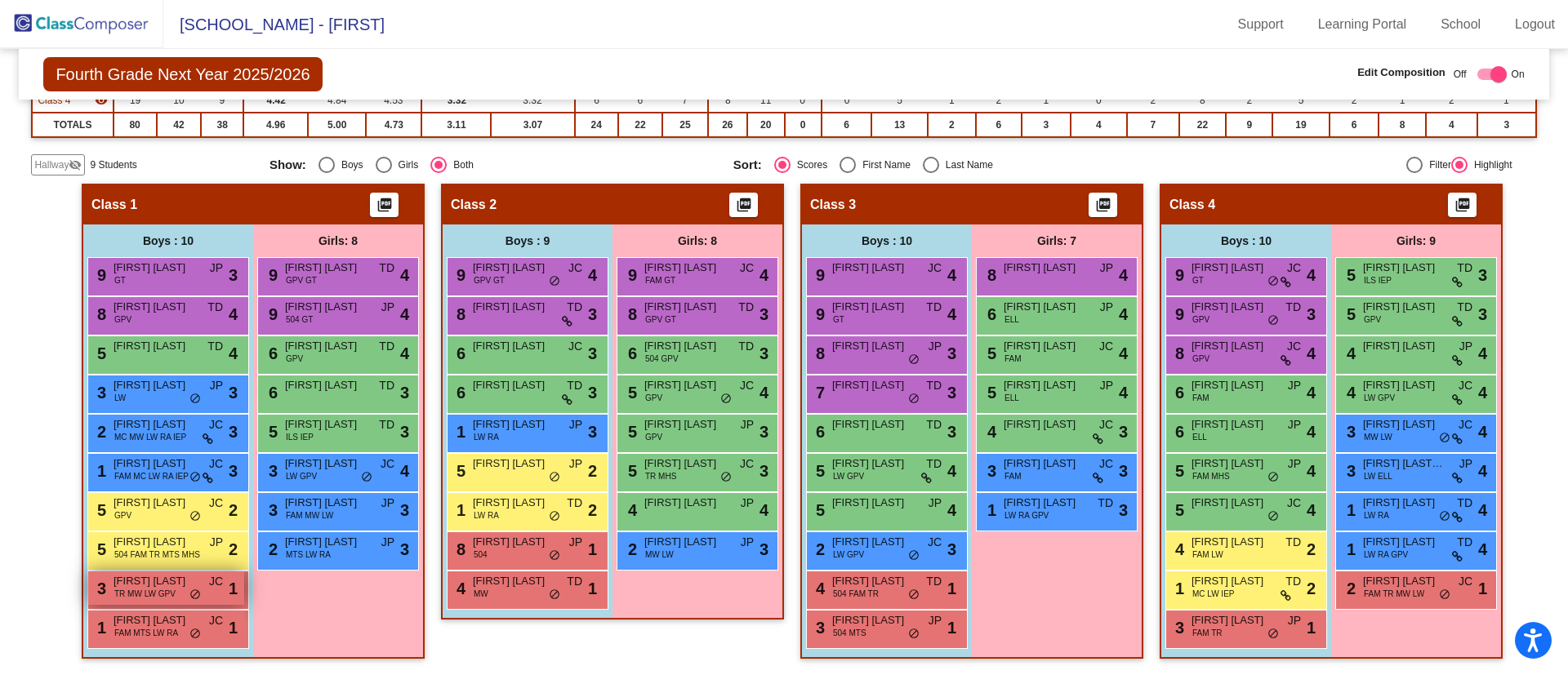 click on "TR MW LW GPV" at bounding box center [145, 593] 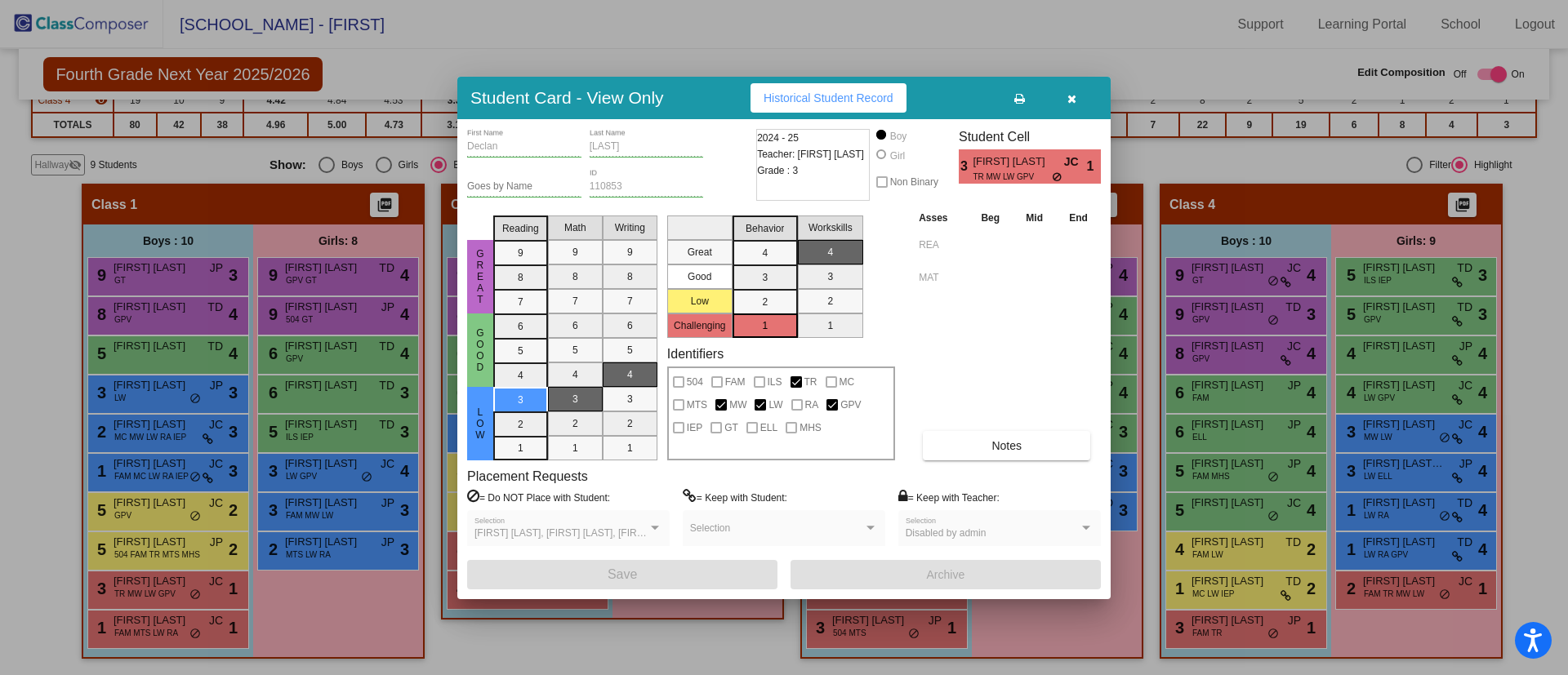 click at bounding box center (784, 337) 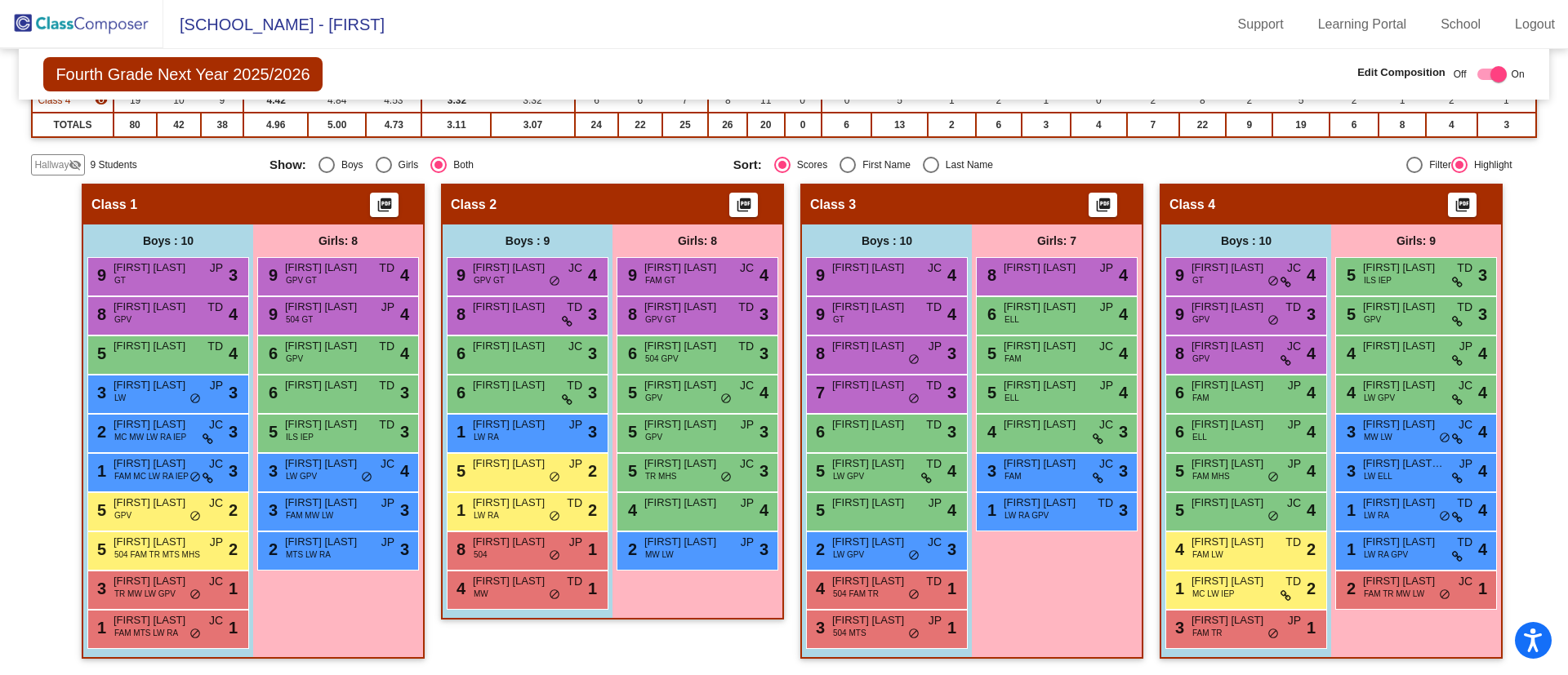 click on "Hallway" 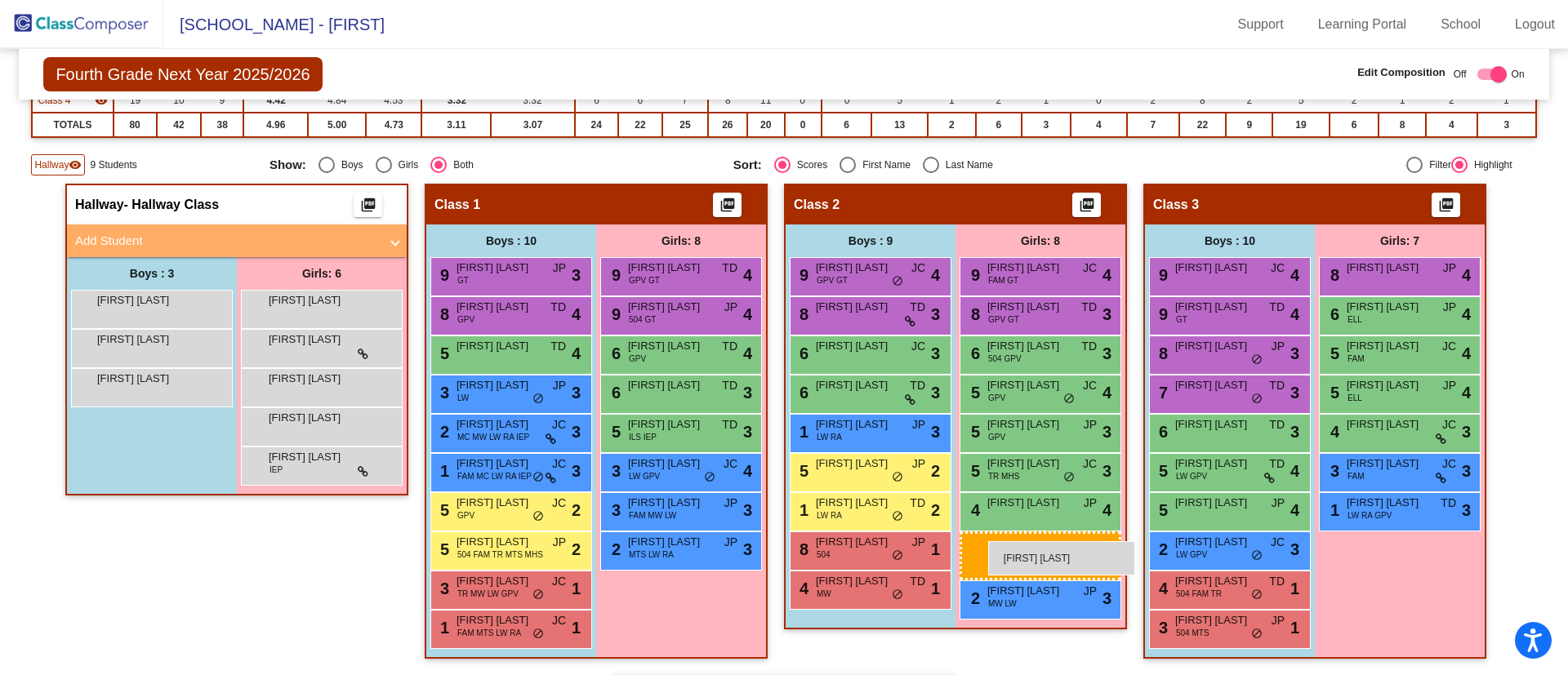 drag, startPoint x: 318, startPoint y: 307, endPoint x: 988, endPoint y: 541, distance: 709.6873 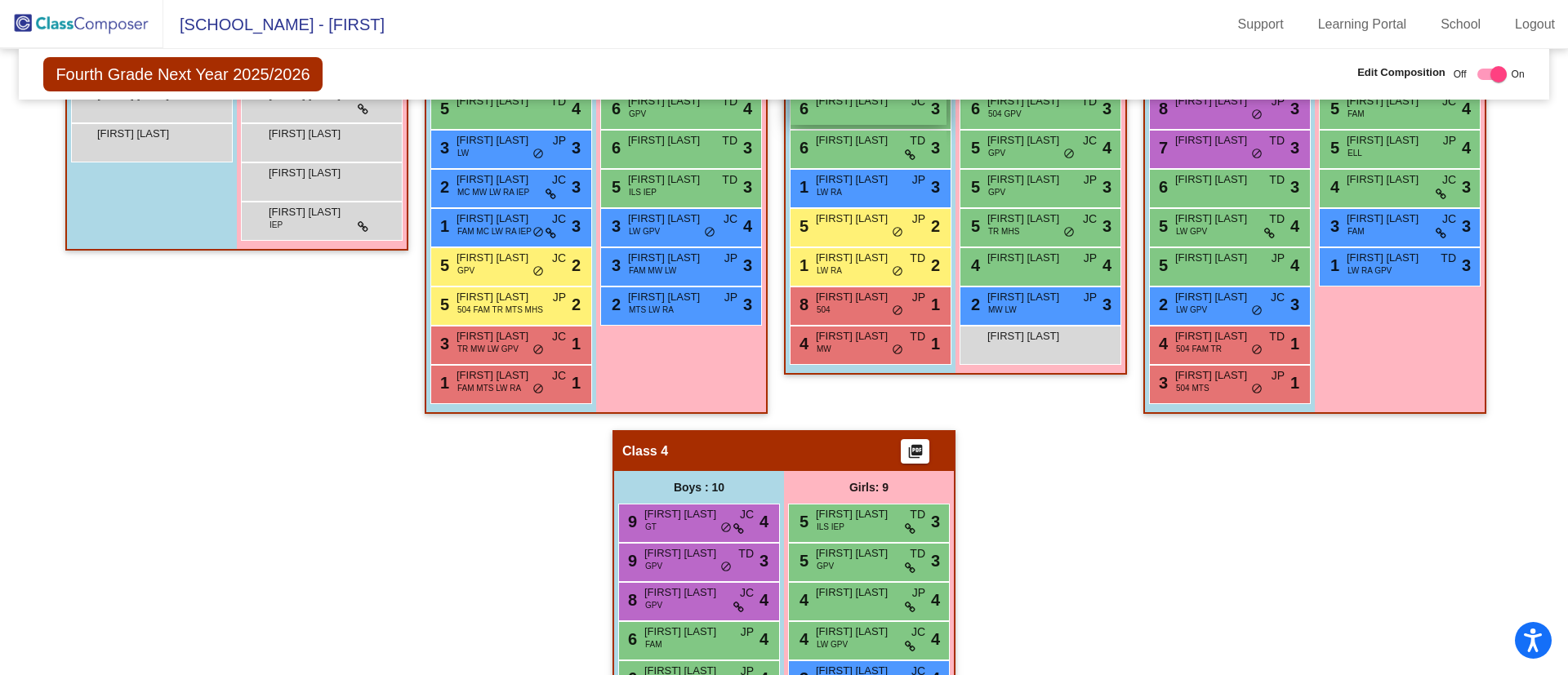 scroll, scrollTop: 384, scrollLeft: 0, axis: vertical 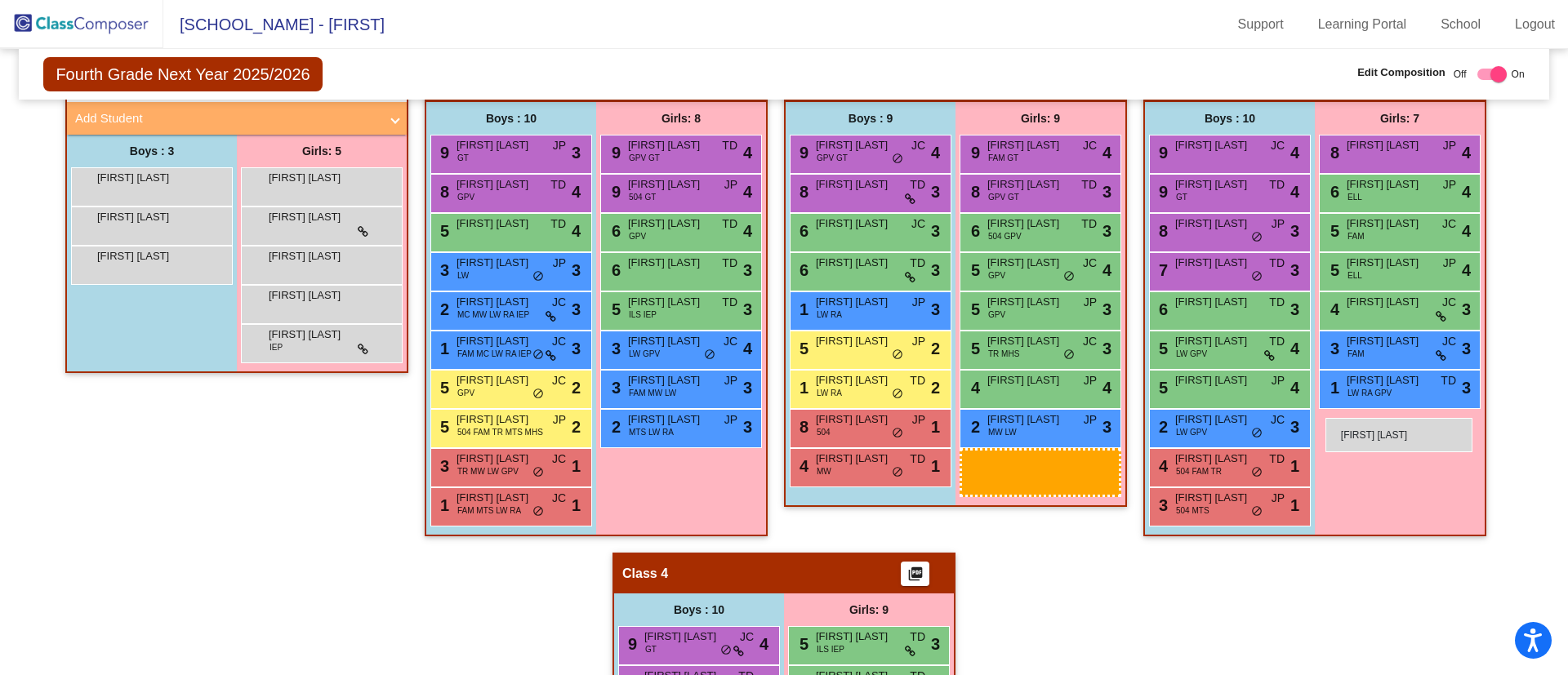 drag, startPoint x: 1031, startPoint y: 463, endPoint x: 1328, endPoint y: 417, distance: 300.54118 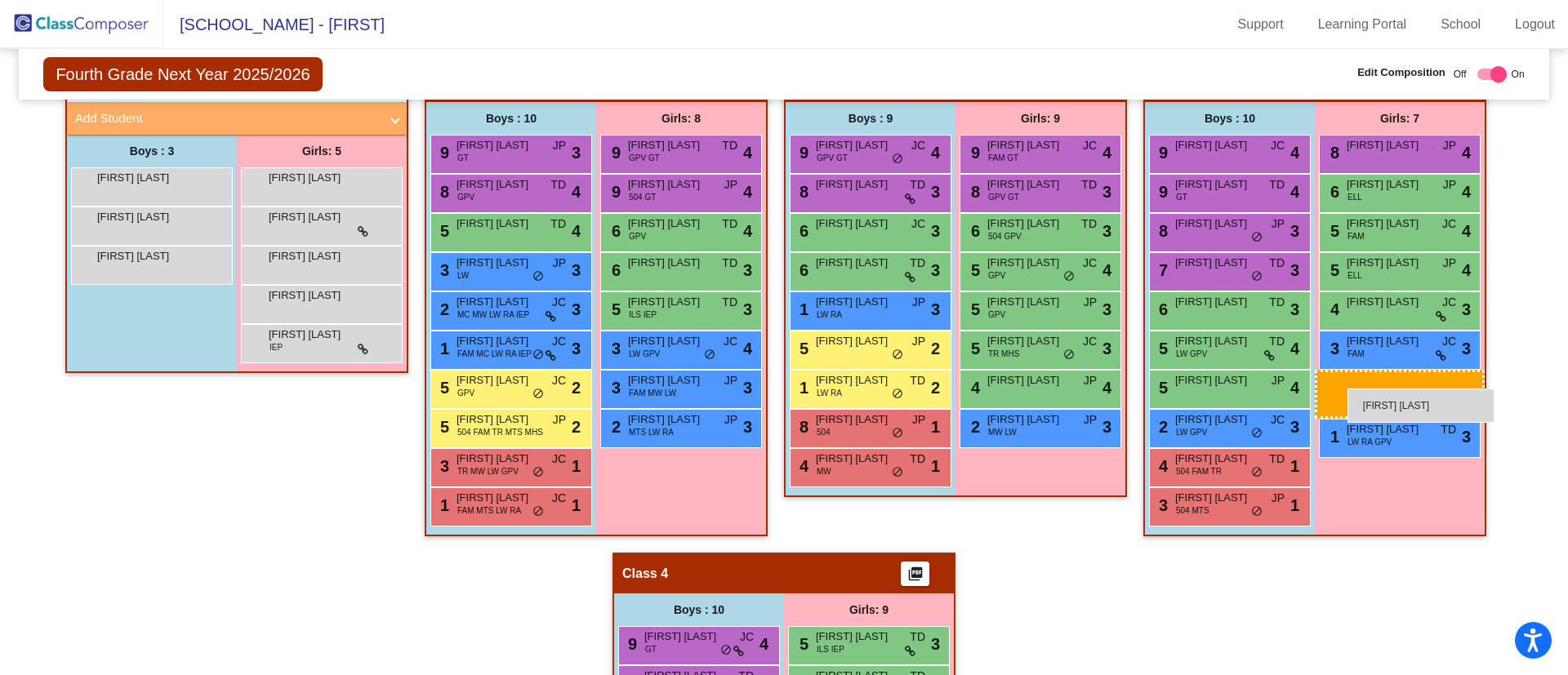 drag, startPoint x: 1046, startPoint y: 464, endPoint x: 1346, endPoint y: 393, distance: 308.2872 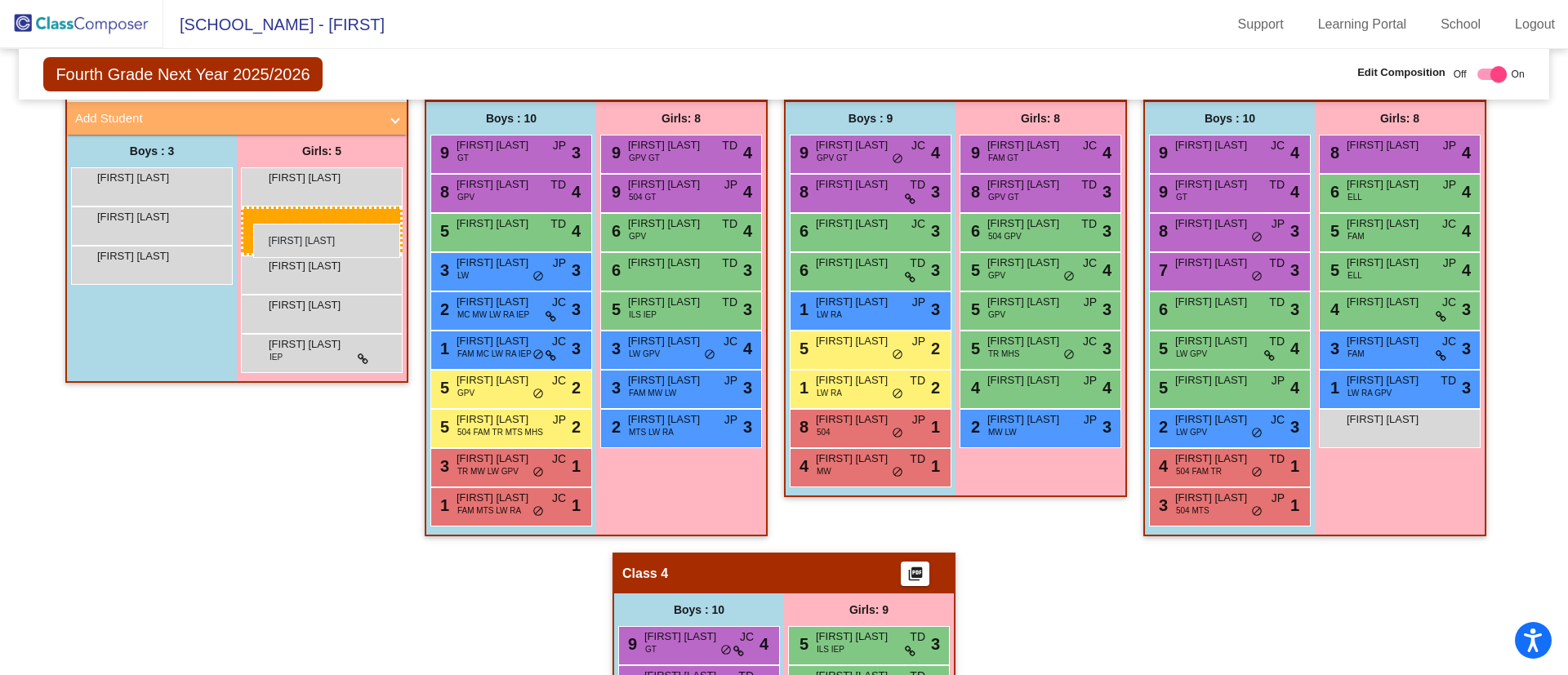 drag, startPoint x: 329, startPoint y: 233, endPoint x: 251, endPoint y: 223, distance: 78.63841 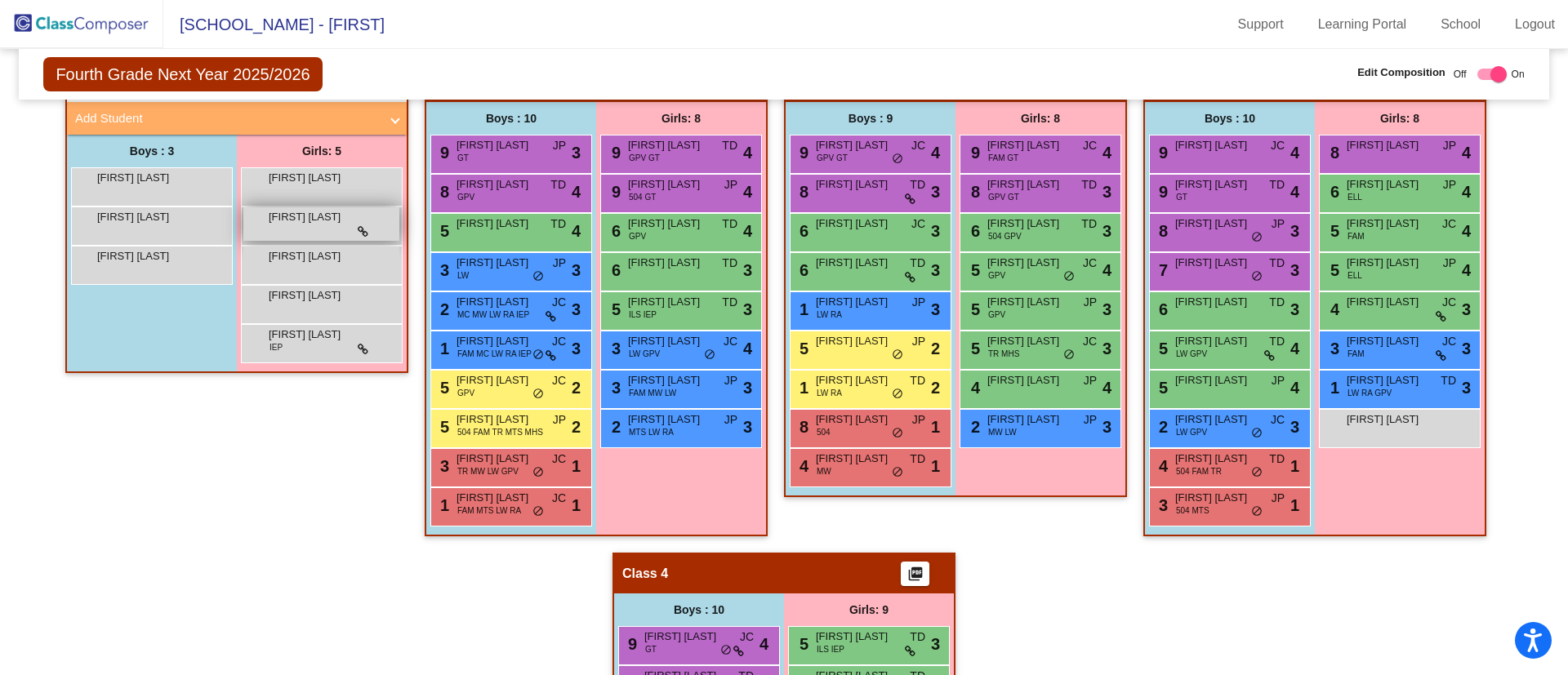 click on "[FIRST] [LAST] lock do_not_disturb_alt" at bounding box center (321, 224) 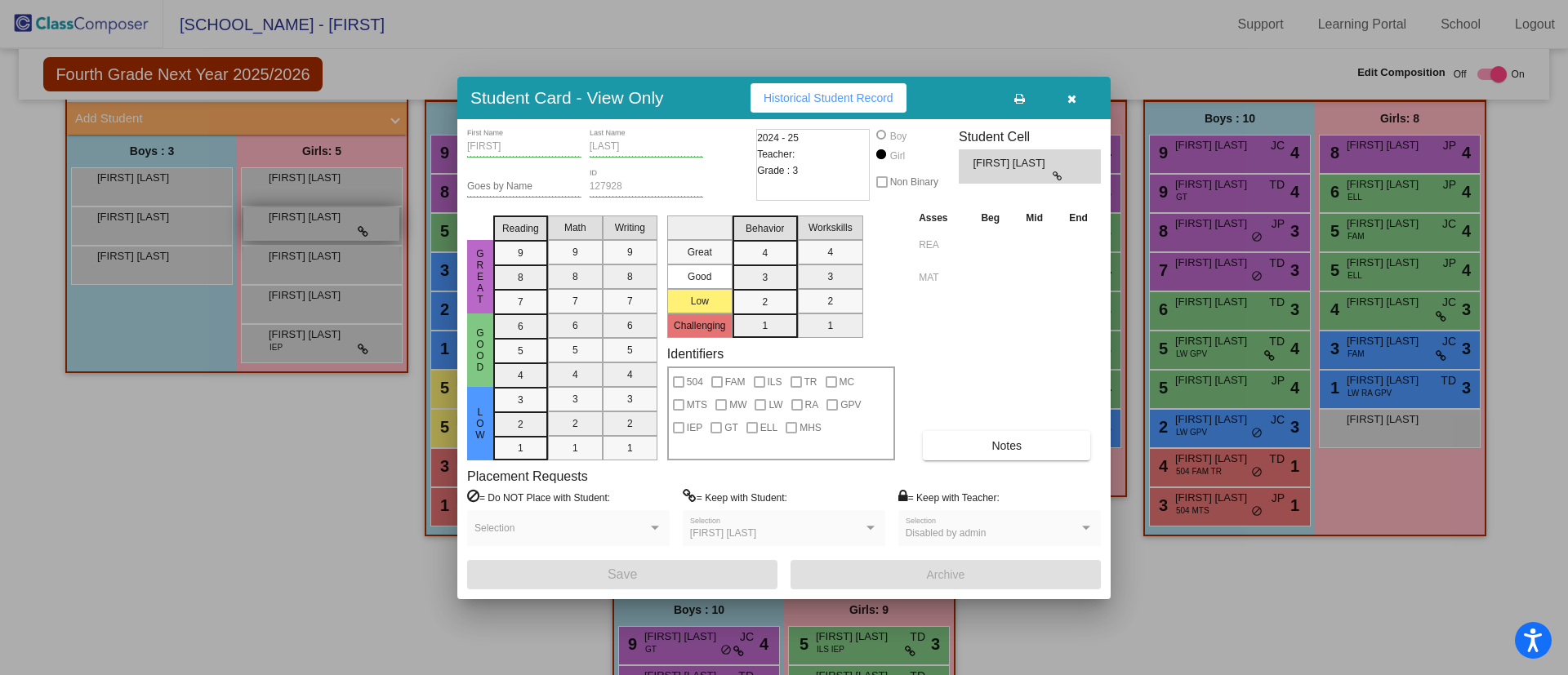 click at bounding box center [784, 337] 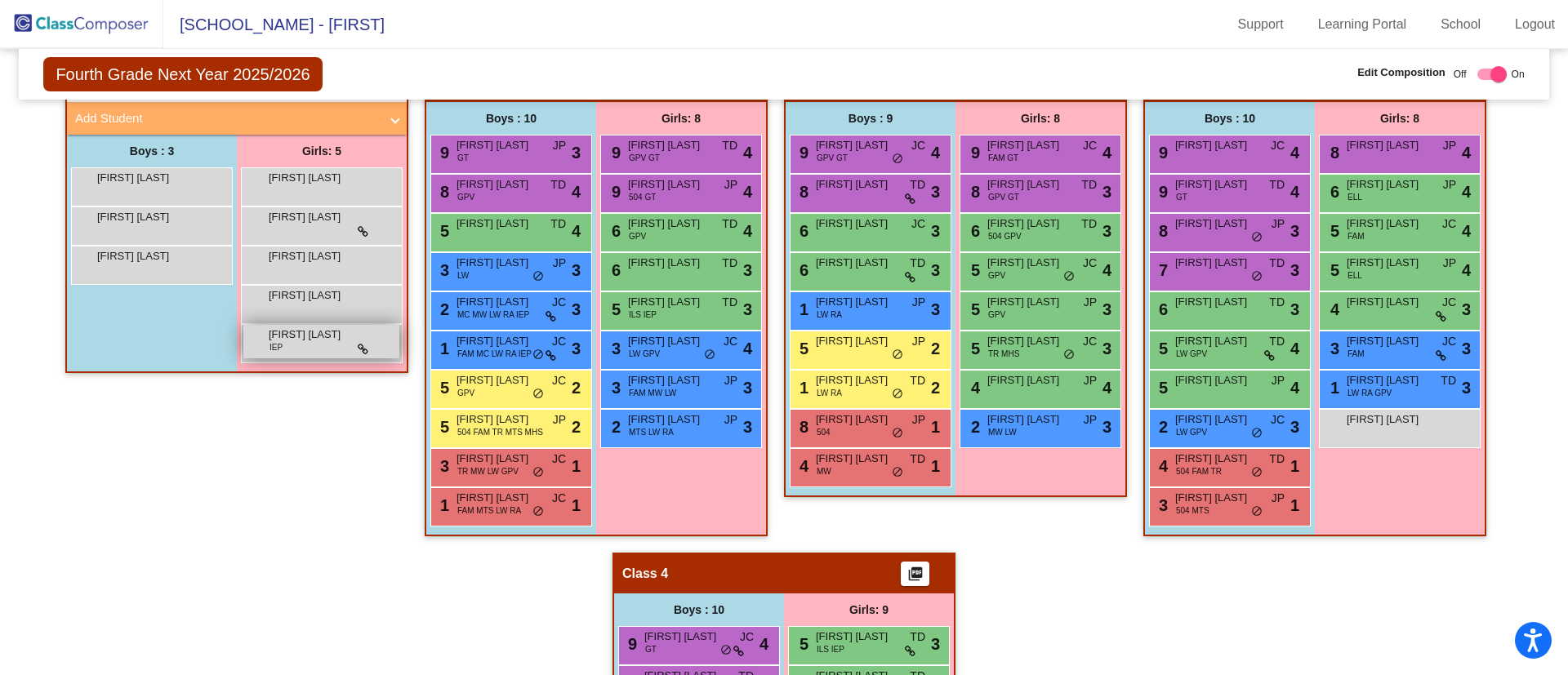click on "[FIRST] [LAST]" at bounding box center (310, 335) 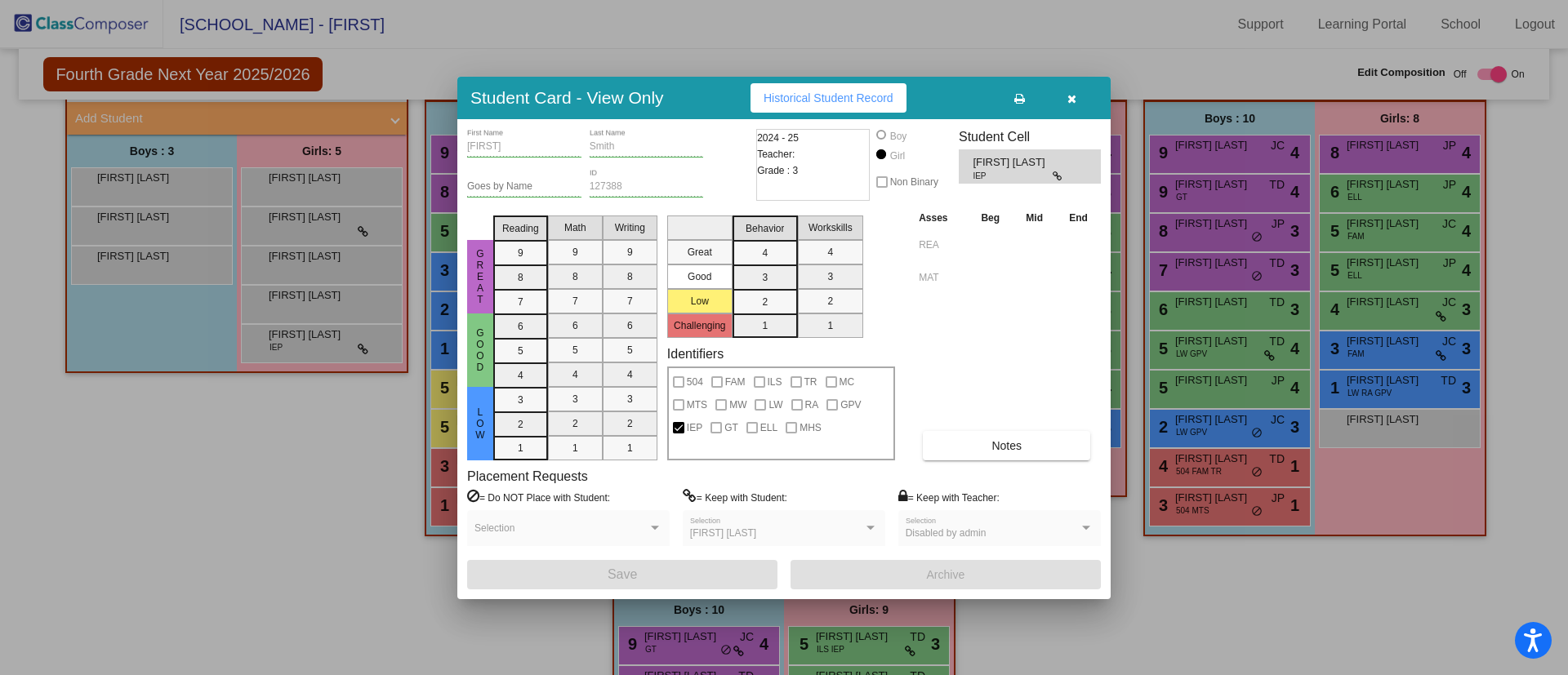 click at bounding box center (784, 337) 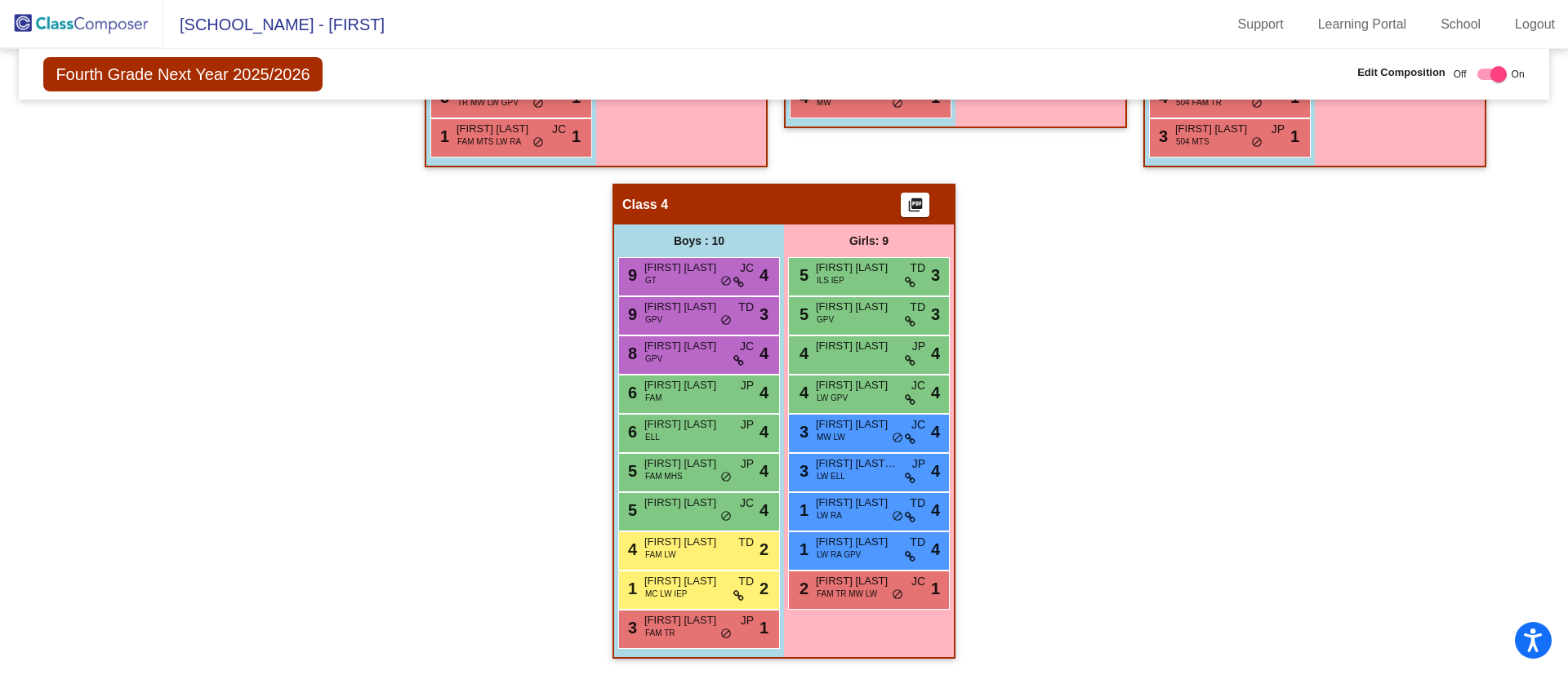 scroll, scrollTop: 508, scrollLeft: 0, axis: vertical 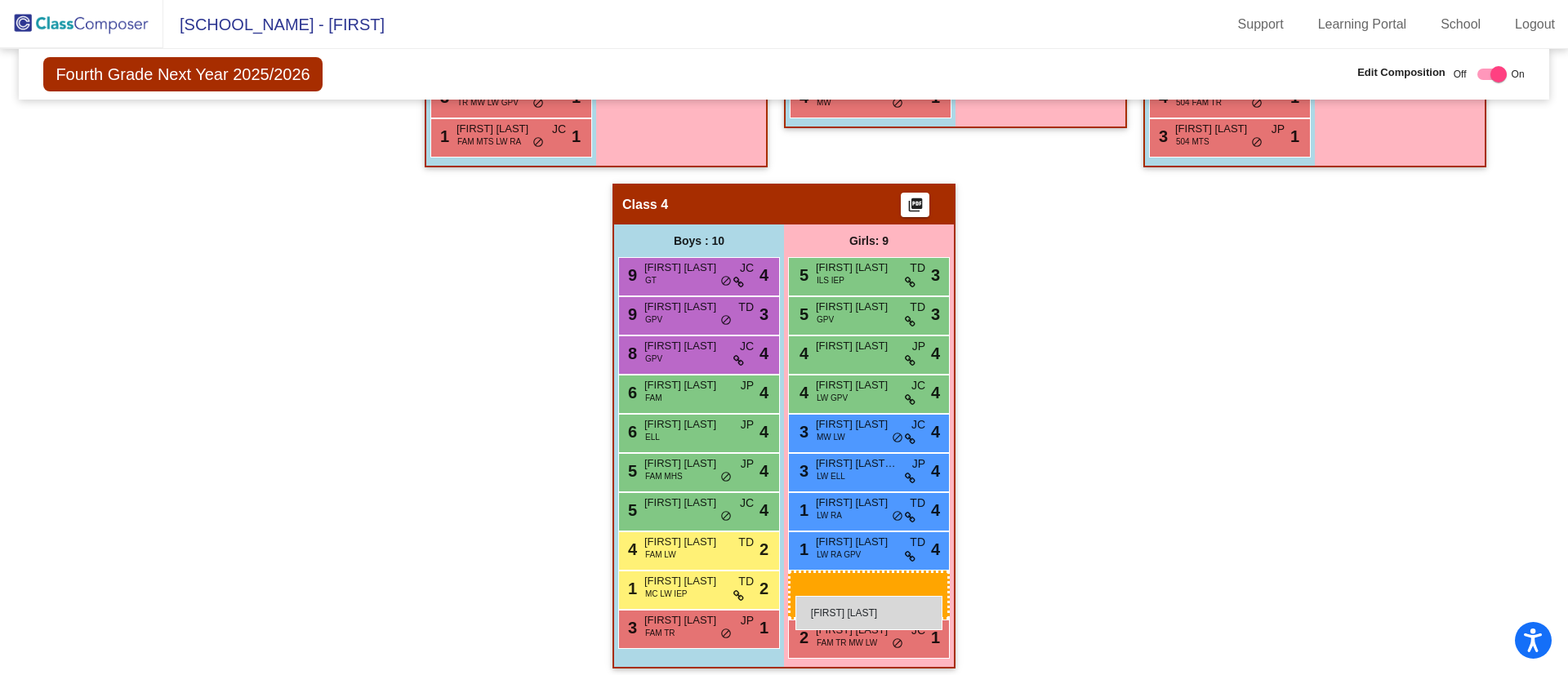 drag, startPoint x: 326, startPoint y: 207, endPoint x: 795, endPoint y: 596, distance: 609.329 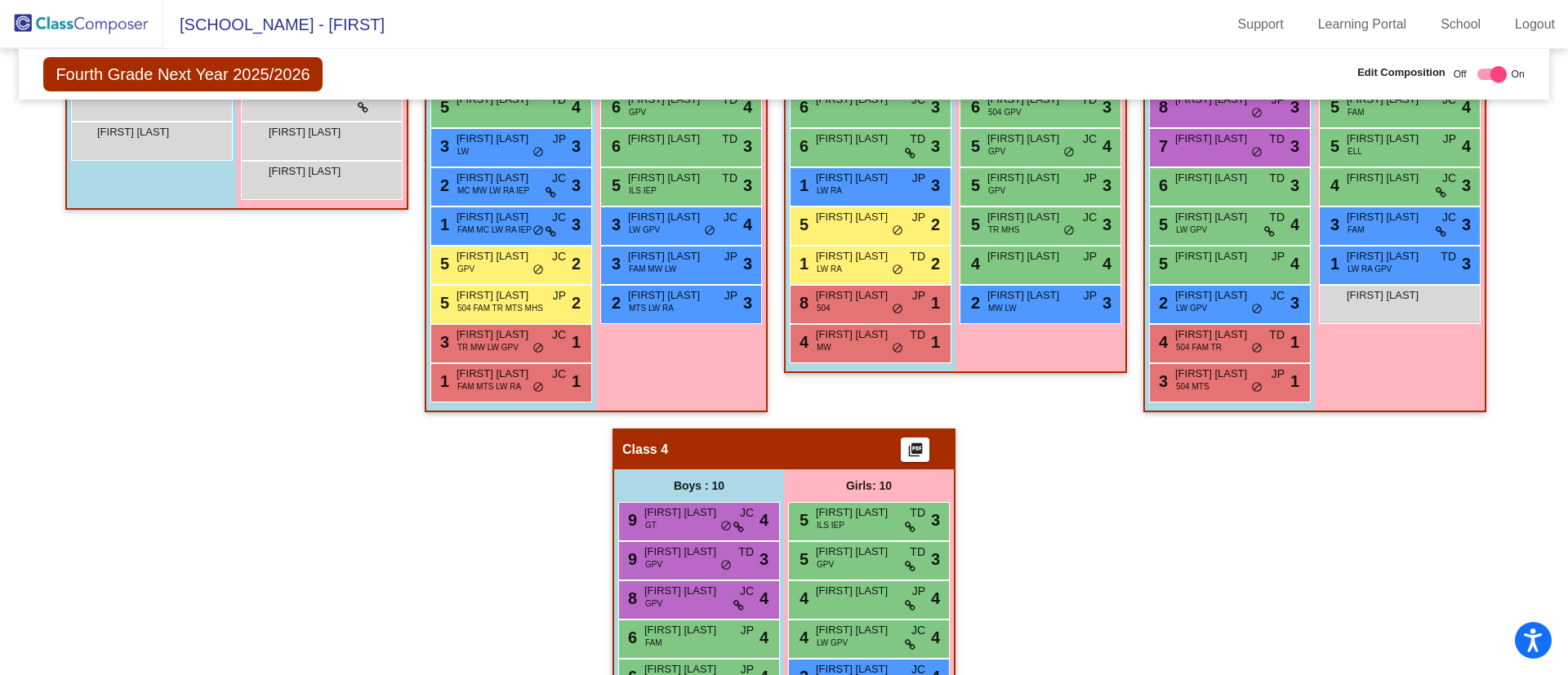 scroll, scrollTop: 385, scrollLeft: 0, axis: vertical 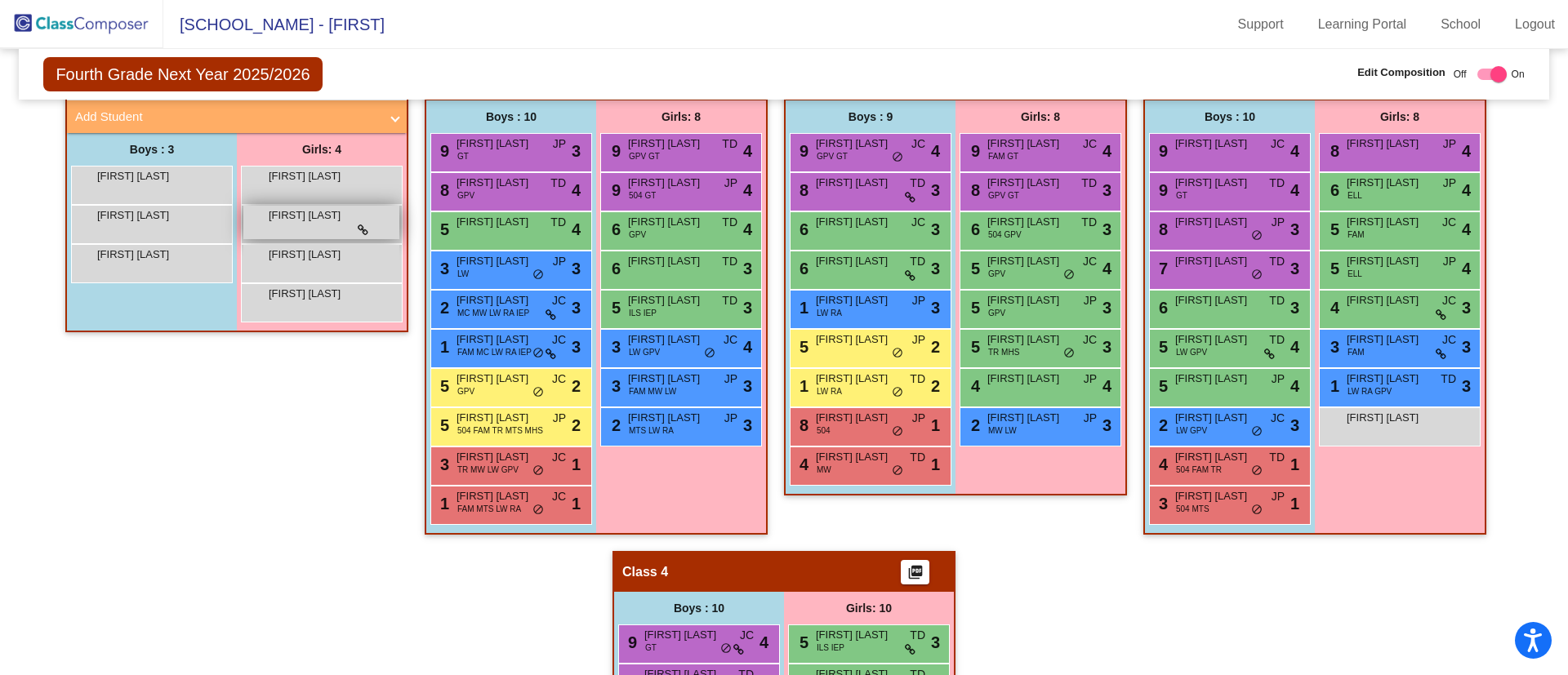 click on "[FIRST] [LAST] lock do_not_disturb_alt" at bounding box center [321, 222] 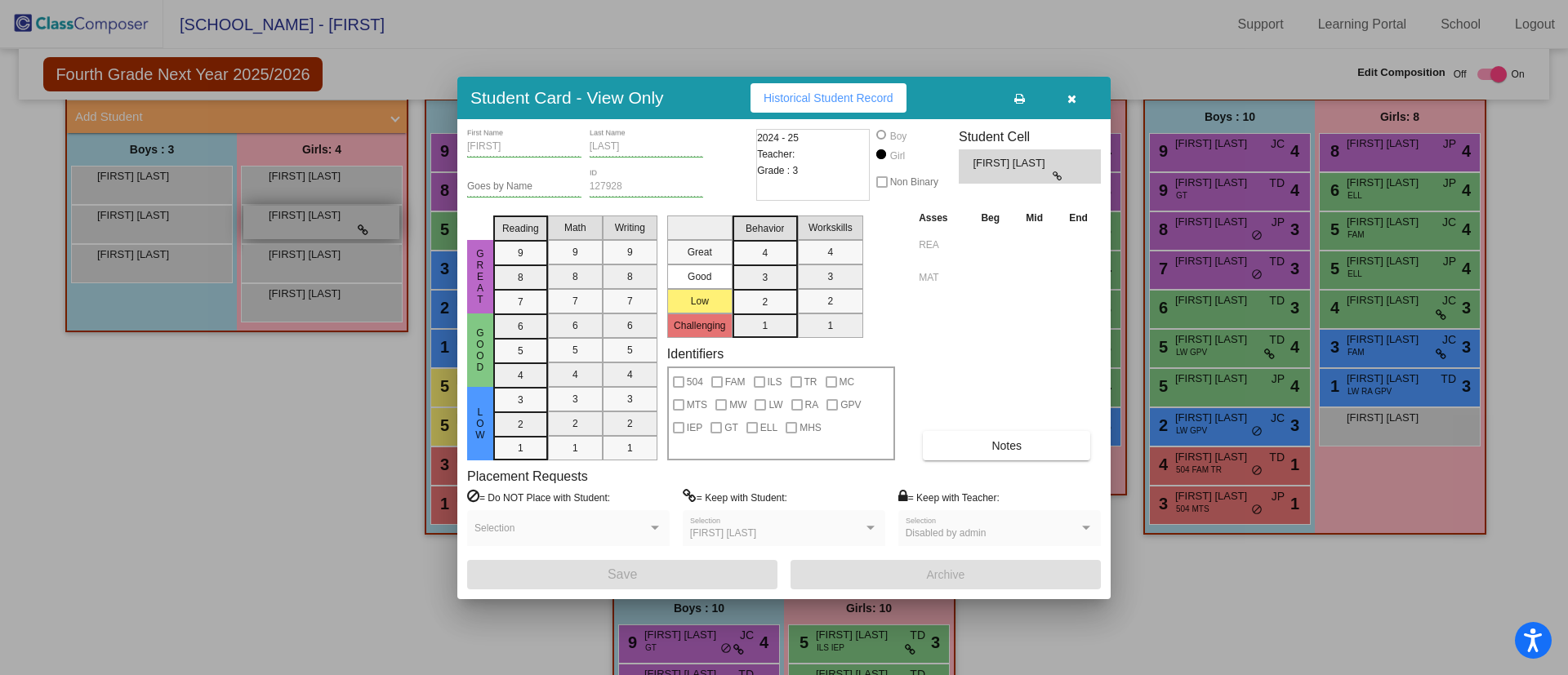 click at bounding box center (784, 337) 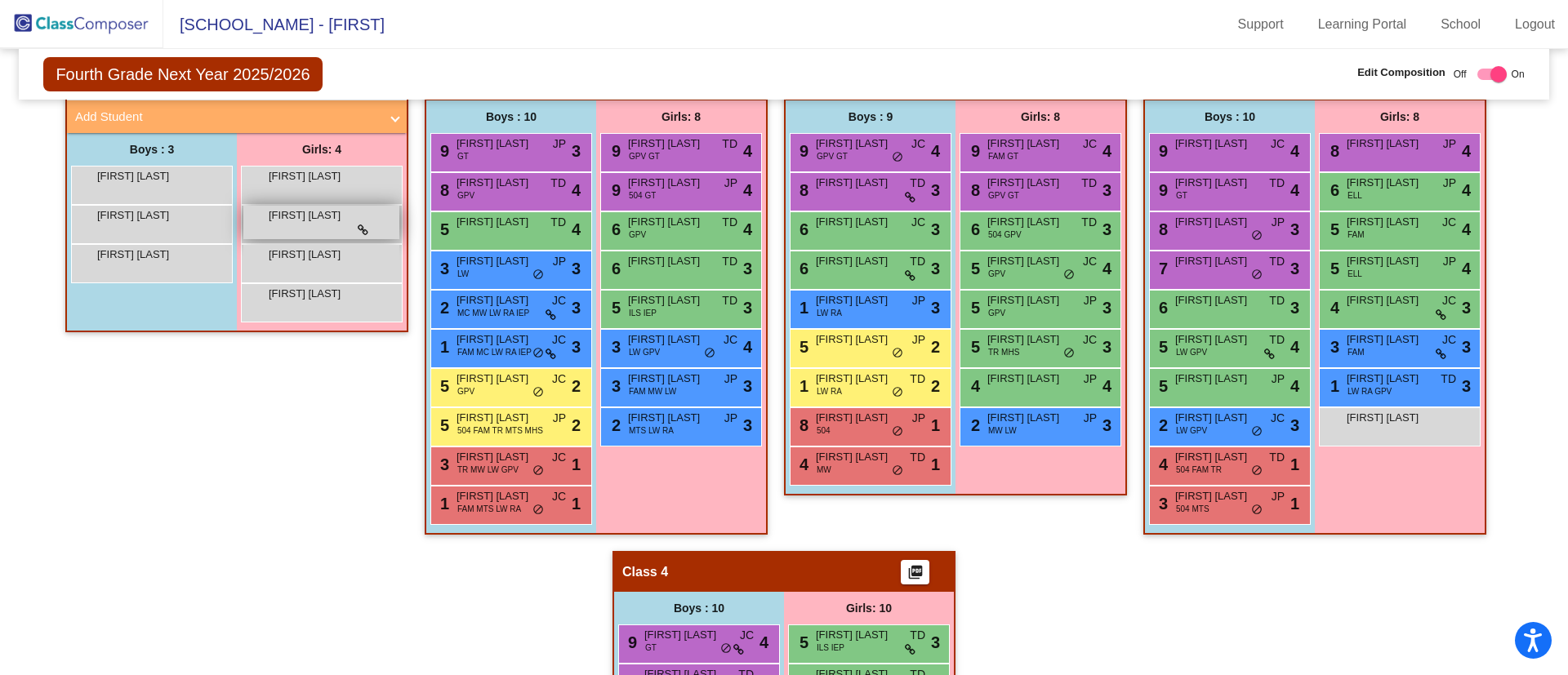 click on "[FIRST] [LAST] lock do_not_disturb_alt" at bounding box center (321, 222) 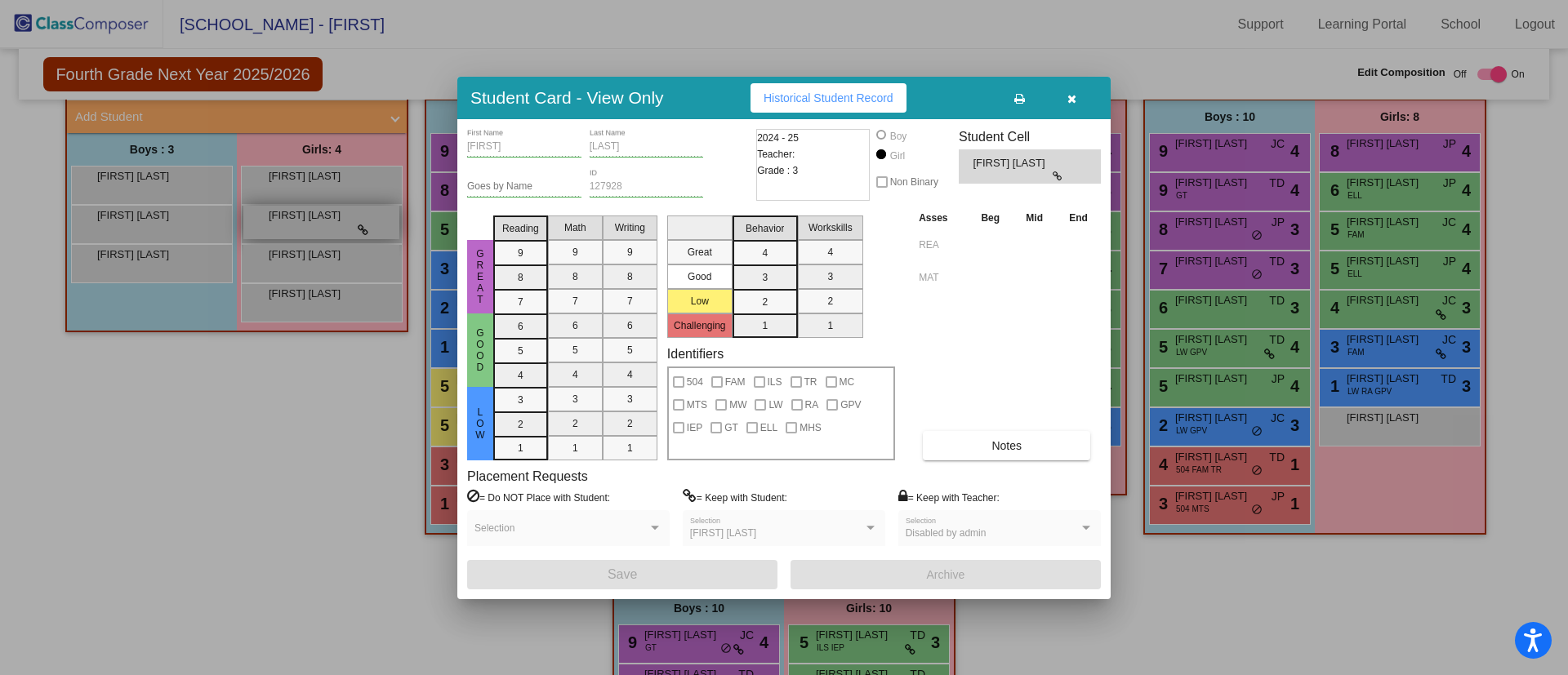 click at bounding box center [784, 337] 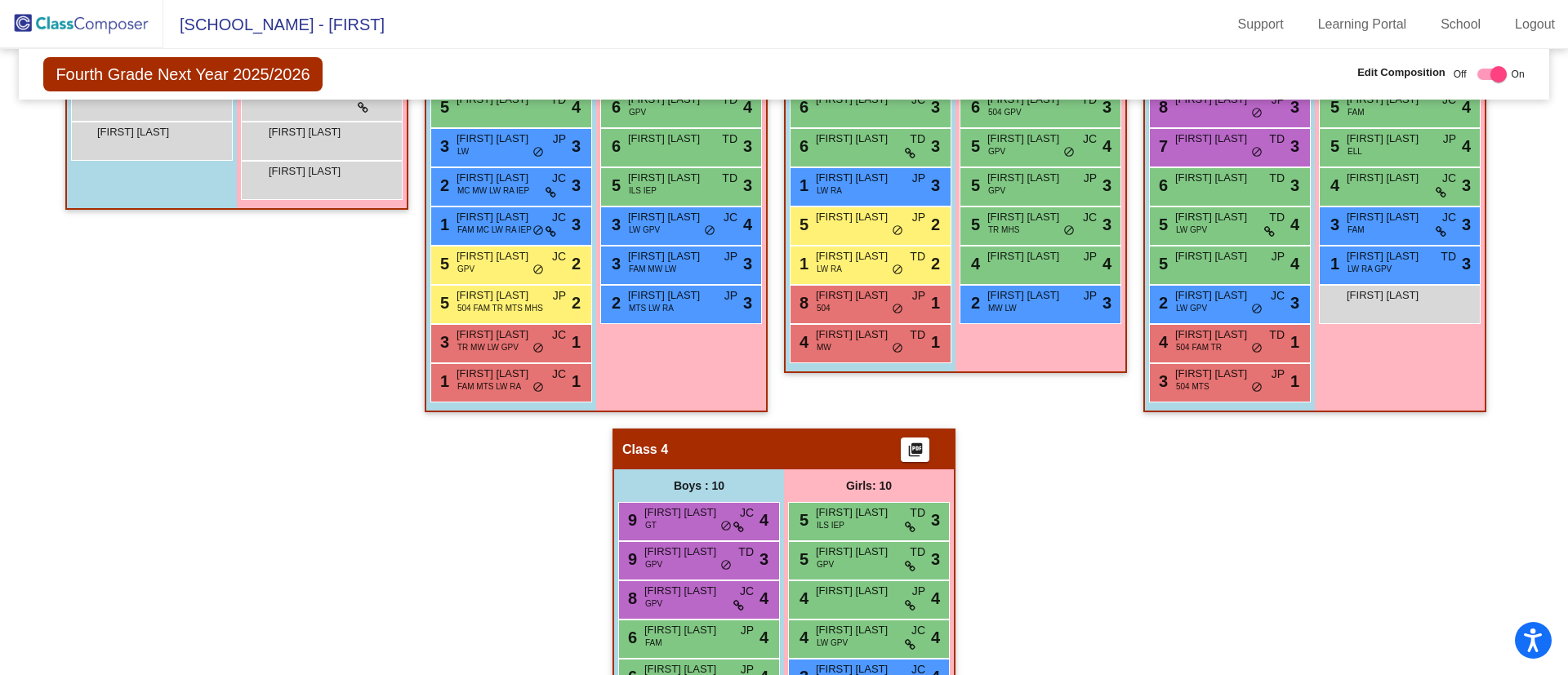 scroll, scrollTop: 385, scrollLeft: 0, axis: vertical 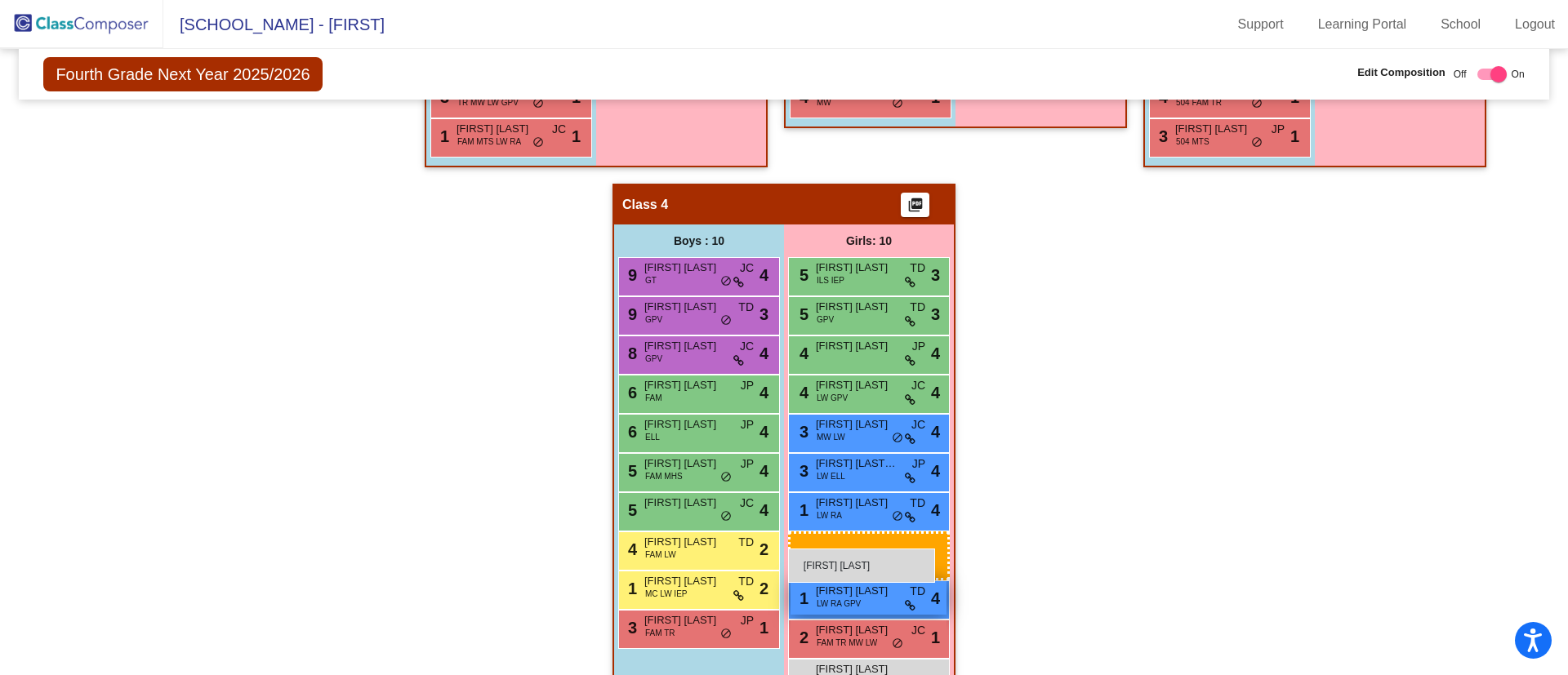 drag, startPoint x: 296, startPoint y: 220, endPoint x: 789, endPoint y: 548, distance: 592.143 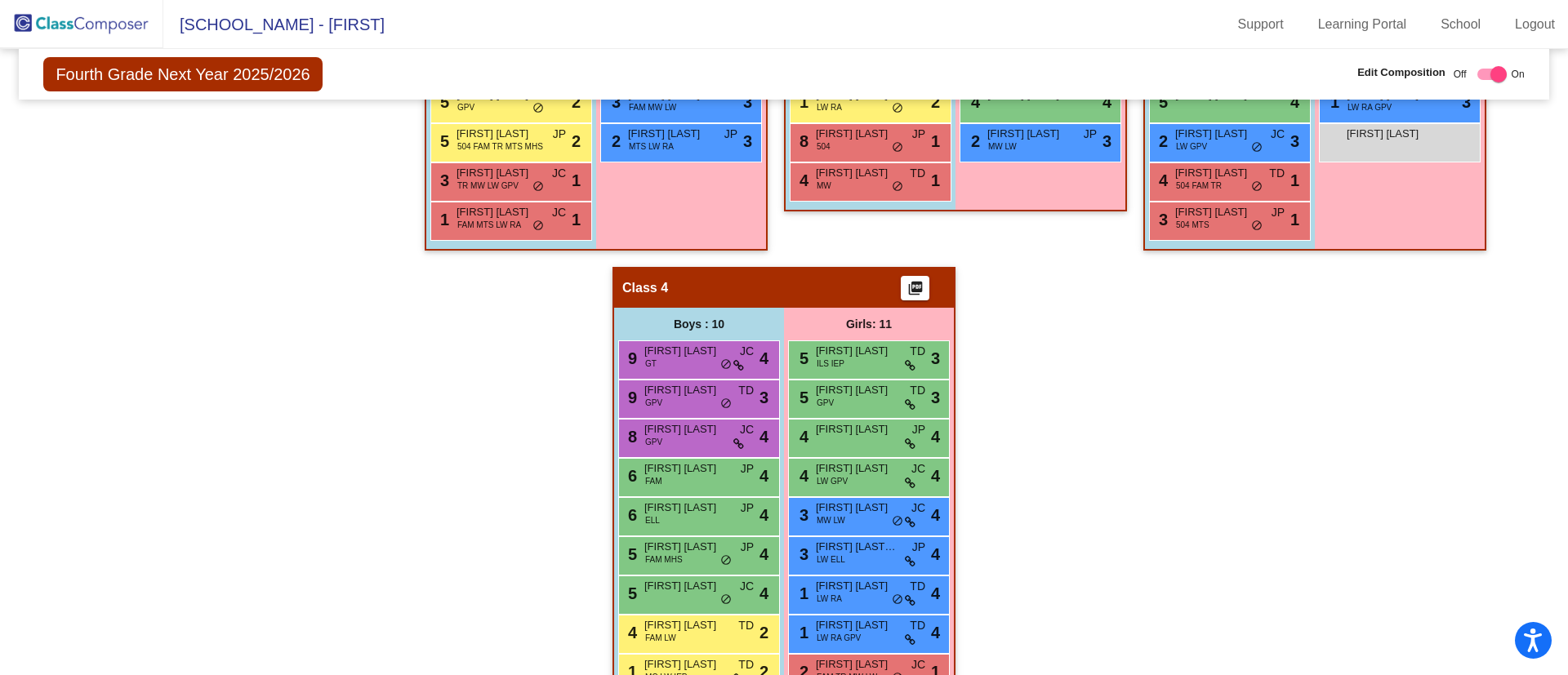 scroll, scrollTop: 792, scrollLeft: 0, axis: vertical 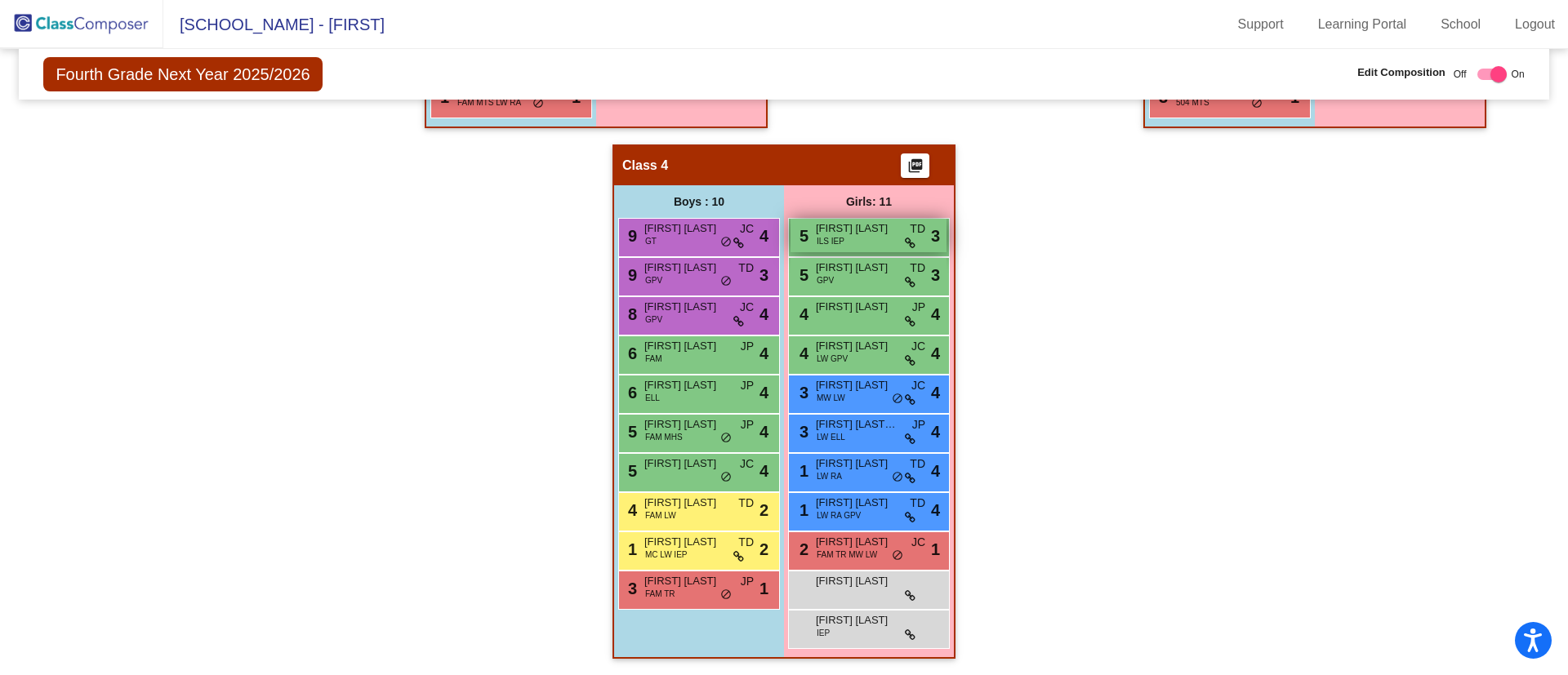 click on "[NUMBER] [FIRST] [LAST] ILS IEP TD lock do_not_disturb_alt 3" at bounding box center [868, 235] 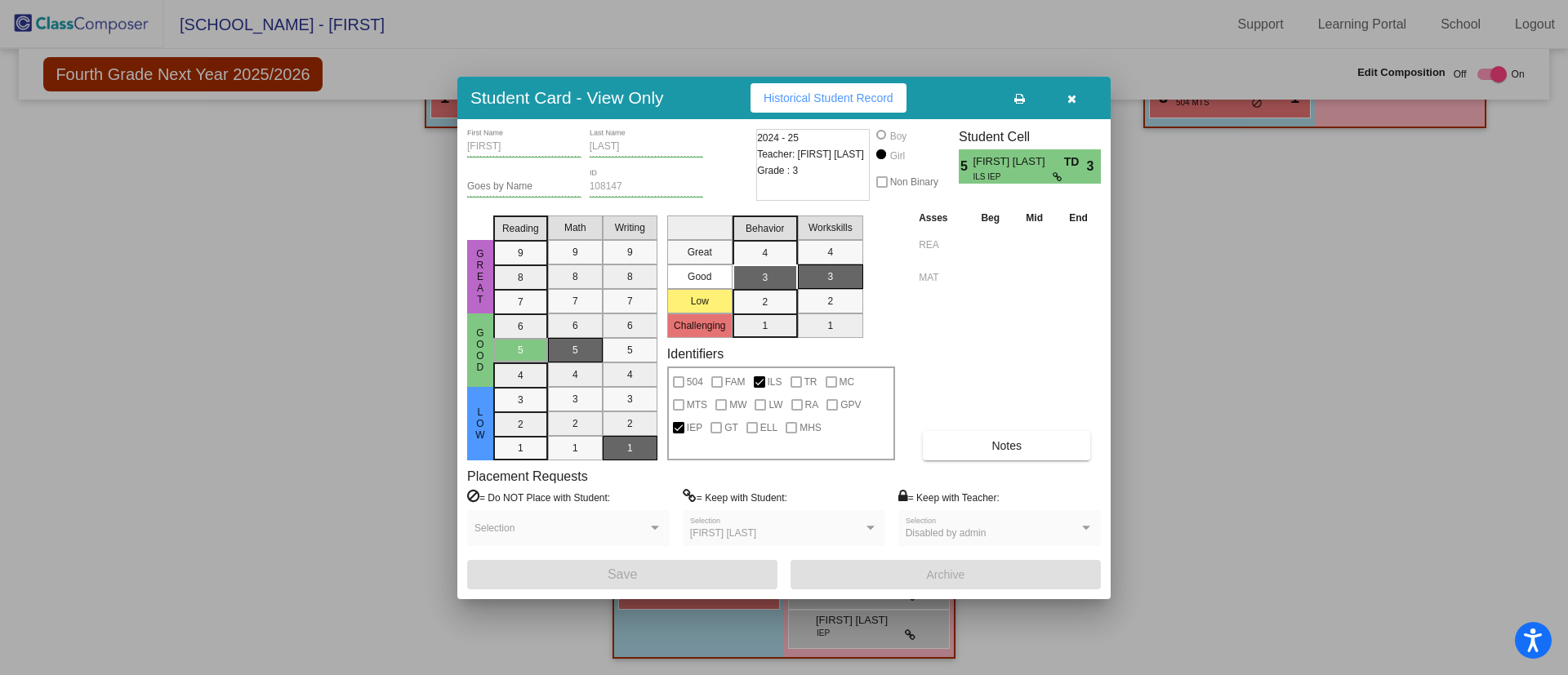 click at bounding box center [1071, 98] 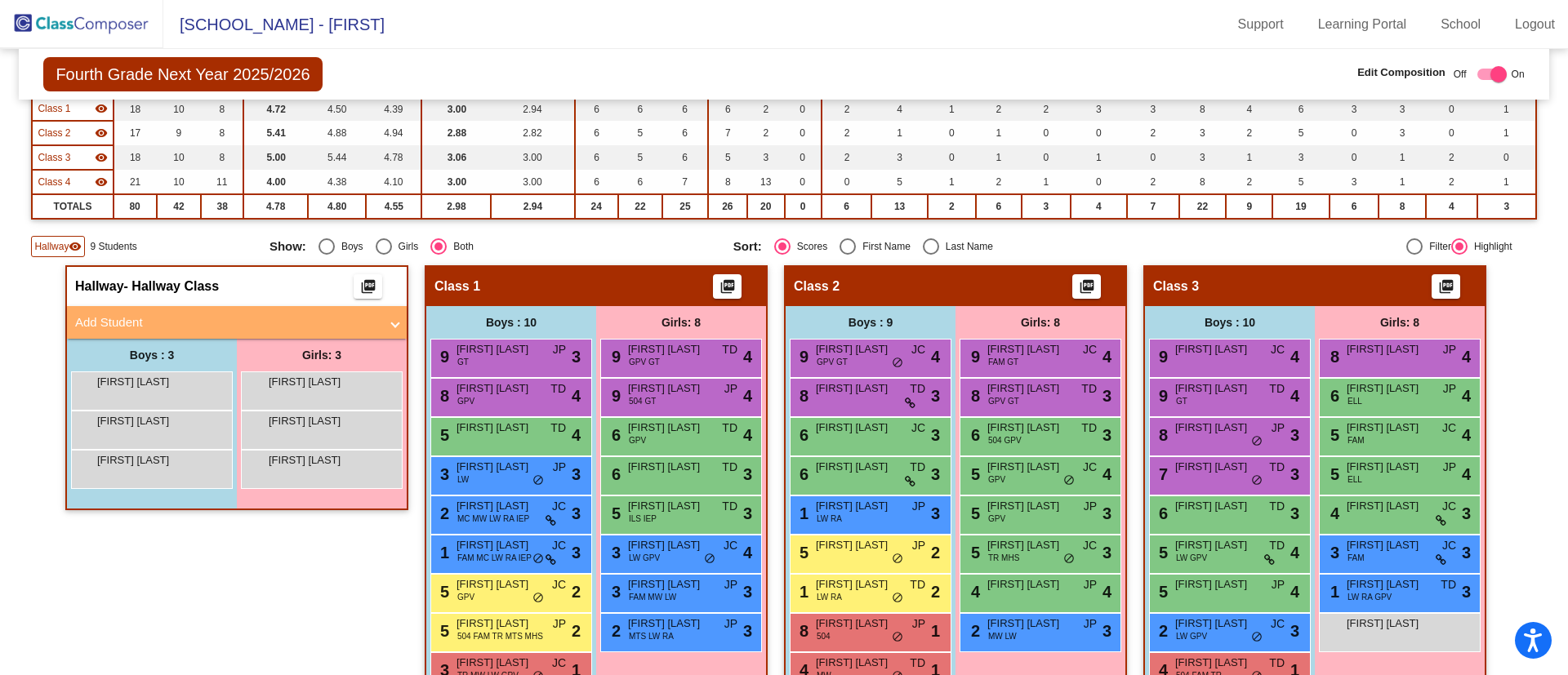 scroll, scrollTop: 302, scrollLeft: 0, axis: vertical 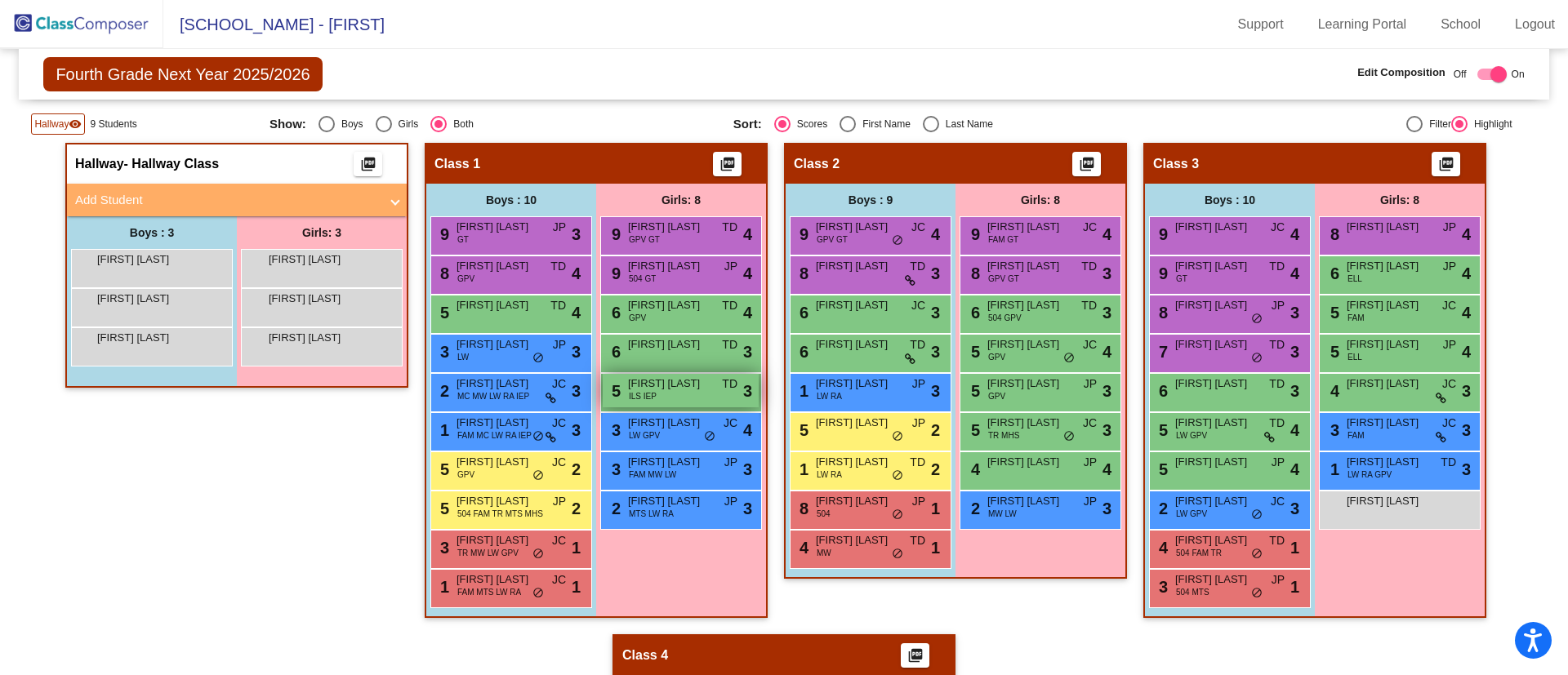 click on "5 [FIRST] [LAST] [IDENTIFIER] [IDENTIFIER] [IDENTIFIER] lock do_not_disturb_alt 3" at bounding box center (680, 390) 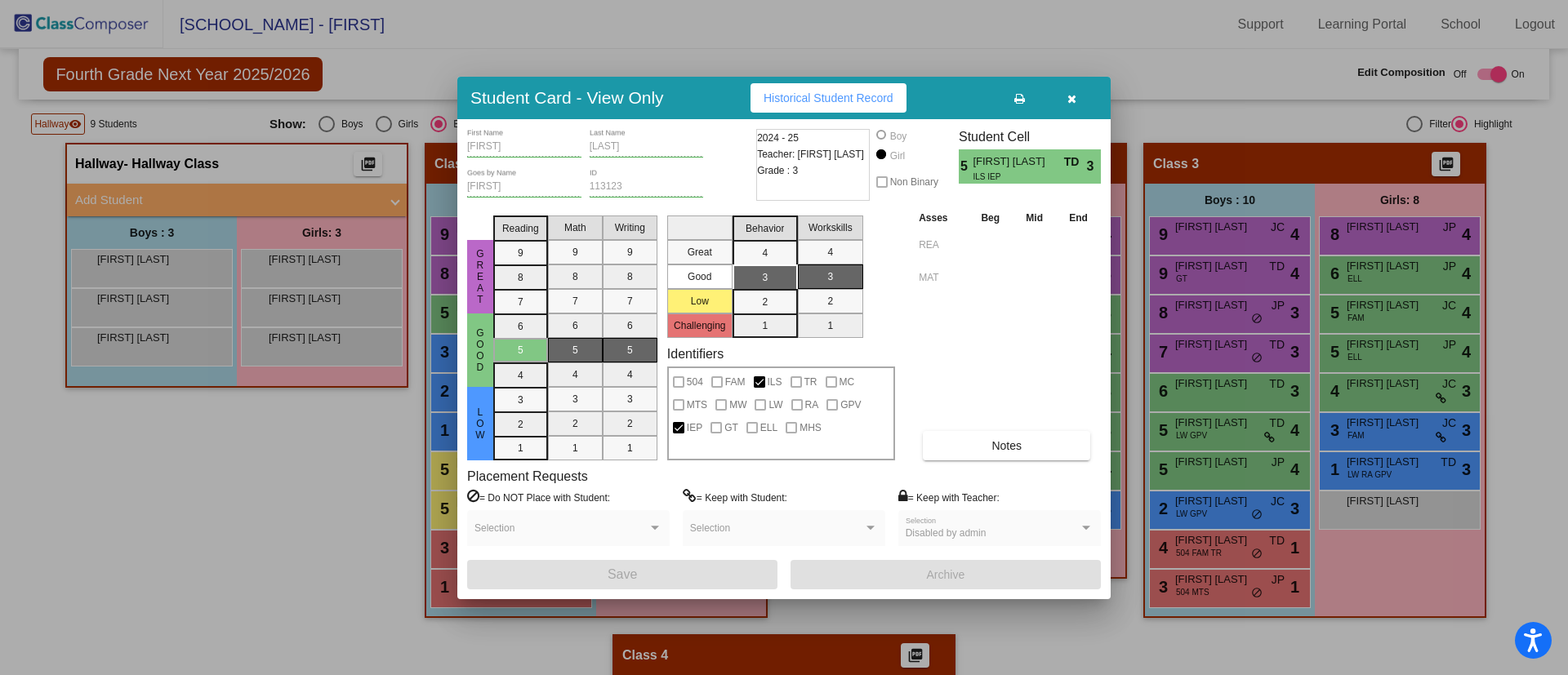 click at bounding box center [1071, 99] 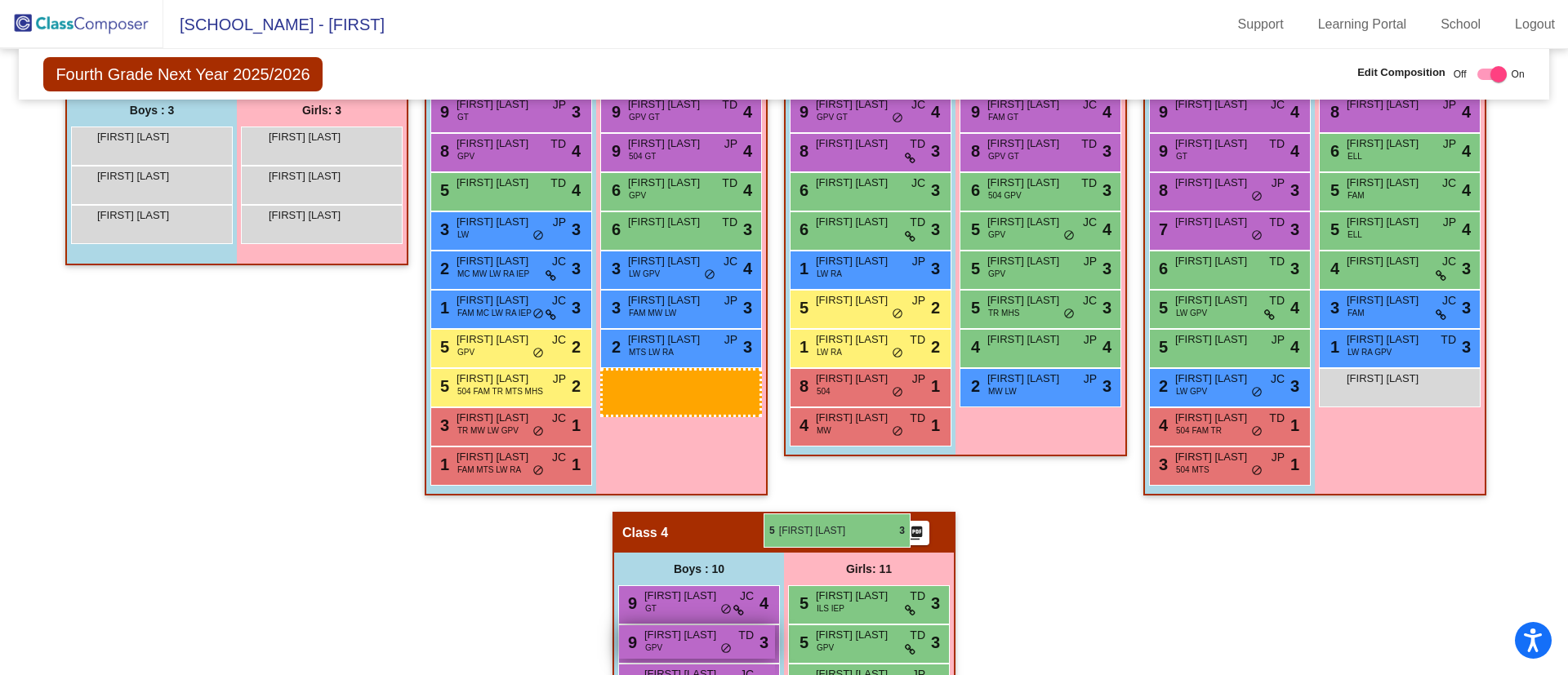 scroll, scrollTop: 547, scrollLeft: 0, axis: vertical 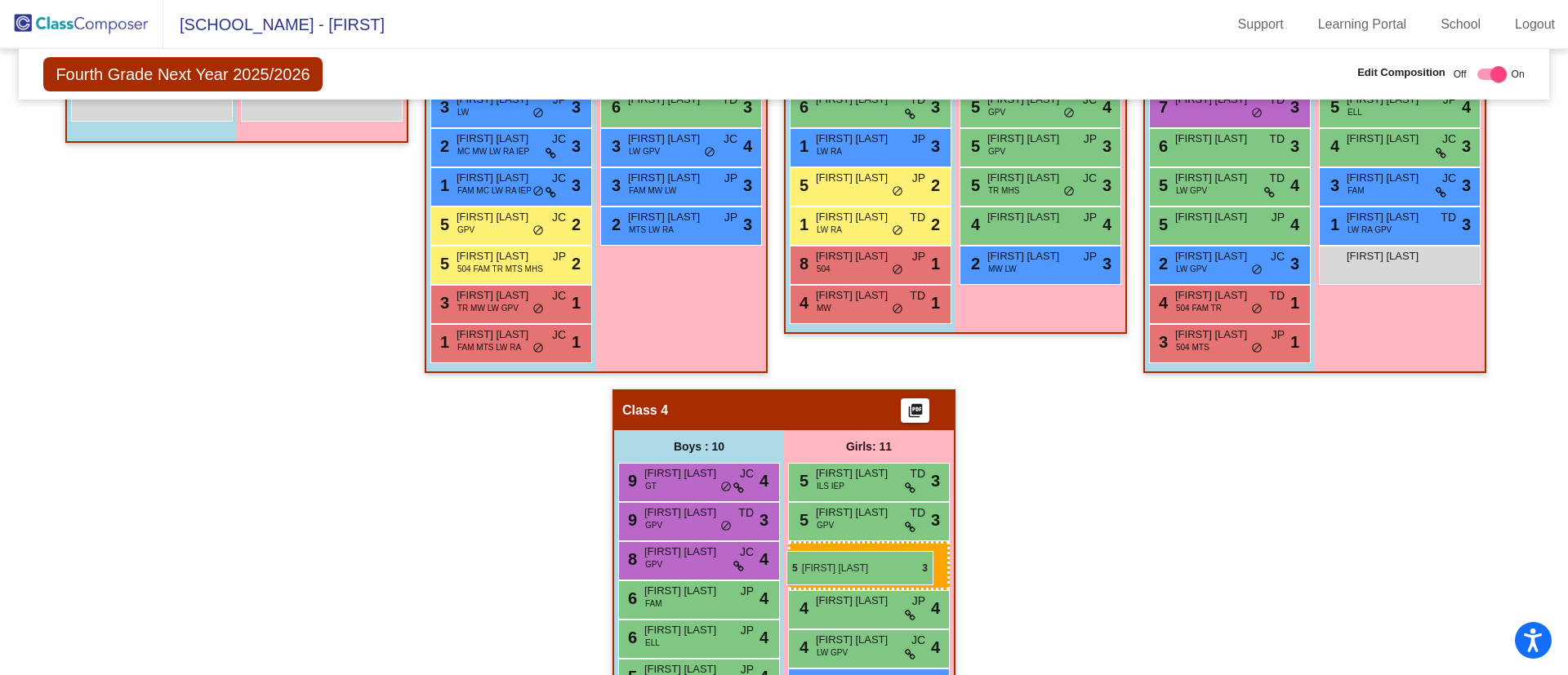 drag, startPoint x: 665, startPoint y: 391, endPoint x: 786, endPoint y: 549, distance: 199.01005 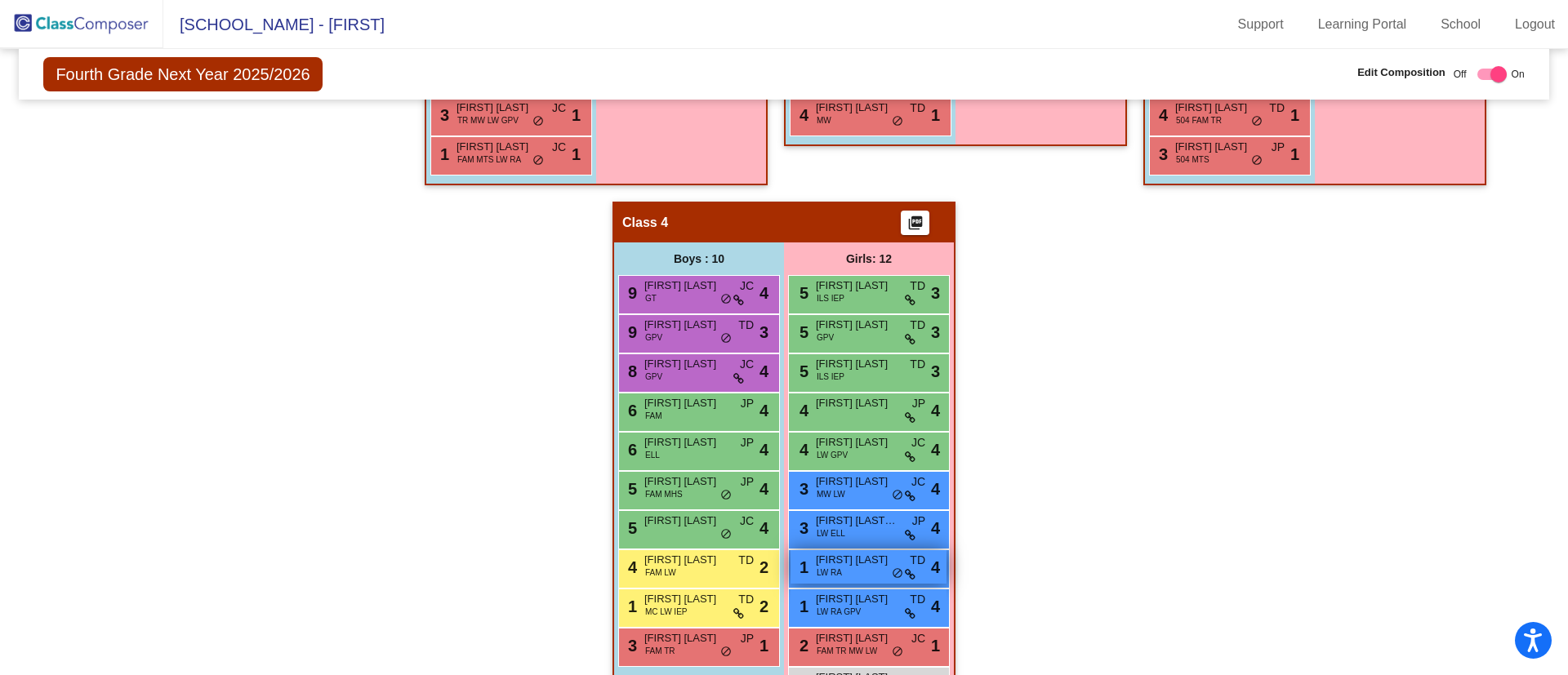 scroll, scrollTop: 831, scrollLeft: 0, axis: vertical 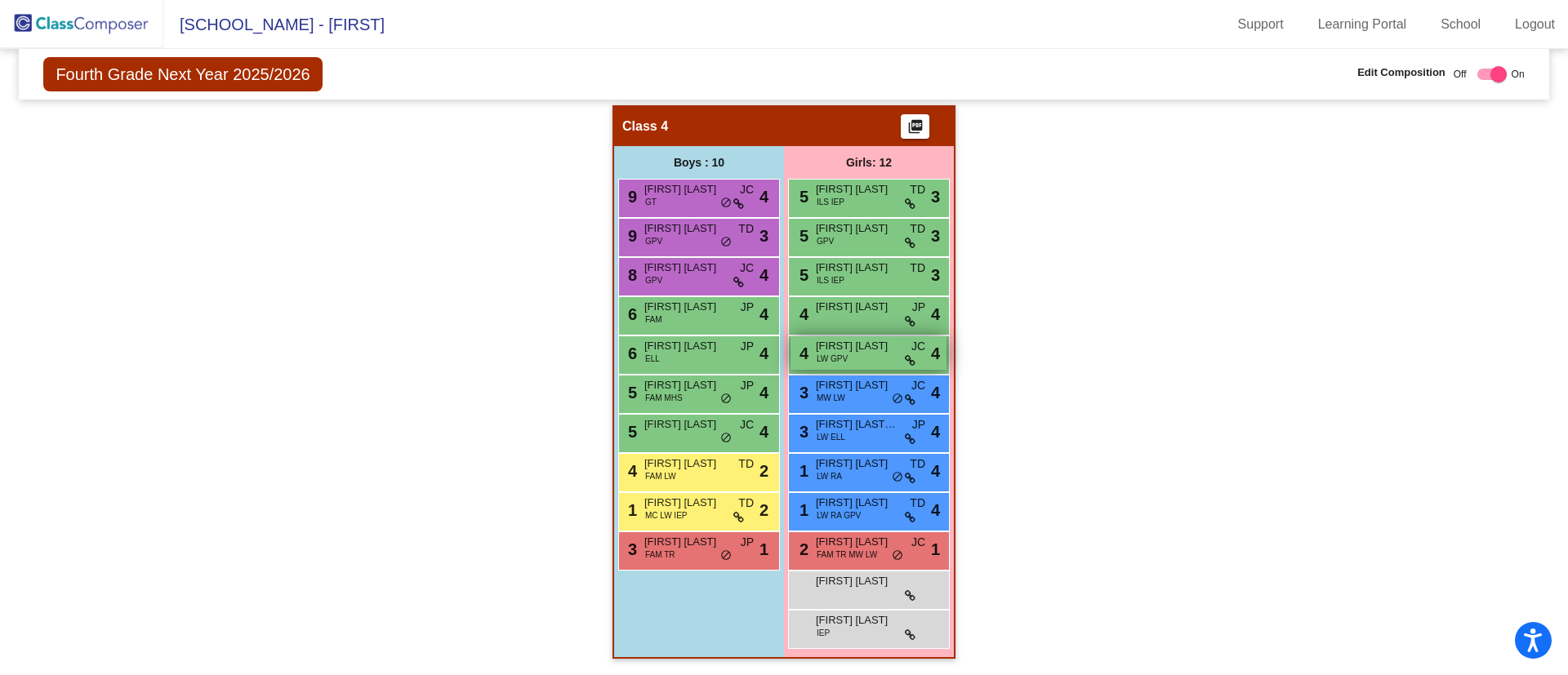 click on "4 [FIRST] [LAST] [IDENTIFIER] [IDENTIFIER] [IDENTIFIER] lock do_not_disturb_alt 4" at bounding box center (868, 353) 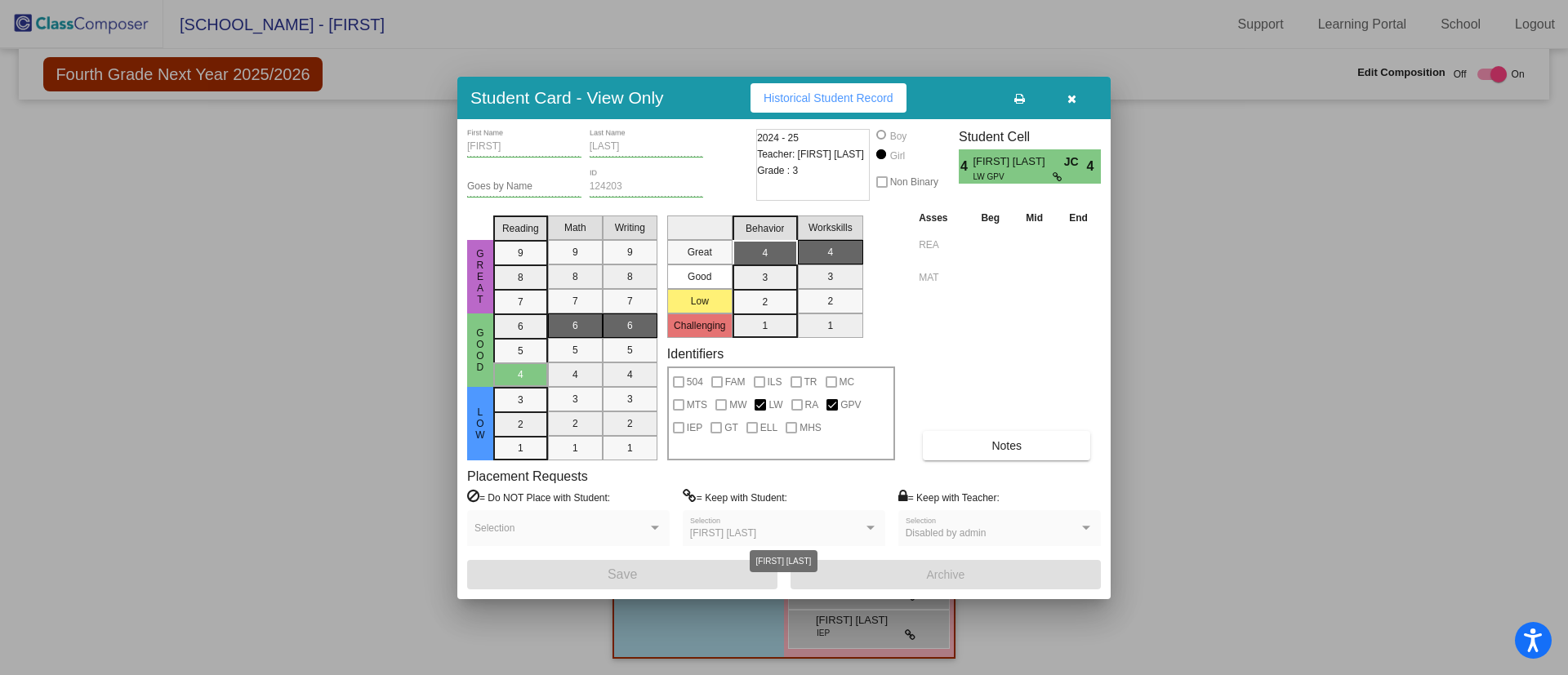 click on "[FIRST] [LAST]" at bounding box center (723, 533) 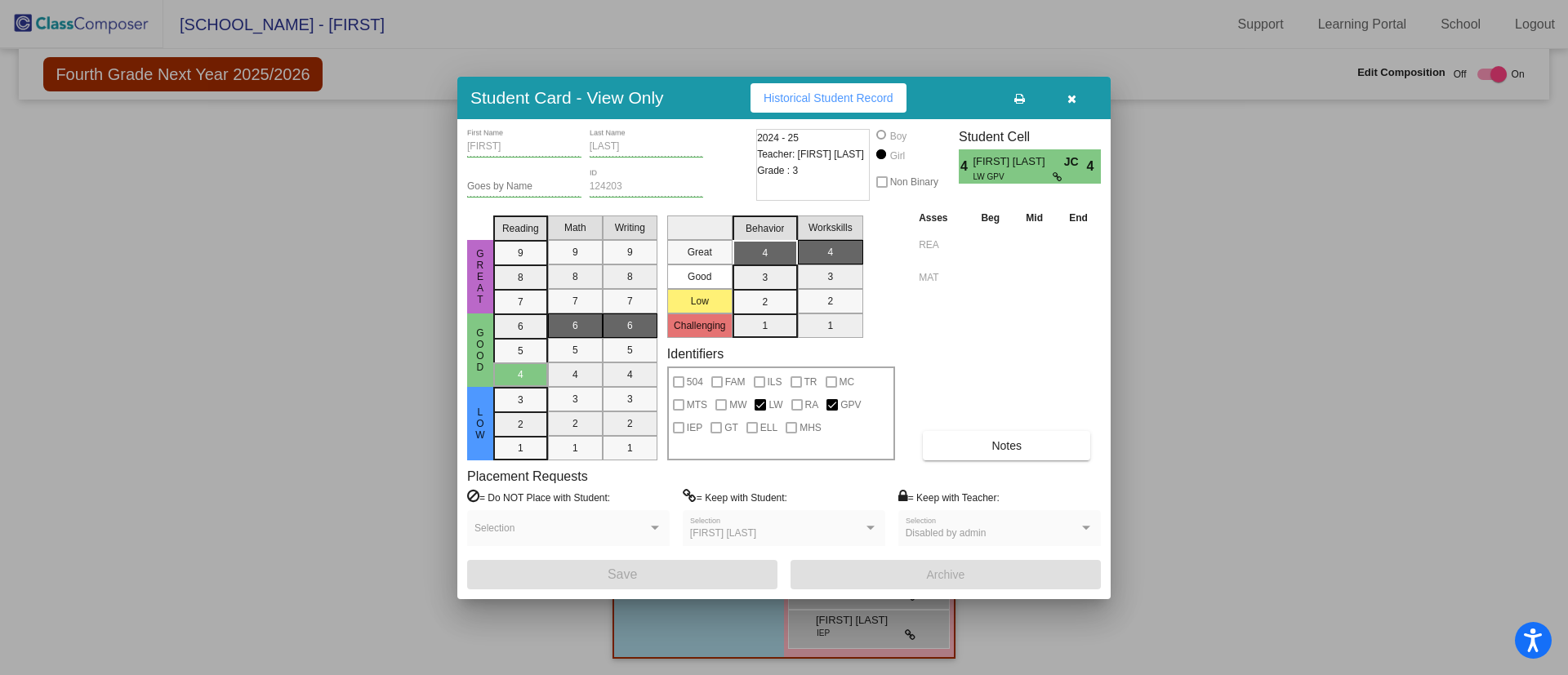 click at bounding box center (784, 337) 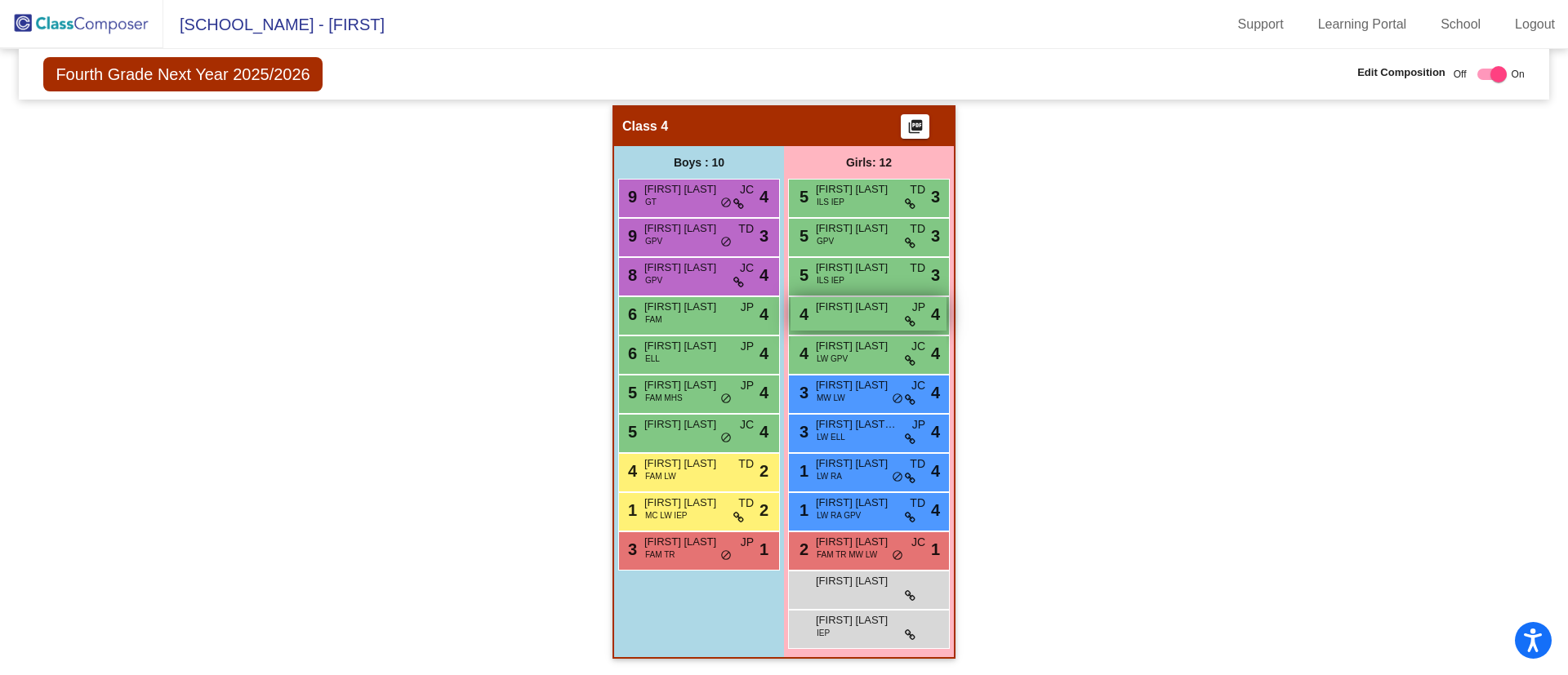 scroll, scrollTop: 708, scrollLeft: 0, axis: vertical 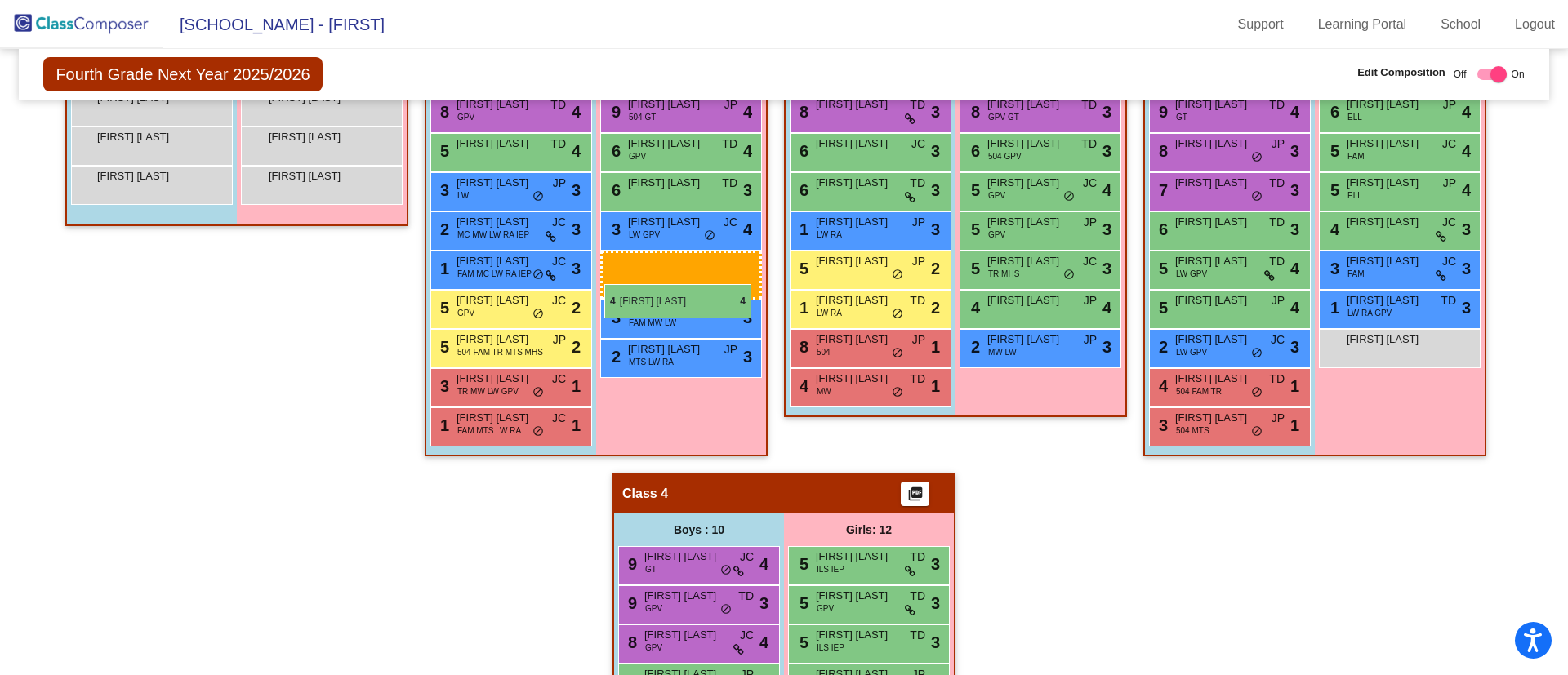 drag, startPoint x: 843, startPoint y: 473, endPoint x: 597, endPoint y: 278, distance: 313.91241 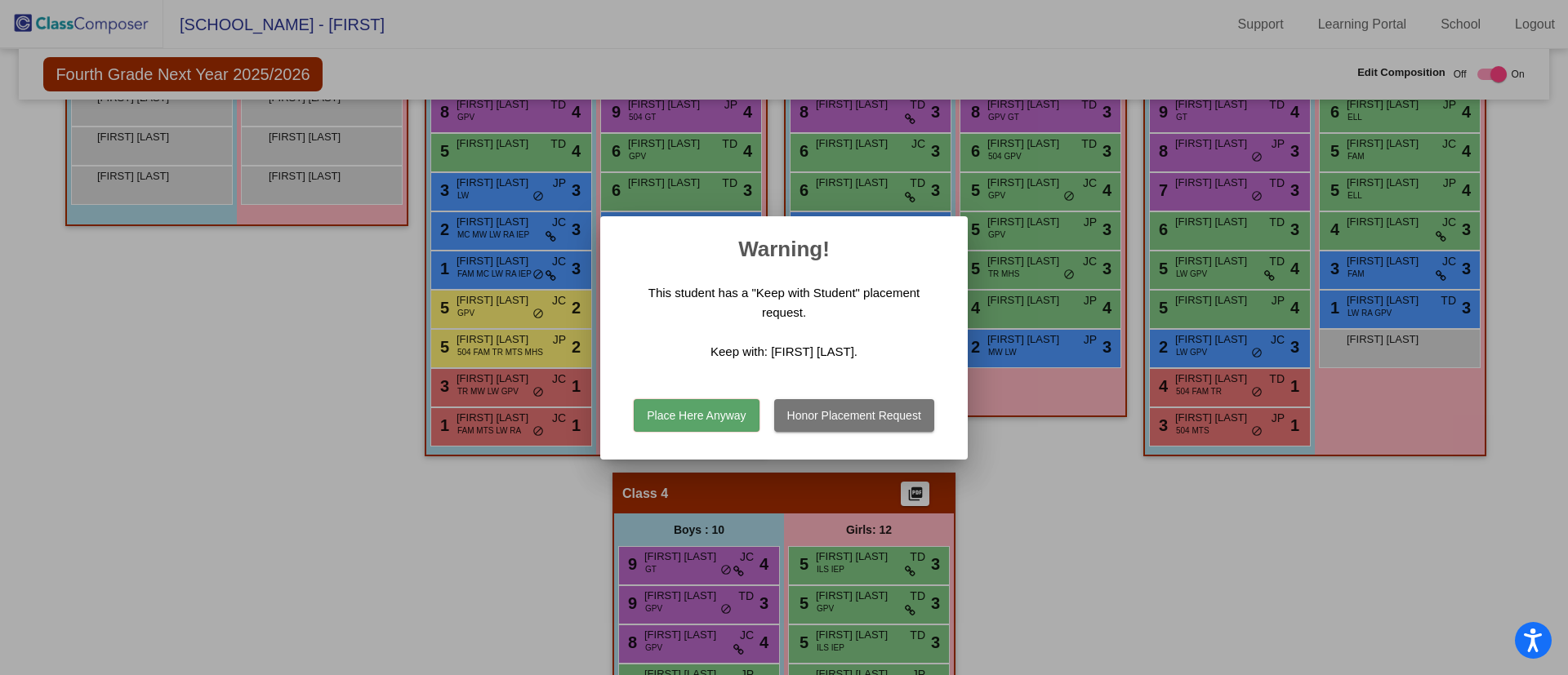 click on "Place Here Anyway" at bounding box center [696, 415] 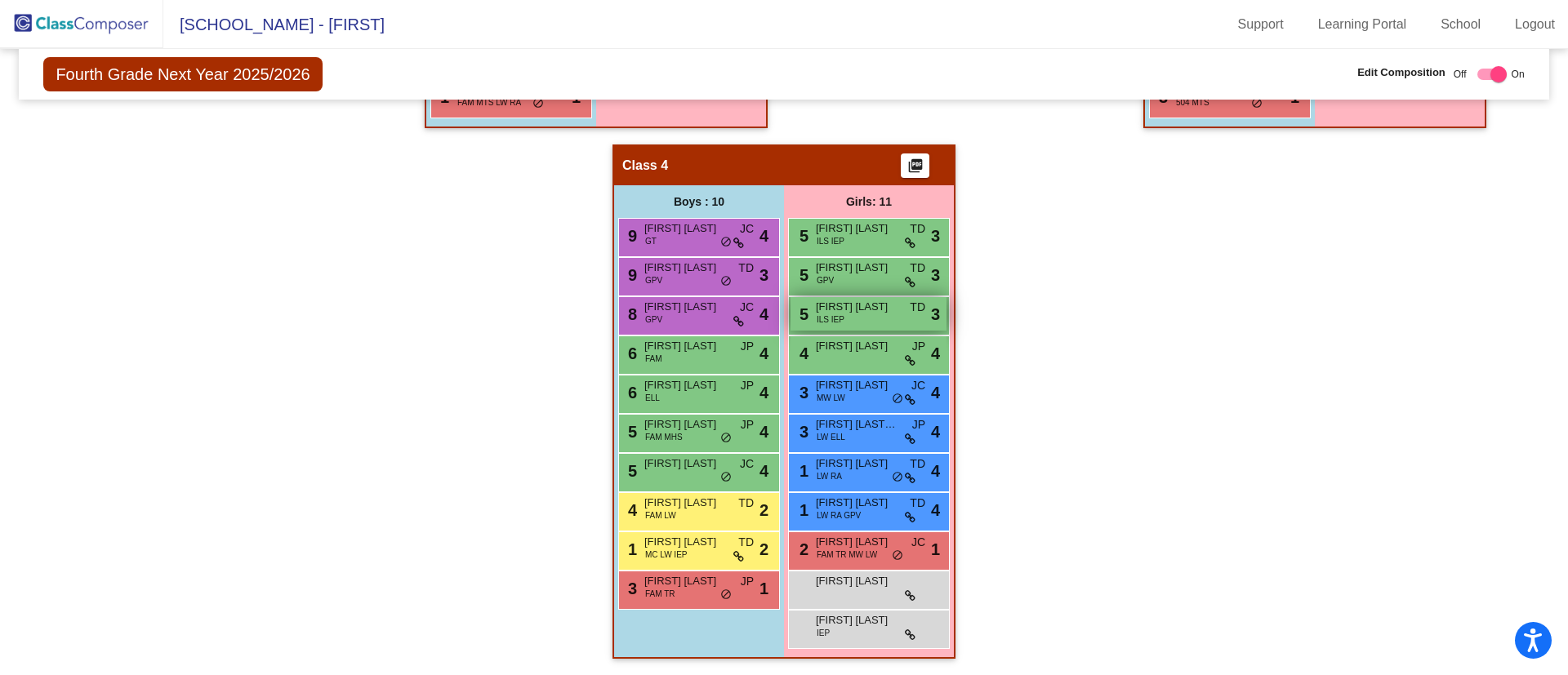 scroll, scrollTop: 424, scrollLeft: 0, axis: vertical 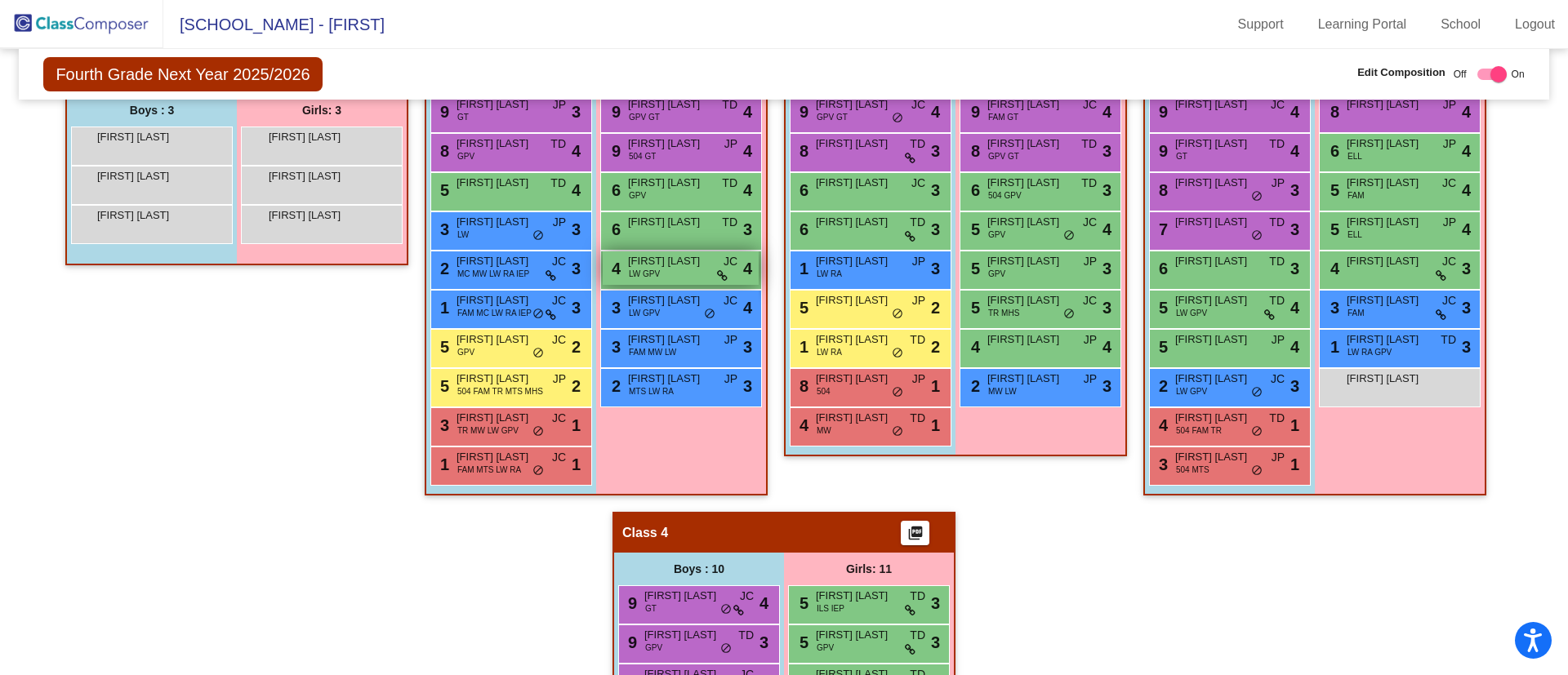 click on "LW GPV" at bounding box center (644, 273) 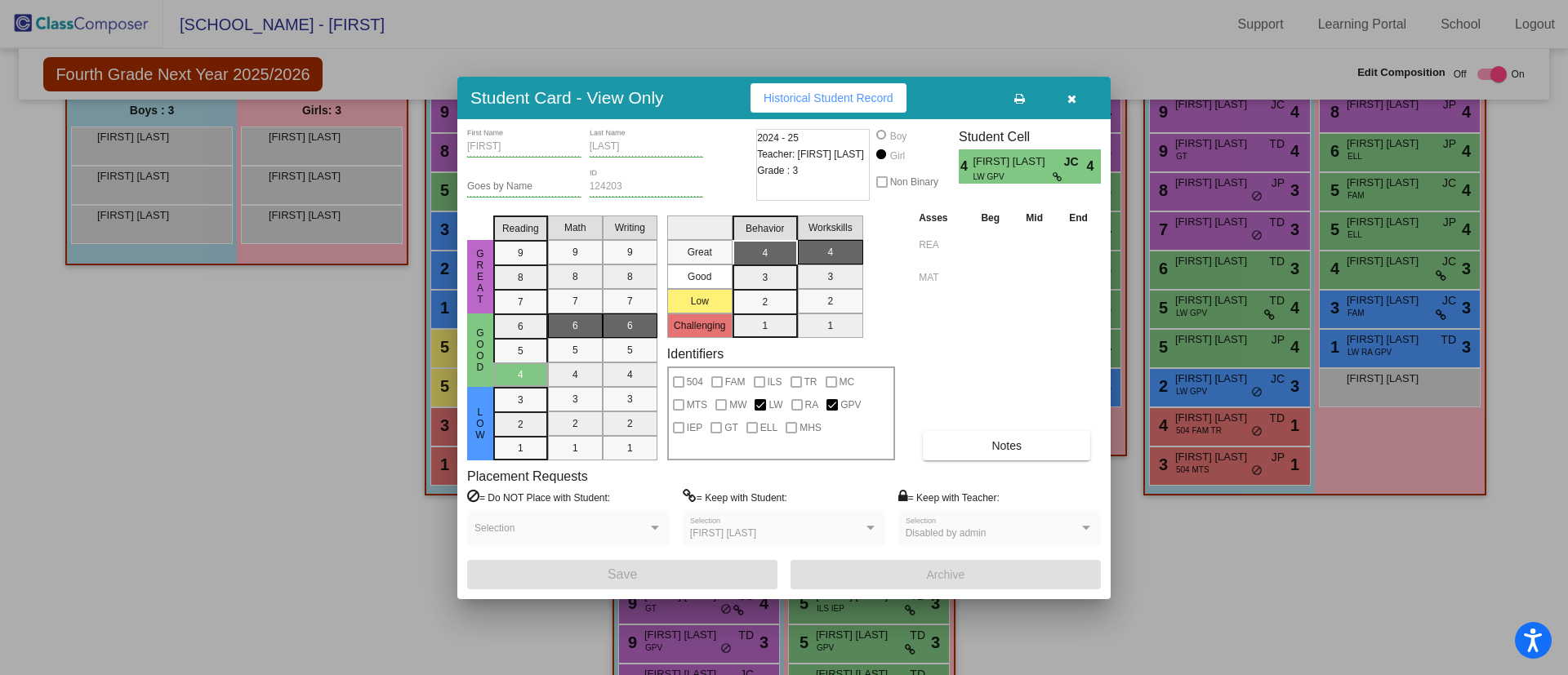 click on "Writing 9 8 7 6 5 4 3 2 1" at bounding box center [630, 335] 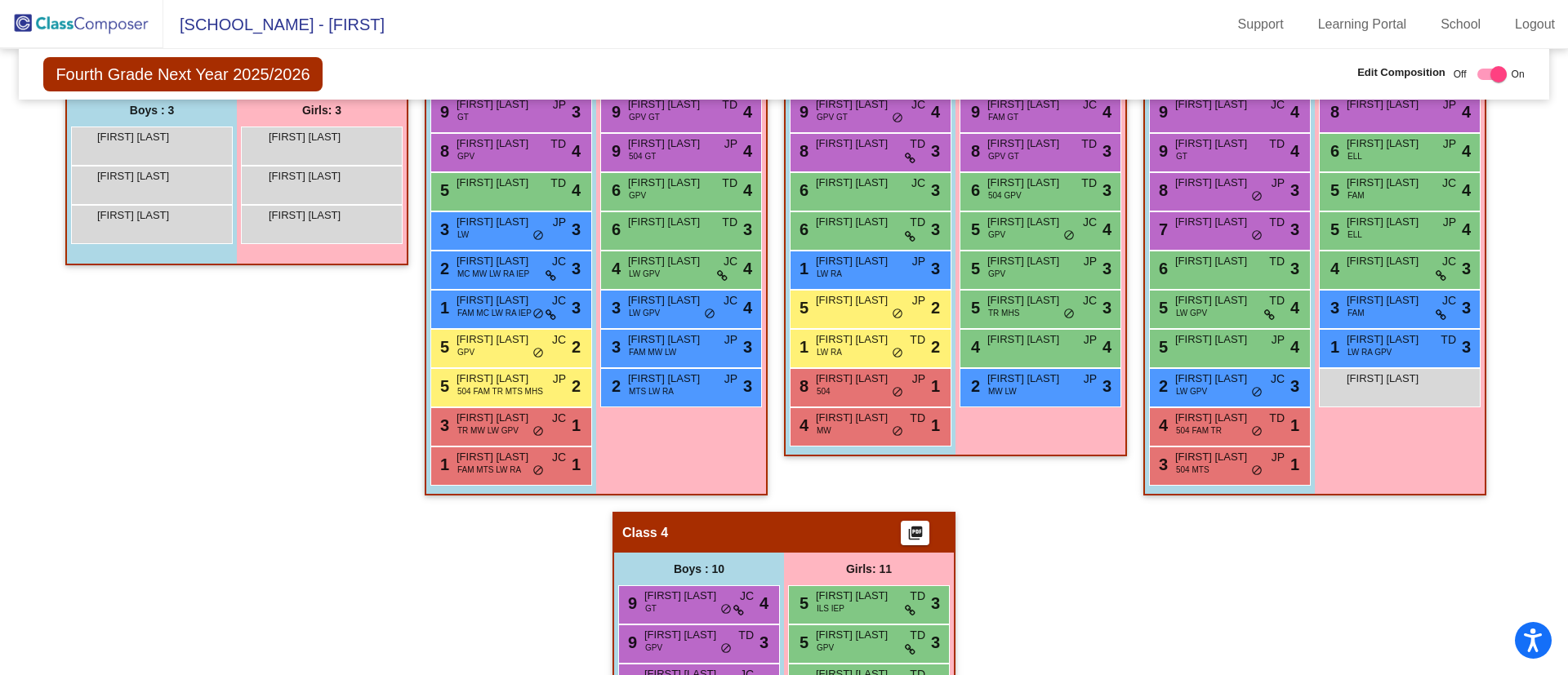 scroll, scrollTop: 792, scrollLeft: 0, axis: vertical 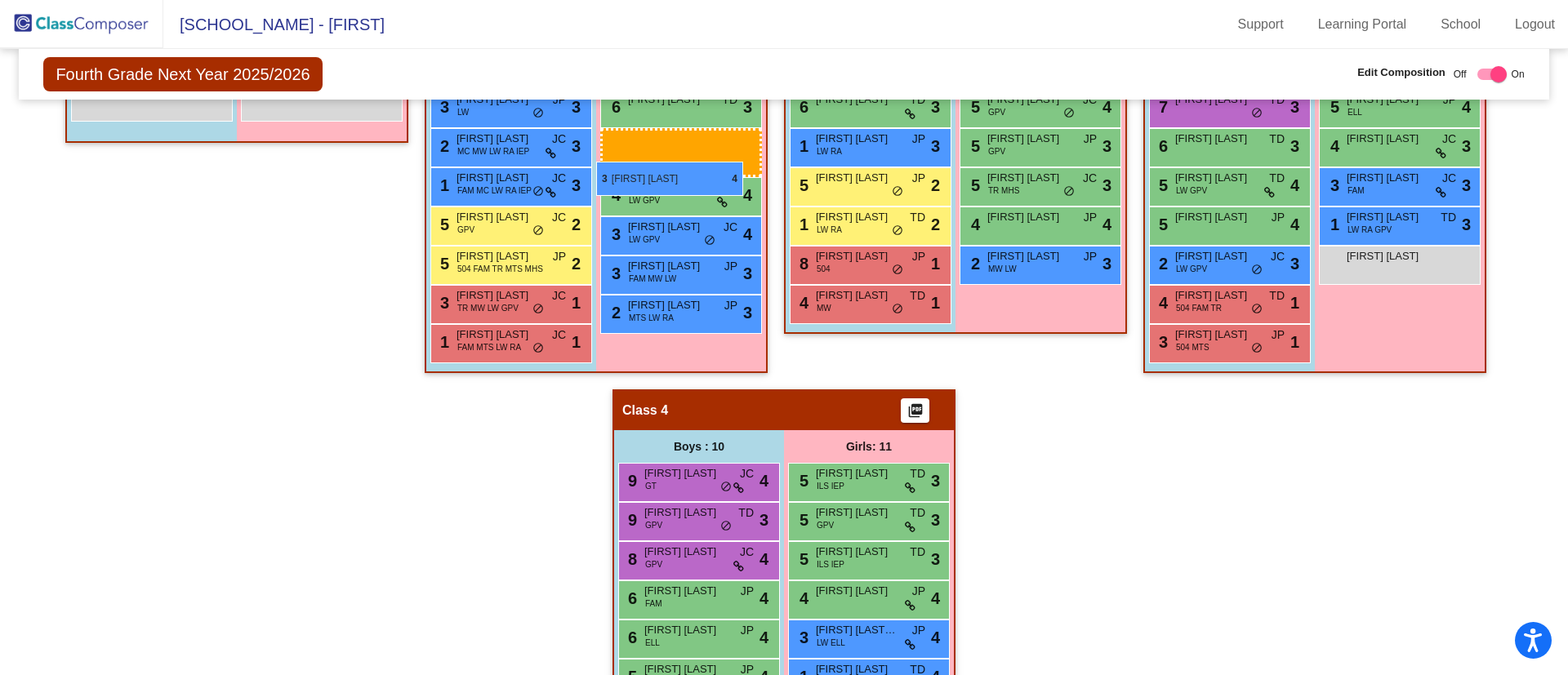 drag, startPoint x: 858, startPoint y: 391, endPoint x: 596, endPoint y: 162, distance: 347.973 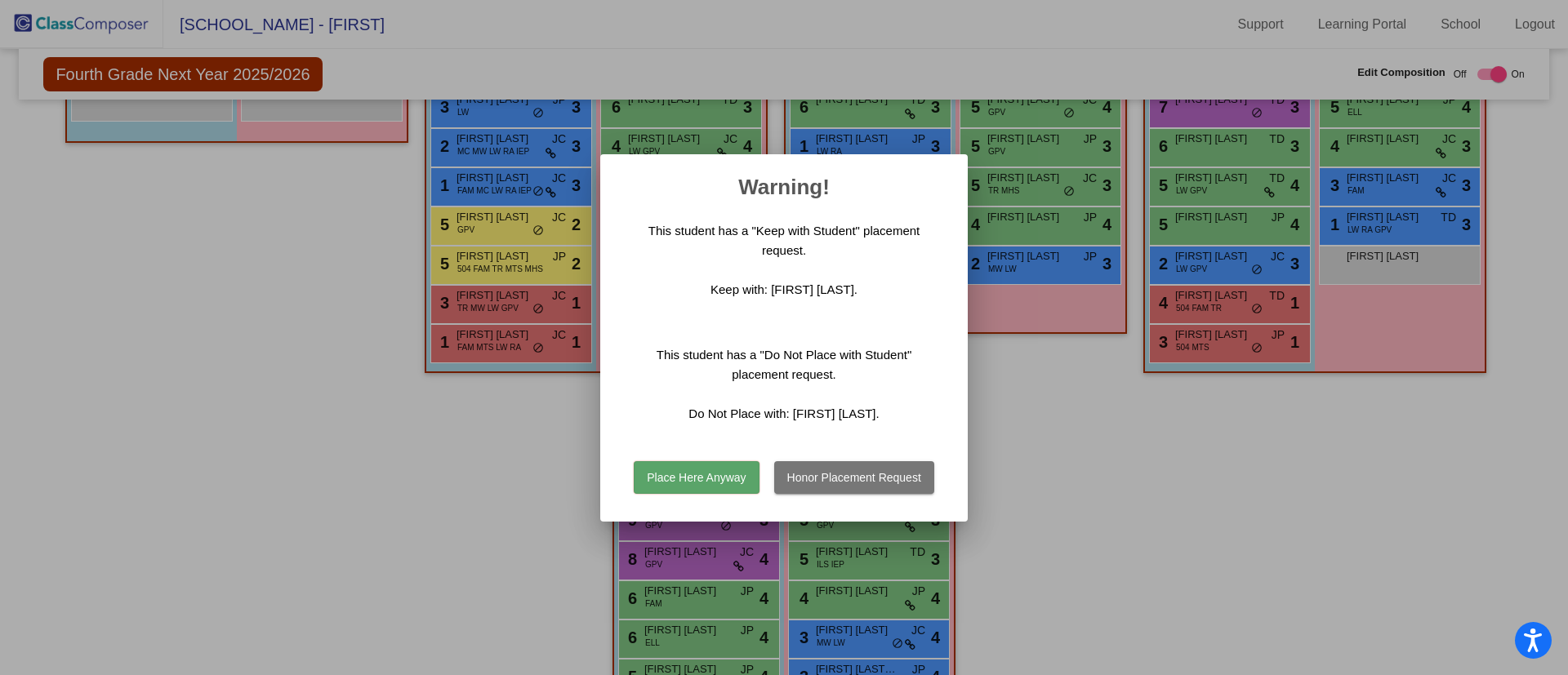 click on "Honor Placement Request" at bounding box center [854, 477] 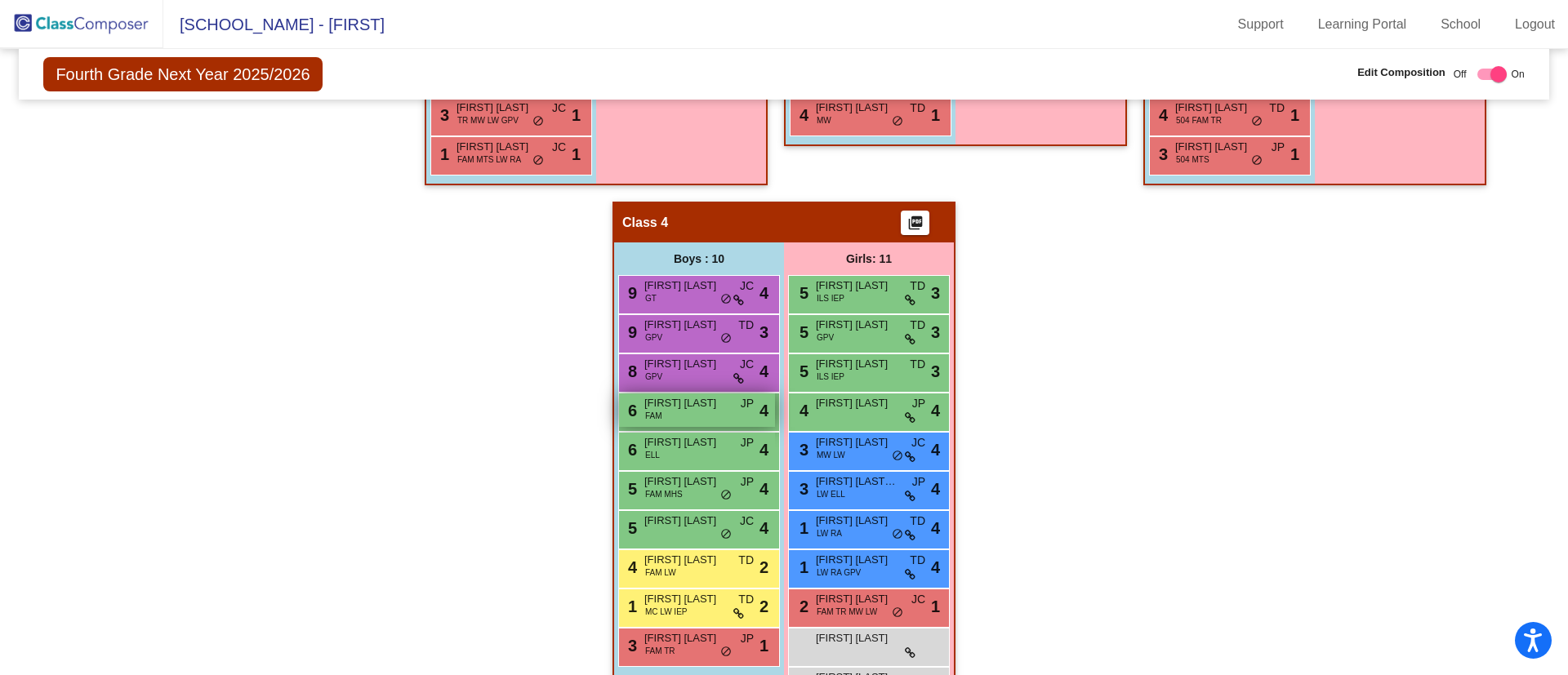 scroll, scrollTop: 792, scrollLeft: 0, axis: vertical 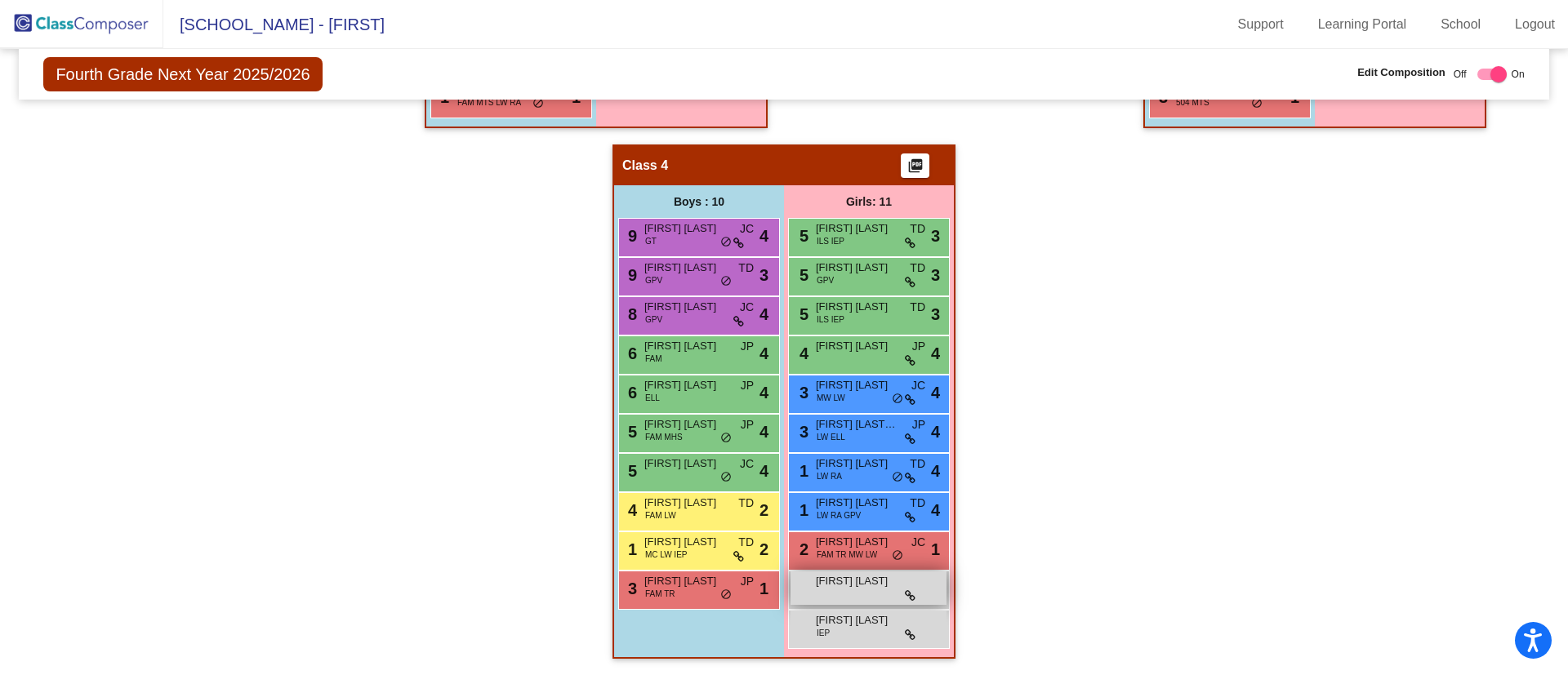 click on "[FIRST] [LAST] lock do_not_disturb_alt" at bounding box center [868, 588] 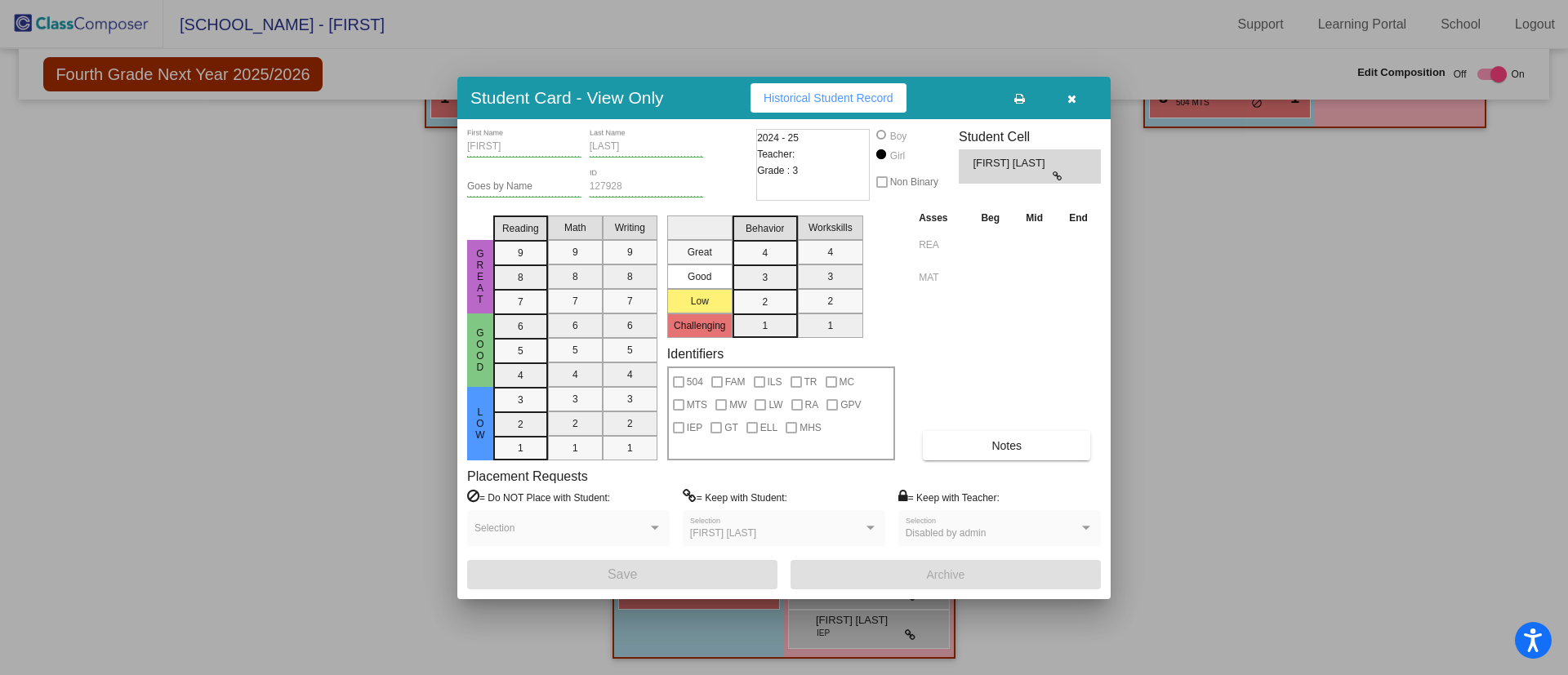 click on "Student Card - View Only   Historical Student Record" at bounding box center [784, 98] 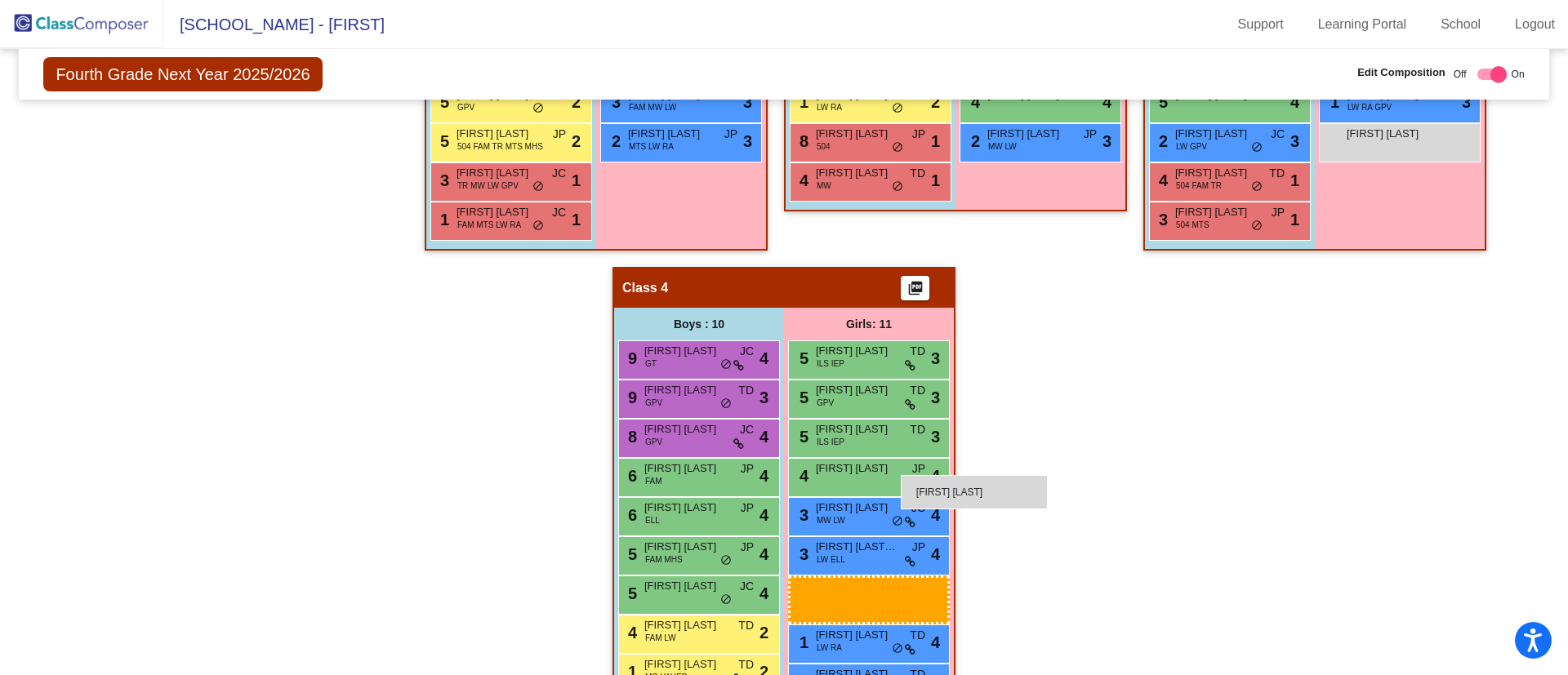 scroll, scrollTop: 792, scrollLeft: 0, axis: vertical 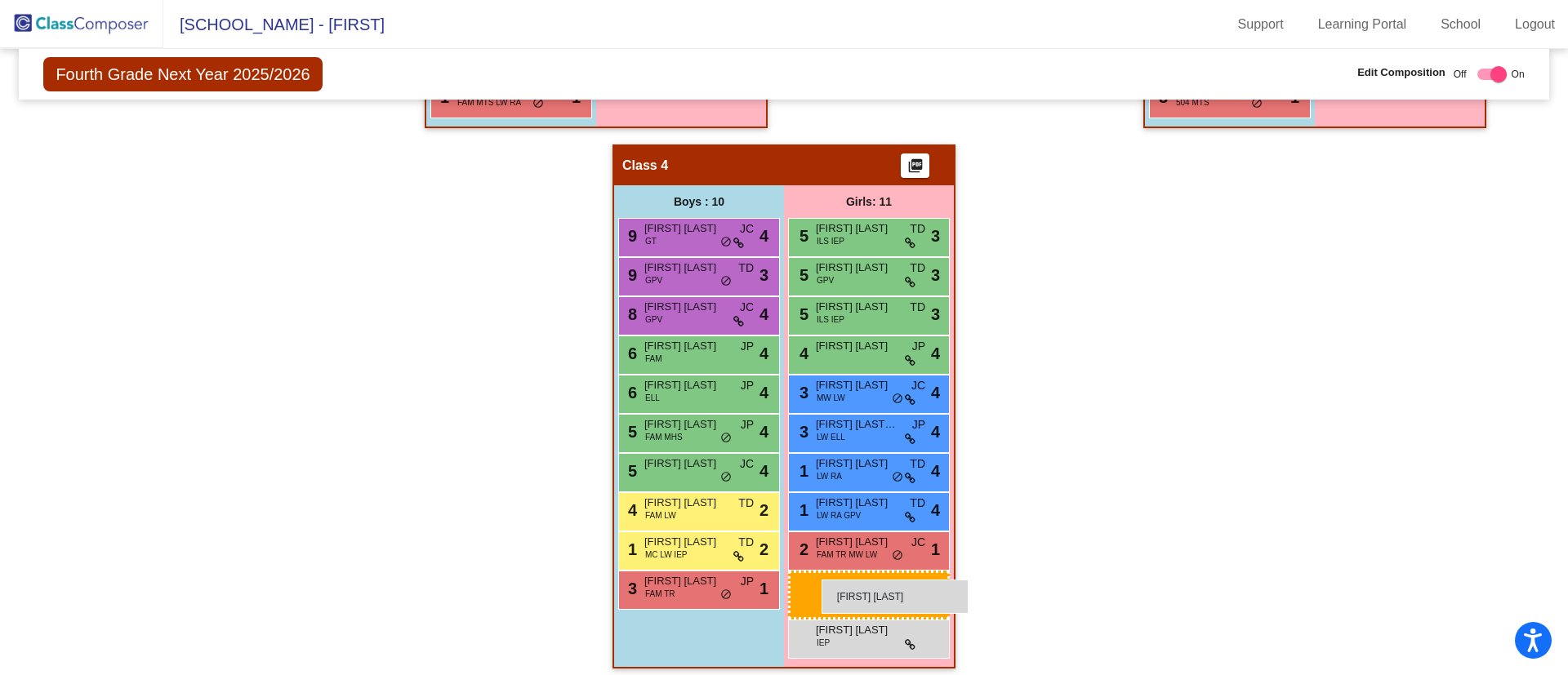 drag, startPoint x: 875, startPoint y: 588, endPoint x: 818, endPoint y: 584, distance: 57.14018 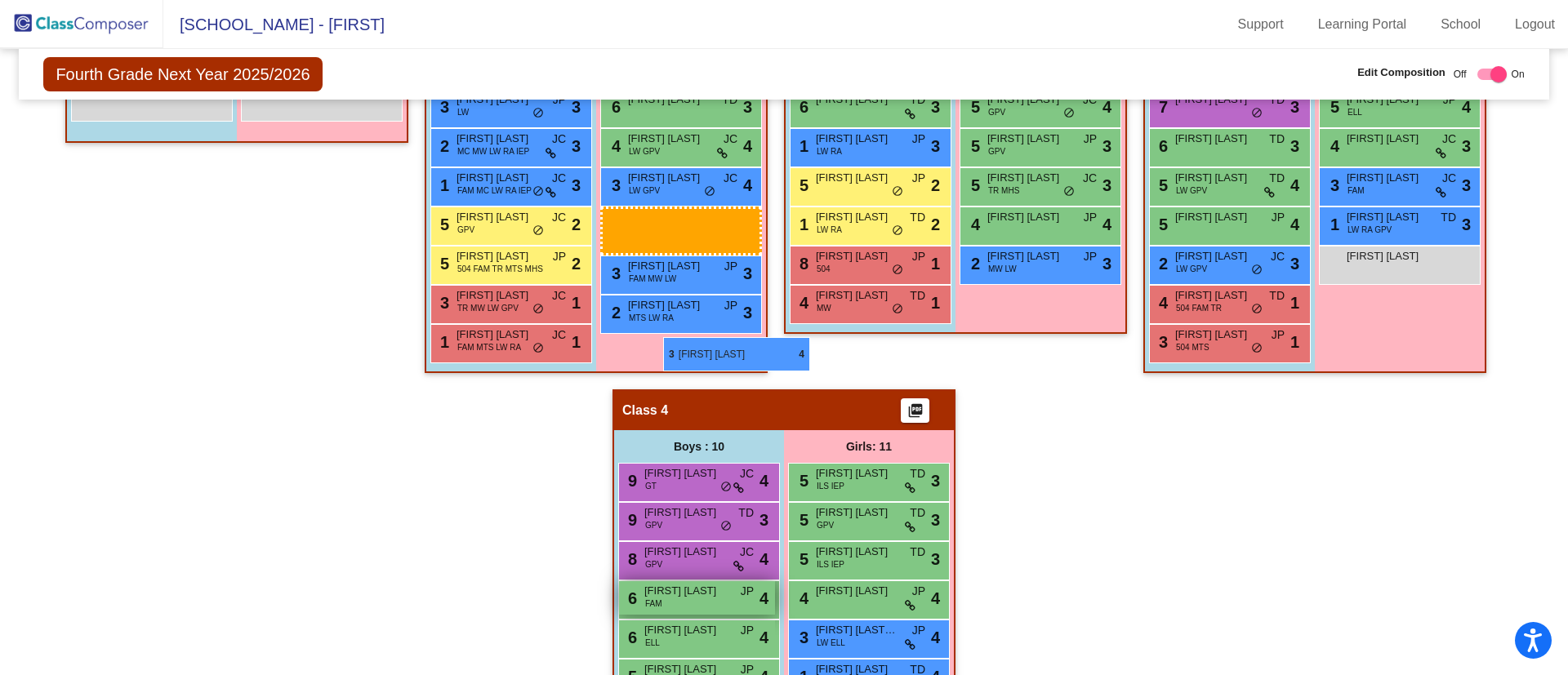 scroll, scrollTop: 424, scrollLeft: 0, axis: vertical 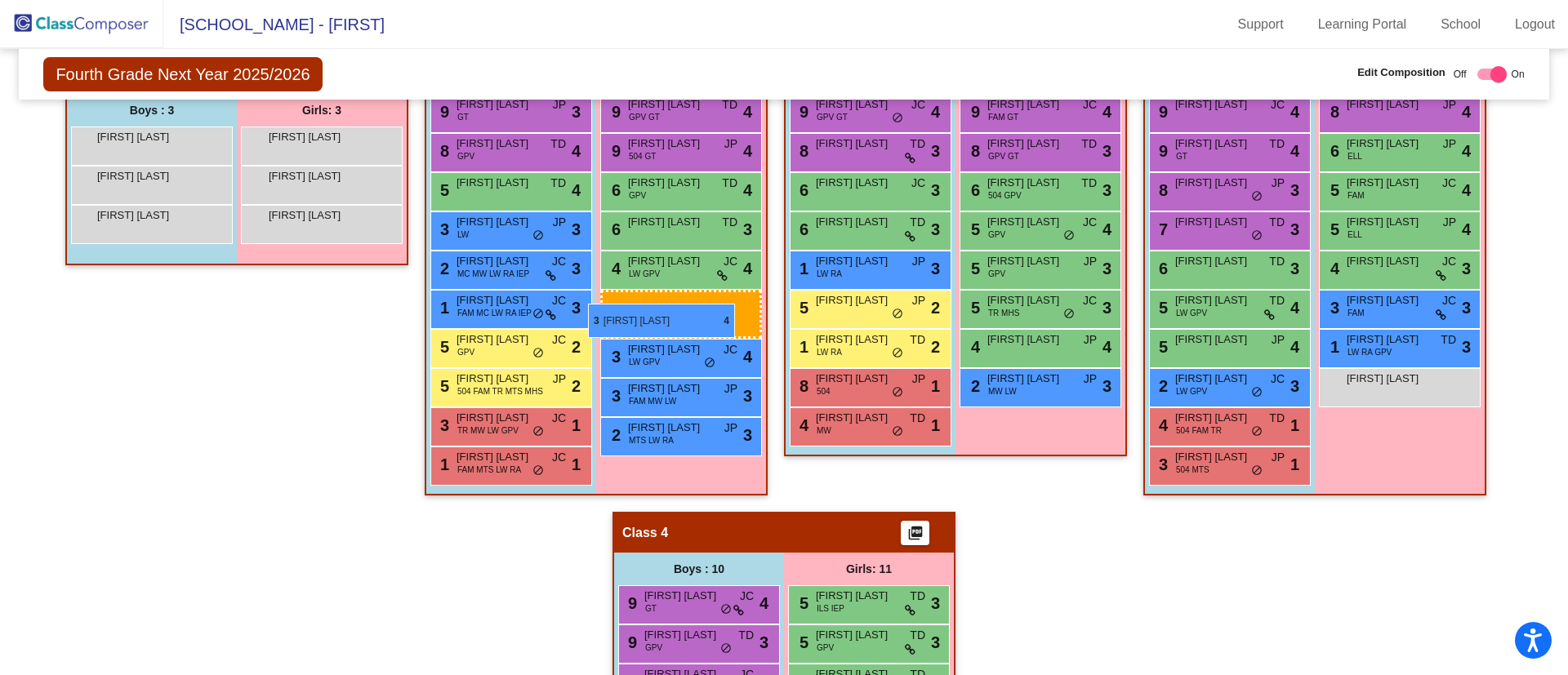 drag, startPoint x: 813, startPoint y: 393, endPoint x: 588, endPoint y: 304, distance: 241.96281 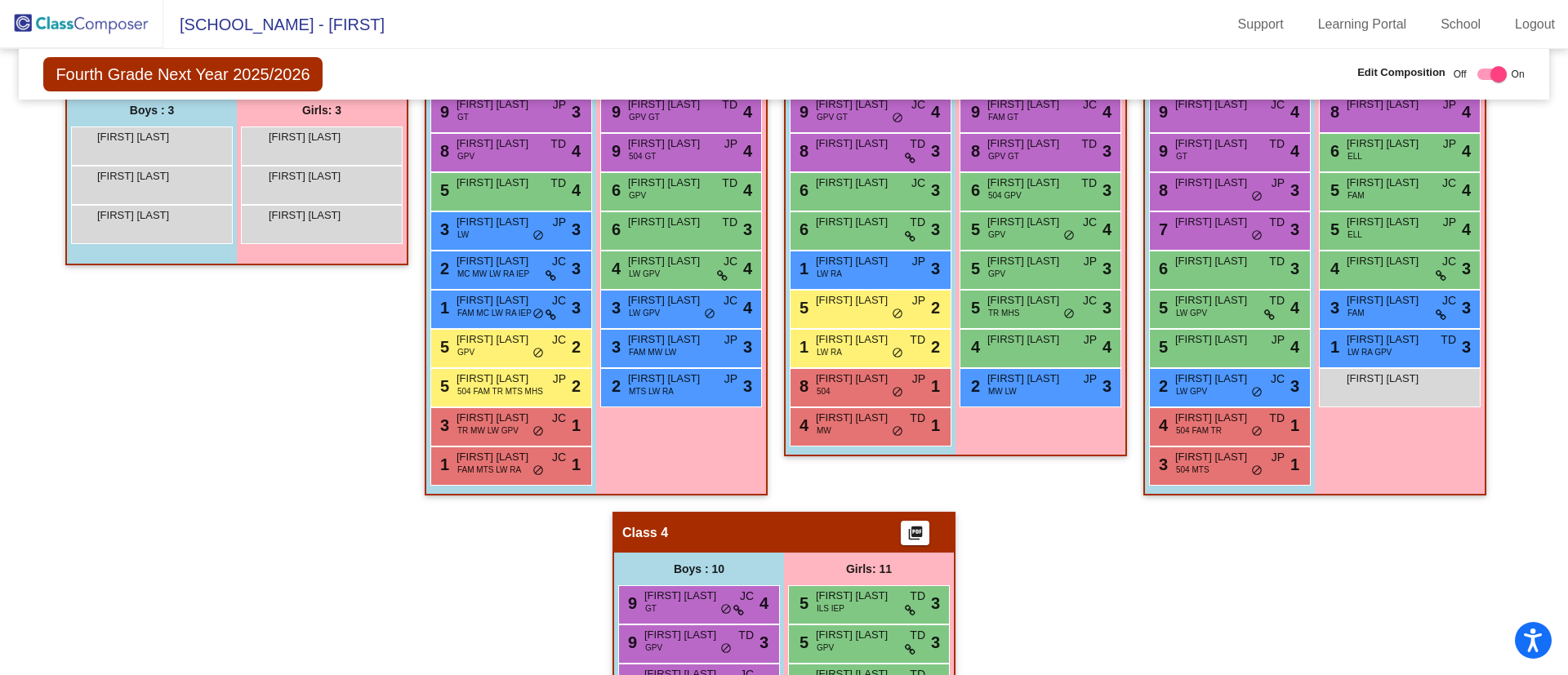 scroll, scrollTop: 792, scrollLeft: 0, axis: vertical 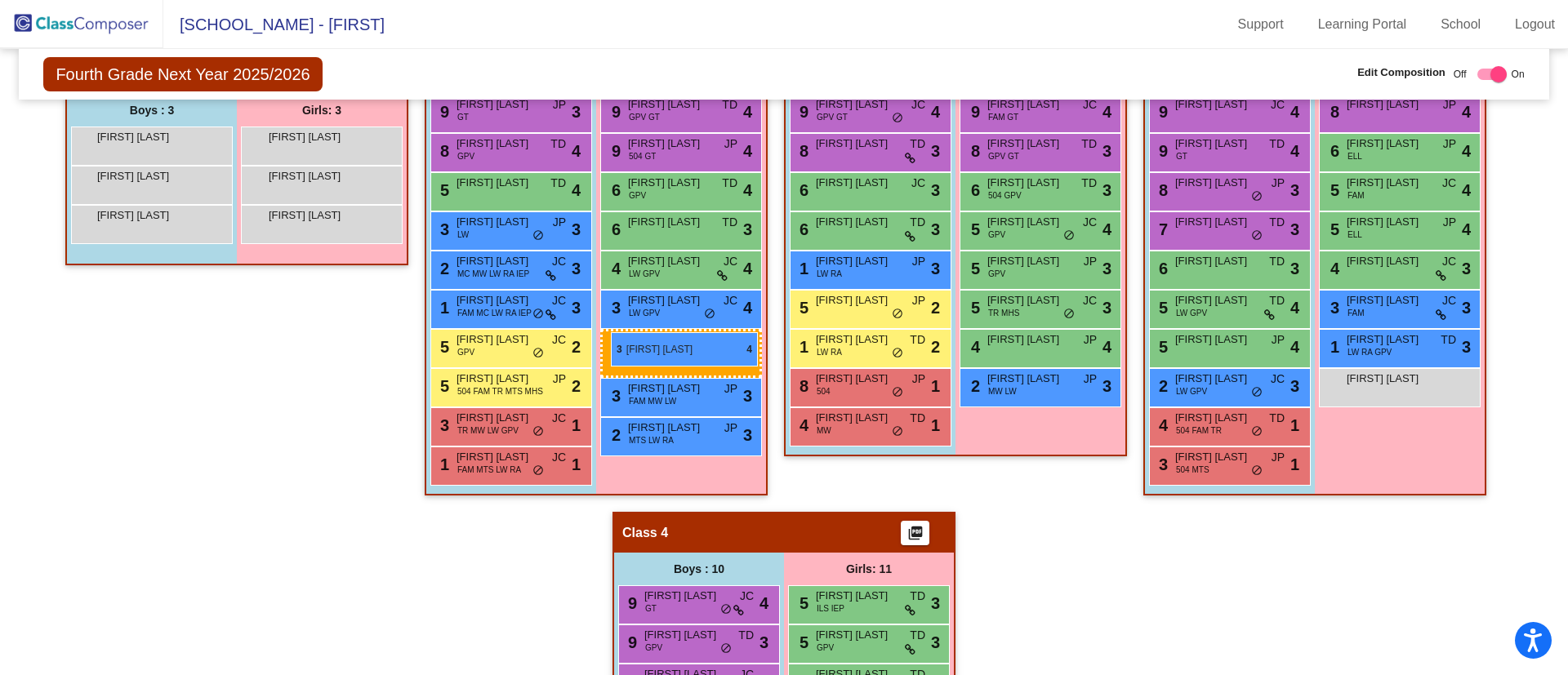 drag, startPoint x: 865, startPoint y: 398, endPoint x: 611, endPoint y: 332, distance: 262.43475 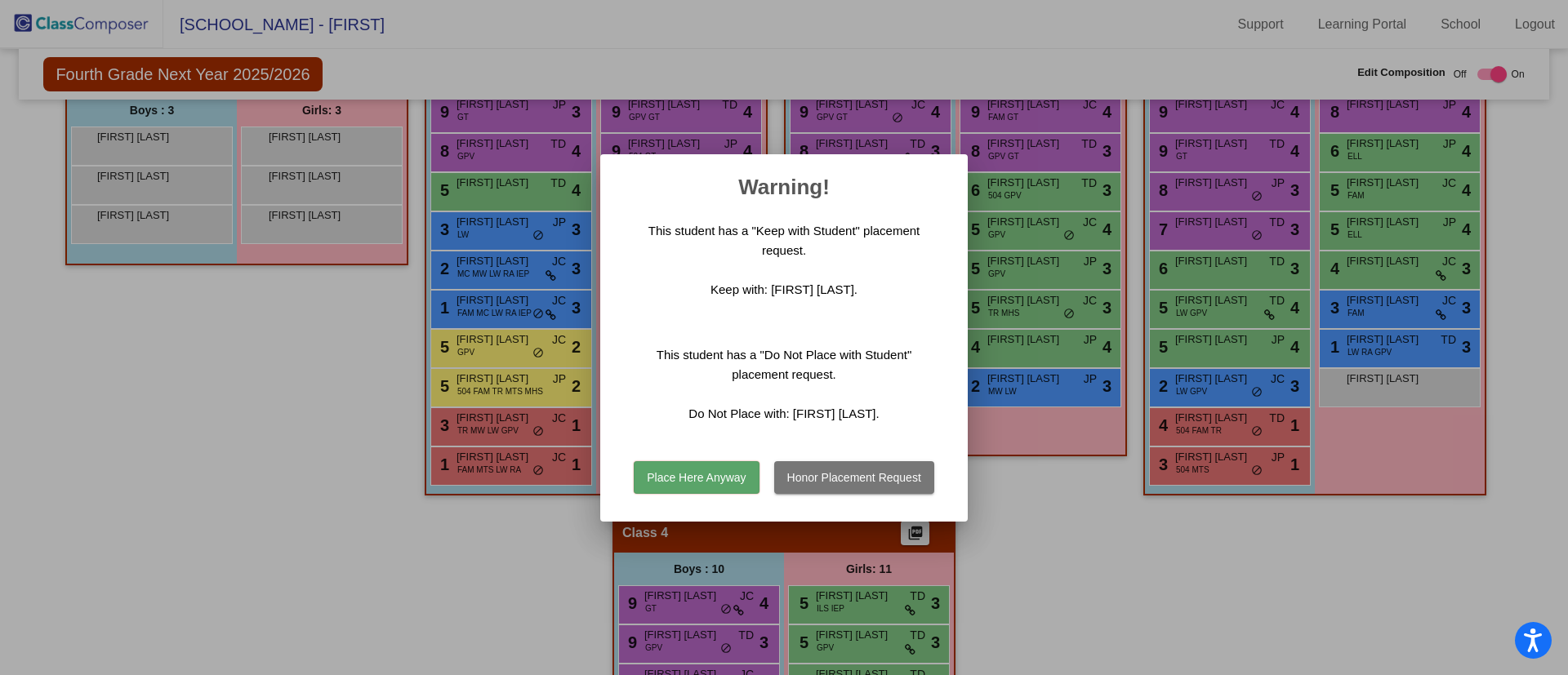 click on "Honor Placement Request" at bounding box center (854, 477) 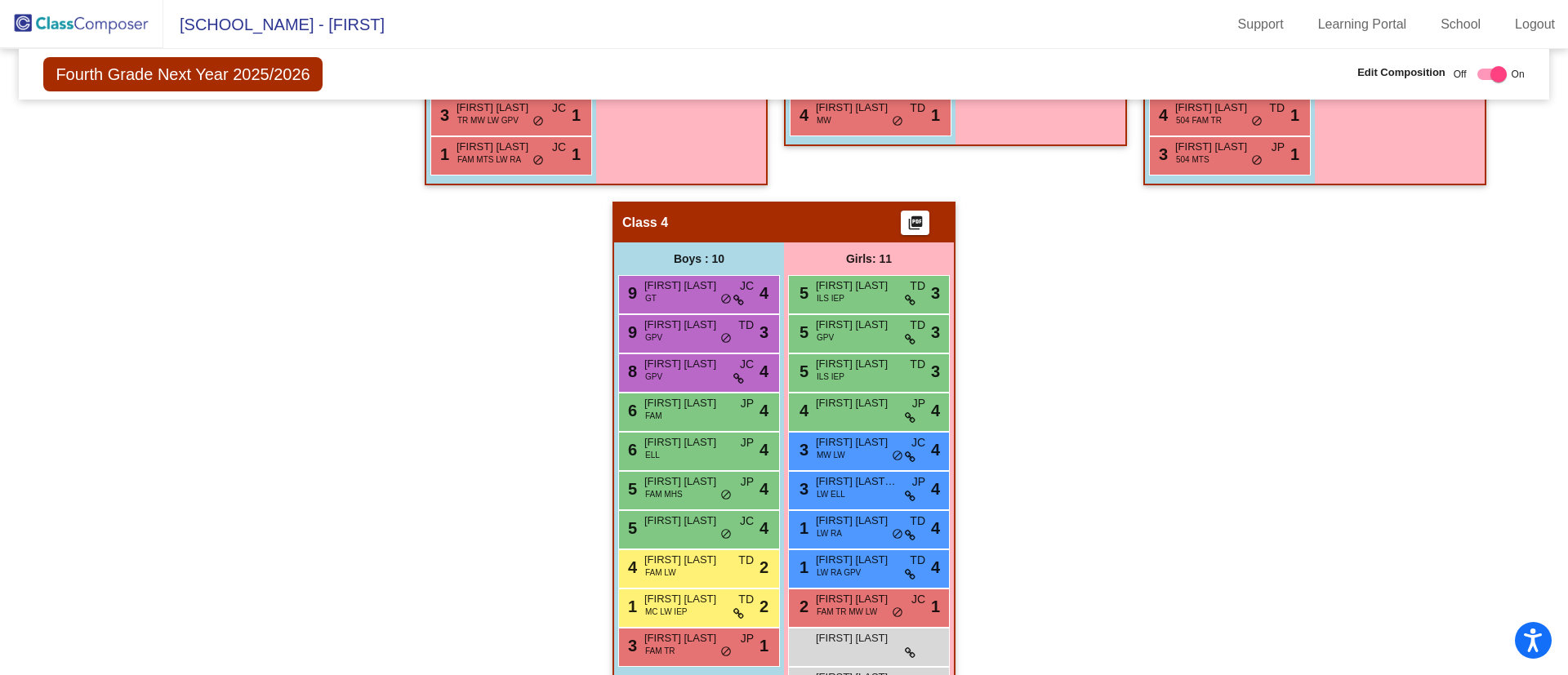 scroll, scrollTop: 792, scrollLeft: 0, axis: vertical 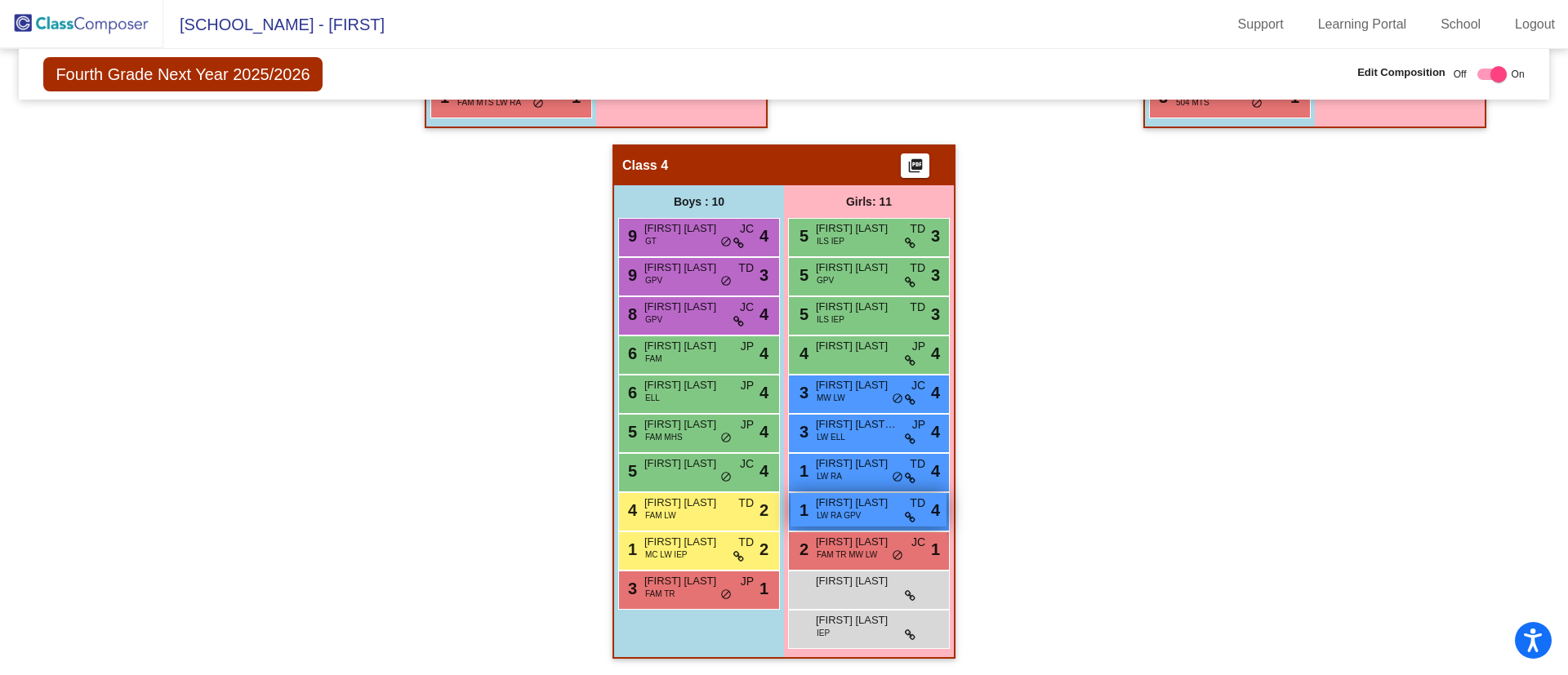 click on "1 [FIRST] [LAST] [IDENTIFIER] [IDENTIFIER] [IDENTIFIER] lock do_not_disturb_alt 4" at bounding box center (868, 509) 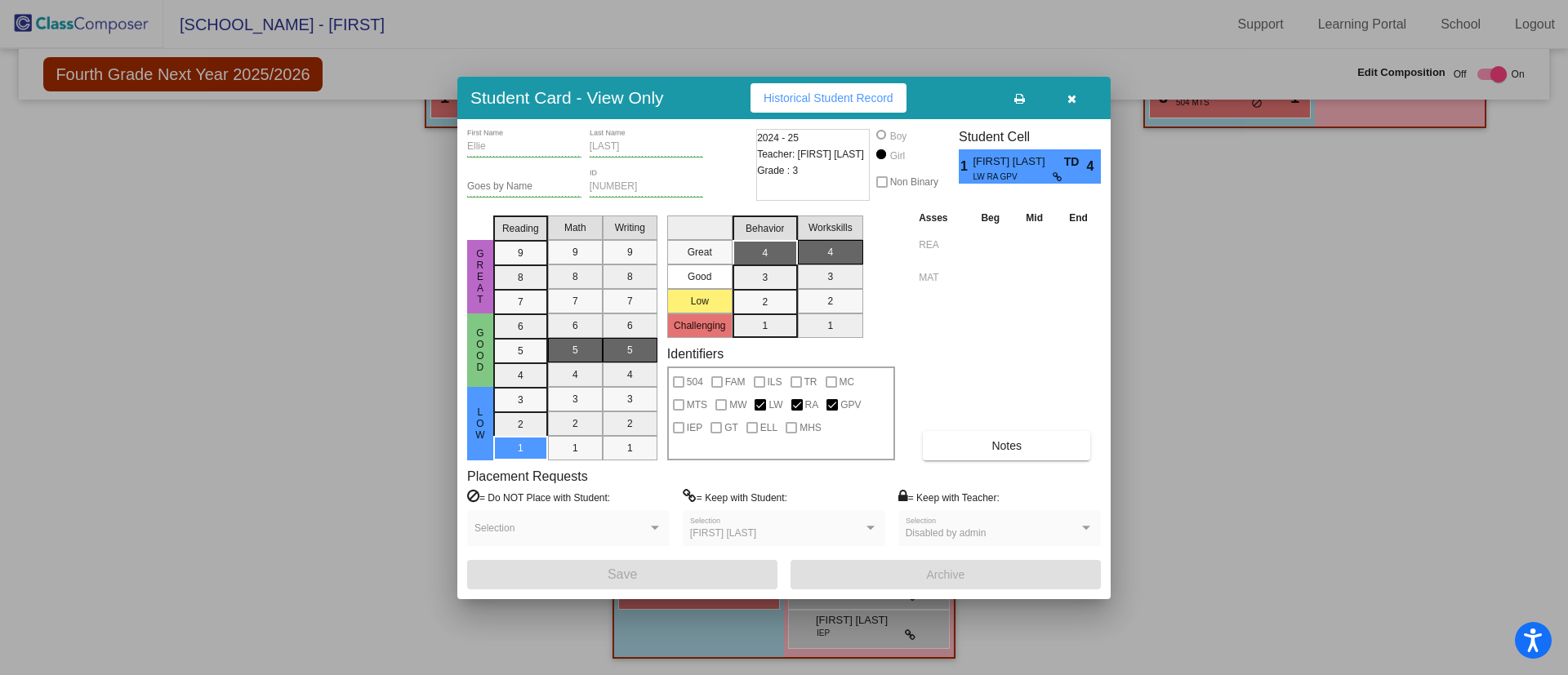 click at bounding box center [784, 337] 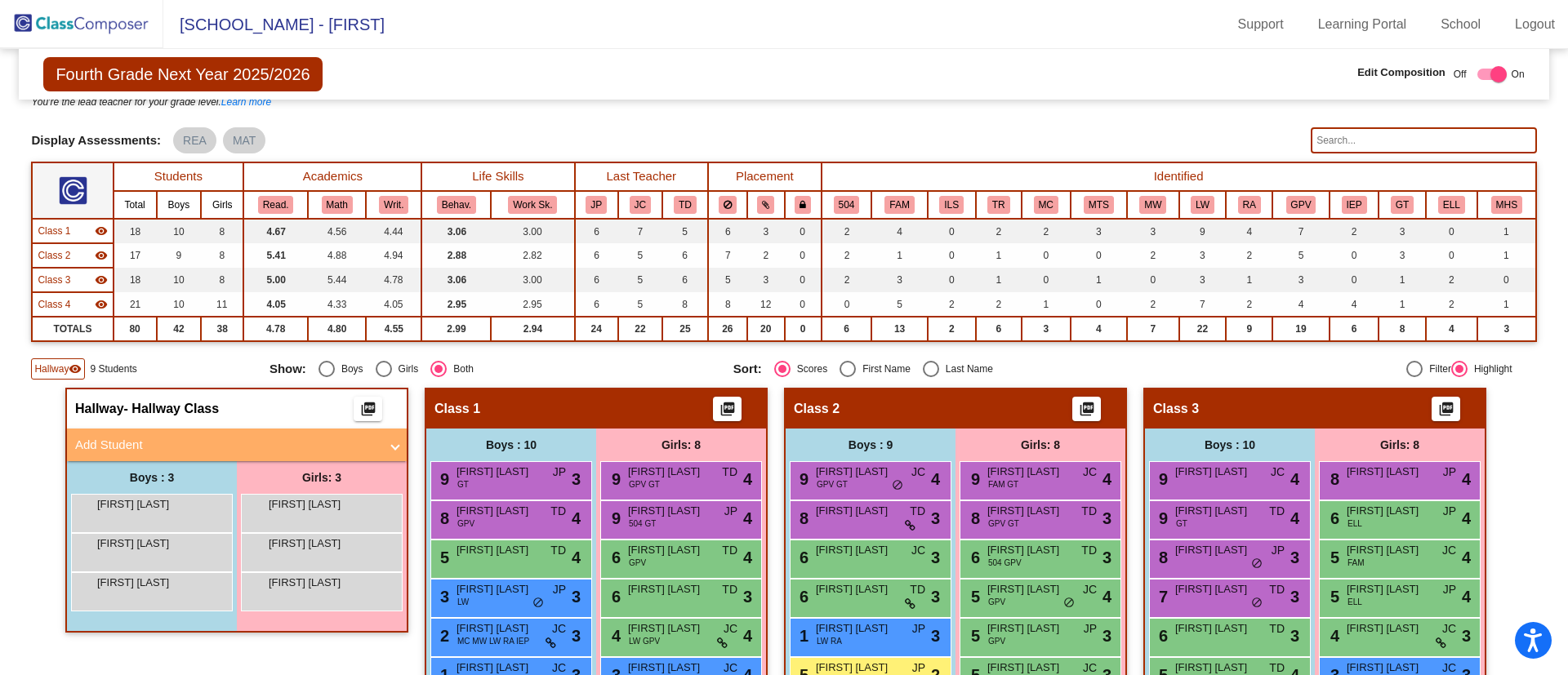 scroll, scrollTop: 0, scrollLeft: 0, axis: both 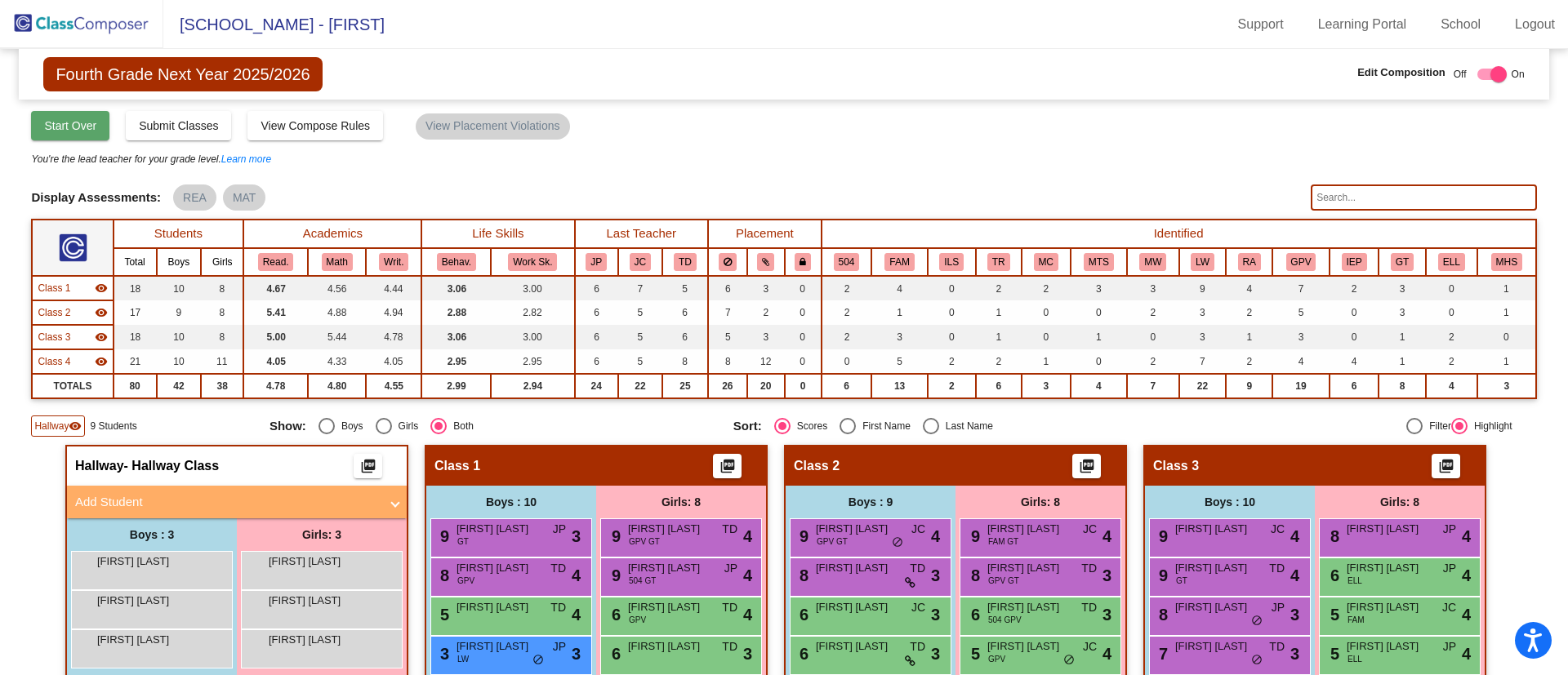 click on "Start Over" 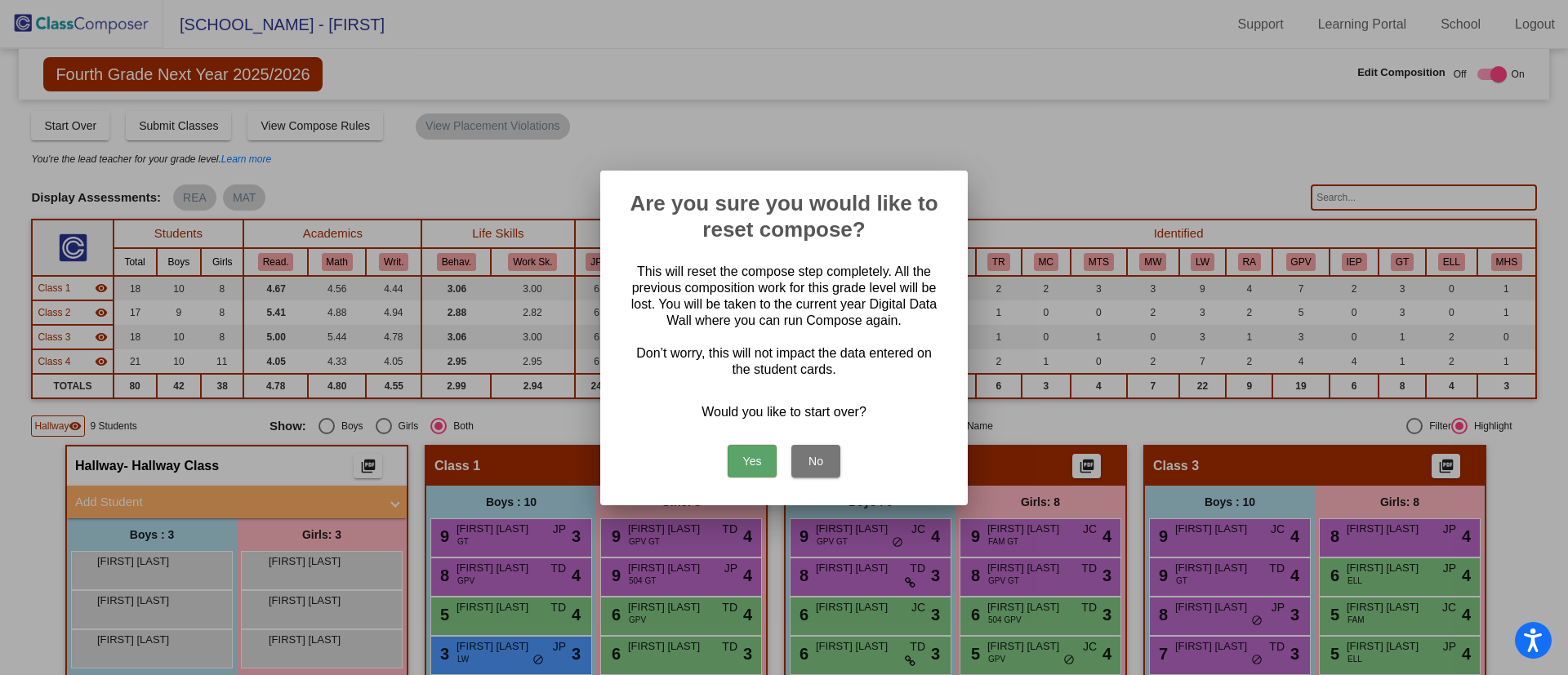 click on "Yes" at bounding box center [752, 461] 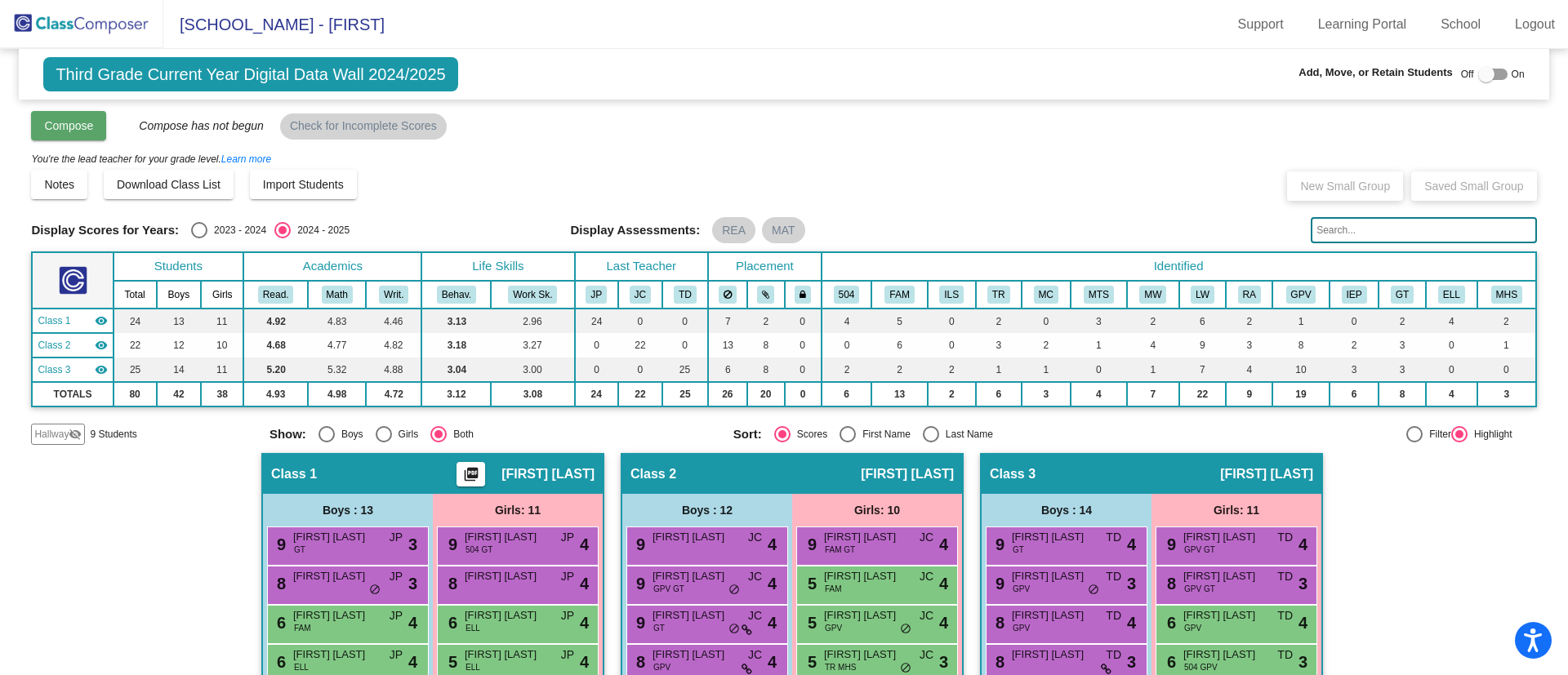 click on "Compose" 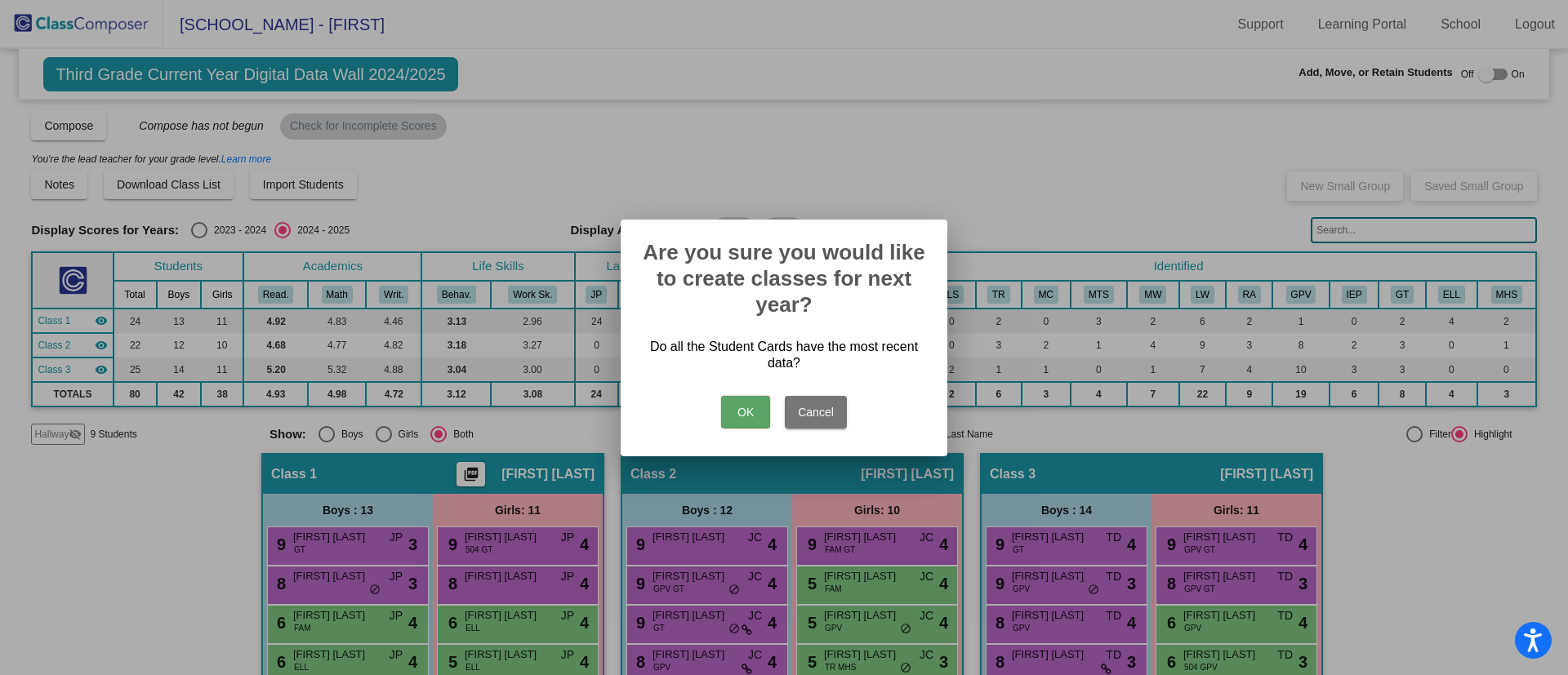 click on "OK" at bounding box center [746, 412] 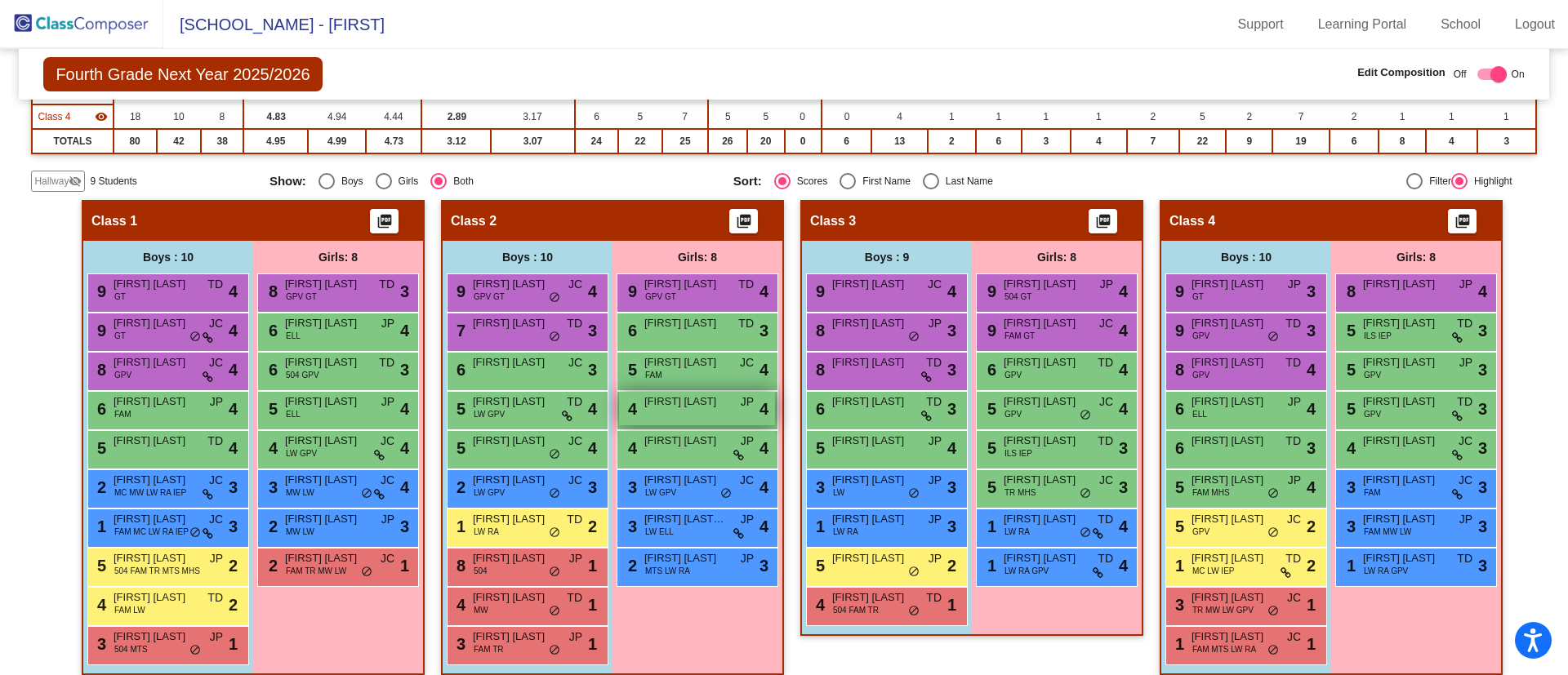 scroll, scrollTop: 261, scrollLeft: 0, axis: vertical 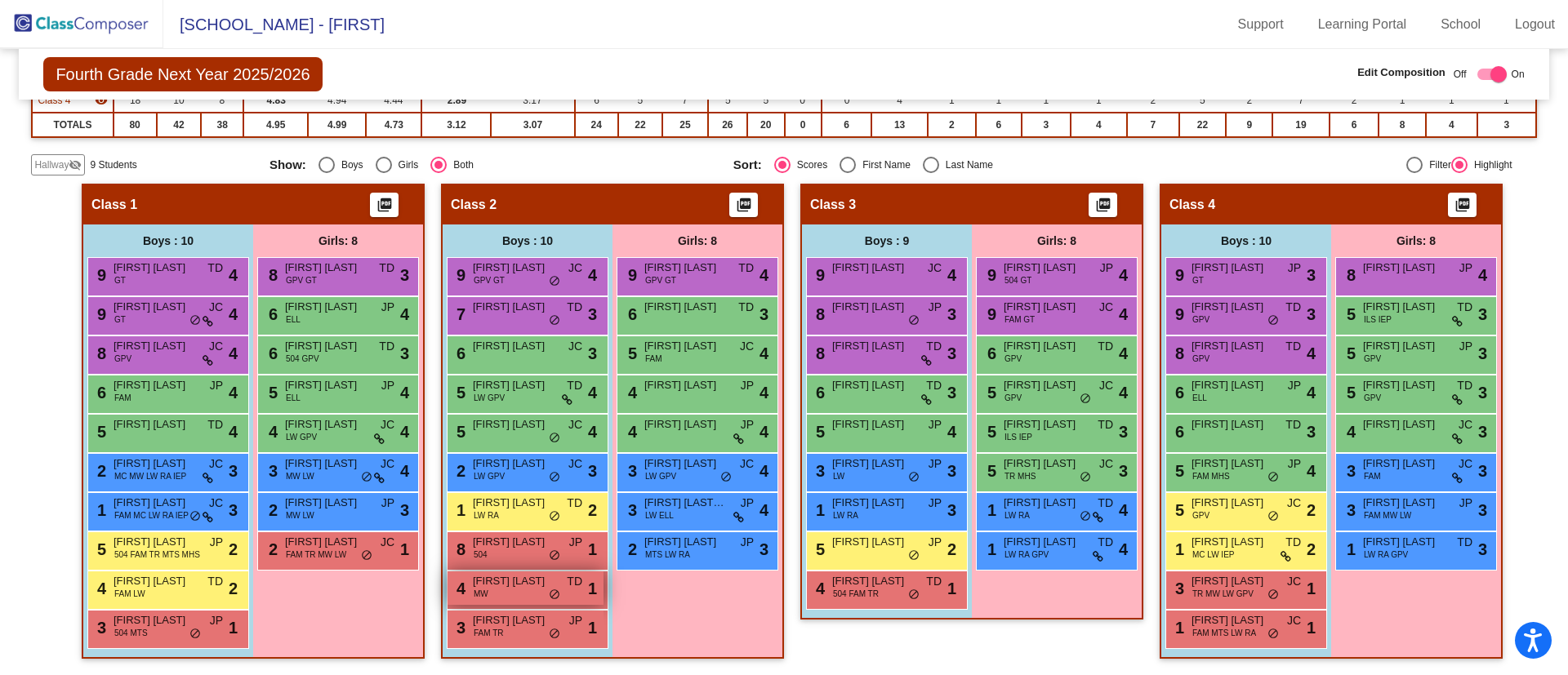 click on "[NUMBER] [FIRST] [LAST] MW TD lock do_not_disturb_alt 1" at bounding box center (525, 588) 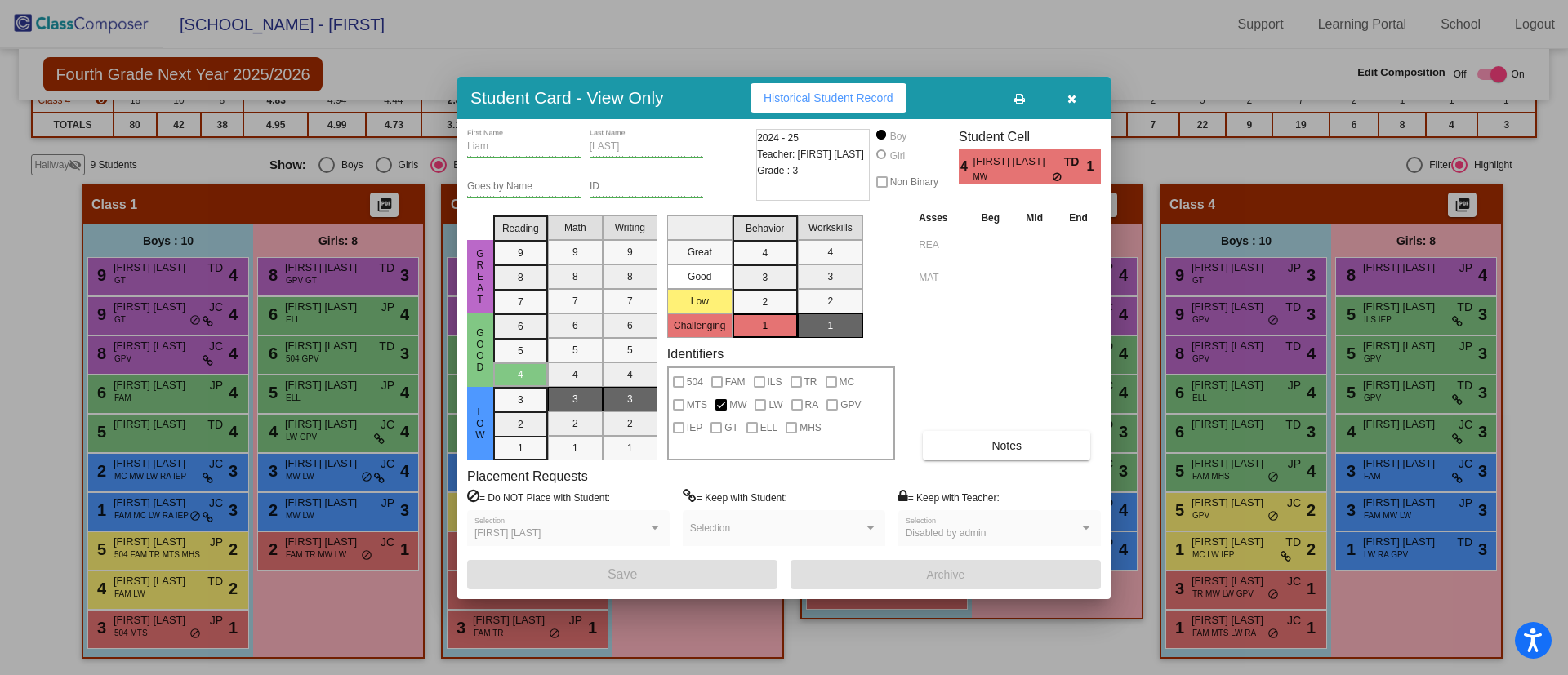 click at bounding box center (1071, 99) 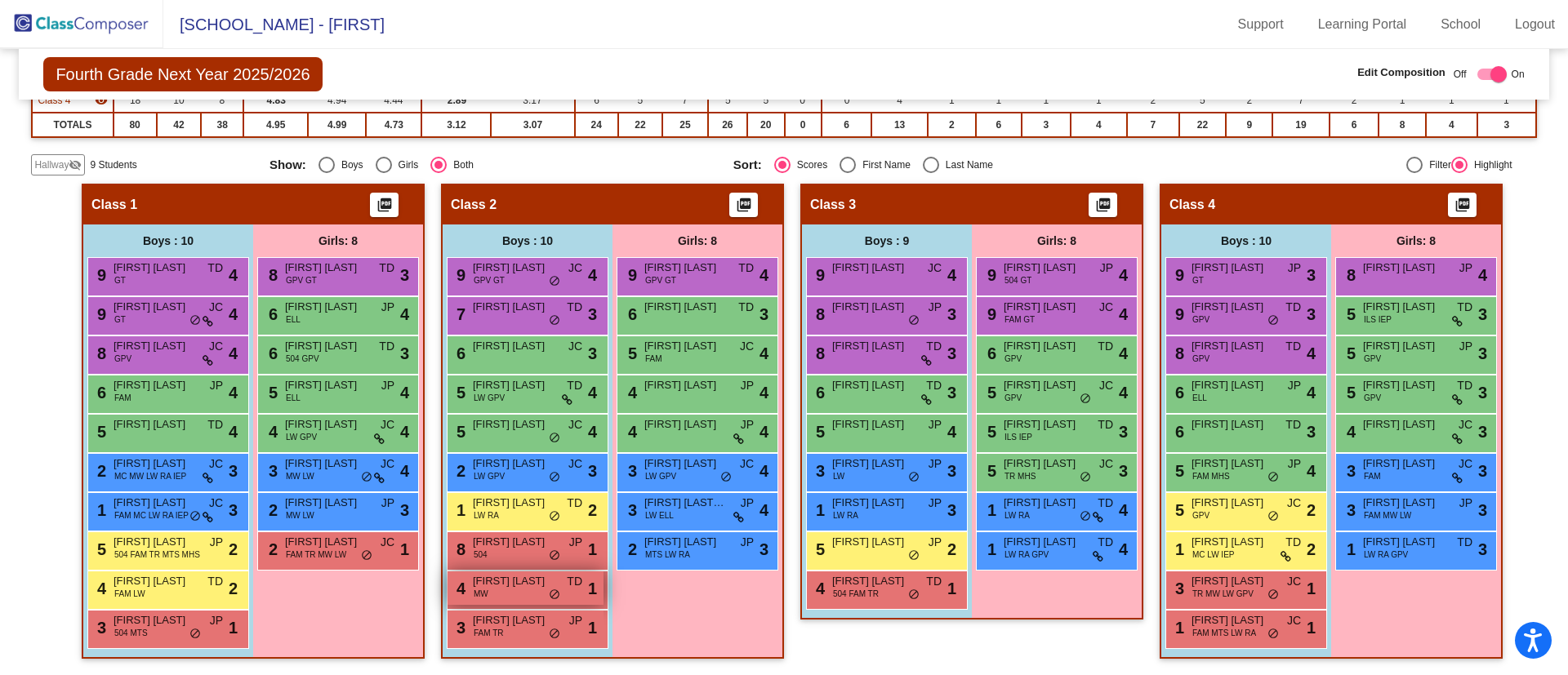click on "[FIRST] [LAST]" at bounding box center (514, 581) 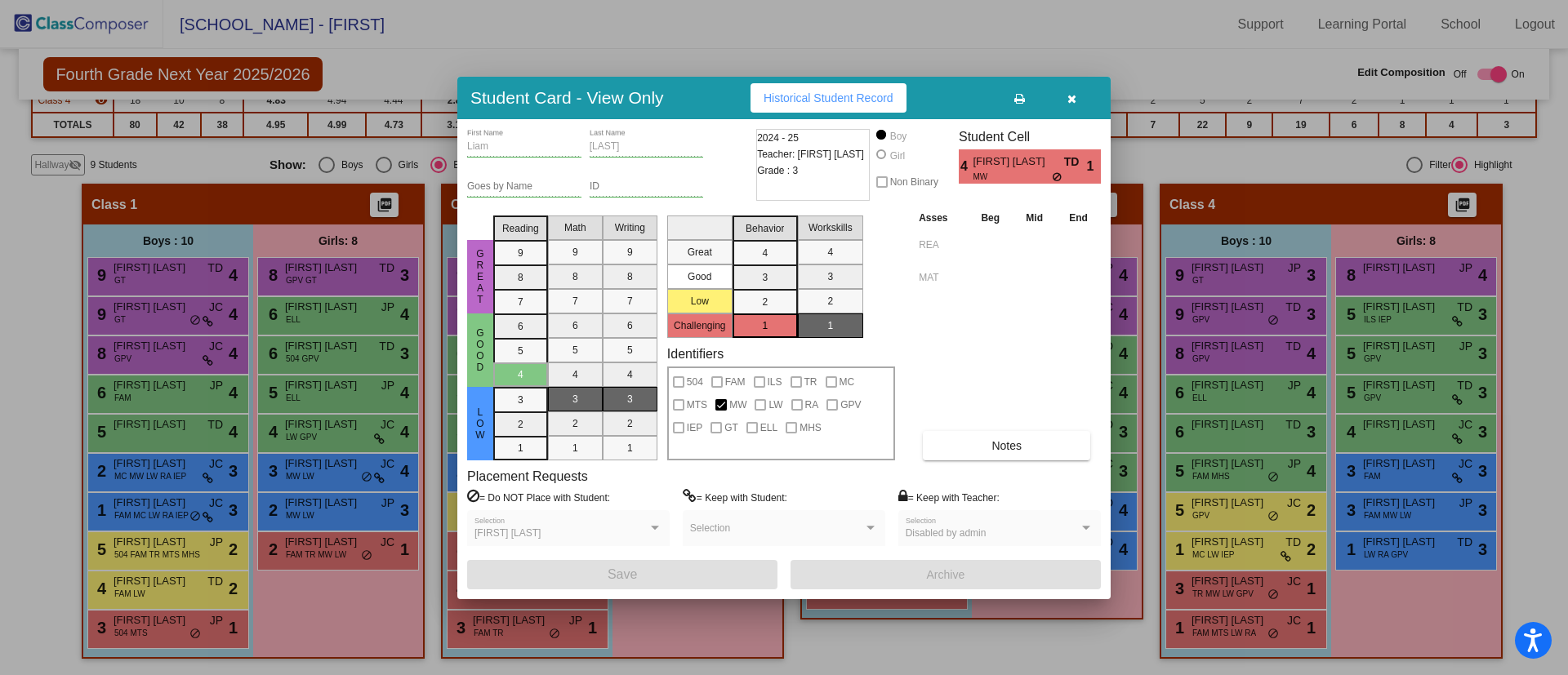 click at bounding box center [1071, 98] 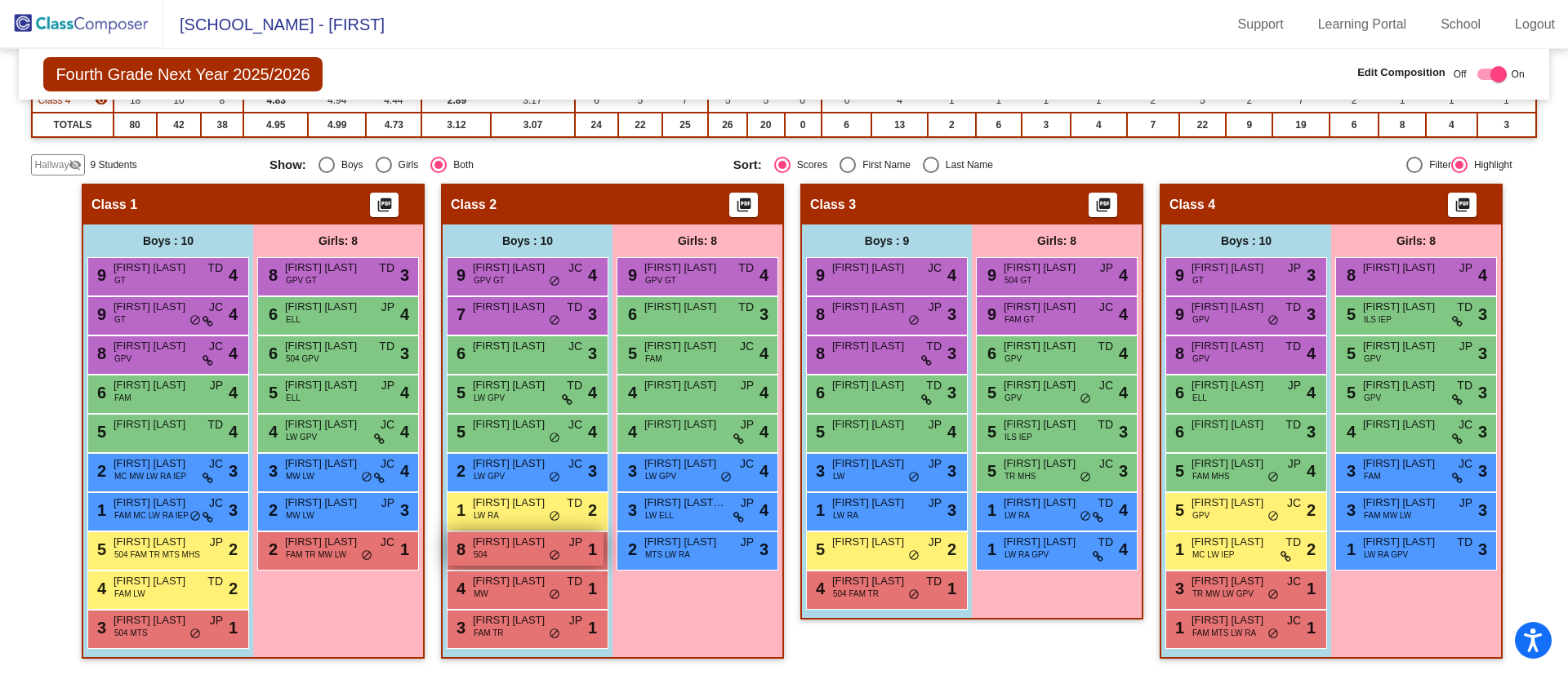 click on "[FIRST] [LAST]" at bounding box center [514, 542] 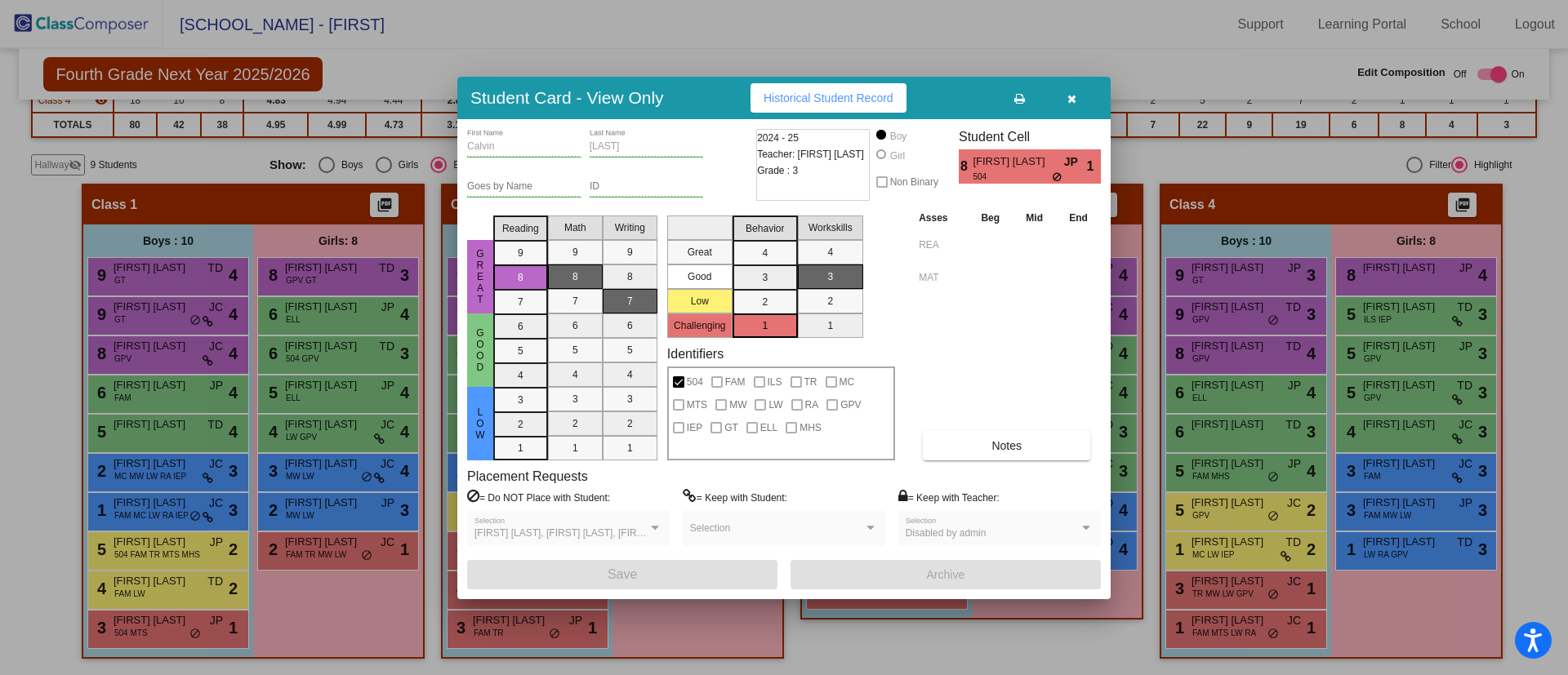 click at bounding box center [1071, 98] 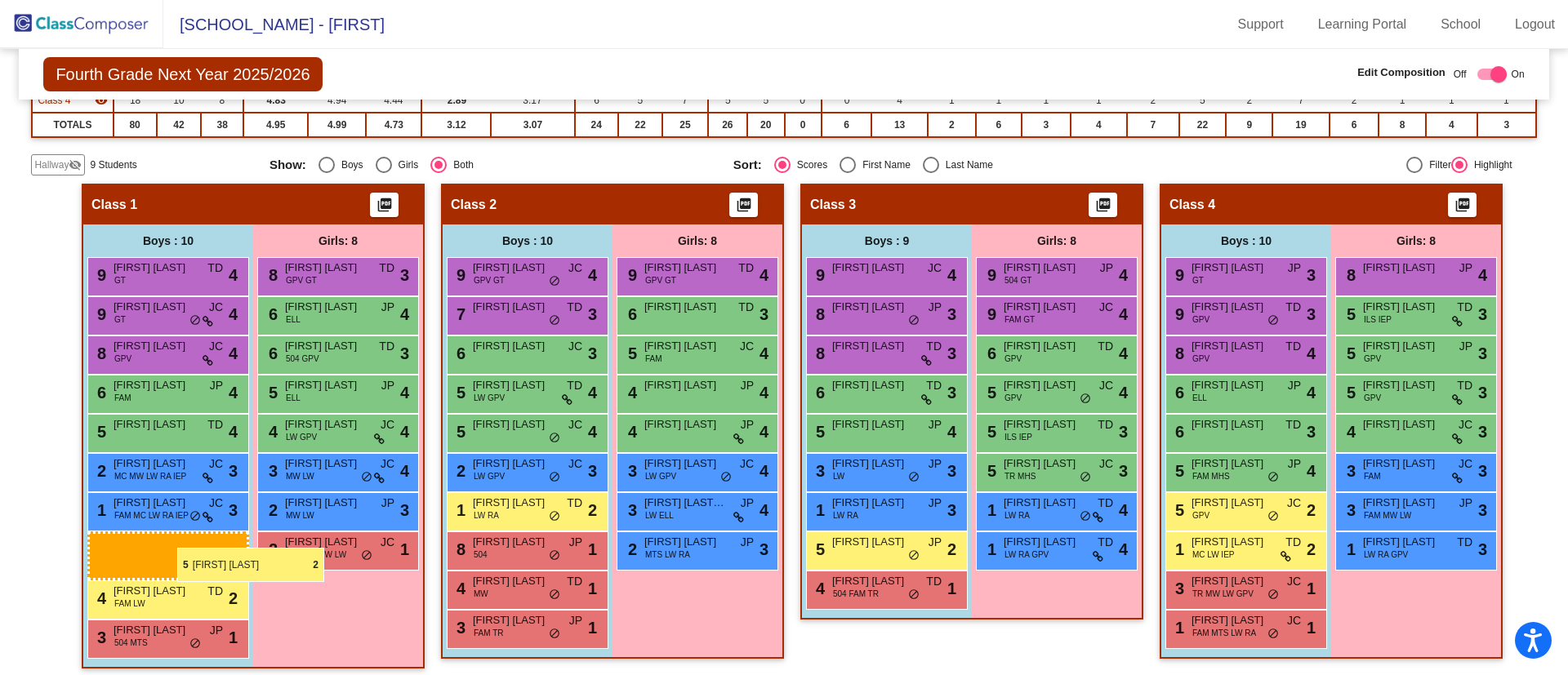 drag, startPoint x: 163, startPoint y: 553, endPoint x: 172, endPoint y: 548, distance: 10.29563 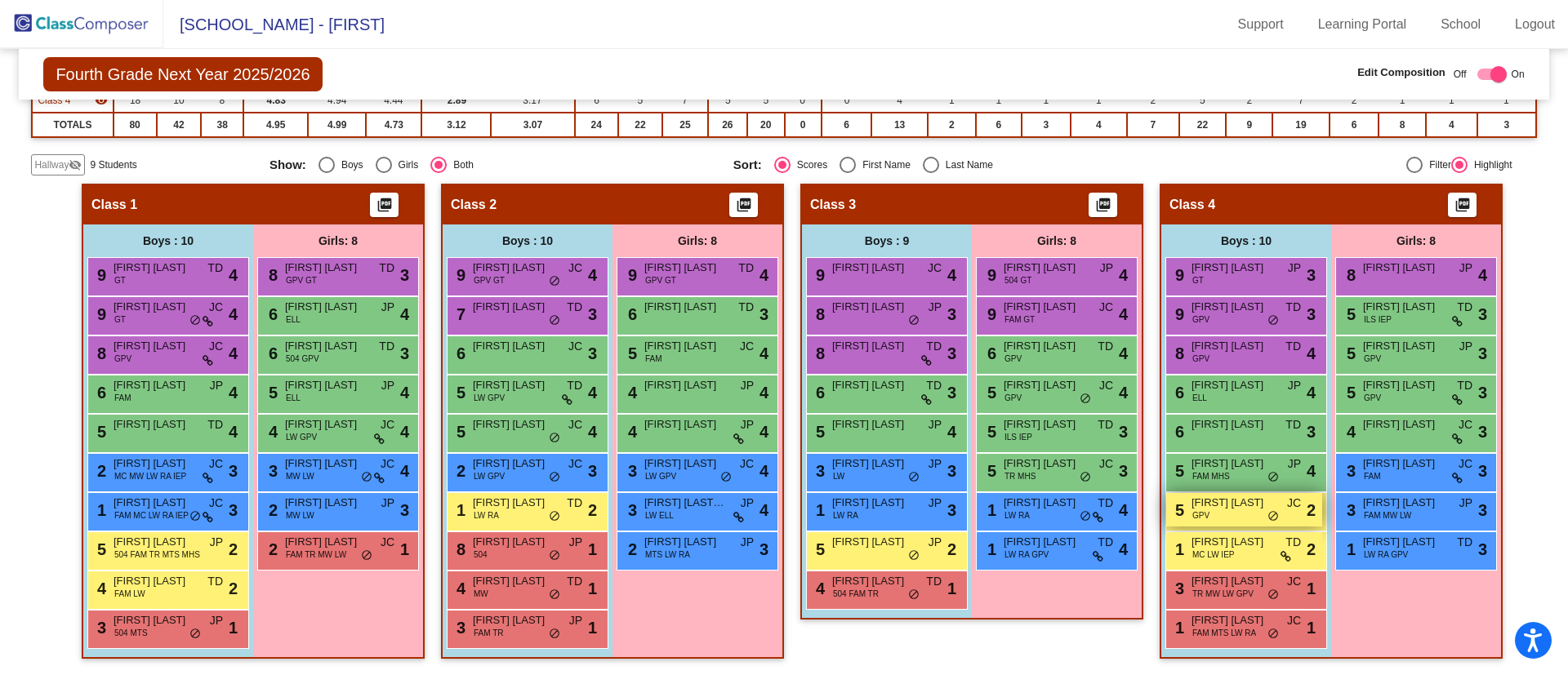 click on "5 [LAST] [IDENTIFIER] [IDENTIFIER] [IDENTIFIER] lock do_not_disturb_alt 2" at bounding box center [1244, 509] 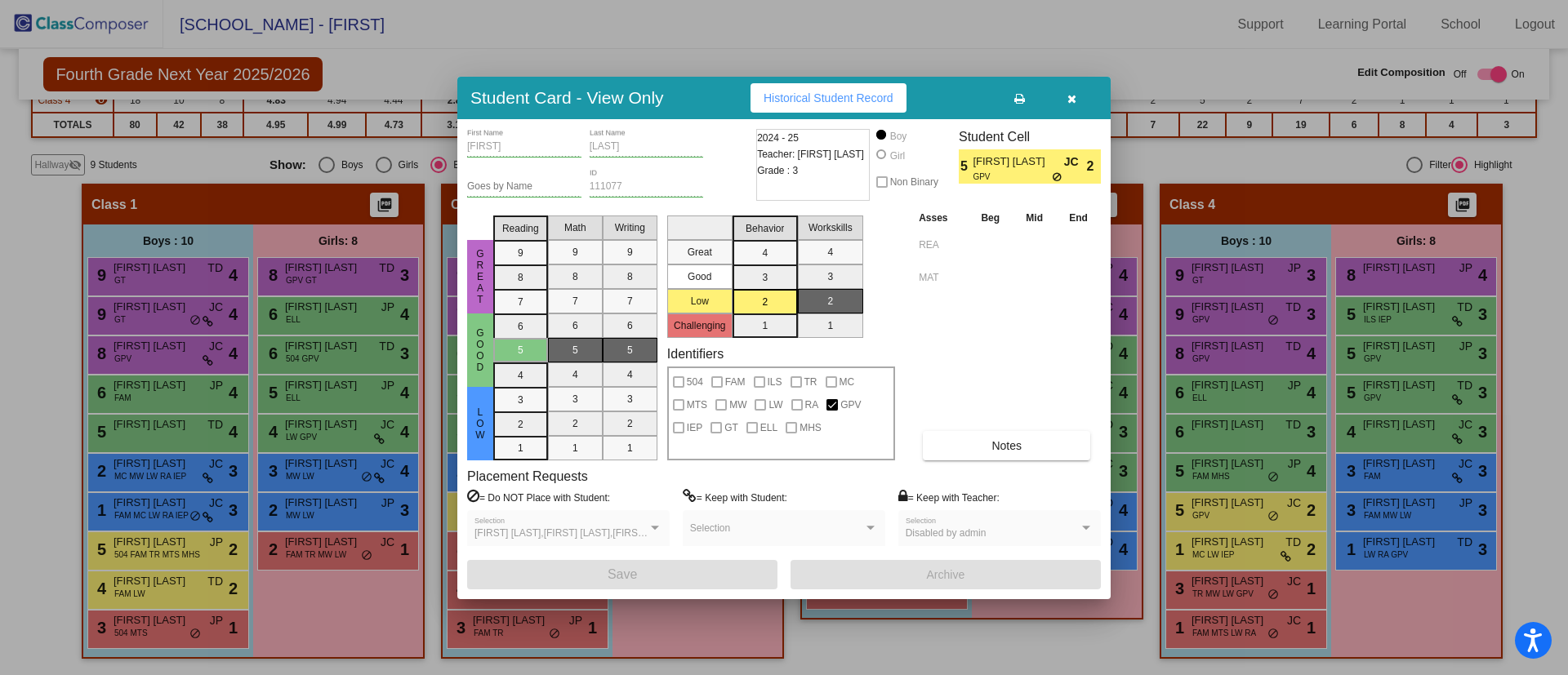 click at bounding box center [1071, 98] 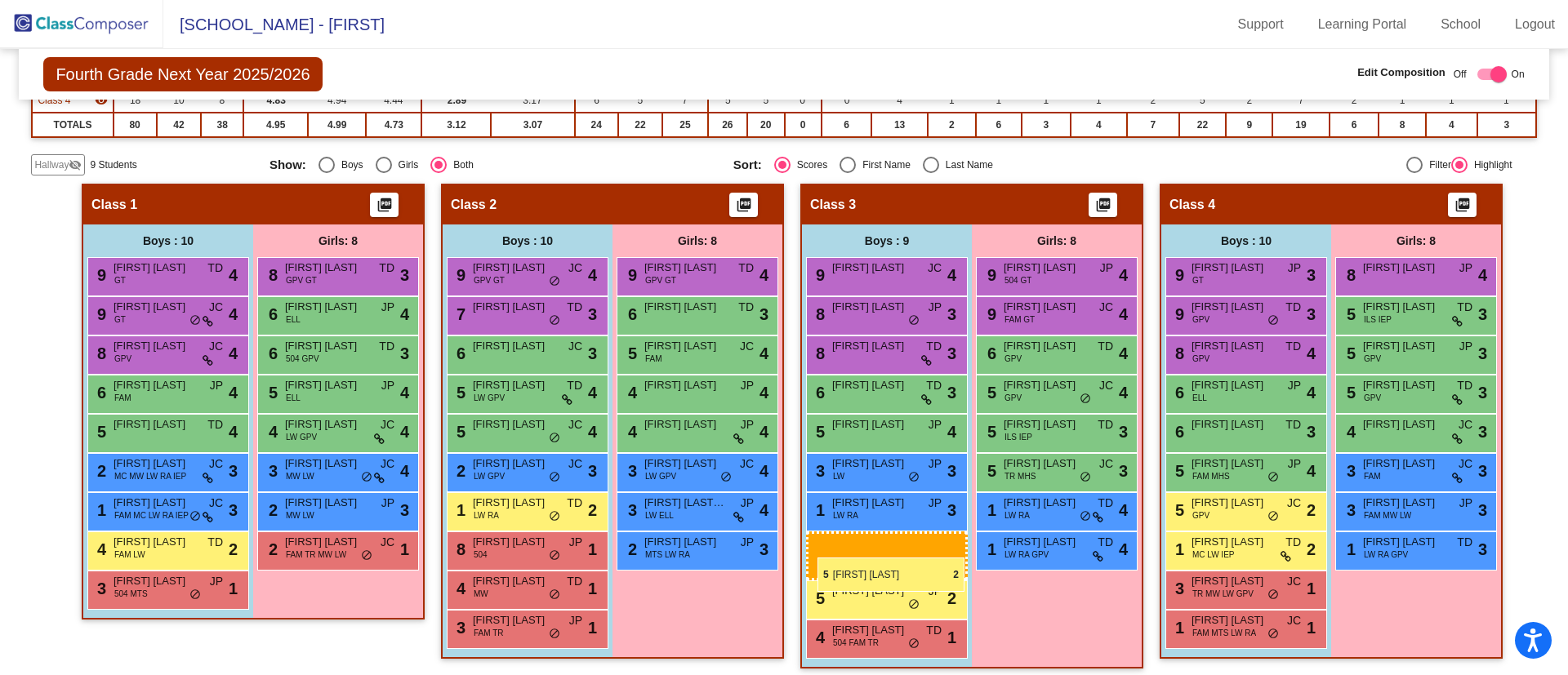 drag, startPoint x: 149, startPoint y: 542, endPoint x: 817, endPoint y: 548, distance: 668.0269 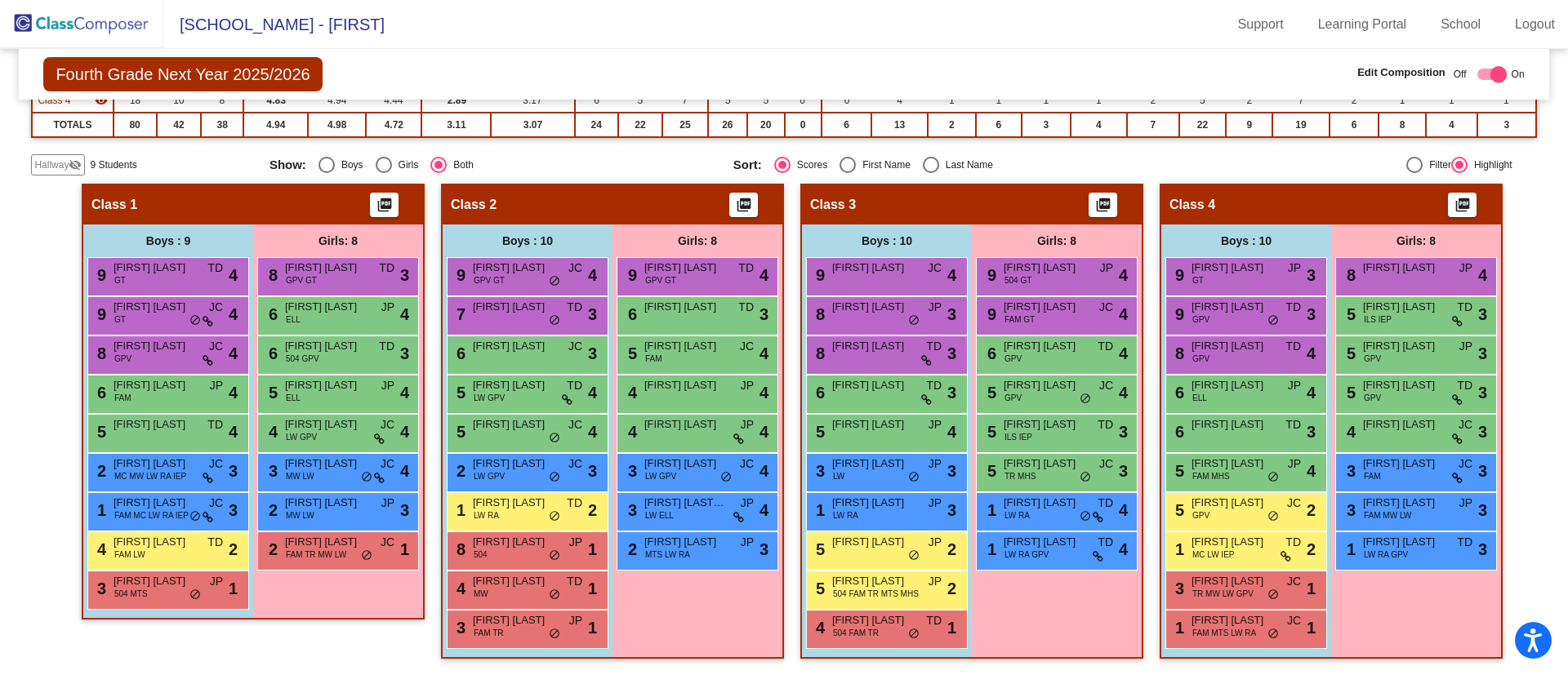 scroll, scrollTop: 16, scrollLeft: 0, axis: vertical 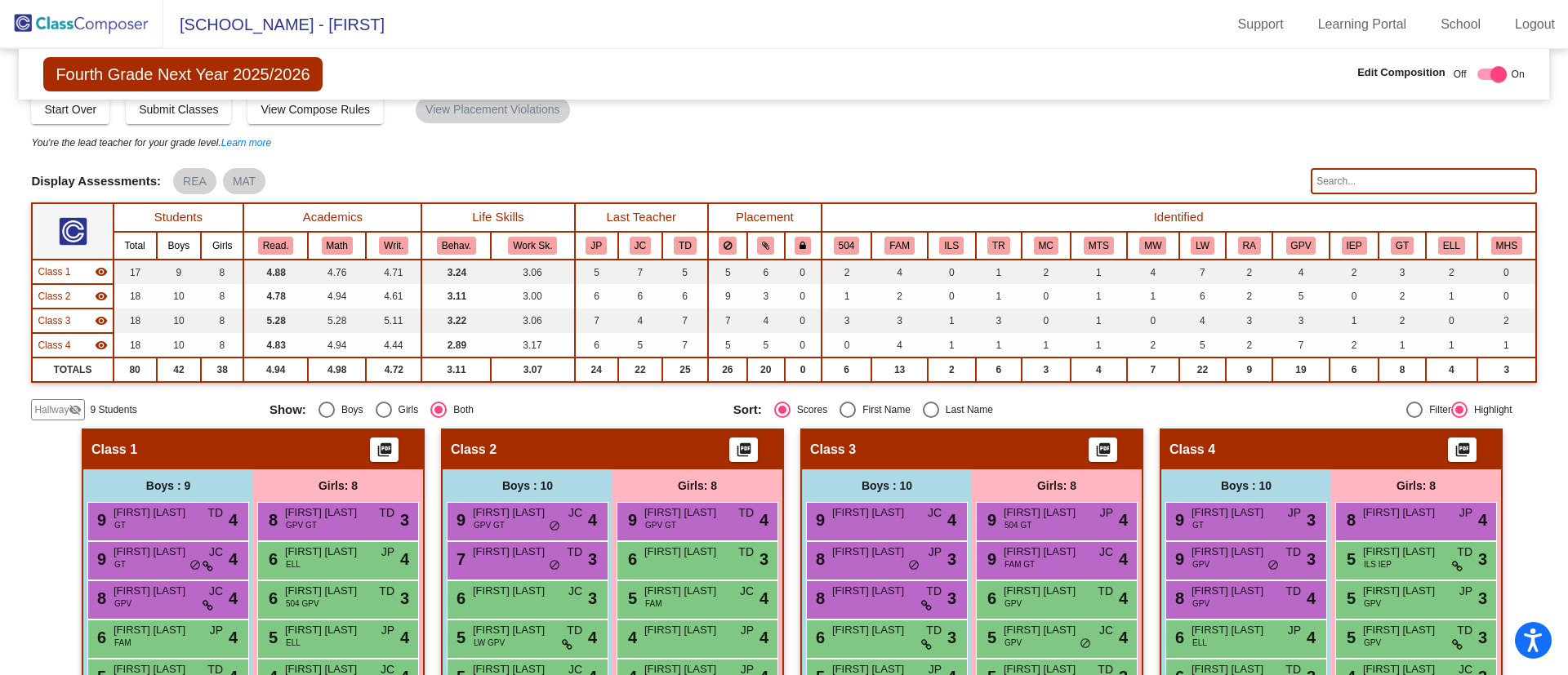 click on "Hallway" 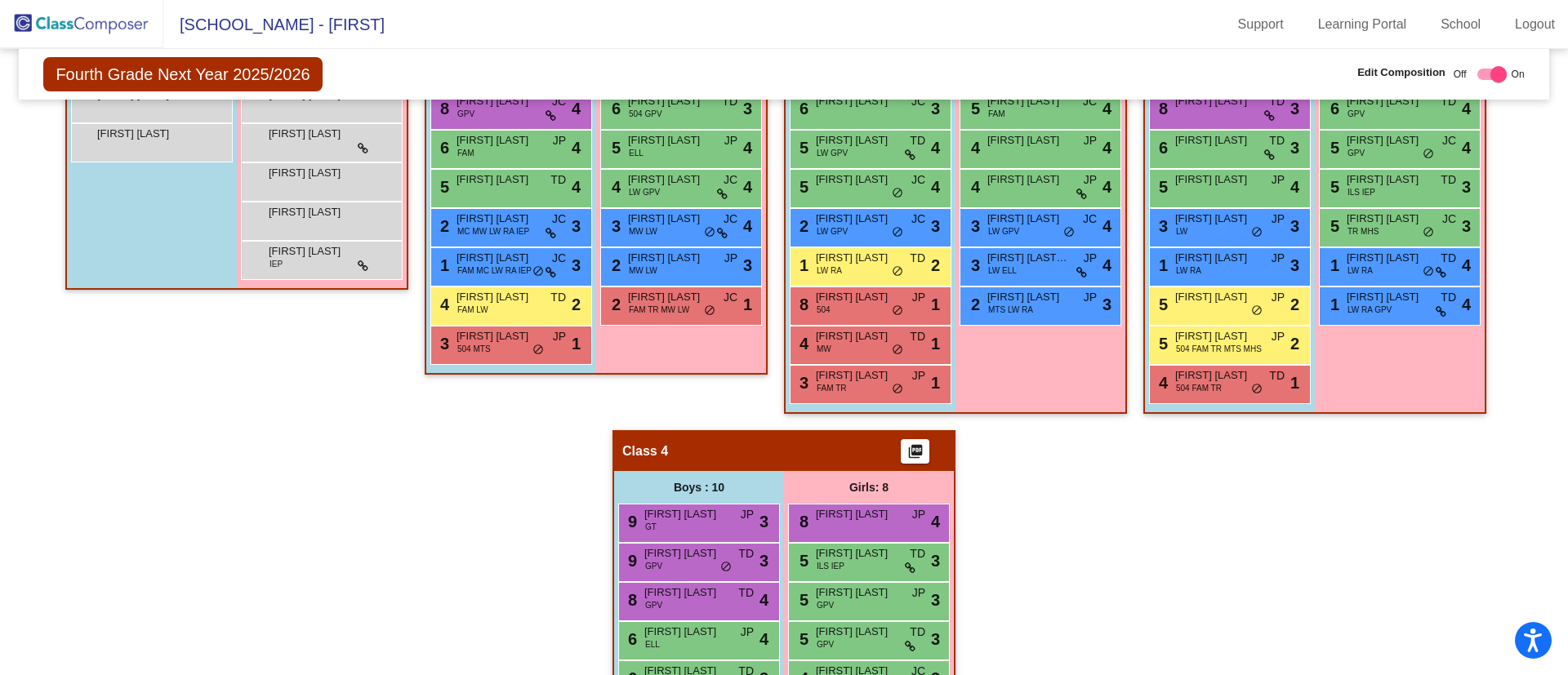 scroll, scrollTop: 261, scrollLeft: 0, axis: vertical 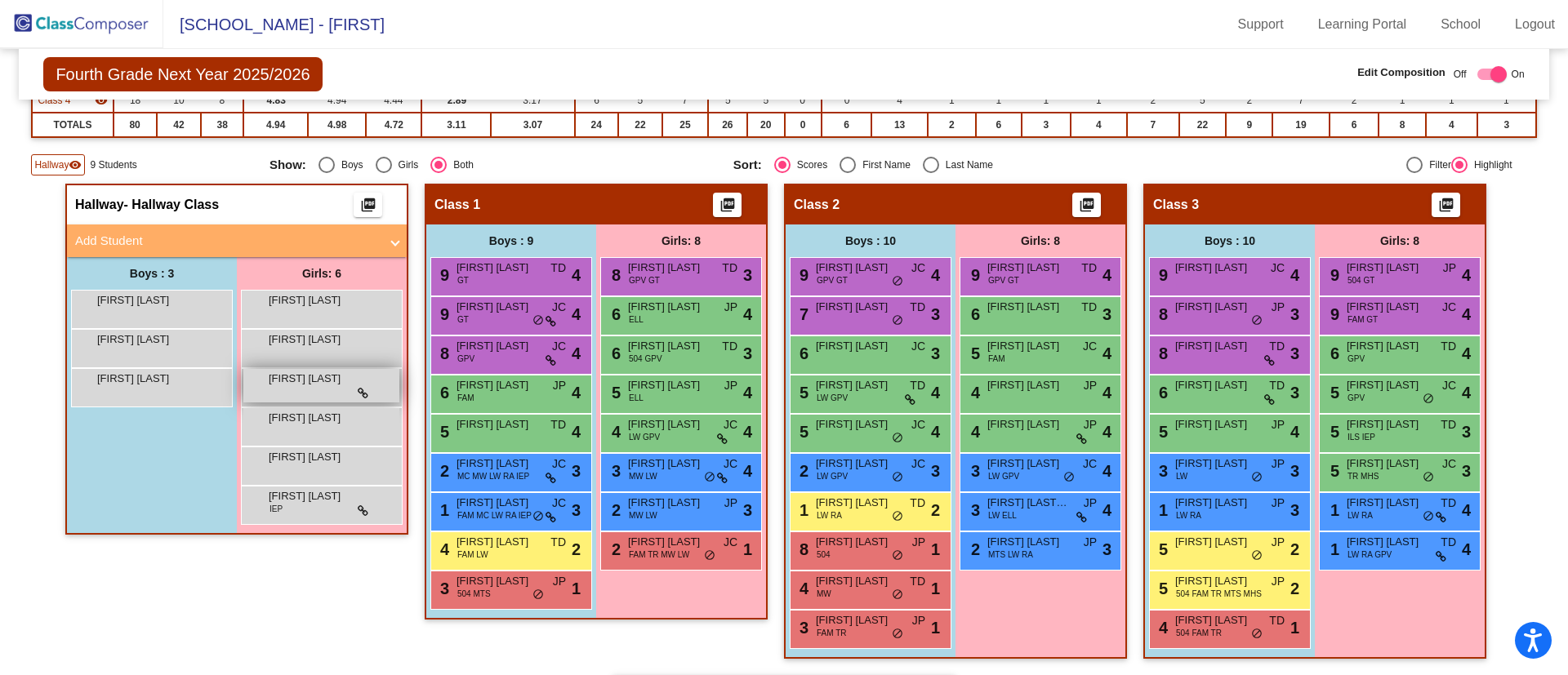 click on "[FIRST] [LAST] lock do_not_disturb_alt" at bounding box center (321, 385) 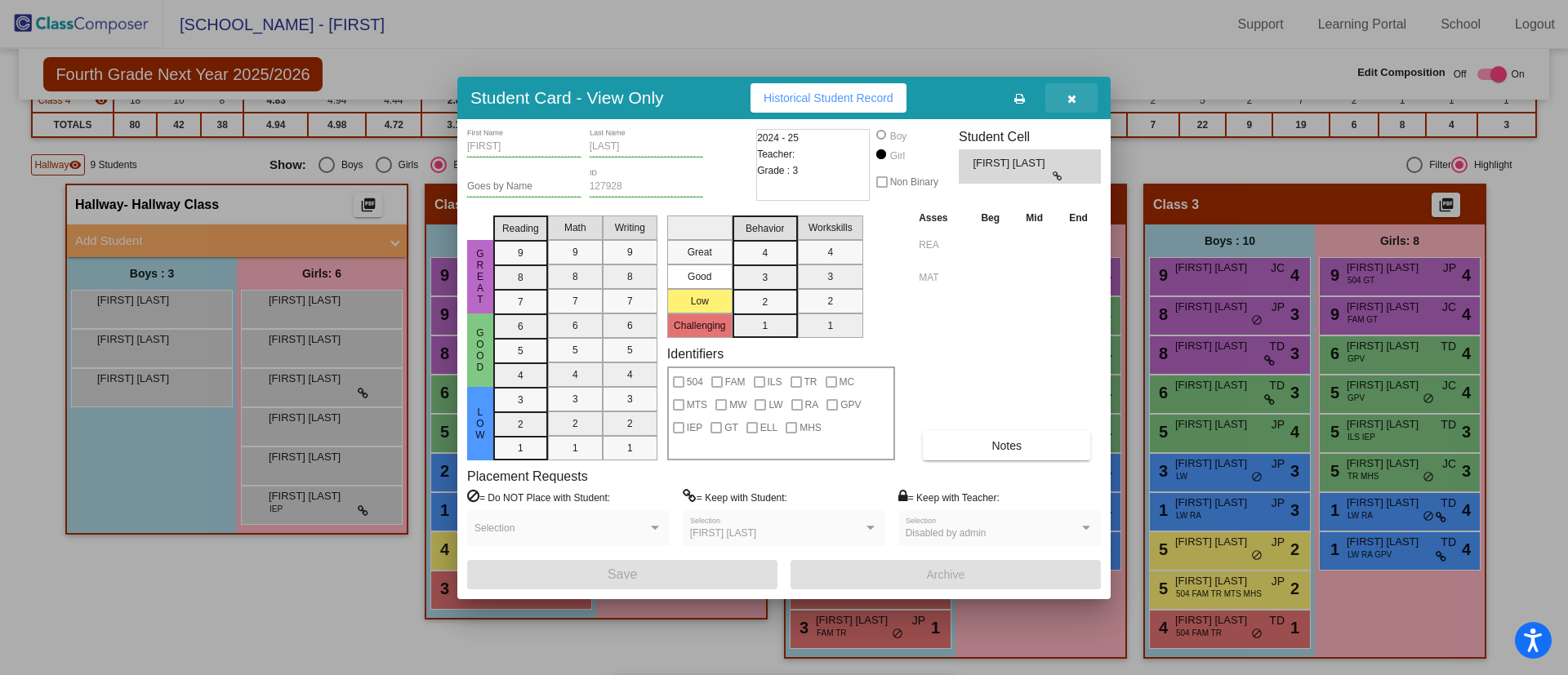 click at bounding box center (1071, 98) 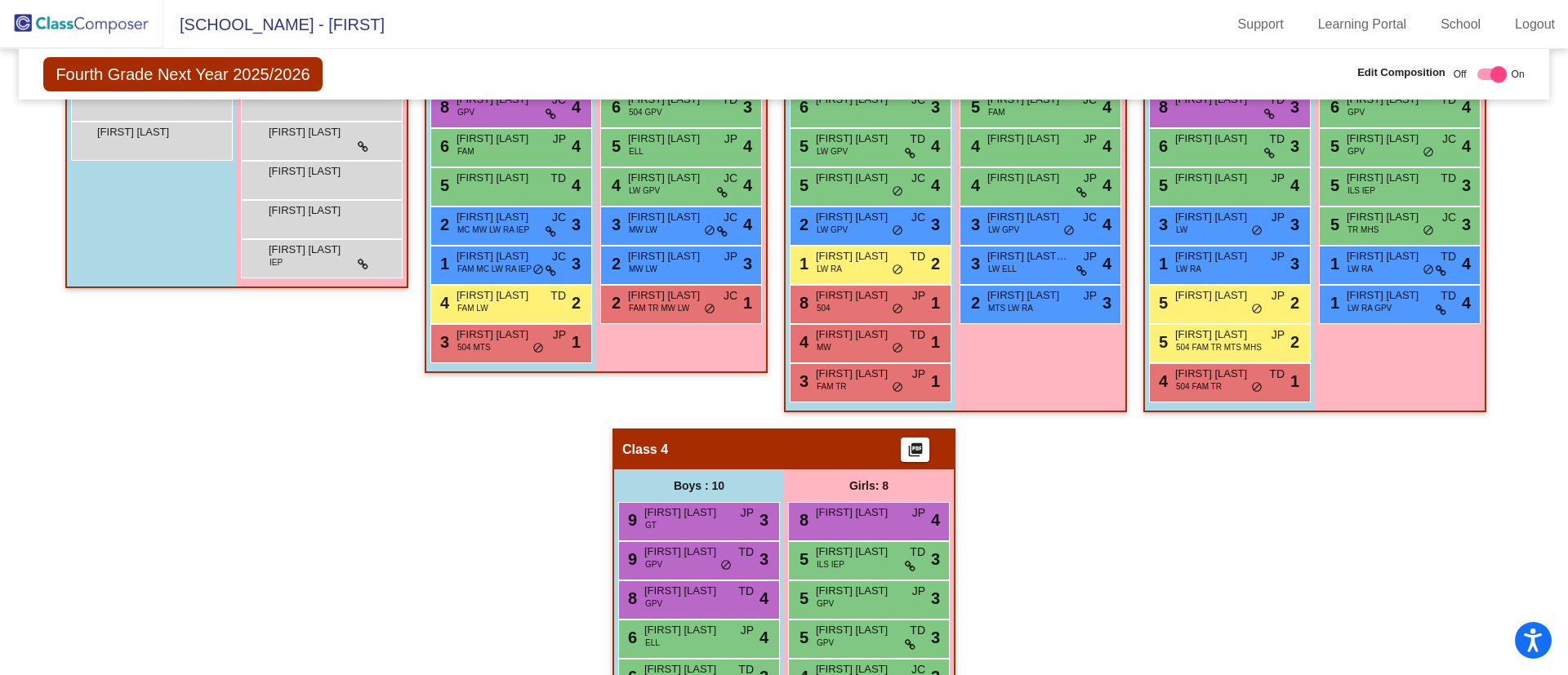 scroll, scrollTop: 263, scrollLeft: 0, axis: vertical 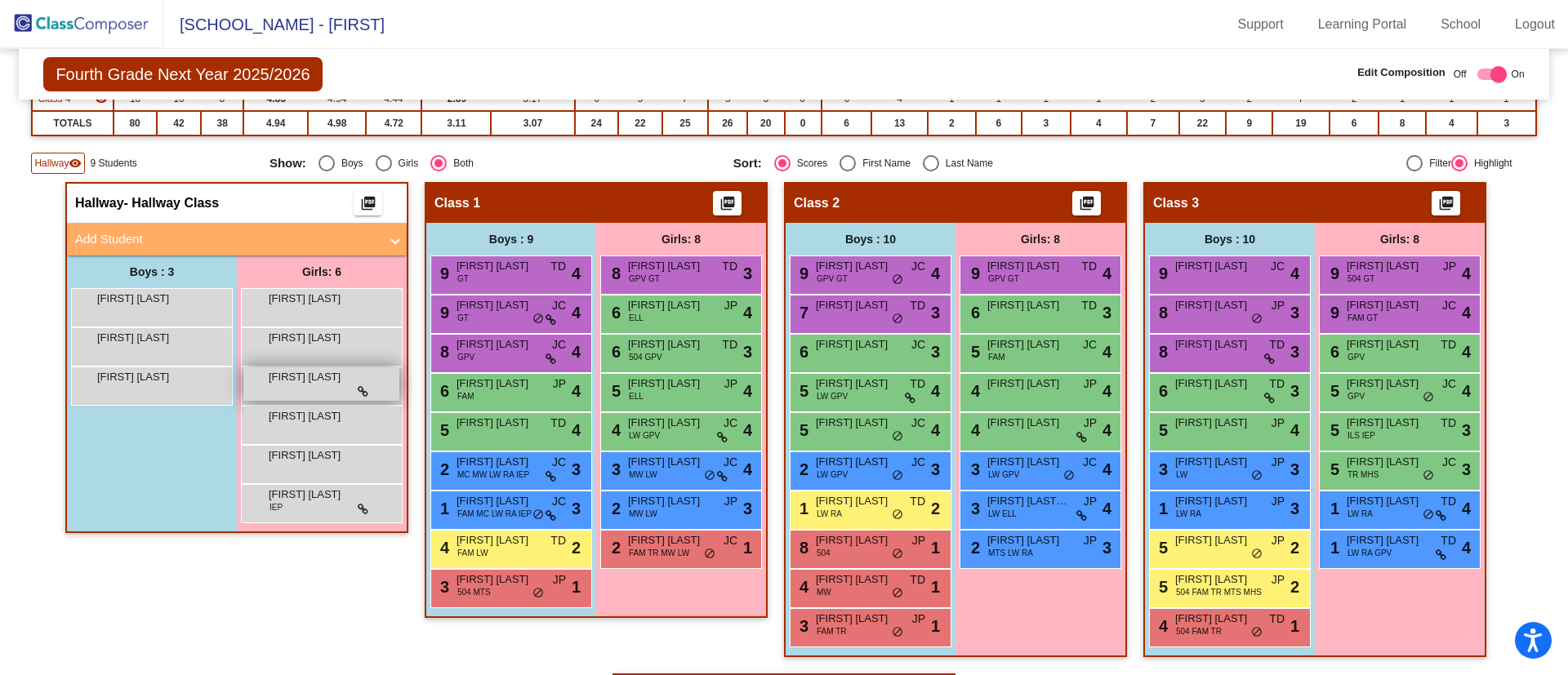 click on "[FIRST] [LAST]" at bounding box center [310, 377] 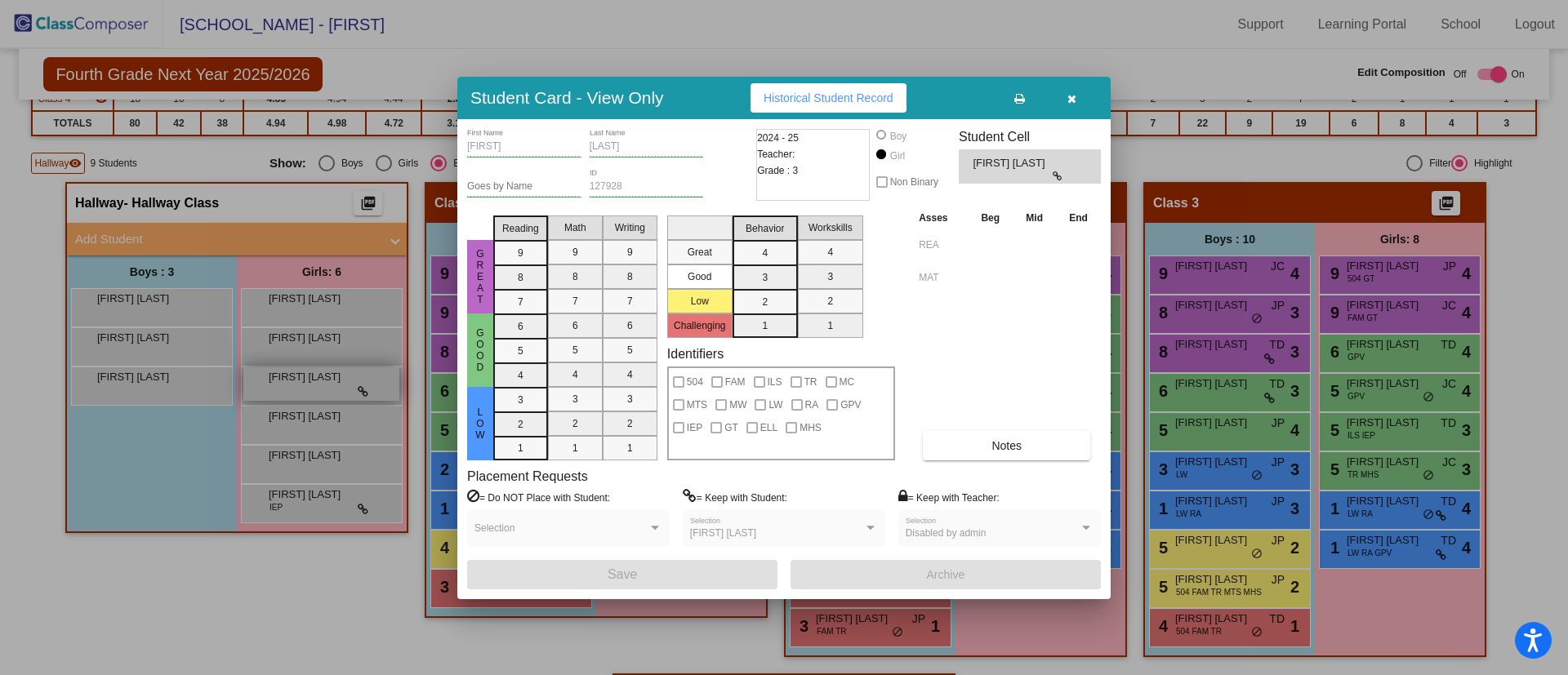click at bounding box center (784, 337) 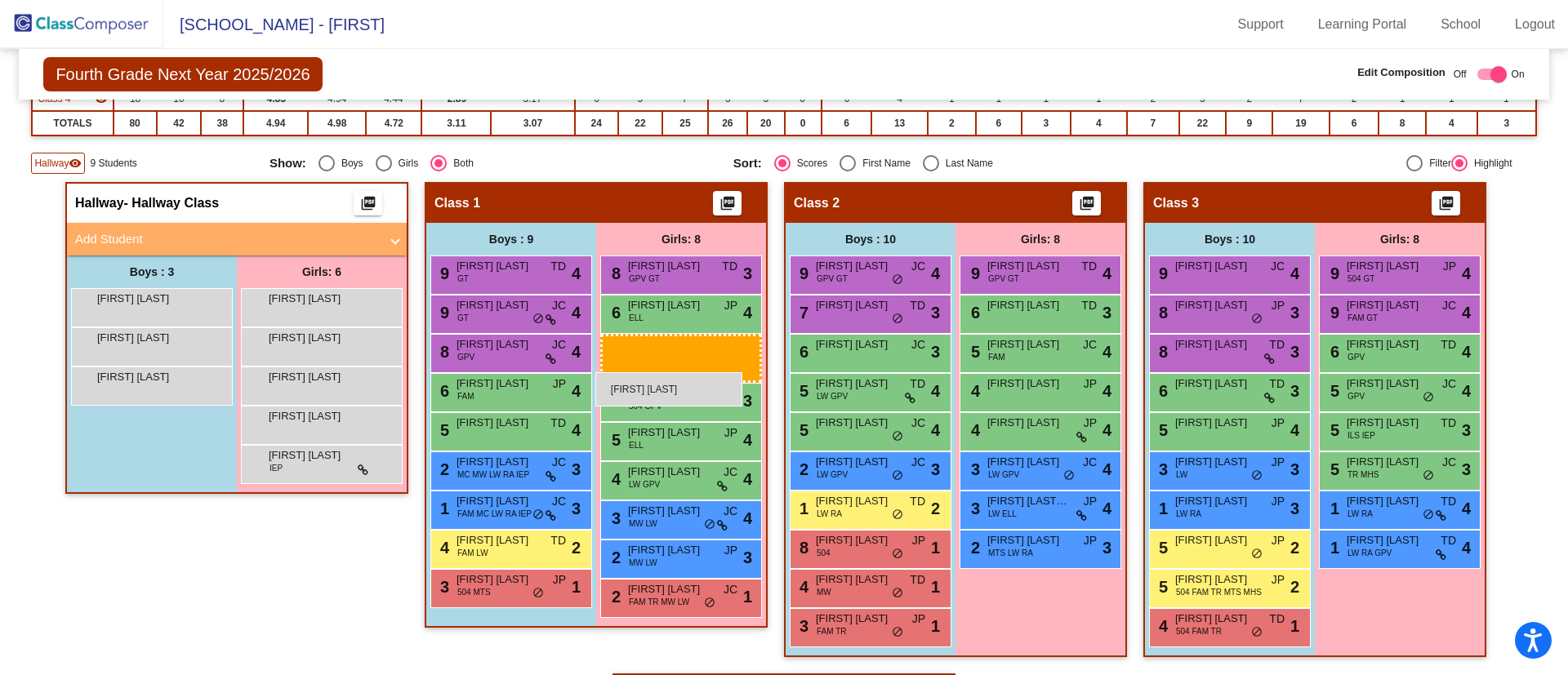 drag, startPoint x: 319, startPoint y: 379, endPoint x: 604, endPoint y: 377, distance: 285.00702 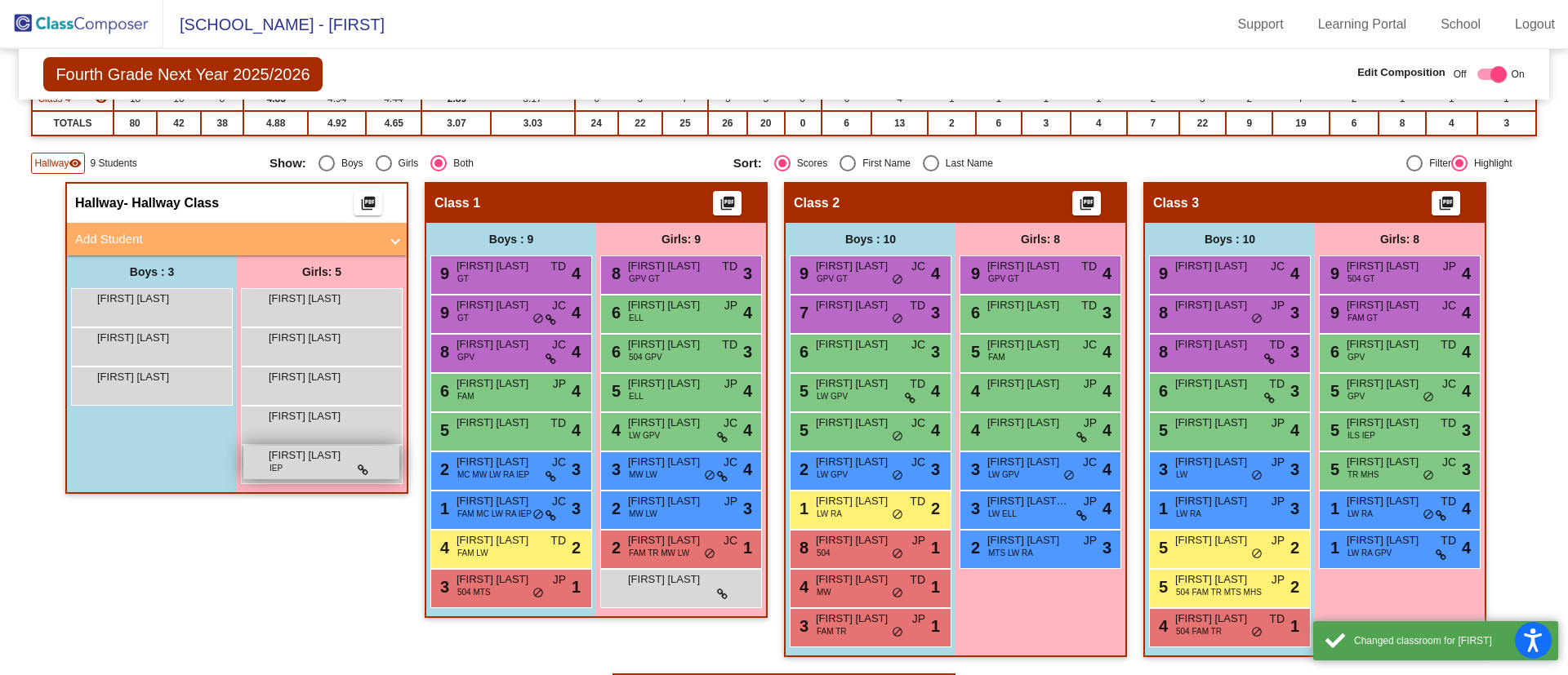 click on "[FIRST] [LAST] IEP lock do_not_disturb_alt" at bounding box center [321, 462] 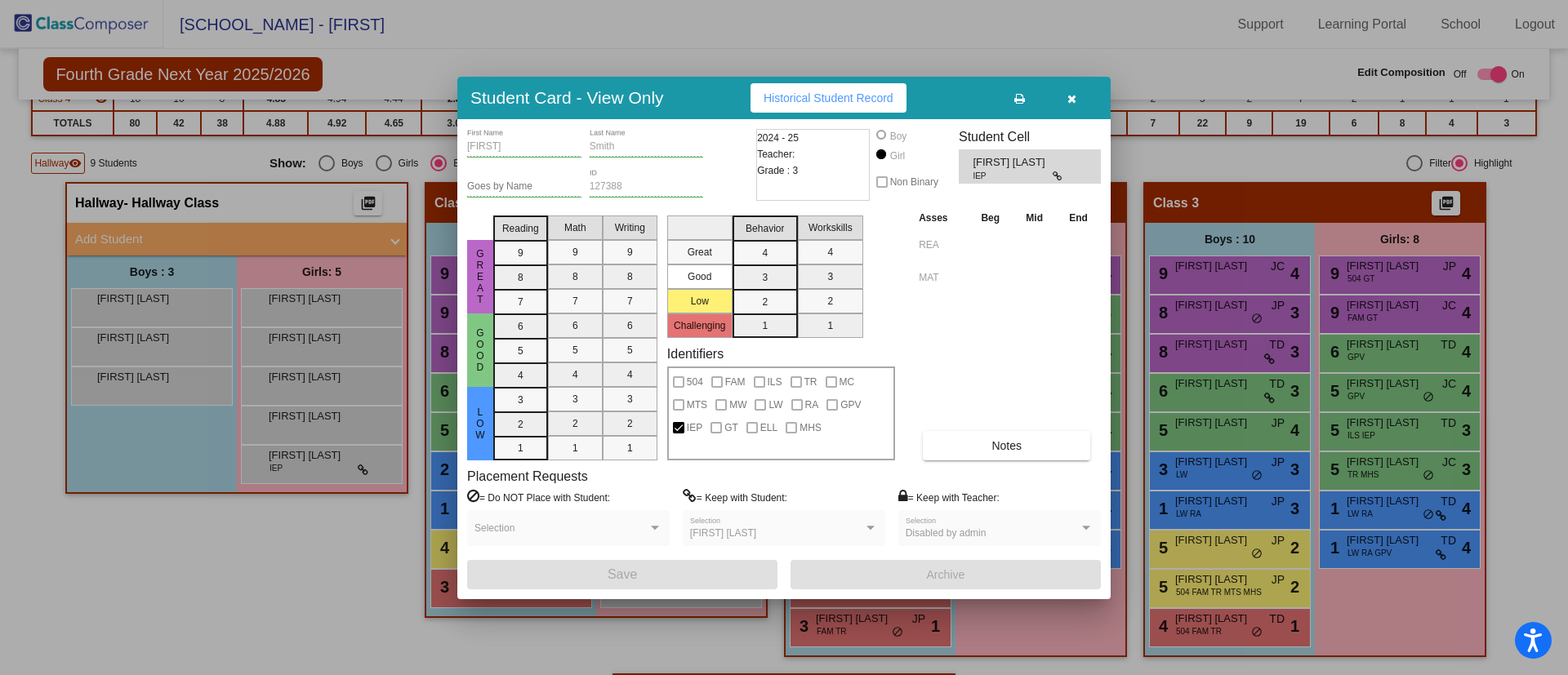 click at bounding box center (784, 337) 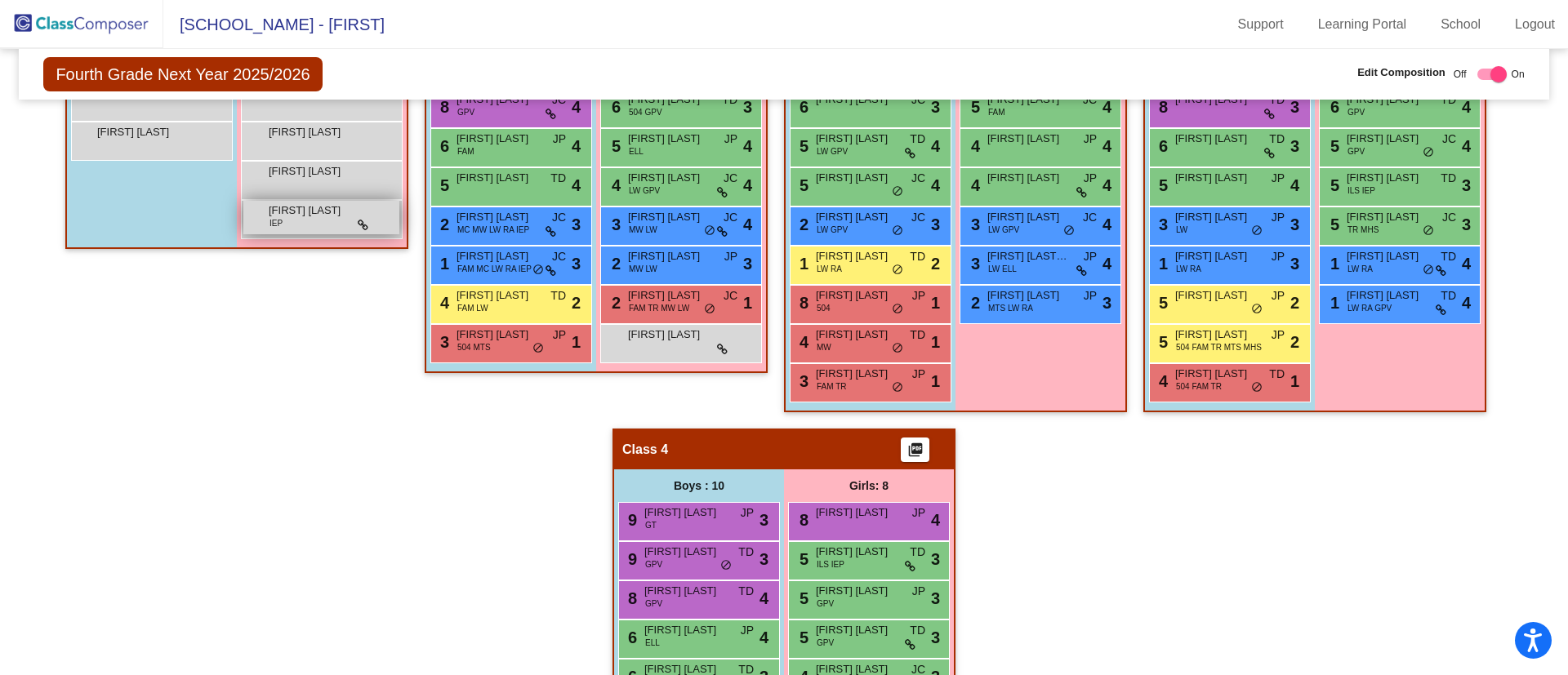 scroll, scrollTop: 385, scrollLeft: 0, axis: vertical 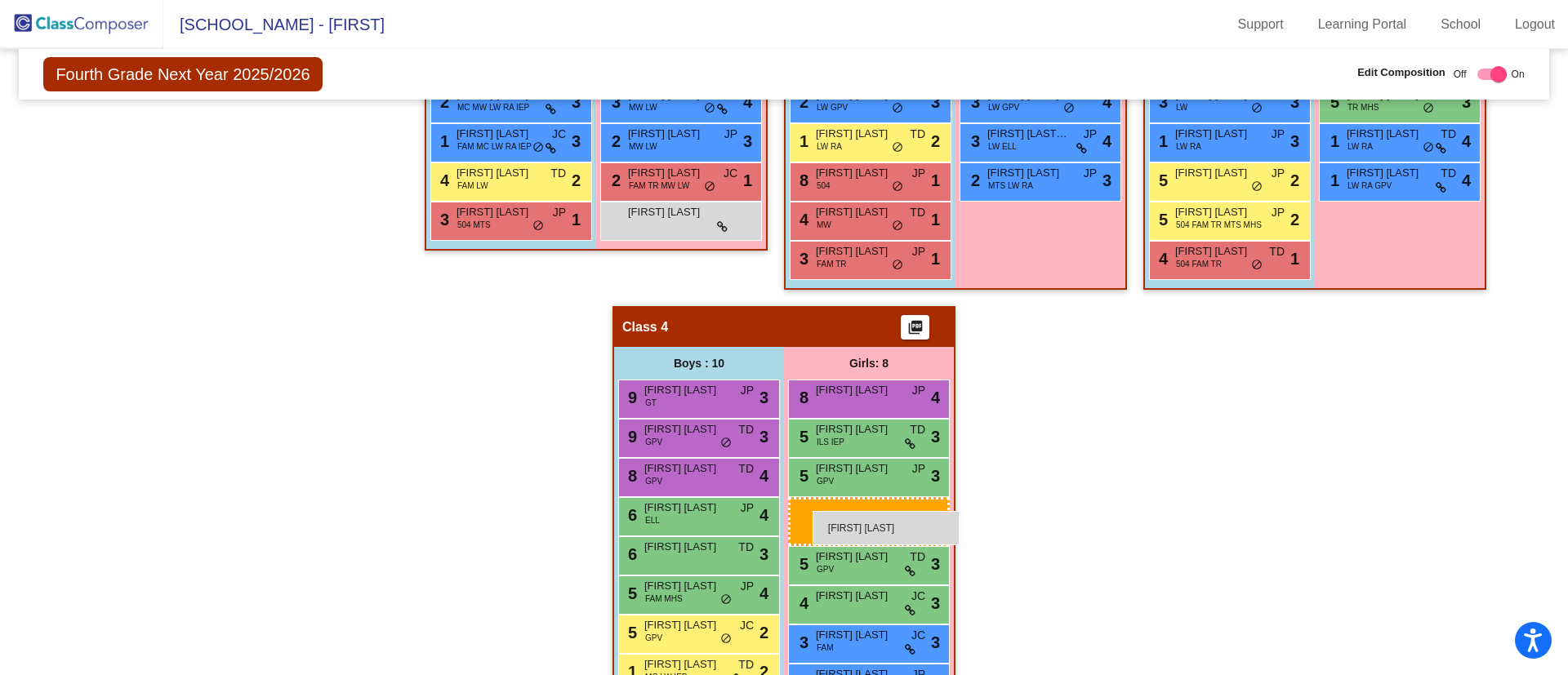 drag, startPoint x: 323, startPoint y: 335, endPoint x: 813, endPoint y: 511, distance: 520.64959 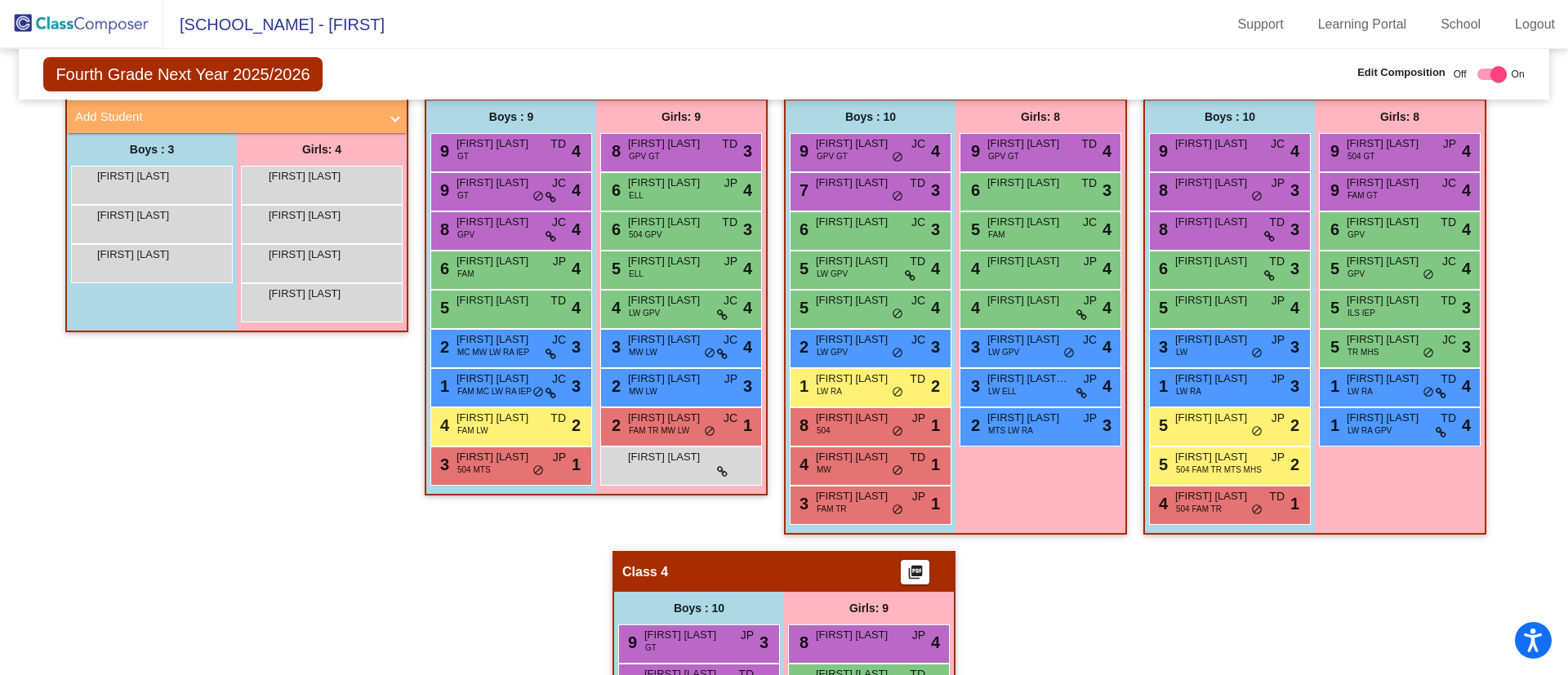 scroll, scrollTop: 263, scrollLeft: 0, axis: vertical 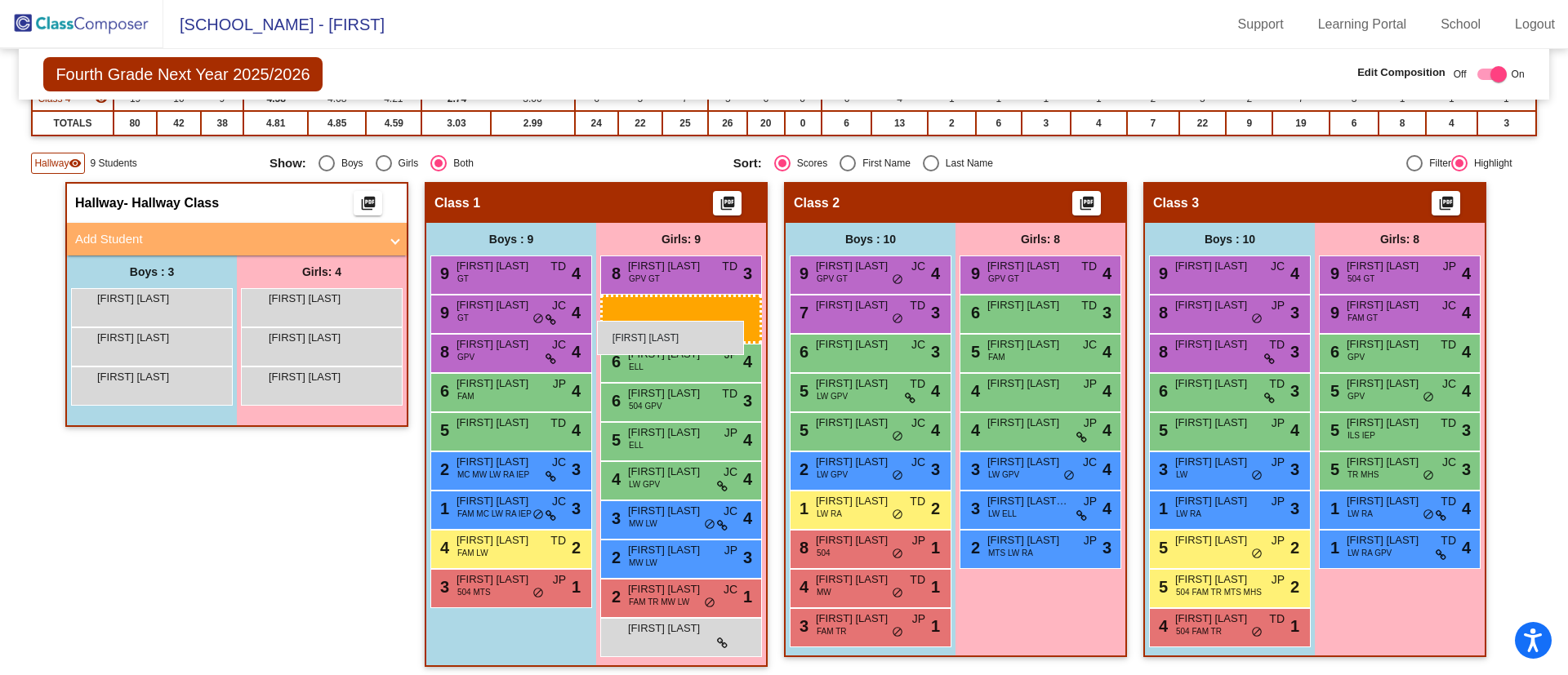 drag, startPoint x: 313, startPoint y: 306, endPoint x: 597, endPoint y: 321, distance: 284.3959 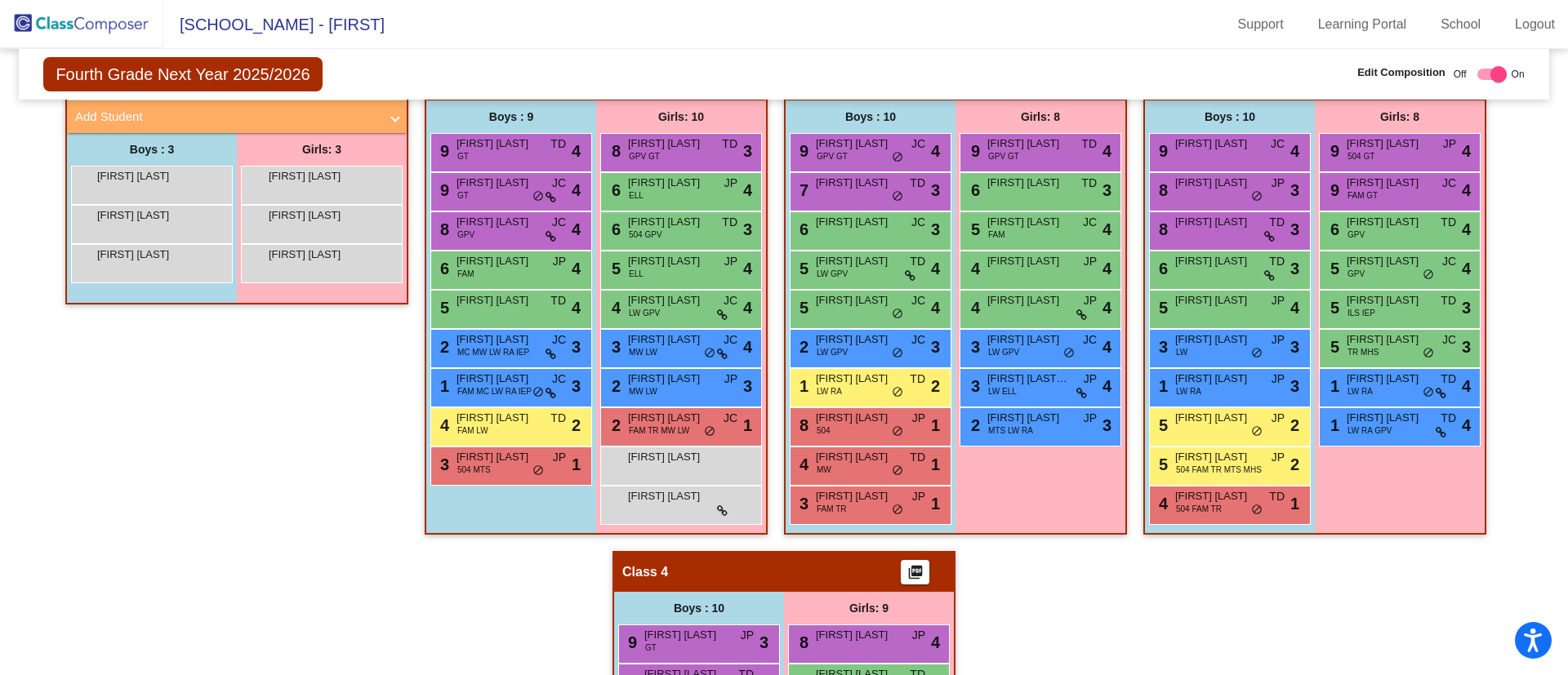 scroll, scrollTop: 263, scrollLeft: 0, axis: vertical 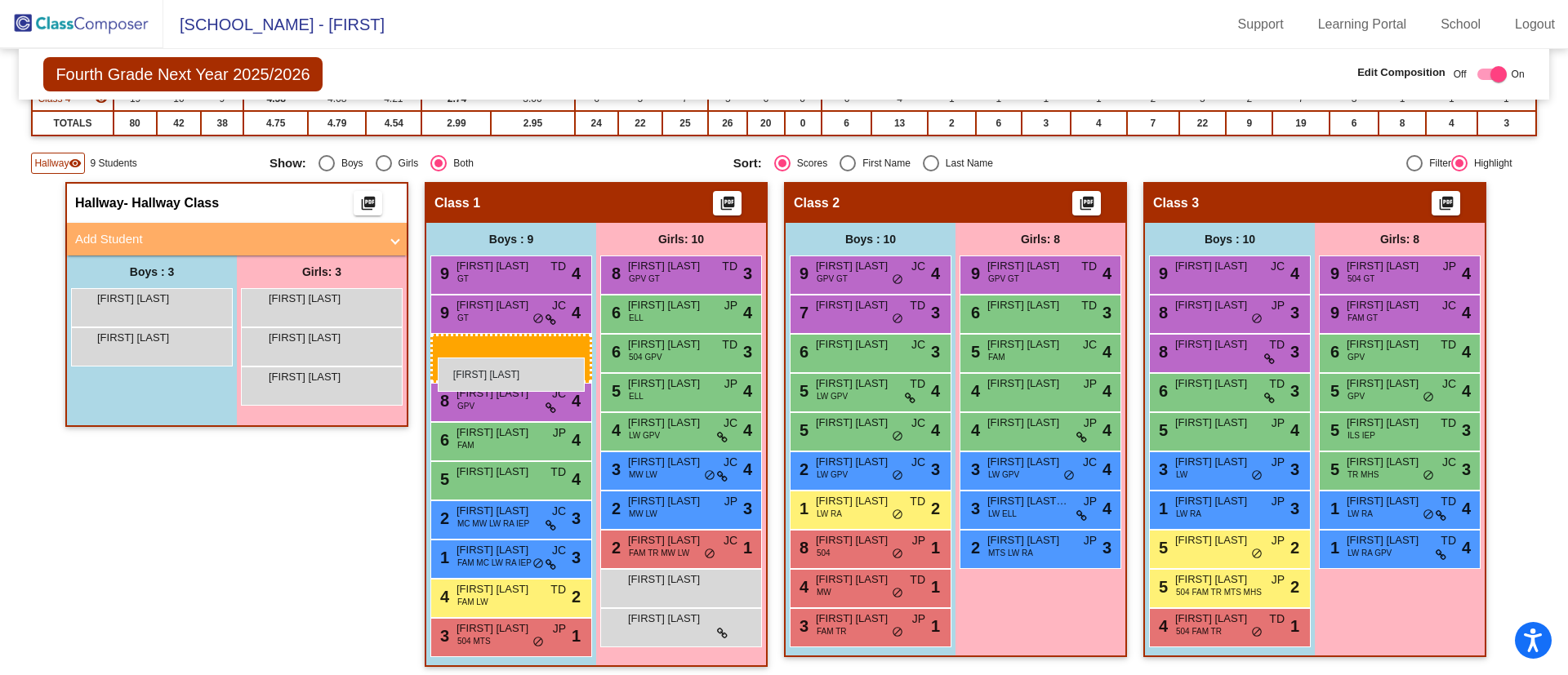 drag, startPoint x: 155, startPoint y: 344, endPoint x: 438, endPoint y: 357, distance: 283.2984 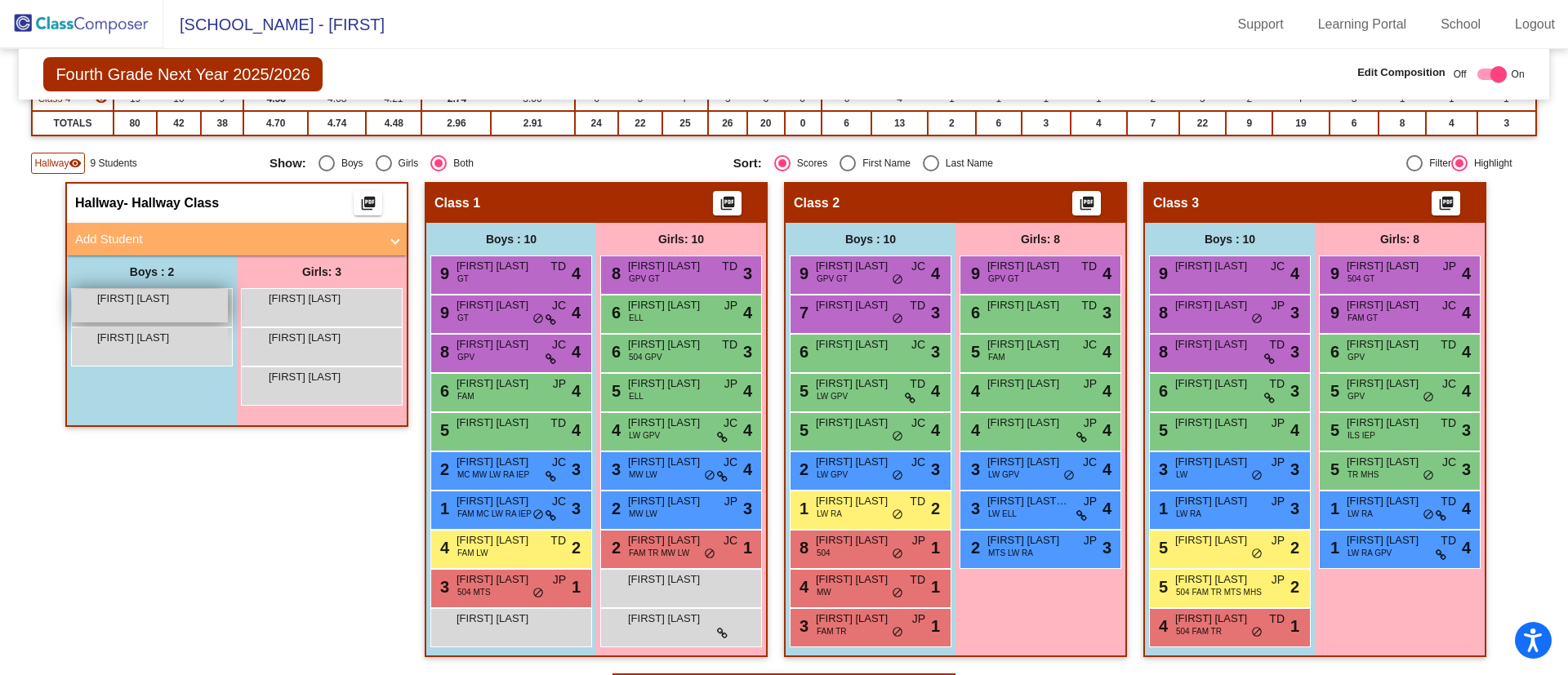 click on "[FIRST] [LAST] lock do_not_disturb_alt" at bounding box center (149, 305) 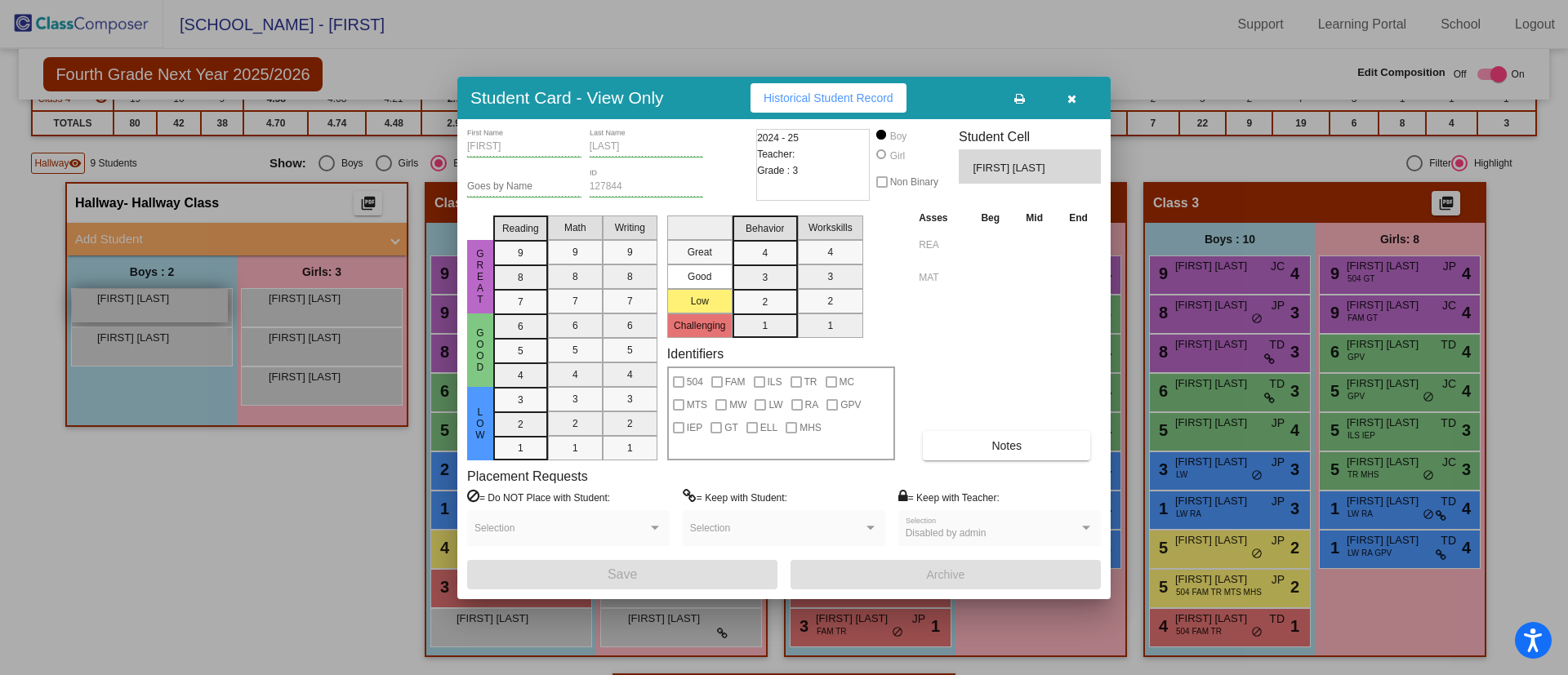 click at bounding box center [784, 337] 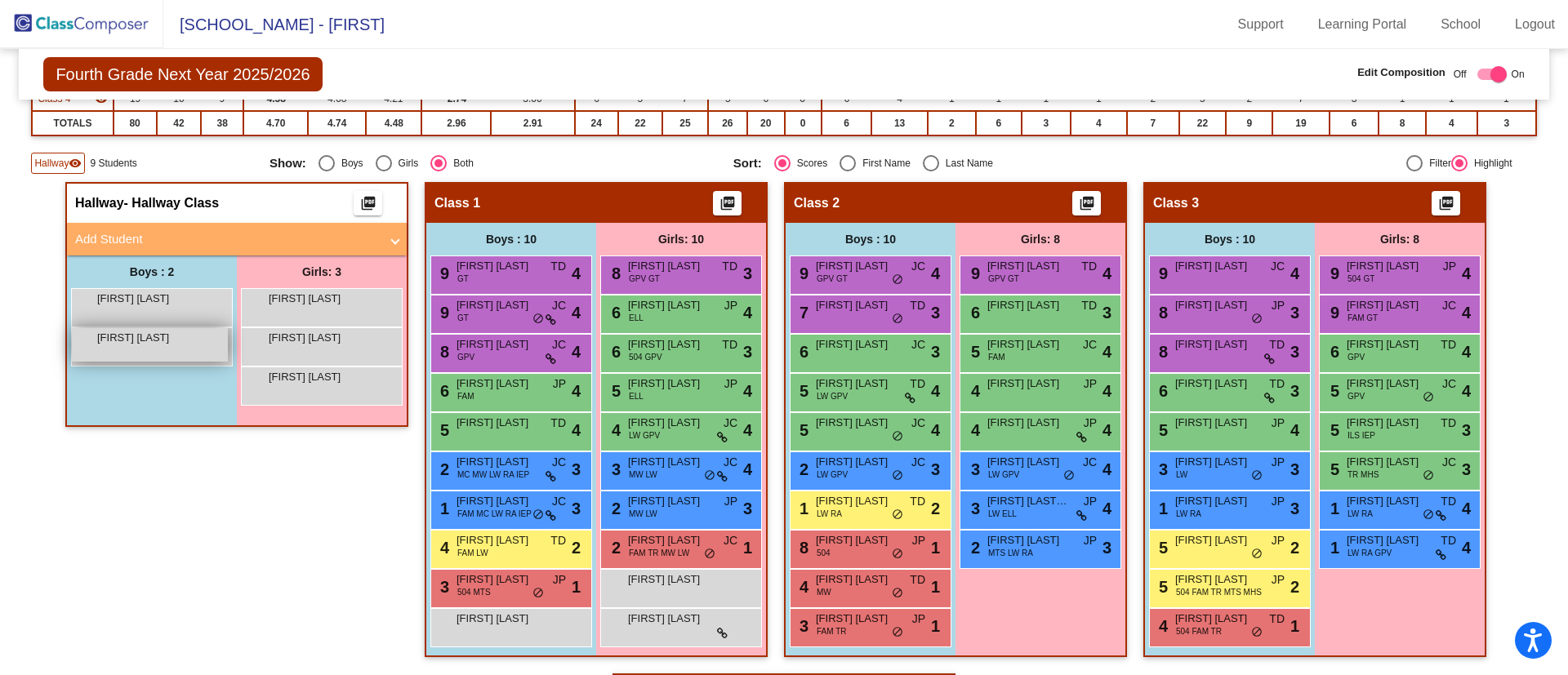click on "[FIRST] [LAST]" at bounding box center [138, 338] 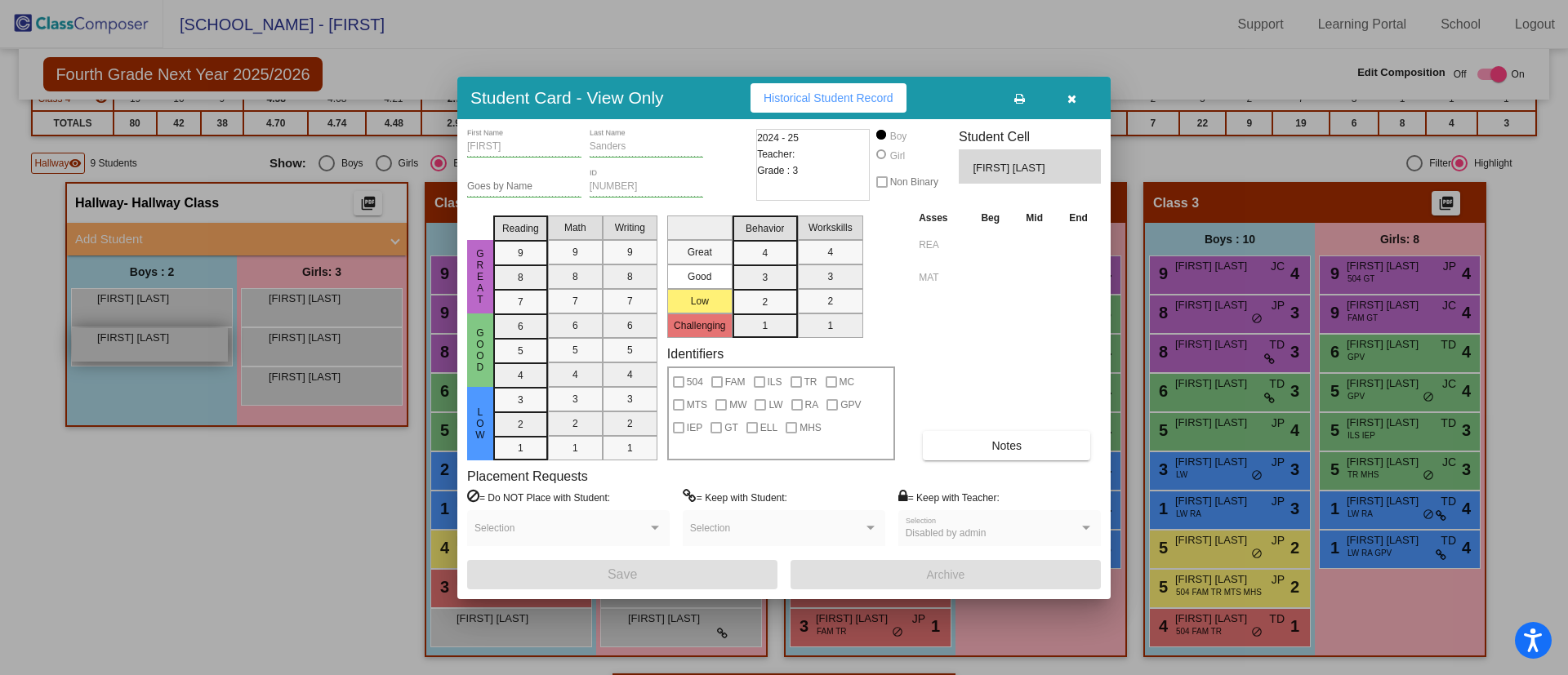 click at bounding box center [784, 337] 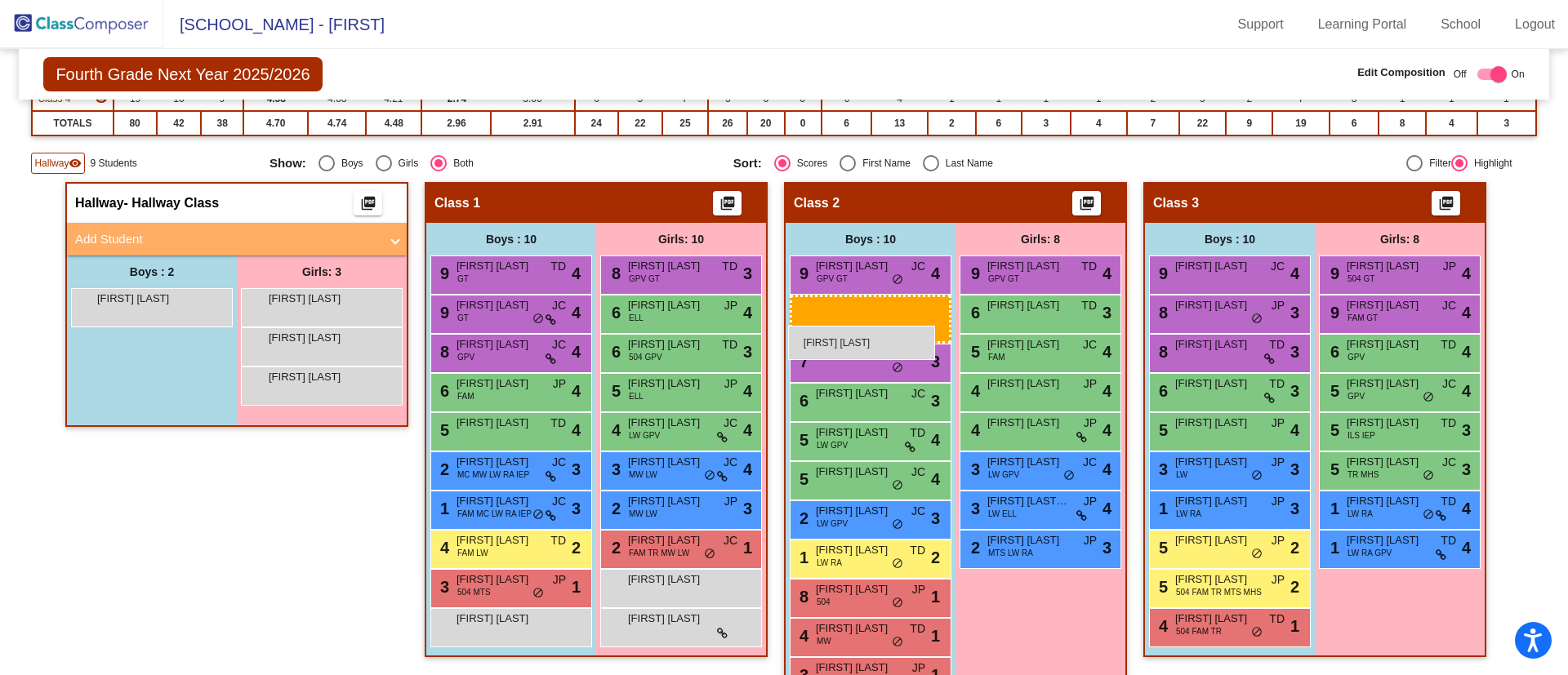 drag, startPoint x: 149, startPoint y: 305, endPoint x: 788, endPoint y: 326, distance: 639.34498 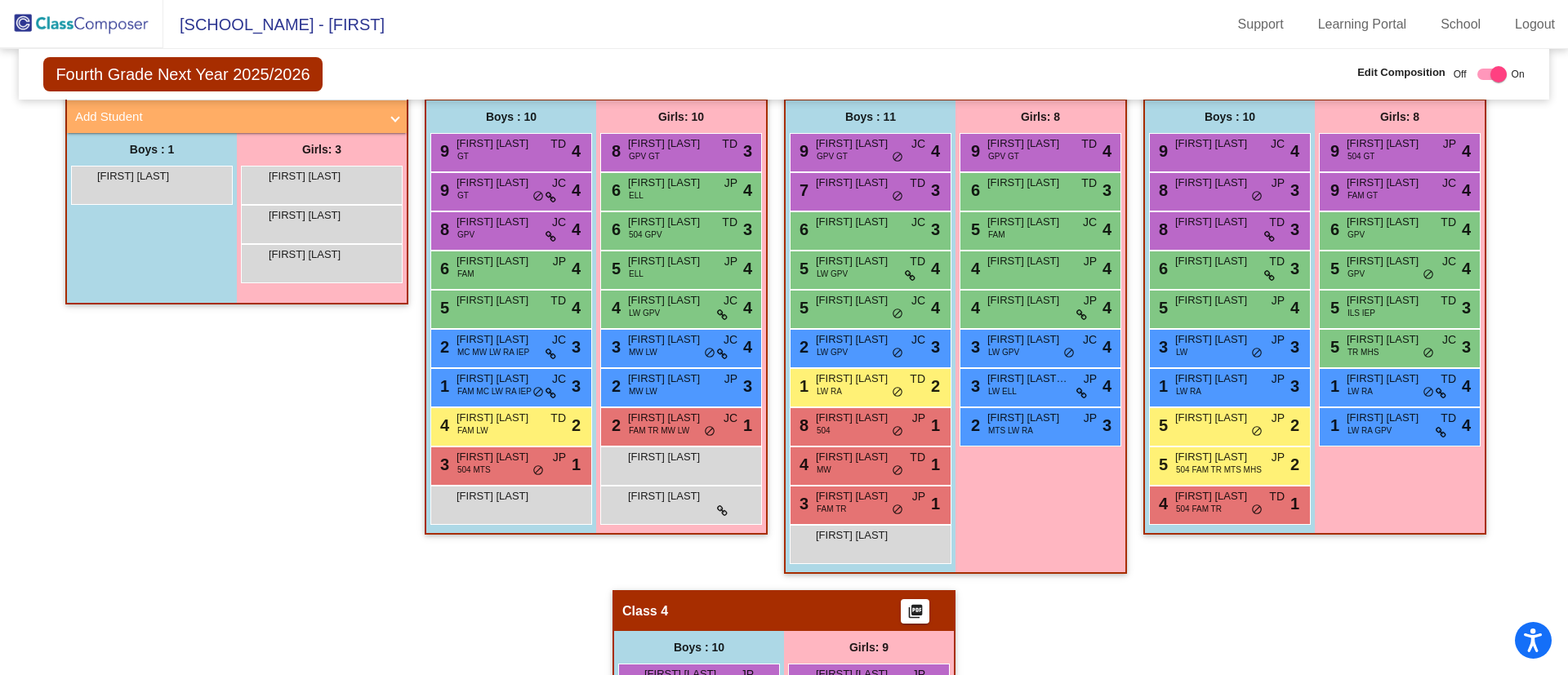 scroll, scrollTop: 263, scrollLeft: 0, axis: vertical 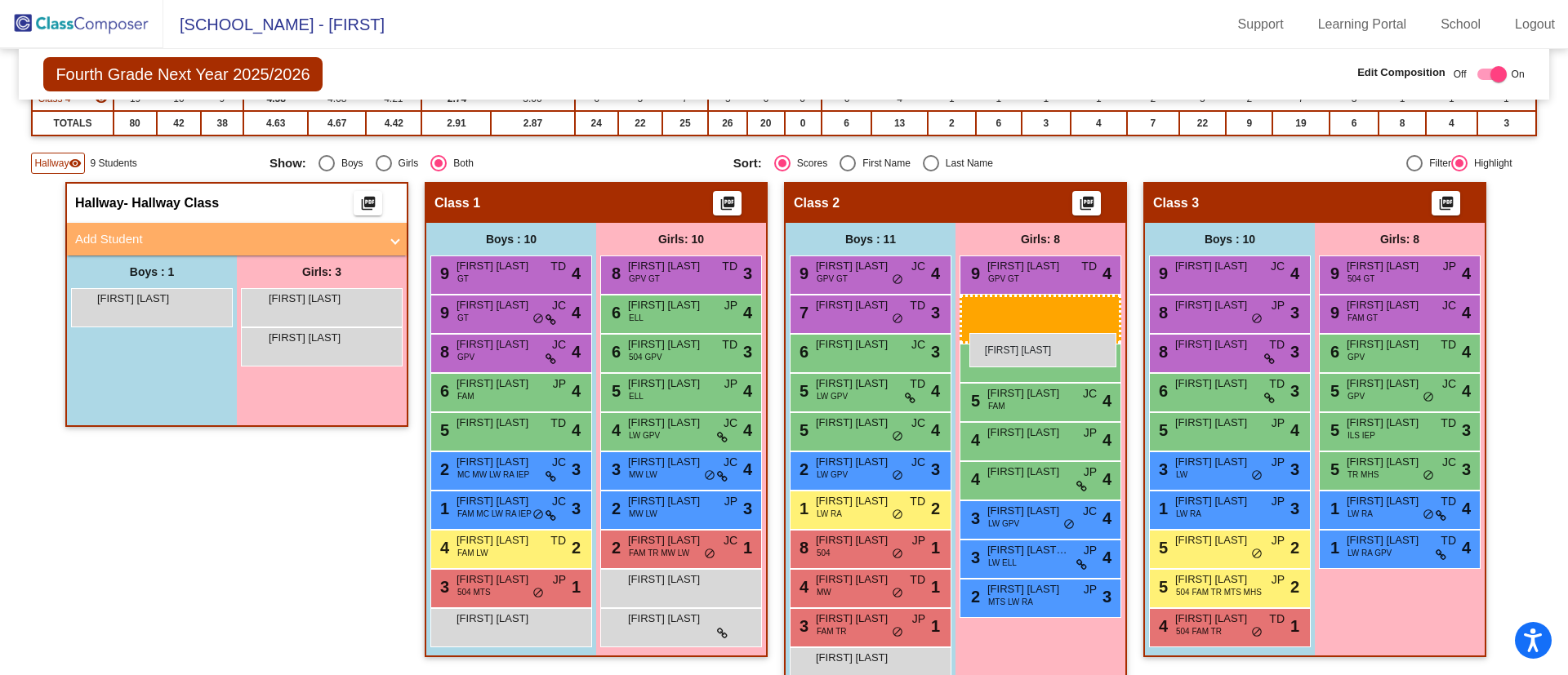 drag, startPoint x: 349, startPoint y: 309, endPoint x: 969, endPoint y: 333, distance: 620.46434 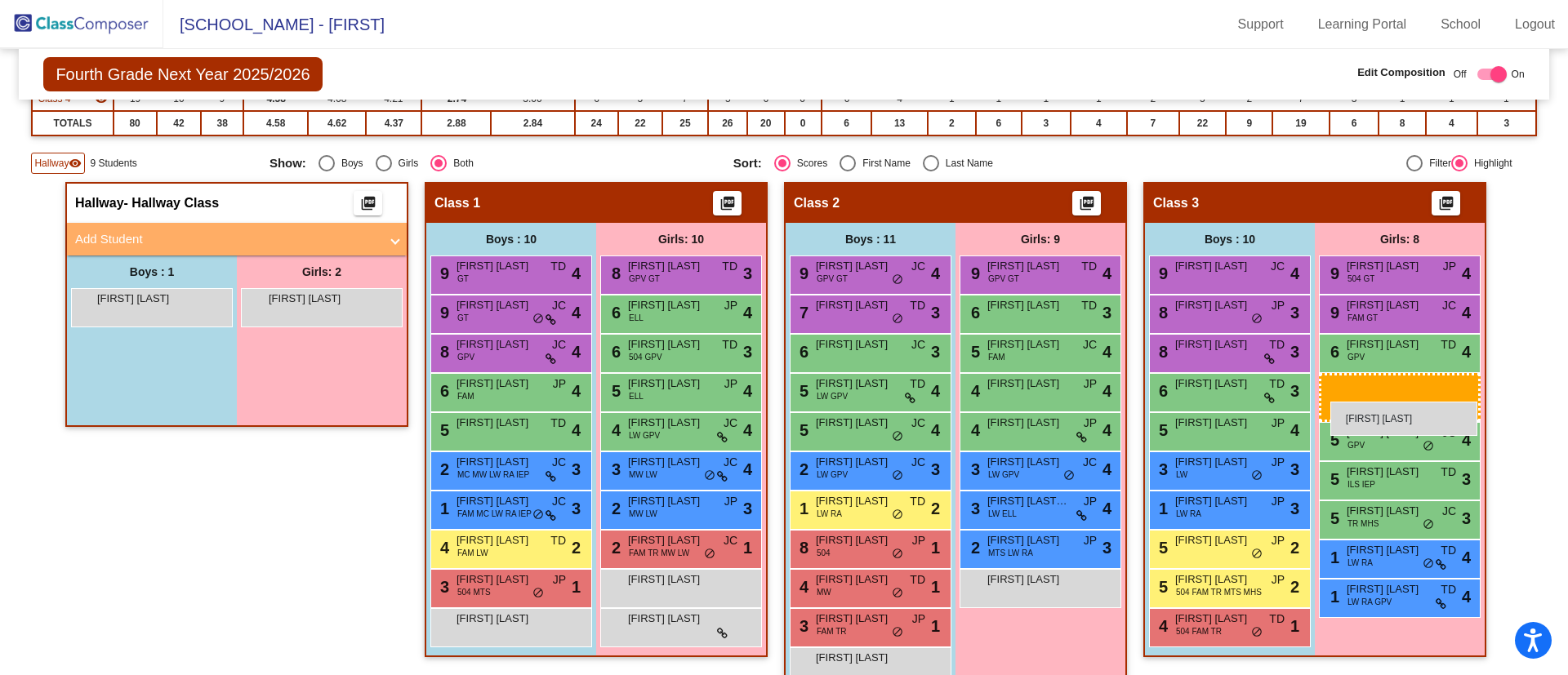 drag, startPoint x: 331, startPoint y: 306, endPoint x: 1330, endPoint y: 402, distance: 1003.602 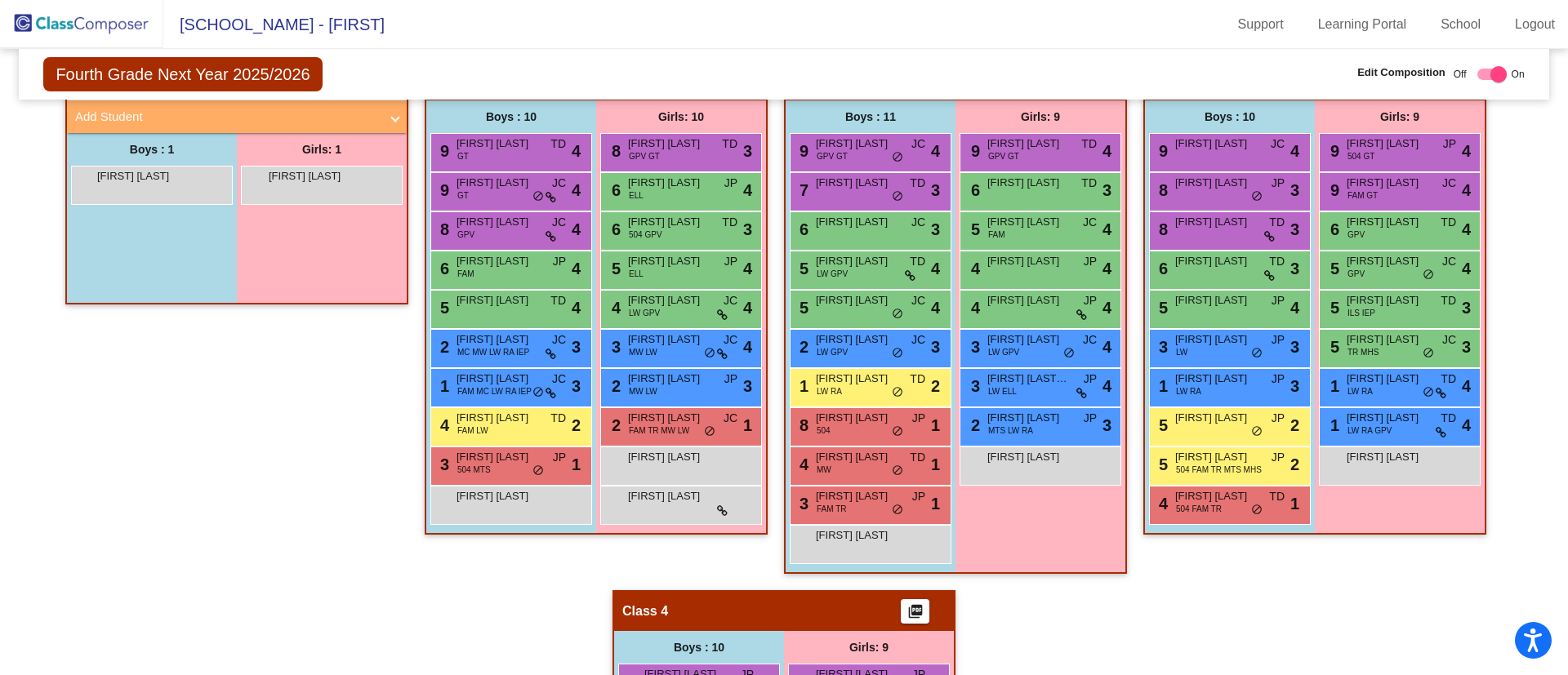 scroll, scrollTop: 263, scrollLeft: 0, axis: vertical 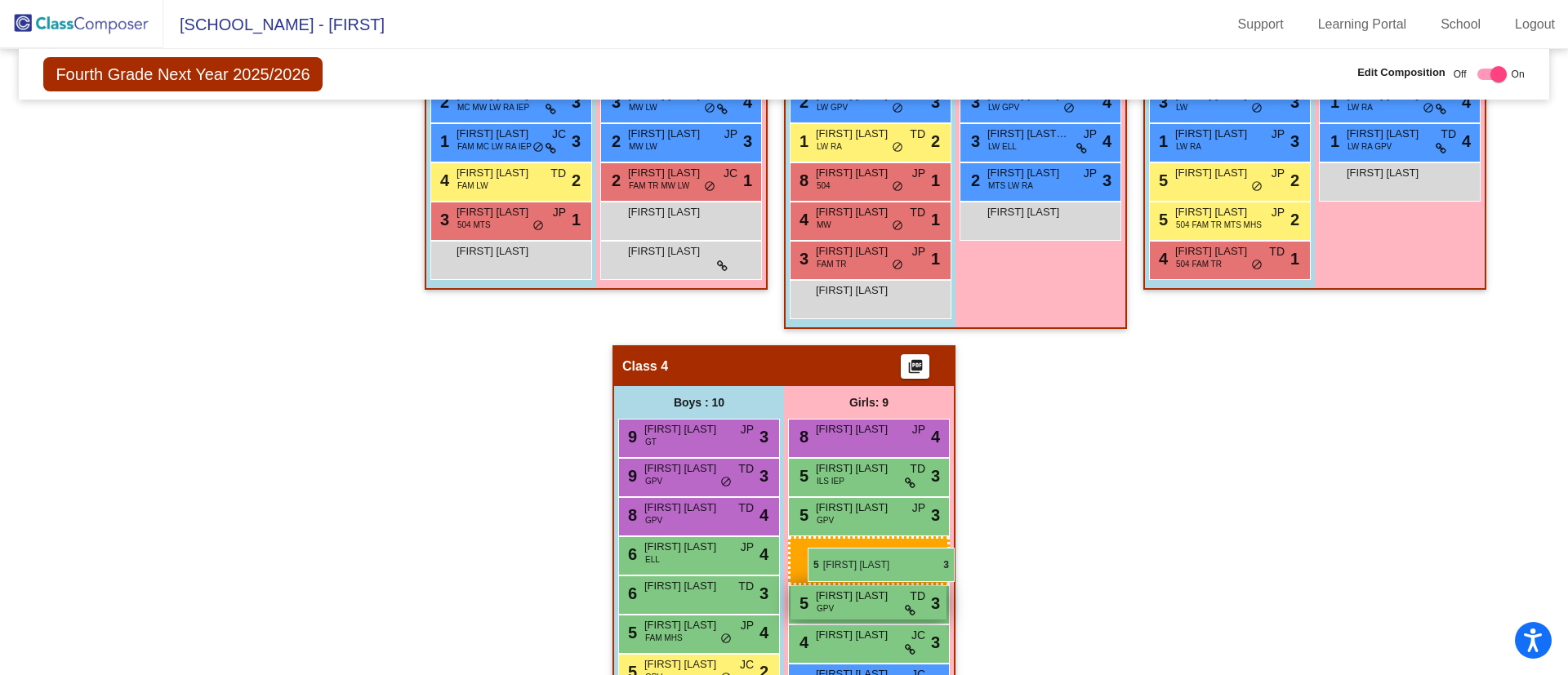 drag, startPoint x: 1370, startPoint y: 428, endPoint x: 786, endPoint y: 550, distance: 596.6071 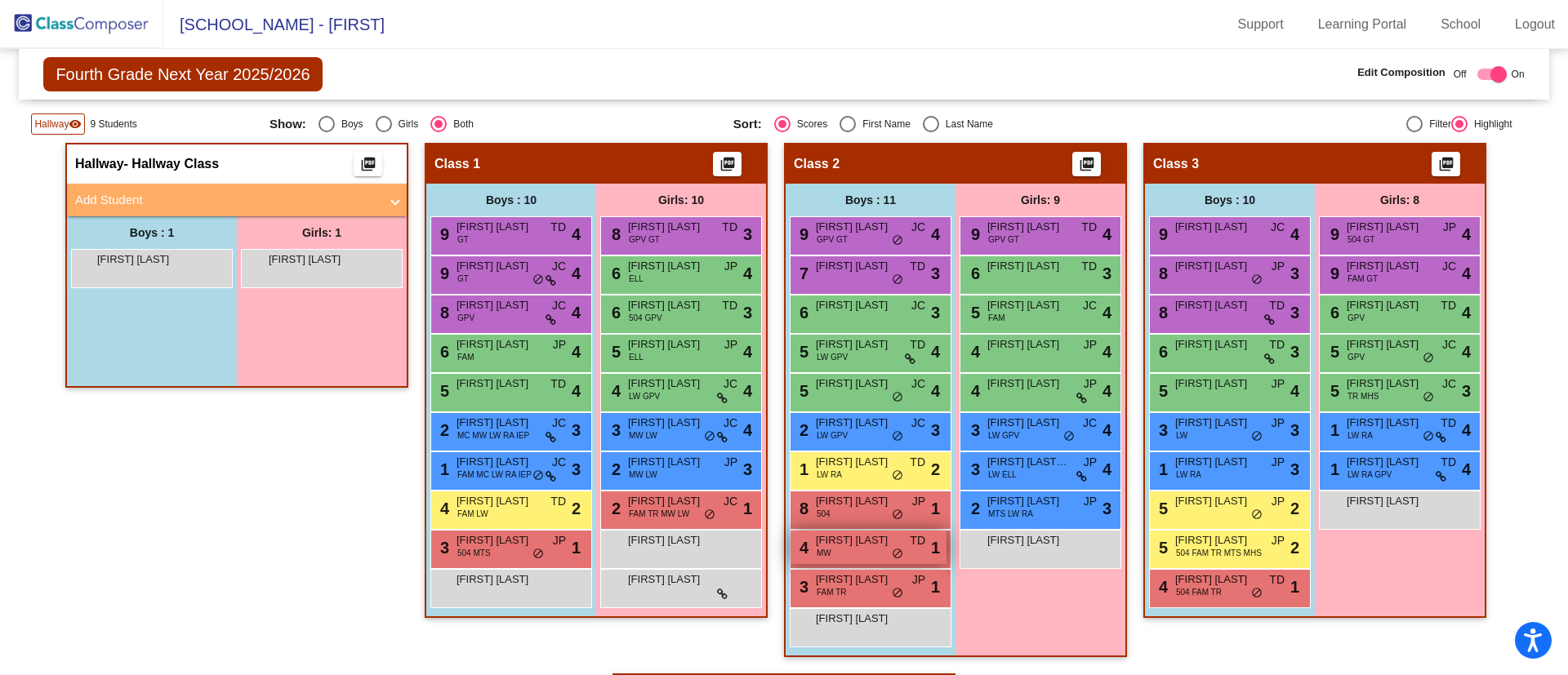 scroll, scrollTop: 57, scrollLeft: 0, axis: vertical 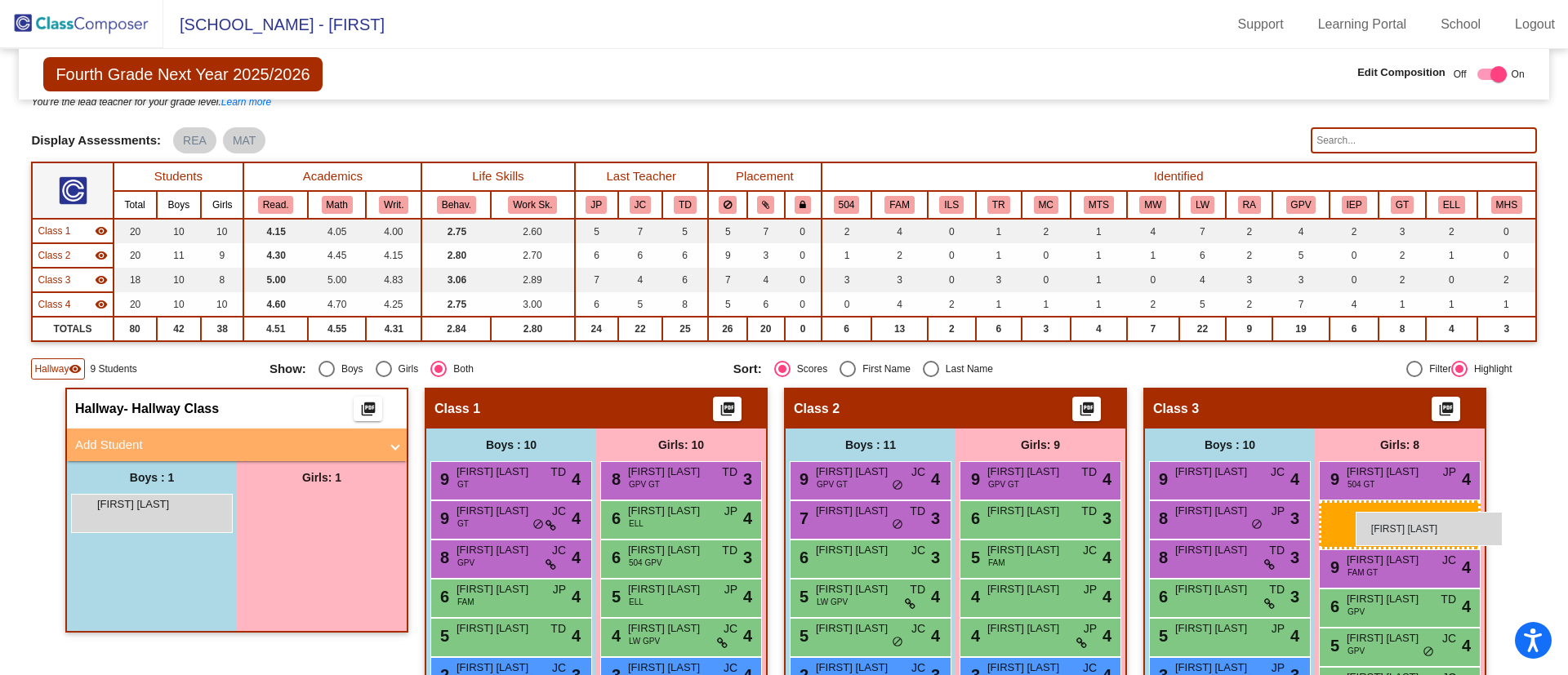 drag, startPoint x: 284, startPoint y: 513, endPoint x: 1354, endPoint y: 512, distance: 1070.0005 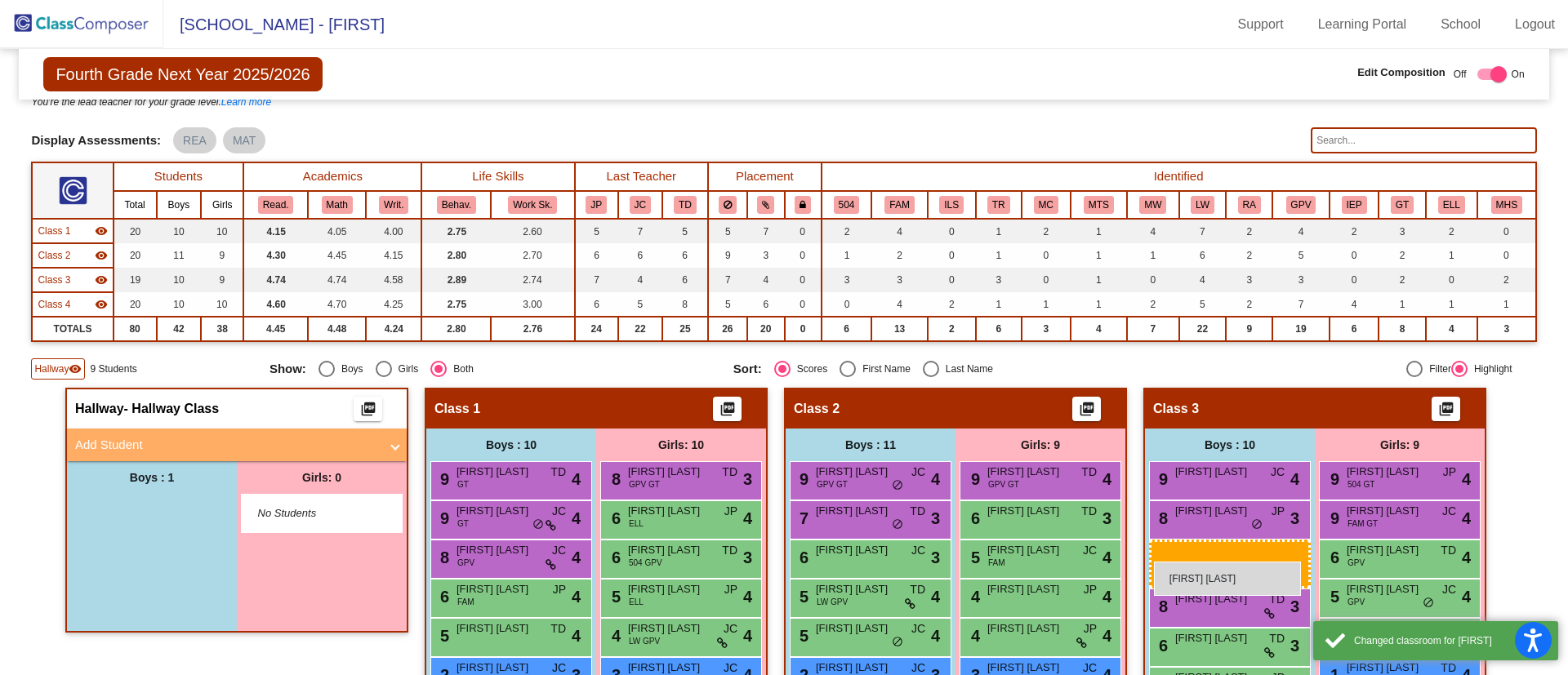 drag, startPoint x: 129, startPoint y: 518, endPoint x: 1155, endPoint y: 562, distance: 1026.943 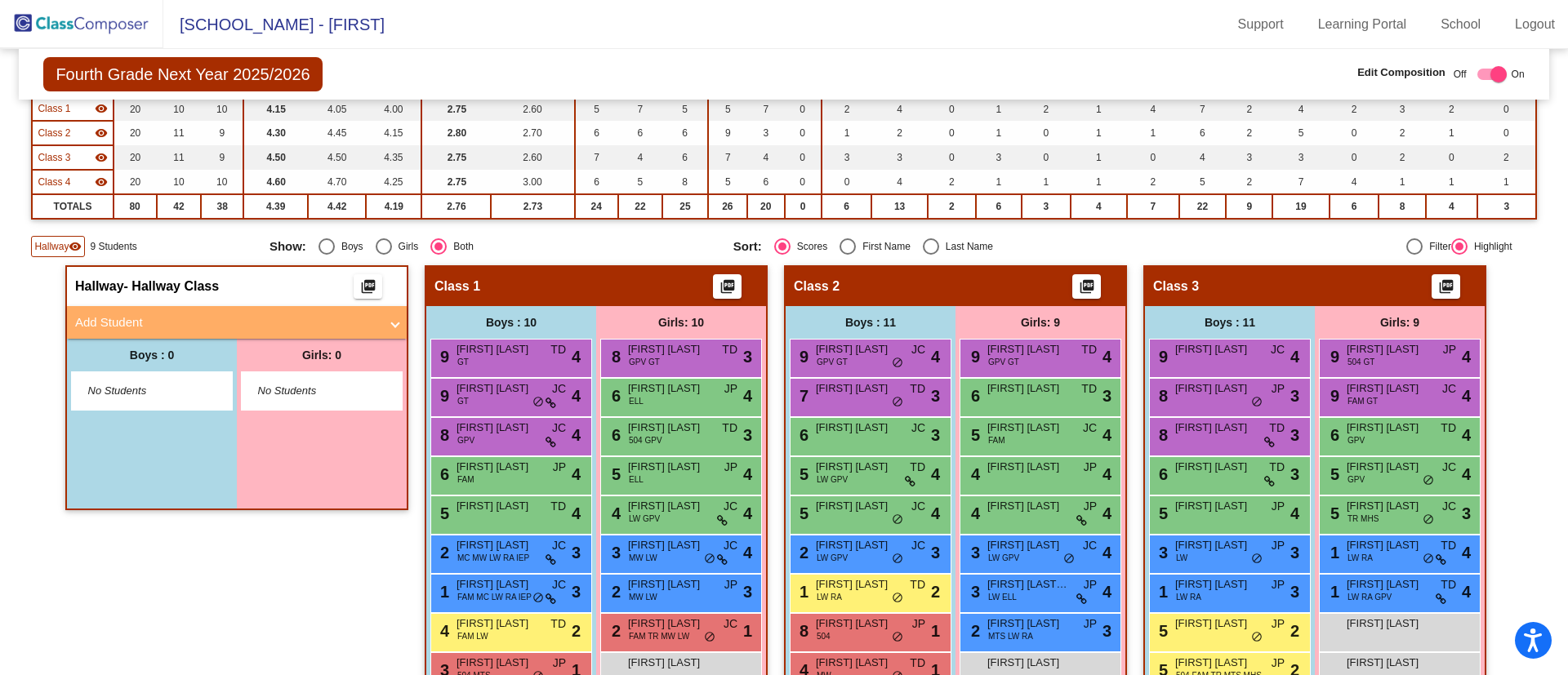 scroll, scrollTop: 57, scrollLeft: 0, axis: vertical 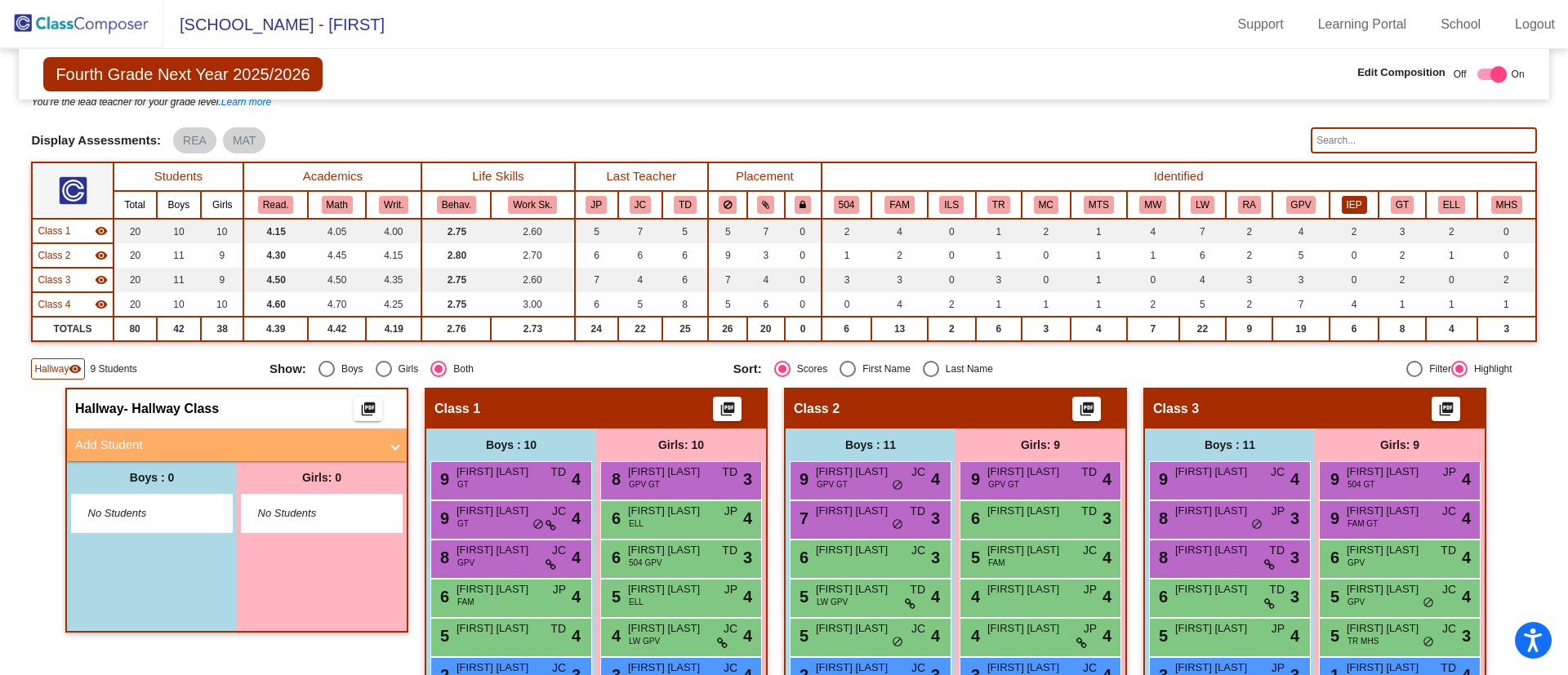 click on "IEP" 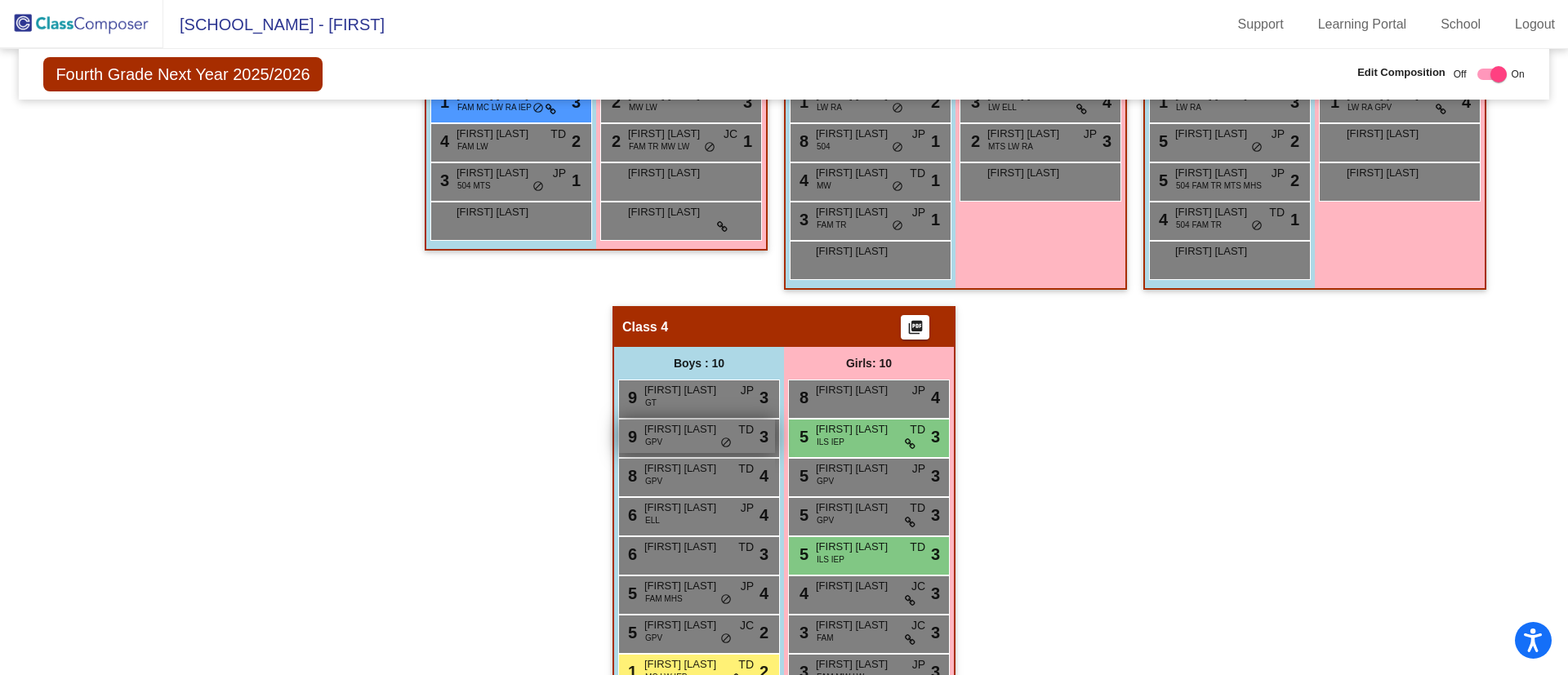 scroll, scrollTop: 792, scrollLeft: 0, axis: vertical 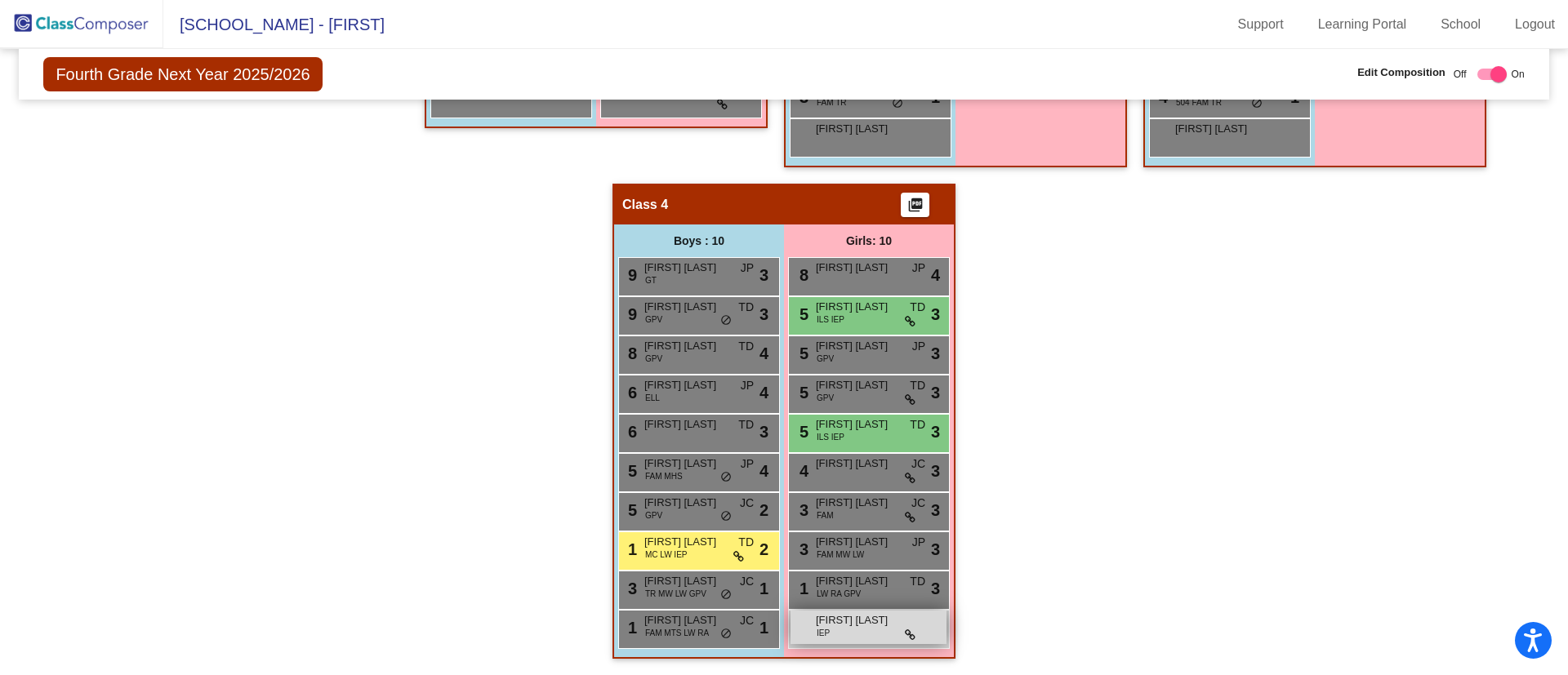 click on "[FIRST] [LAST] IEP lock do_not_disturb_alt" at bounding box center [868, 627] 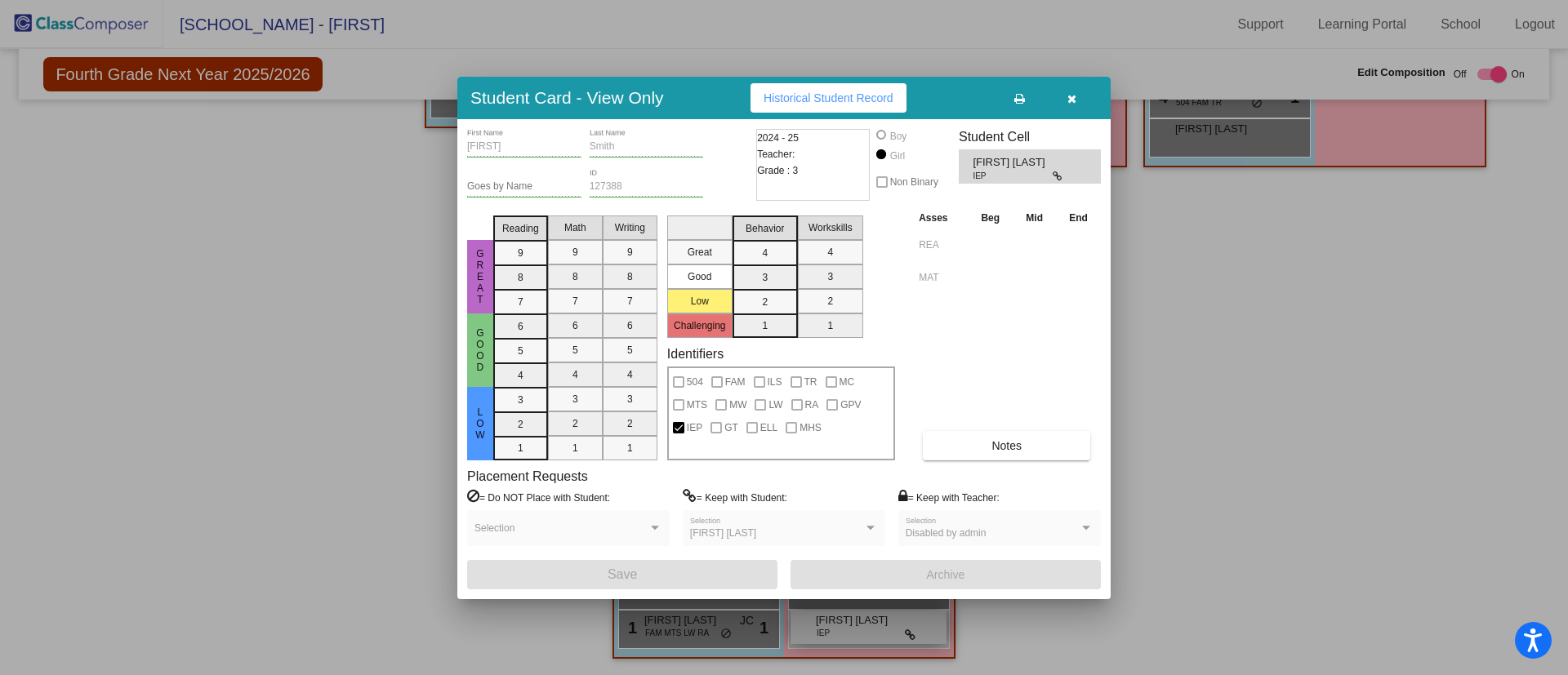 click at bounding box center [784, 337] 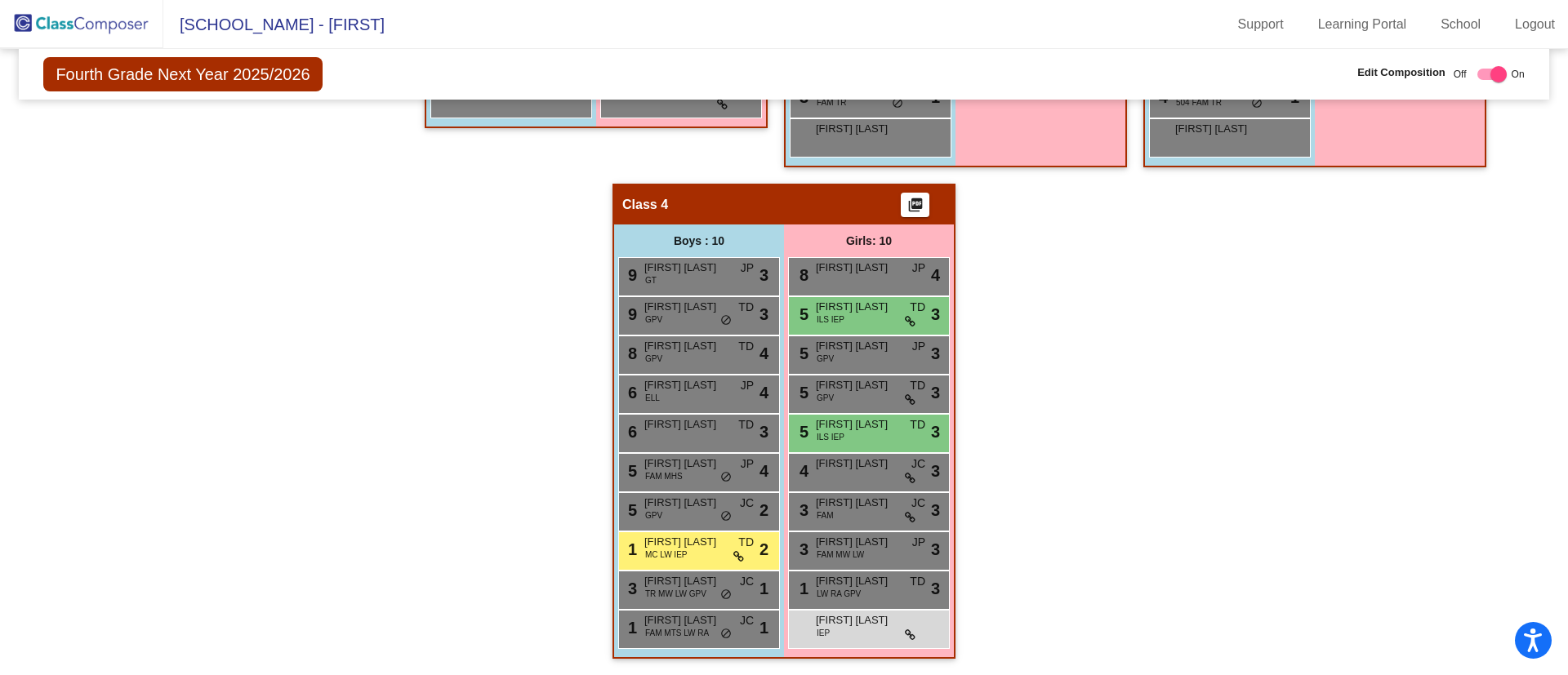 click on "Hallway   - Hallway Class   picture_as_pdf   Add Student   First Name Last Name Student Id   (Recommended)   Boy   Girl   Non Binary Add Close   Boys : 0     No Students     Girls: 0   No Students   Class 1     picture_as_pdf   Add Student   First Name Last Name Student Id   (Recommended)   Boy   Girl   Non Binary Add Close   Boys : 10   9 [FIRST] [LAST] [IDENTIFIER] [IDENTIFIER] [IDENTIFIER] lock do_not_disturb_alt 4   9 [FIRST] [LAST] [IDENTIFIER] [IDENTIFIER] lock do_not_disturb_alt 4   8 [FIRST] [LAST] [IDENTIFIER] [IDENTIFIER] lock do_not_disturb_alt 4   6 [FIRST] [LAST] [IDENTIFIER] [IDENTIFIER] lock do_not_disturb_alt 4   5 [FIRST] [LAST] [IDENTIFIER] lock do_not_disturb_alt 4   2 [FIRST] [LAST] [IDENTIFIER] [IDENTIFIER] [IDENTIFIER] [IDENTIFIER] [IDENTIFIER] [IDENTIFIER] lock do_not_disturb_alt 3   1 [FIRST] [LAST] [IDENTIFIER] [IDENTIFIER] [IDENTIFIER] [IDENTIFIER] [IDENTIFIER] [IDENTIFIER] lock do_not_disturb_alt 3   4 [FIRST] [LAST] [IDENTIFIER] [IDENTIFIER] lock do_not_disturb_alt 2   3 [FIRST] [LAST] 504 [IDENTIFIER] [IDENTIFIER] lock do_not_disturb_alt 1 [FIRST] lock do_not_disturb_alt Girls: 10   8 [FIRST] [LAST] [IDENTIFIER] [IDENTIFIER] [IDENTIFIER] lock do_not_disturb_alt 3   6 [FIRST] [LAST] [IDENTIFIER] [IDENTIFIER] lock do_not_disturb_alt 4   6 [FIRST] [LAST] [IDENTIFIER] [IDENTIFIER] lock do_not_disturb_alt 3   5 [FIRST] [LAST] [IDENTIFIER]" 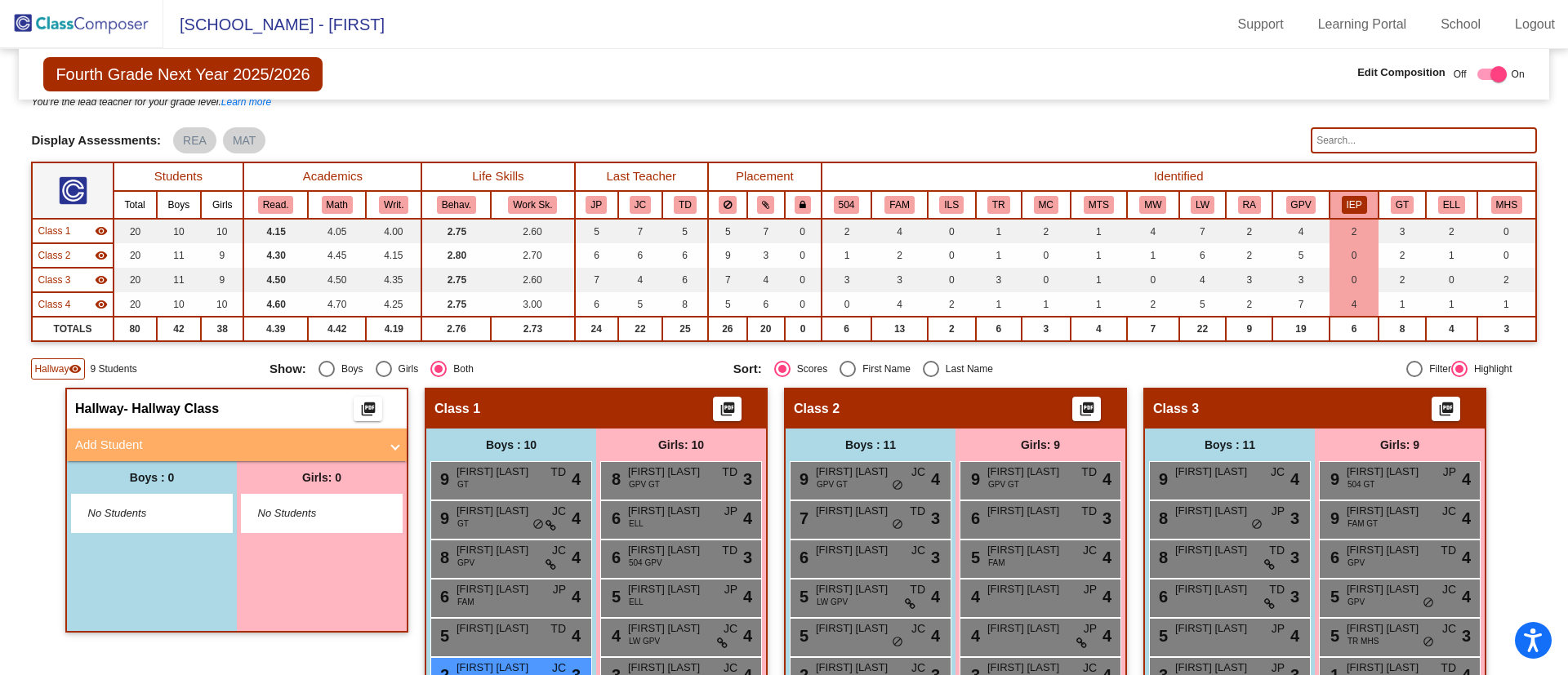 scroll, scrollTop: 0, scrollLeft: 0, axis: both 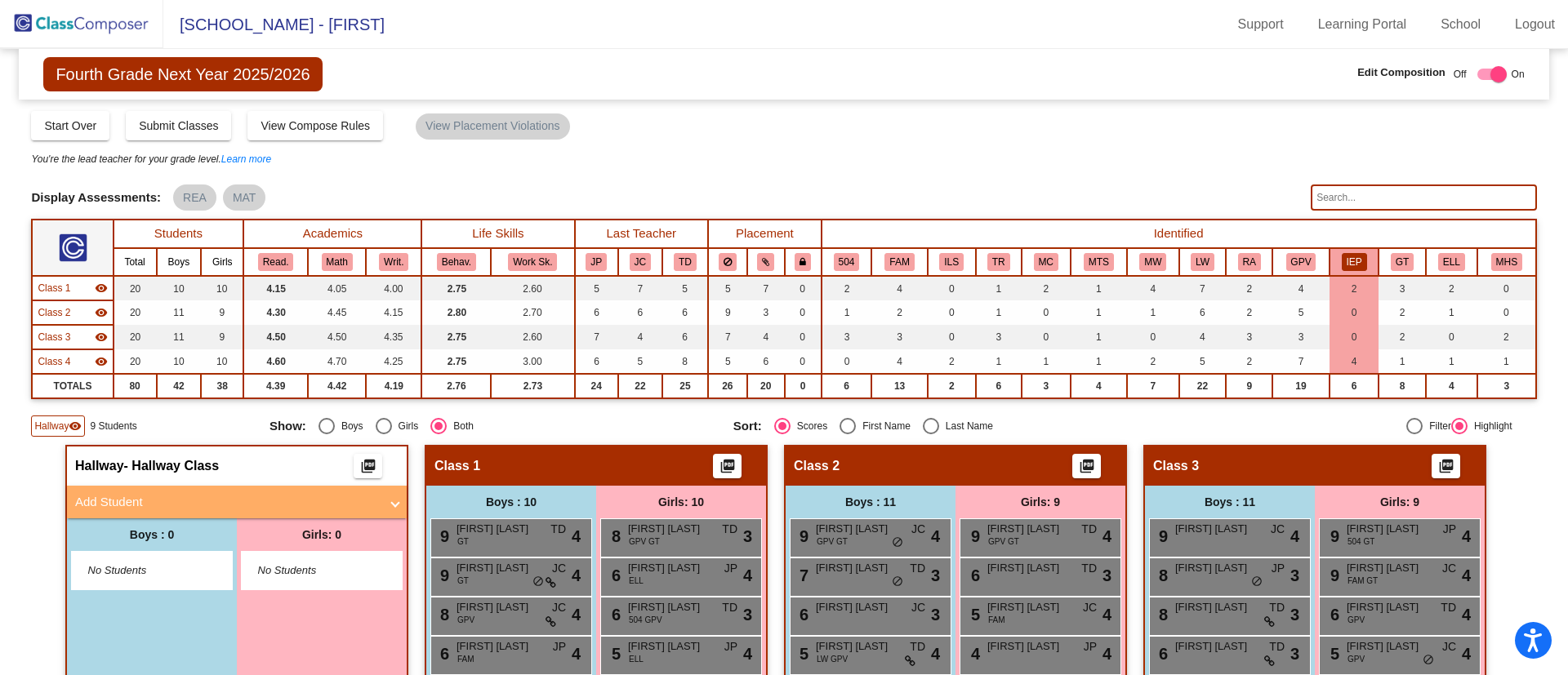 click on "Display Scores for Years:   2023 - 2024   2024 - 2025  Grade/Archive Students in Table View     Download     New Small Group     Saved Small Group     Compose     Start Over     Submit Classes   Compose is in progress   Check for Incomplete Scores   View Compose Rules   View Placement Violations You're the lead teacher for your grade level.   Learn more   Notes     Download Class List     Import Students     New Small Group     Saved Small Group   Display Scores for Years:   2023 - 2024   2024 - 2025 Display Assessments: REA MAT Students Academics Life Skills   Last Teacher   Placement   Identified   Total Boys Girls   Read.   Math   Writ.   Behav.   Work Sk.   JP   JC   TD   504   FAM   ILS   TR   MC   MTS   MW   LW   RA   GPV   IEP   GT   ELL   MHS Hallway   visibility   0 0 0           0   0   0   0   0   0   0   0   0   0   0   0   0   0   0   0   0   0   0   0 Class 1   visibility   20 10 10   4.15   4.05   4.00   2.75   2.60   5   7   5   5   7   0   2   4   0   1   2   1   4   7   2   4   2   3   2   0 Class 2   visibility" 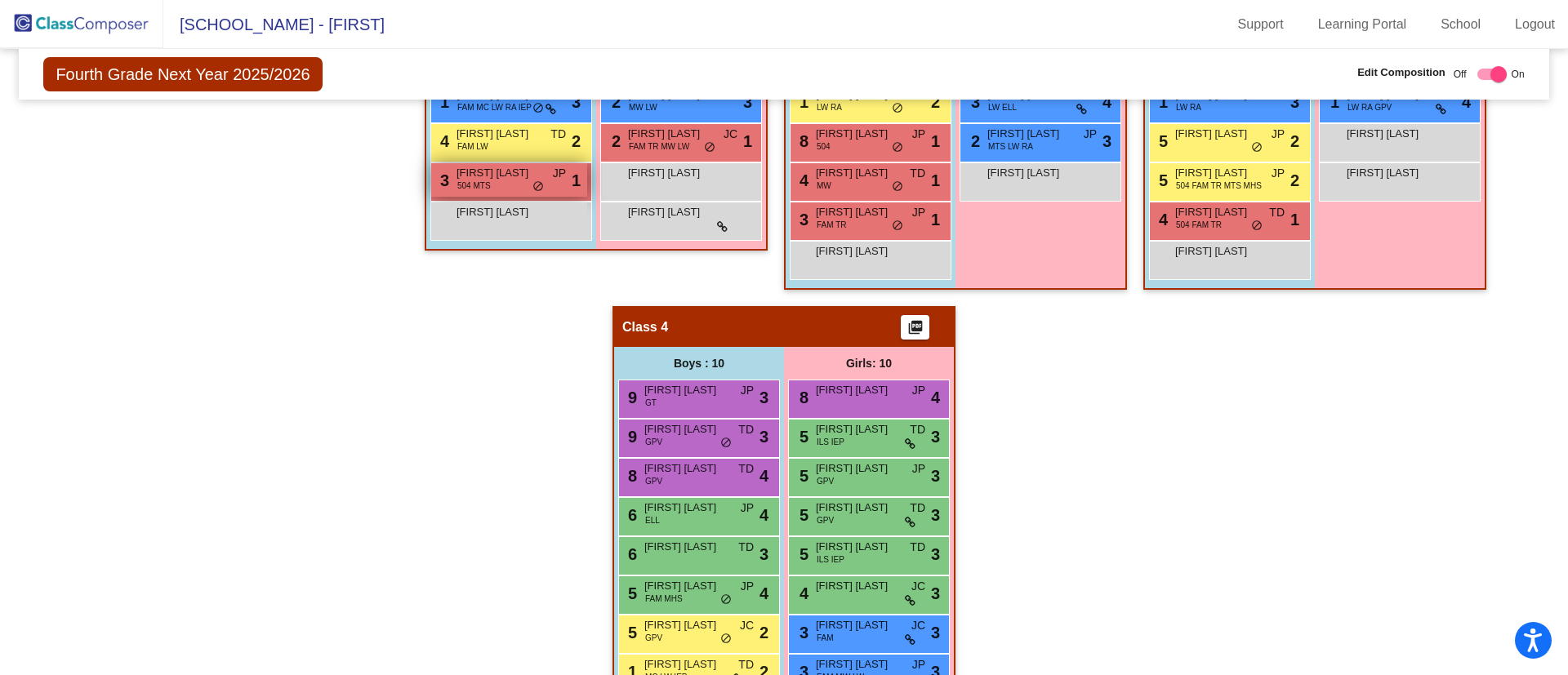 scroll, scrollTop: 792, scrollLeft: 0, axis: vertical 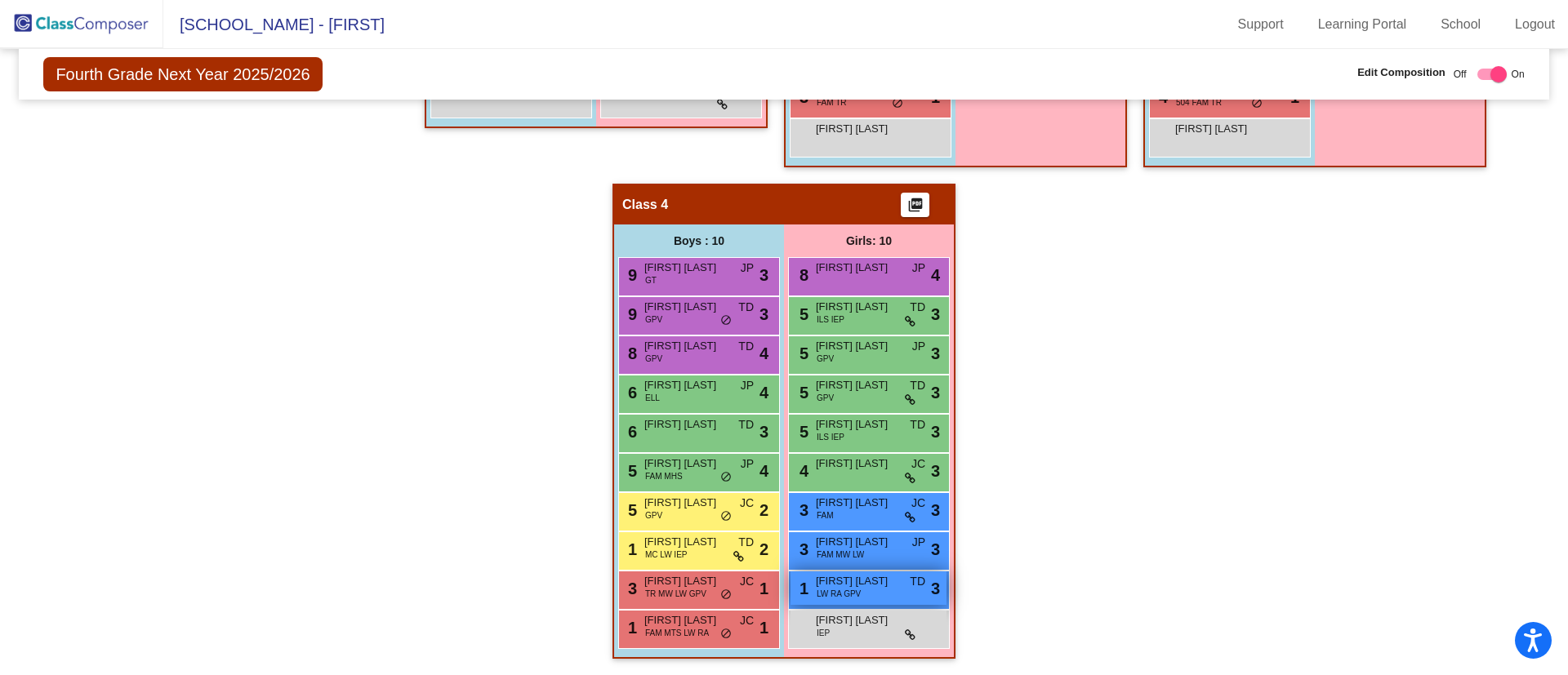 click on "[NUMBER] [FIRST] [LAST] LW RA GPV TD lock do_not_disturb_alt 3" at bounding box center (868, 588) 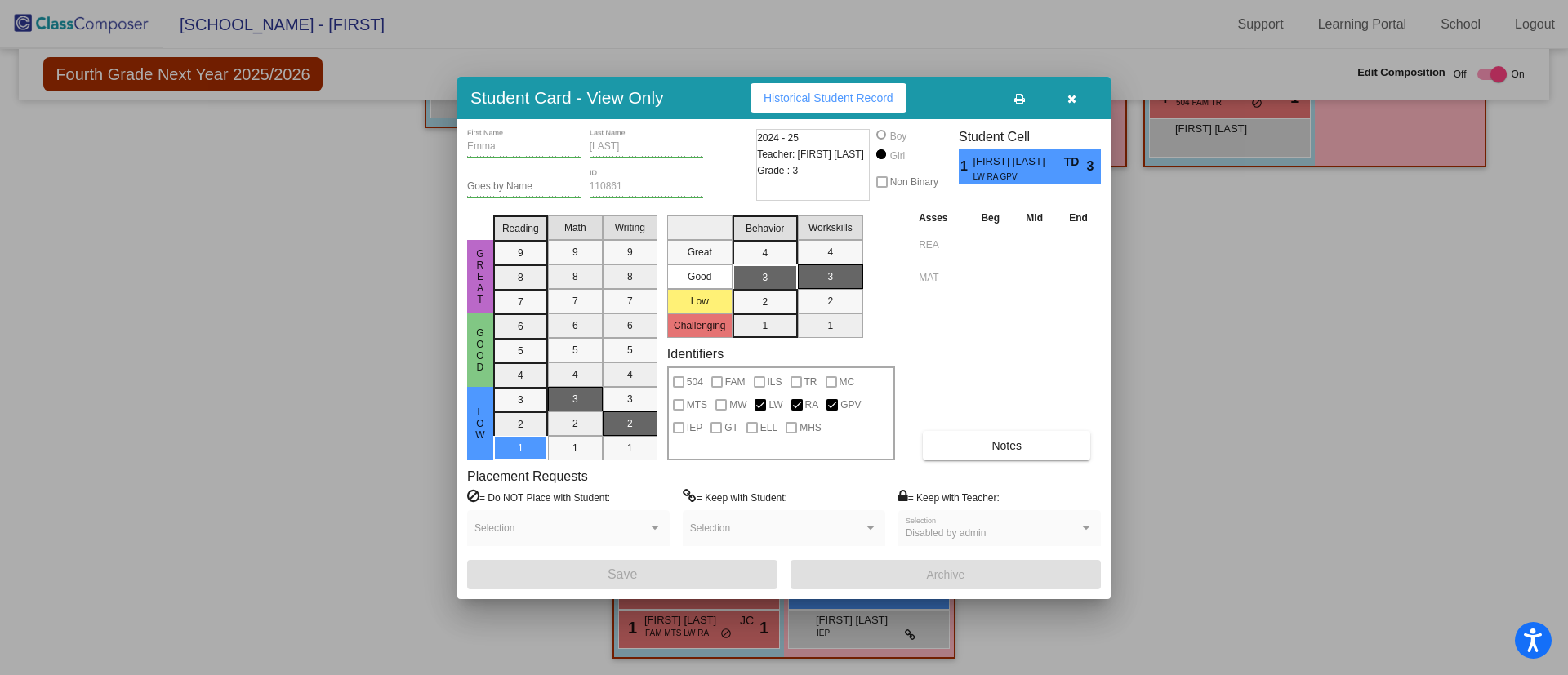 click at bounding box center [1071, 98] 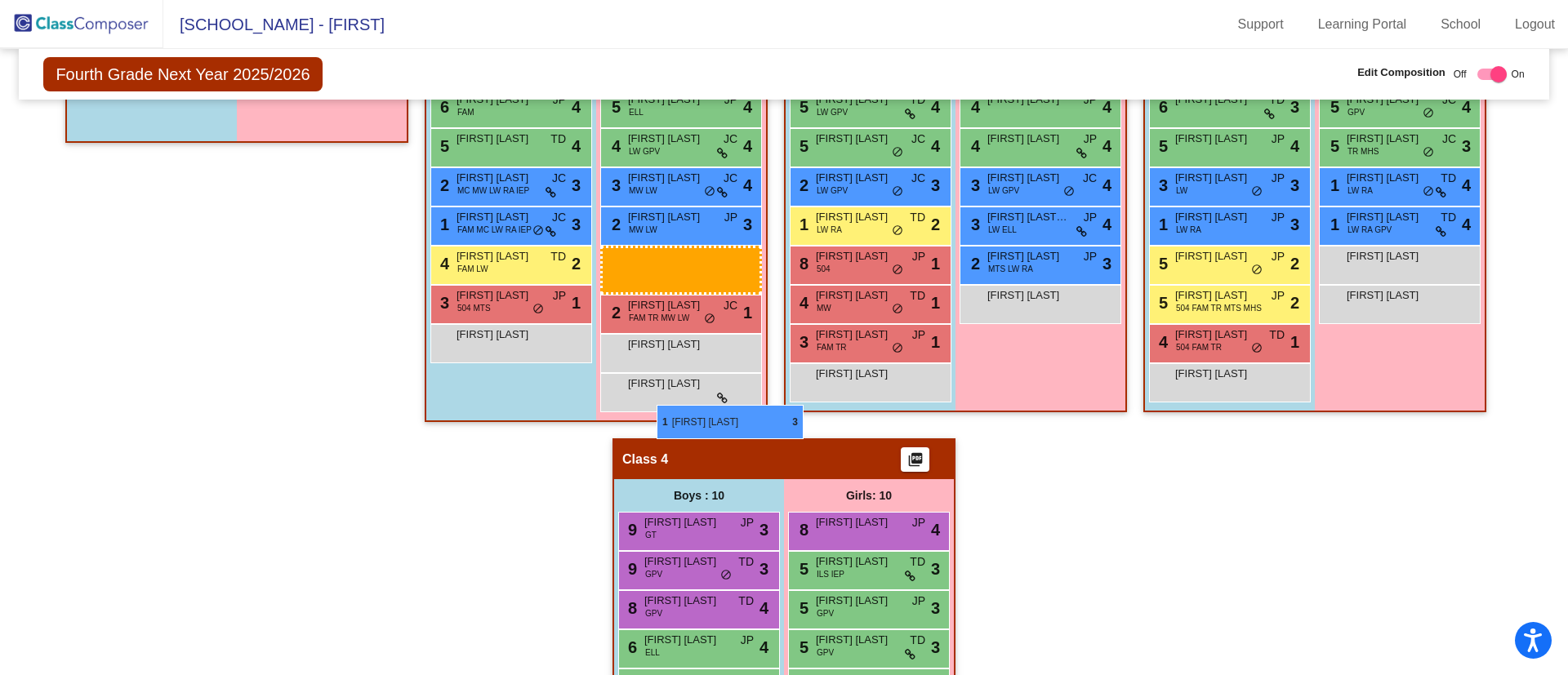 scroll, scrollTop: 424, scrollLeft: 0, axis: vertical 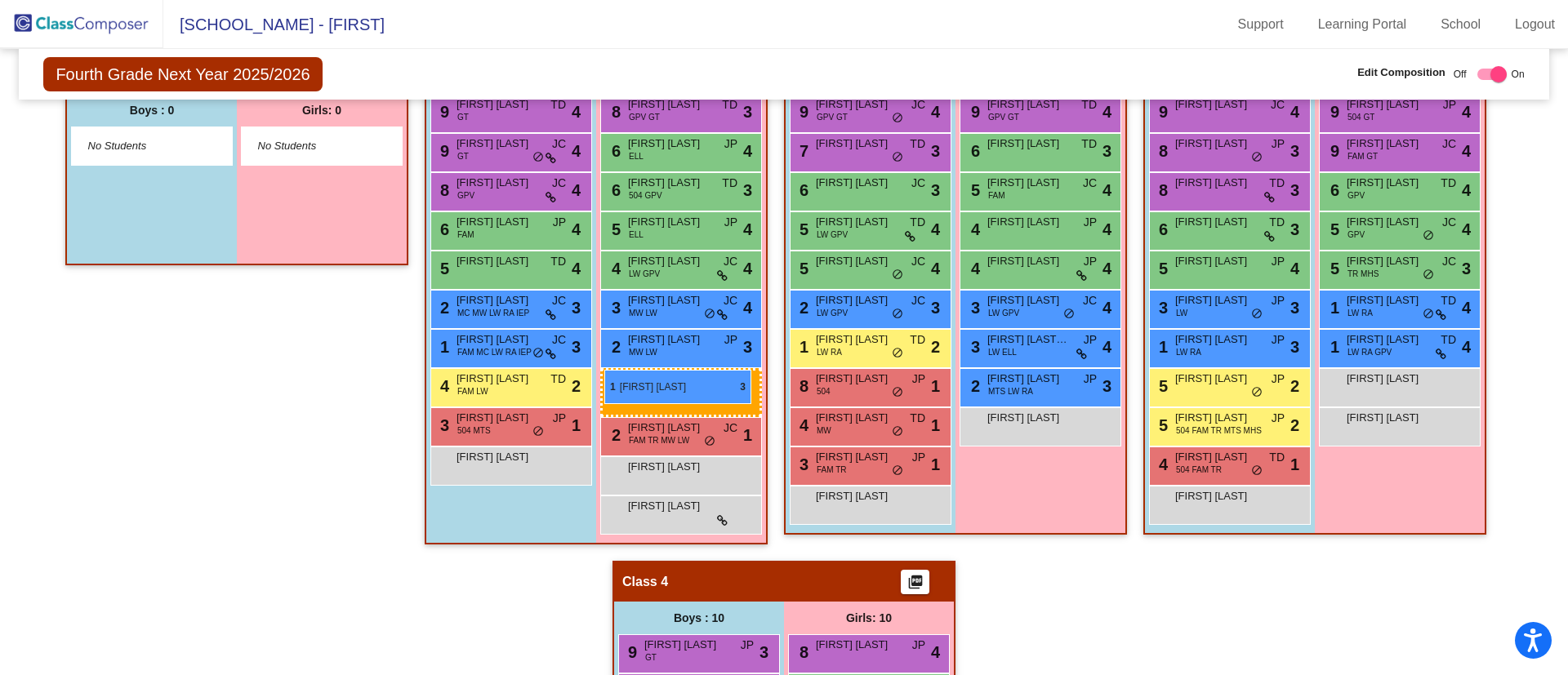 drag, startPoint x: 866, startPoint y: 588, endPoint x: 604, endPoint y: 370, distance: 340.8343 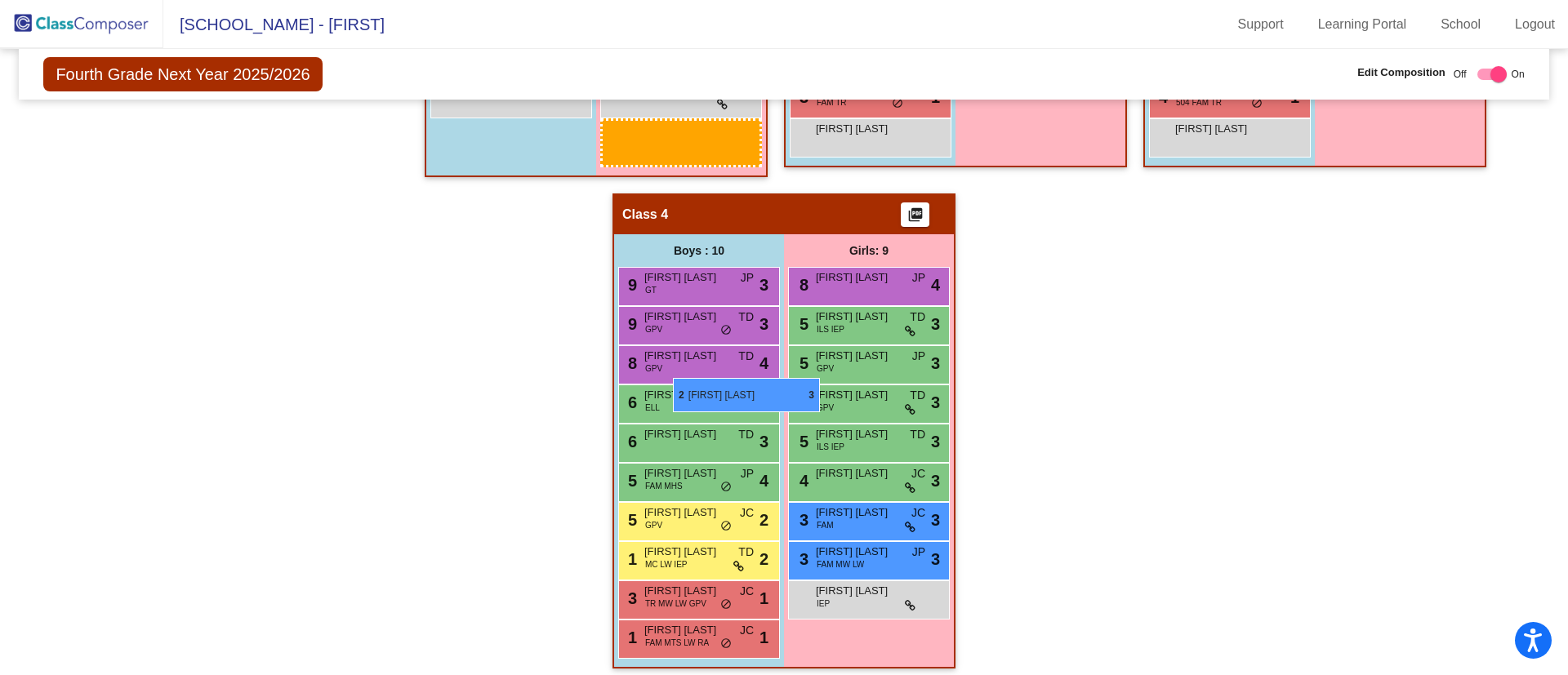 scroll, scrollTop: 802, scrollLeft: 0, axis: vertical 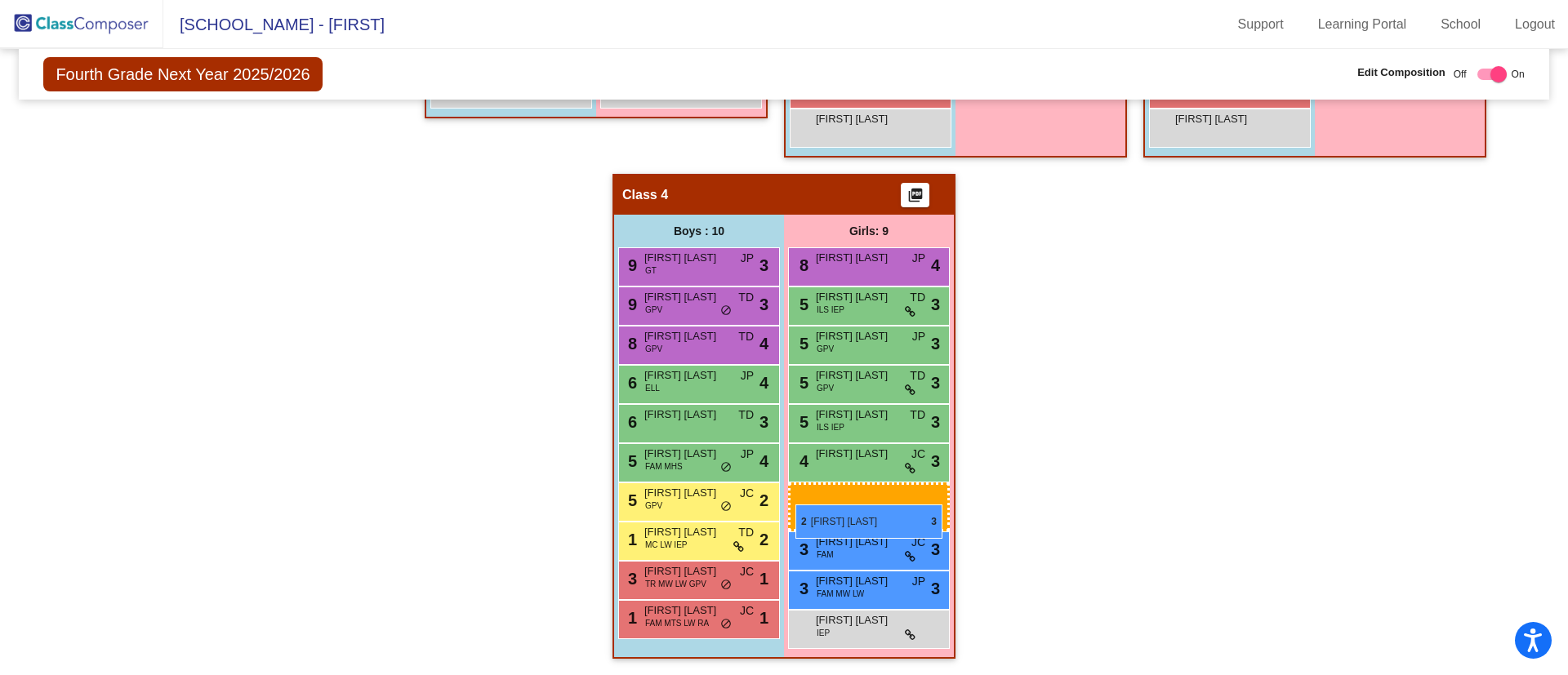 drag, startPoint x: 622, startPoint y: 347, endPoint x: 795, endPoint y: 504, distance: 233.6193 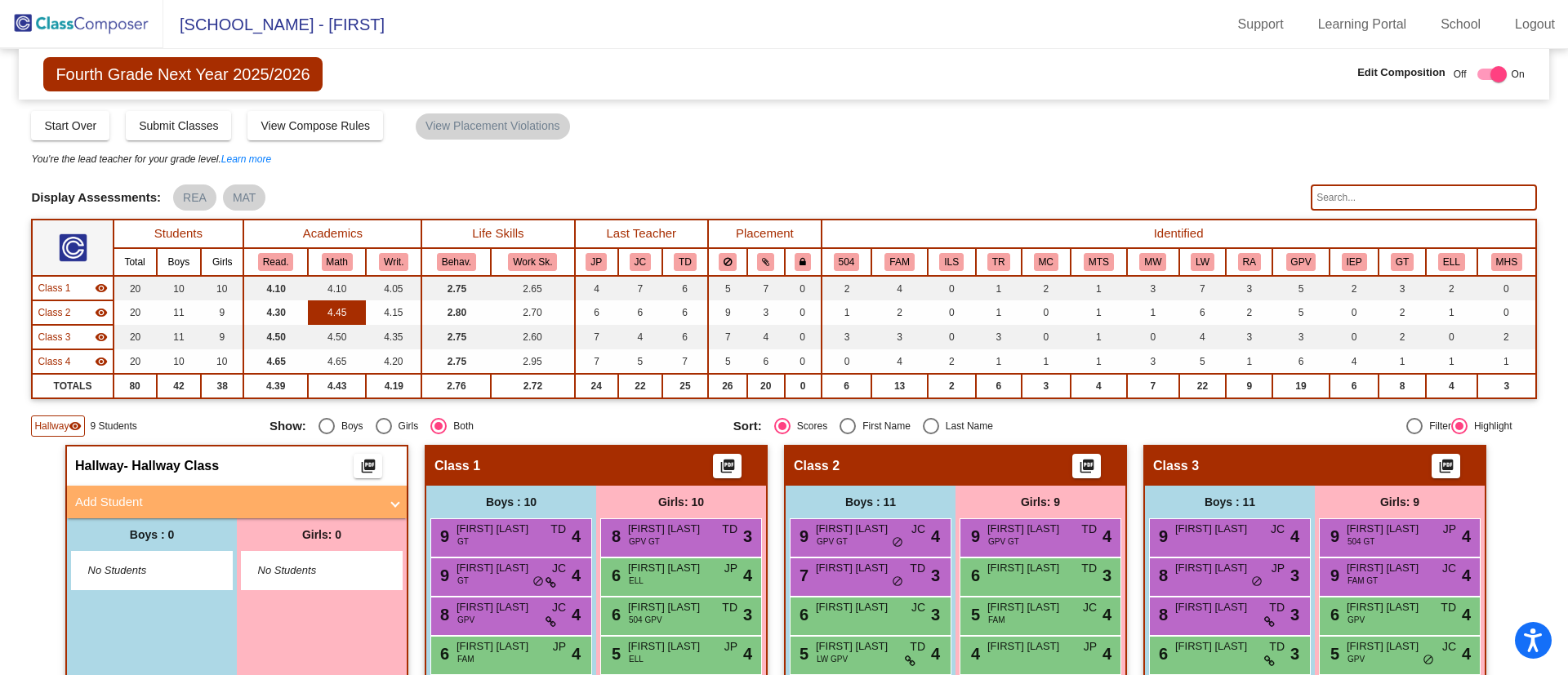 scroll, scrollTop: 245, scrollLeft: 0, axis: vertical 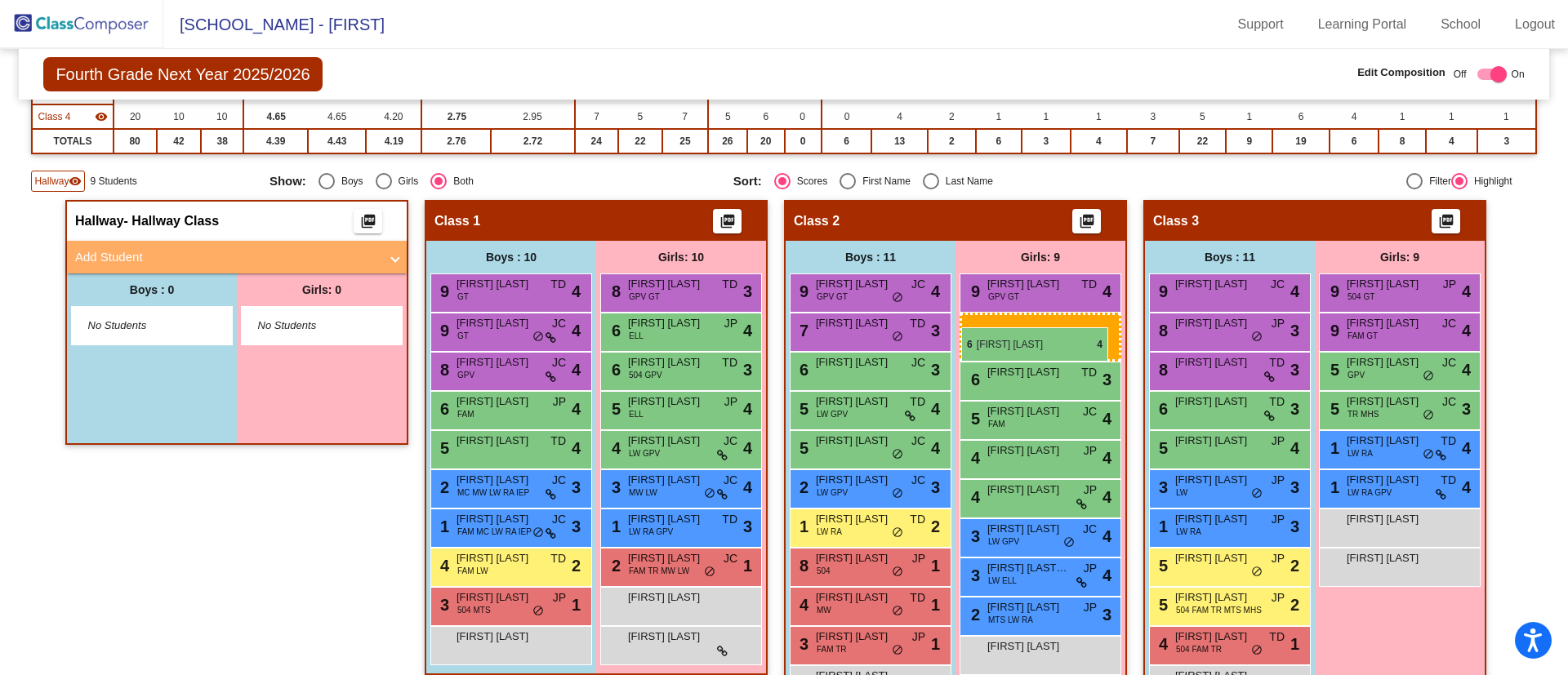 drag, startPoint x: 1405, startPoint y: 373, endPoint x: 961, endPoint y: 327, distance: 446.37652 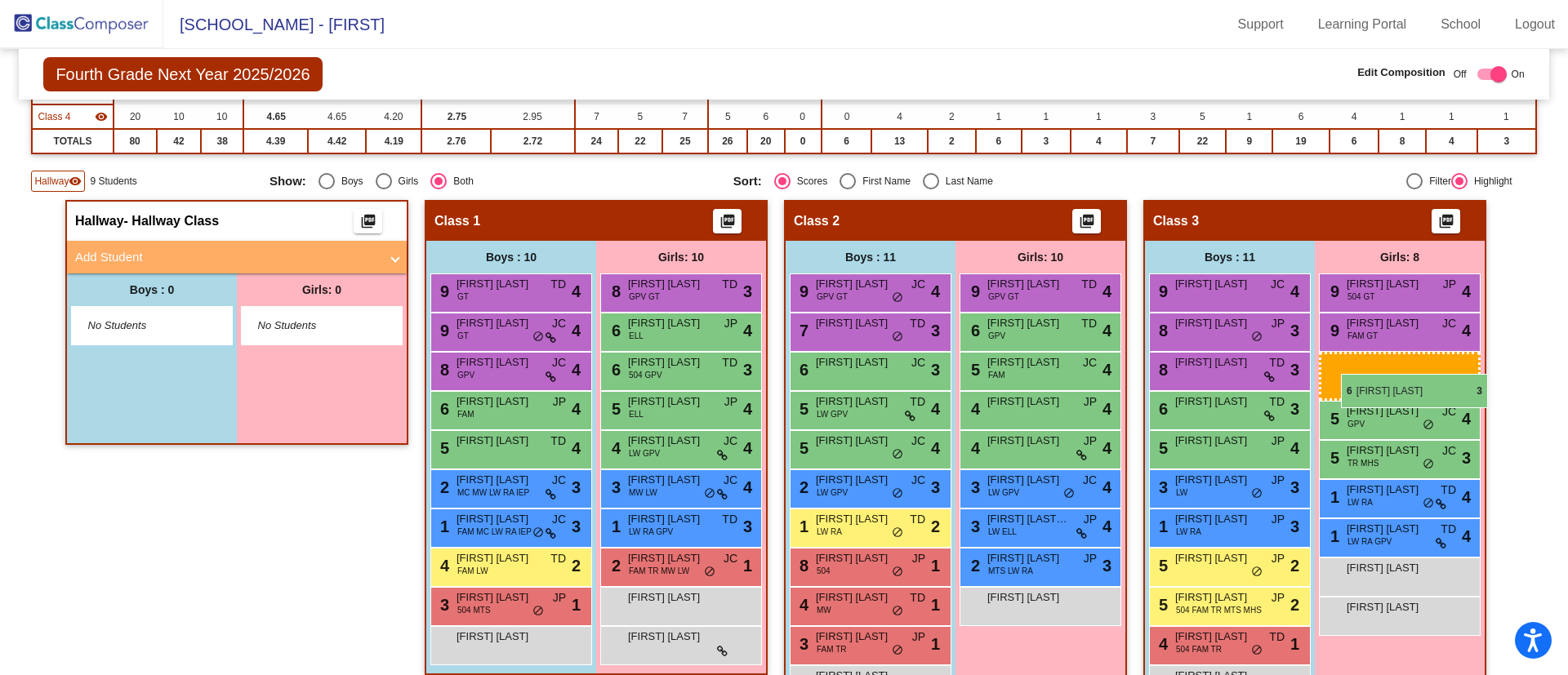 drag, startPoint x: 987, startPoint y: 366, endPoint x: 1341, endPoint y: 374, distance: 354.0904 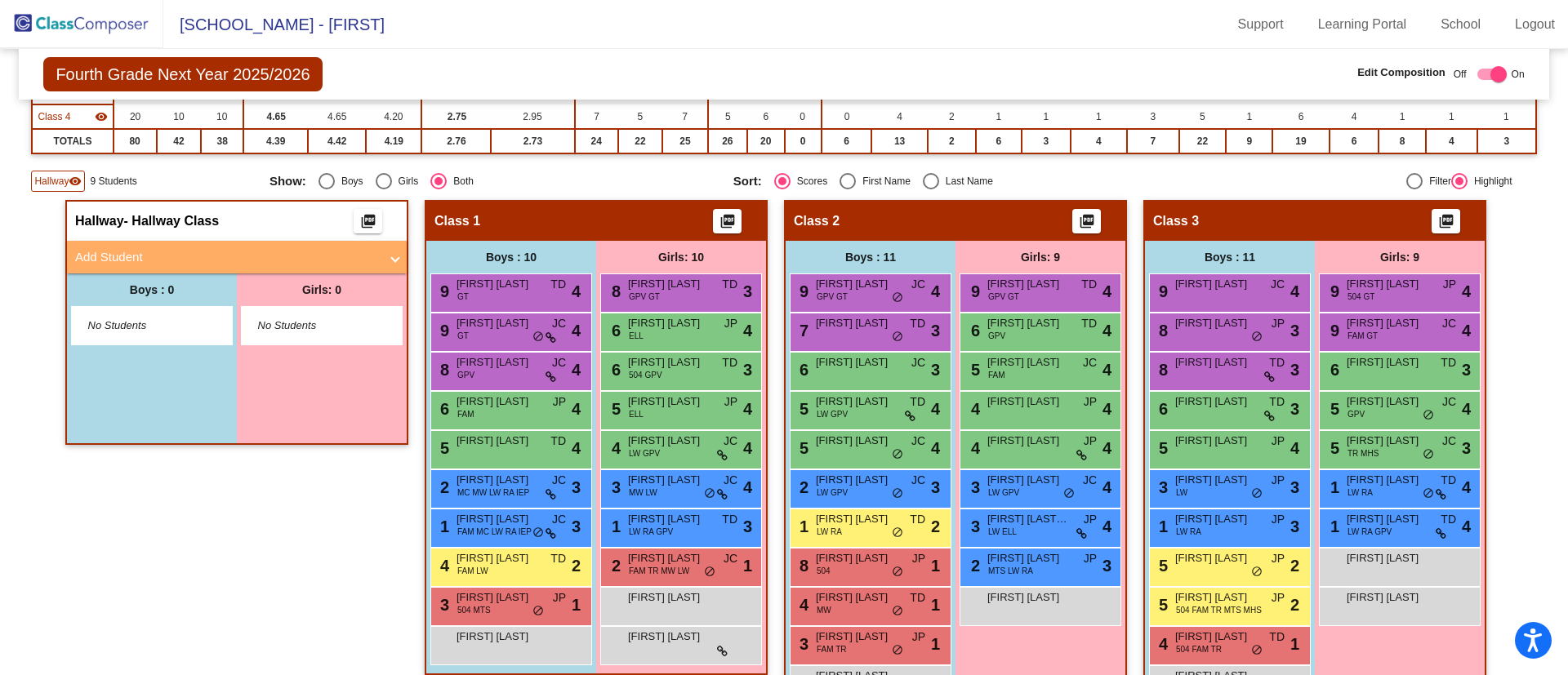 scroll, scrollTop: 0, scrollLeft: 0, axis: both 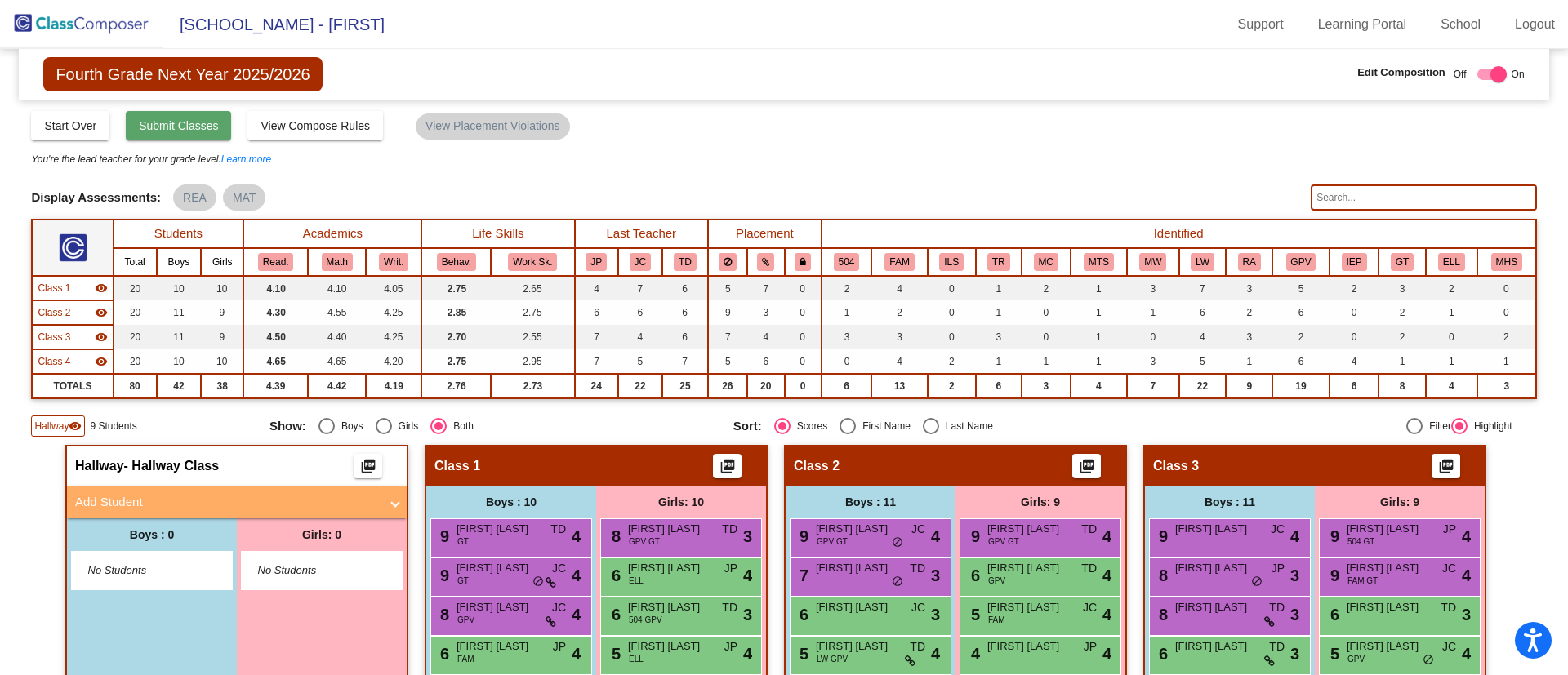 click on "Submit Classes" 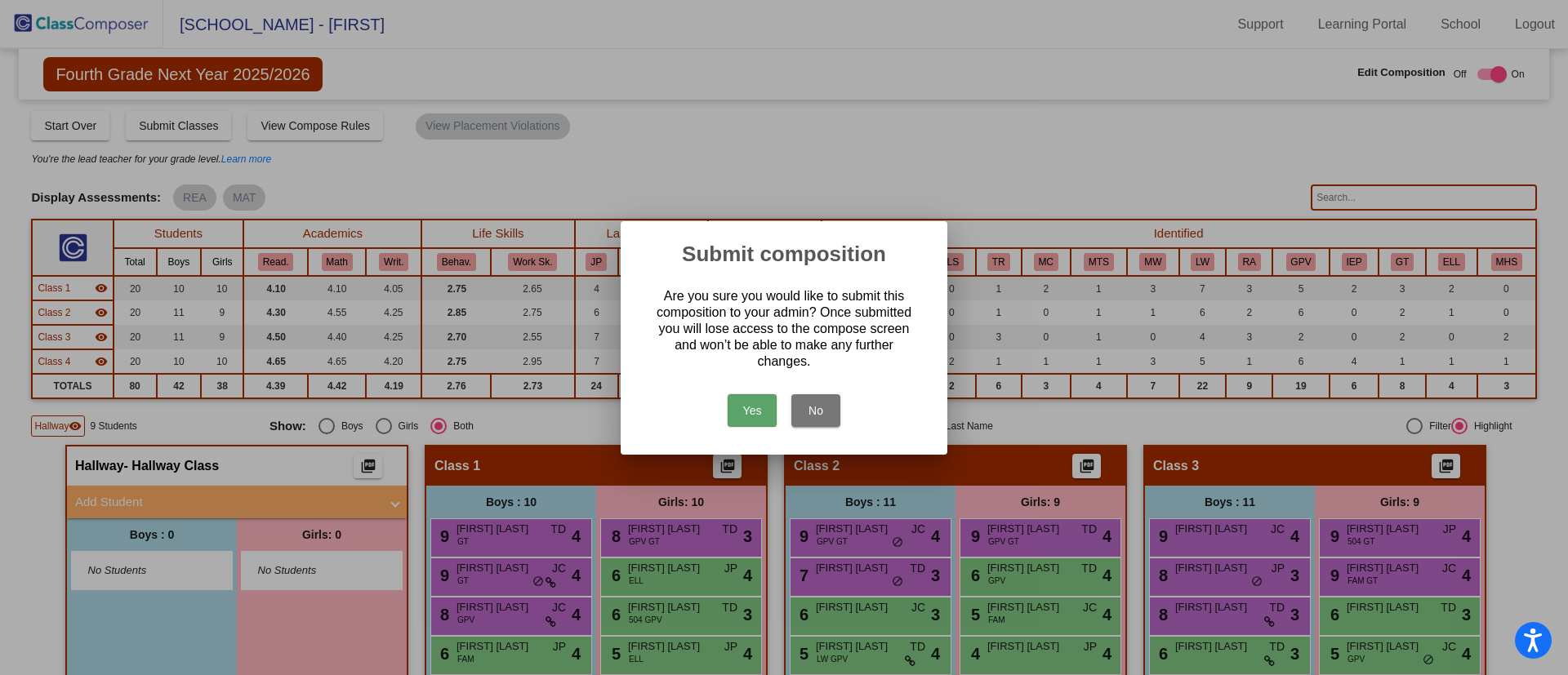 click on "Yes" at bounding box center [752, 411] 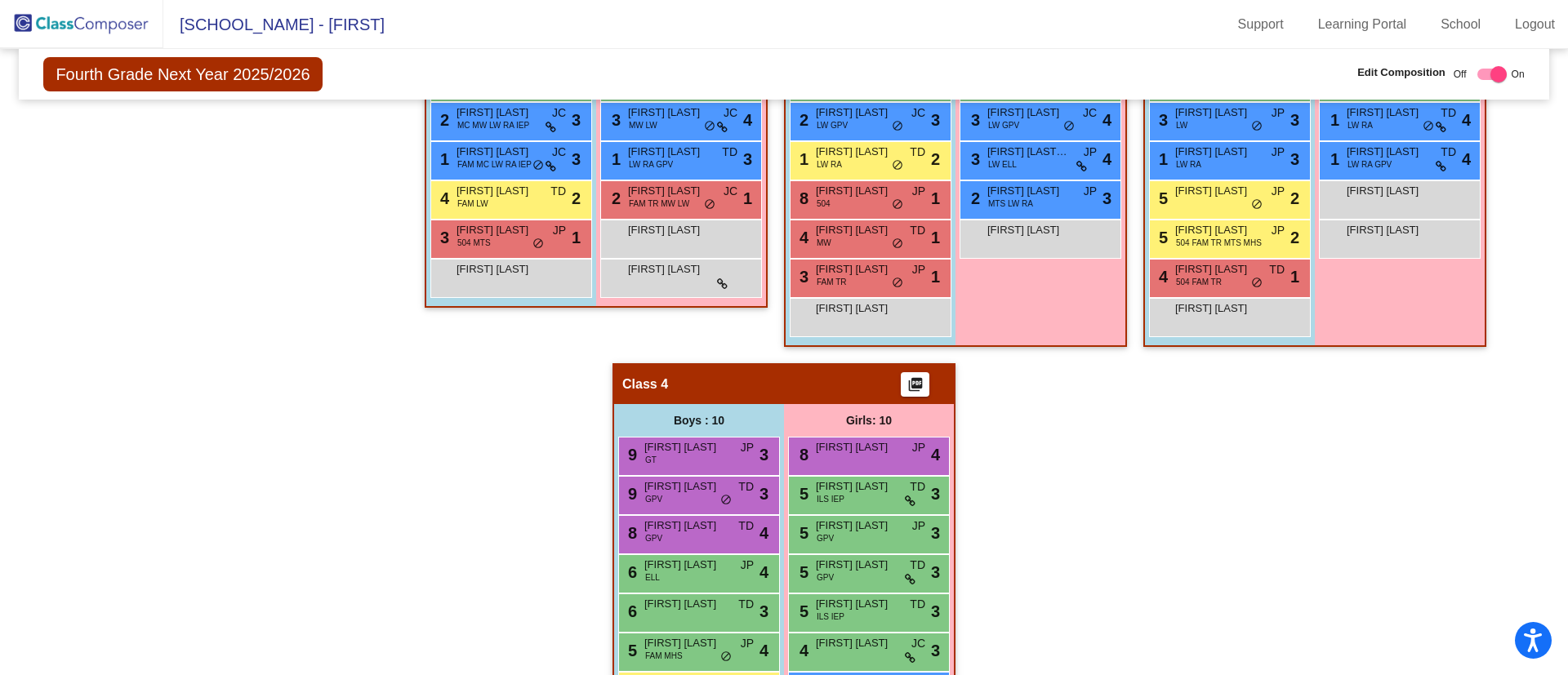 scroll, scrollTop: 122, scrollLeft: 0, axis: vertical 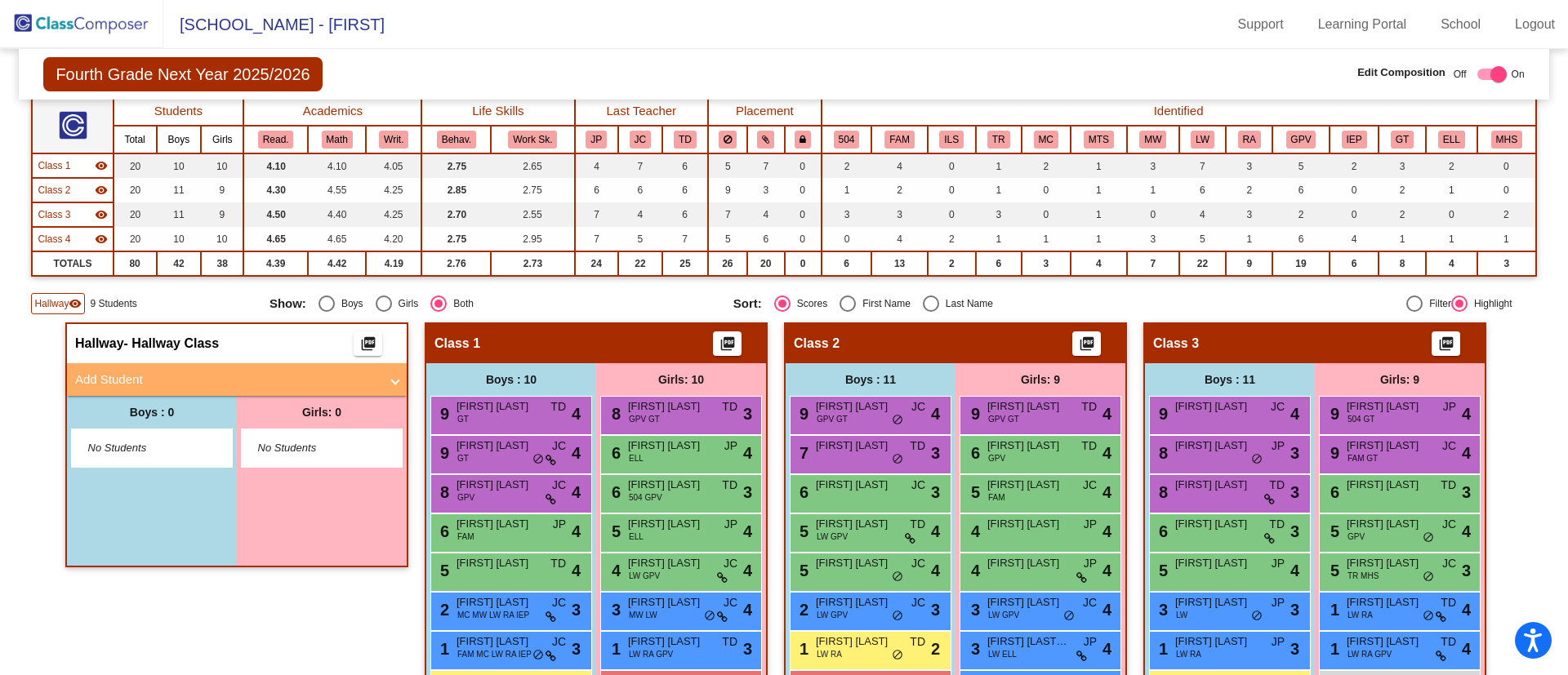 click on "visibility" 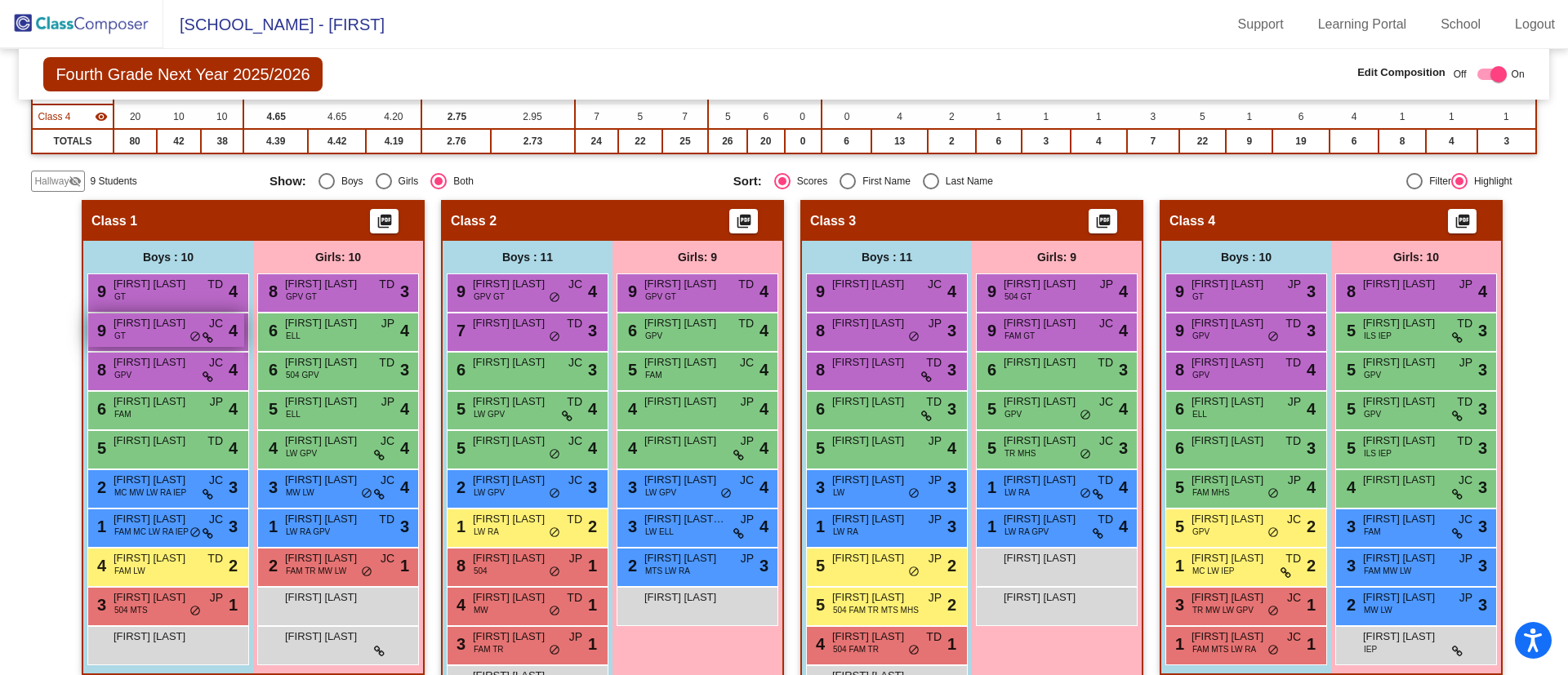 scroll, scrollTop: 300, scrollLeft: 0, axis: vertical 